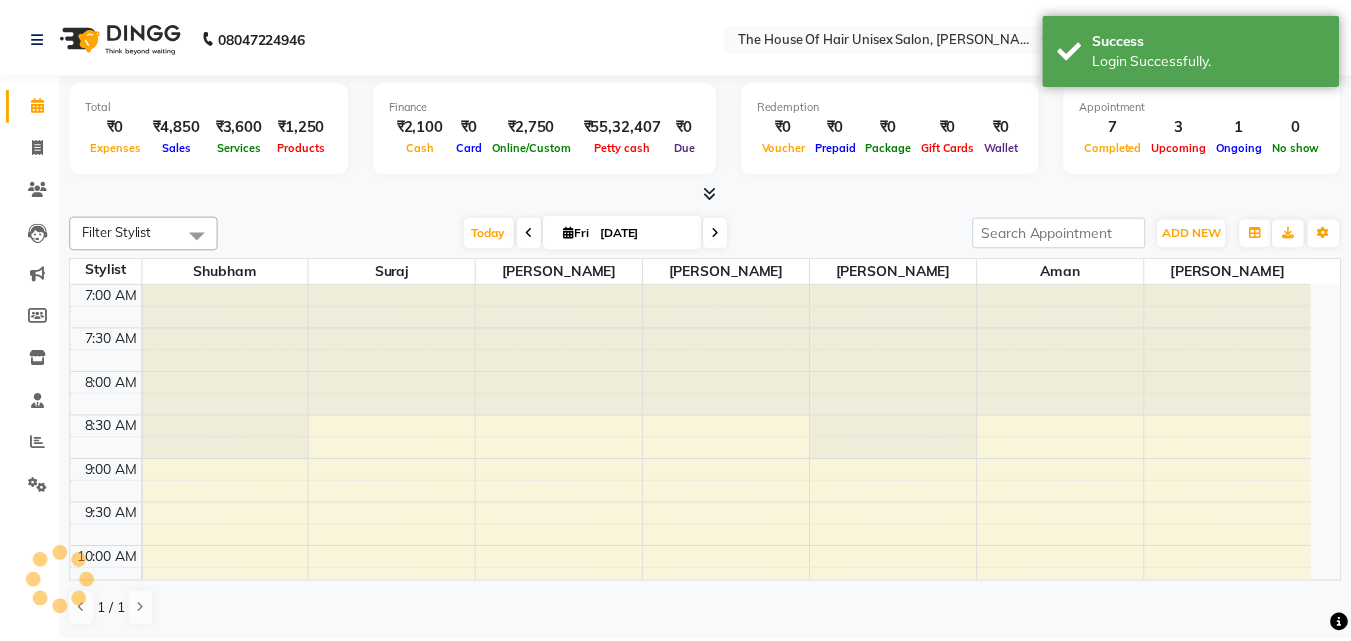 scroll, scrollTop: 0, scrollLeft: 0, axis: both 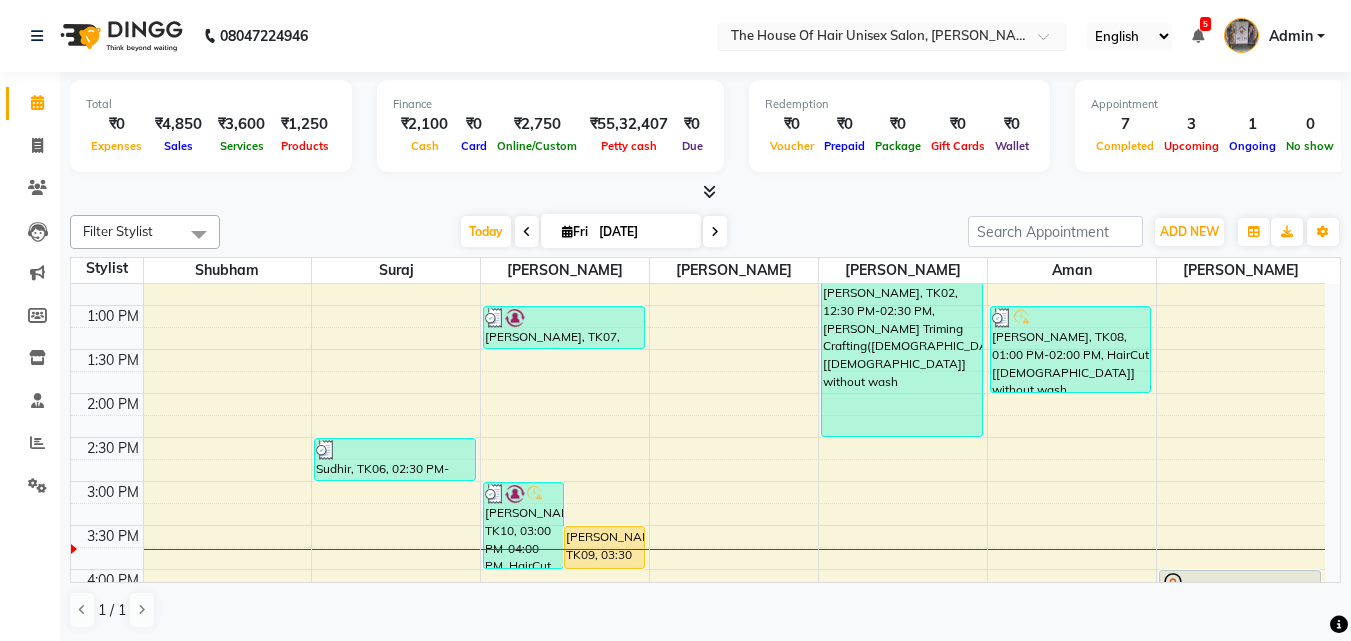 click at bounding box center (872, 38) 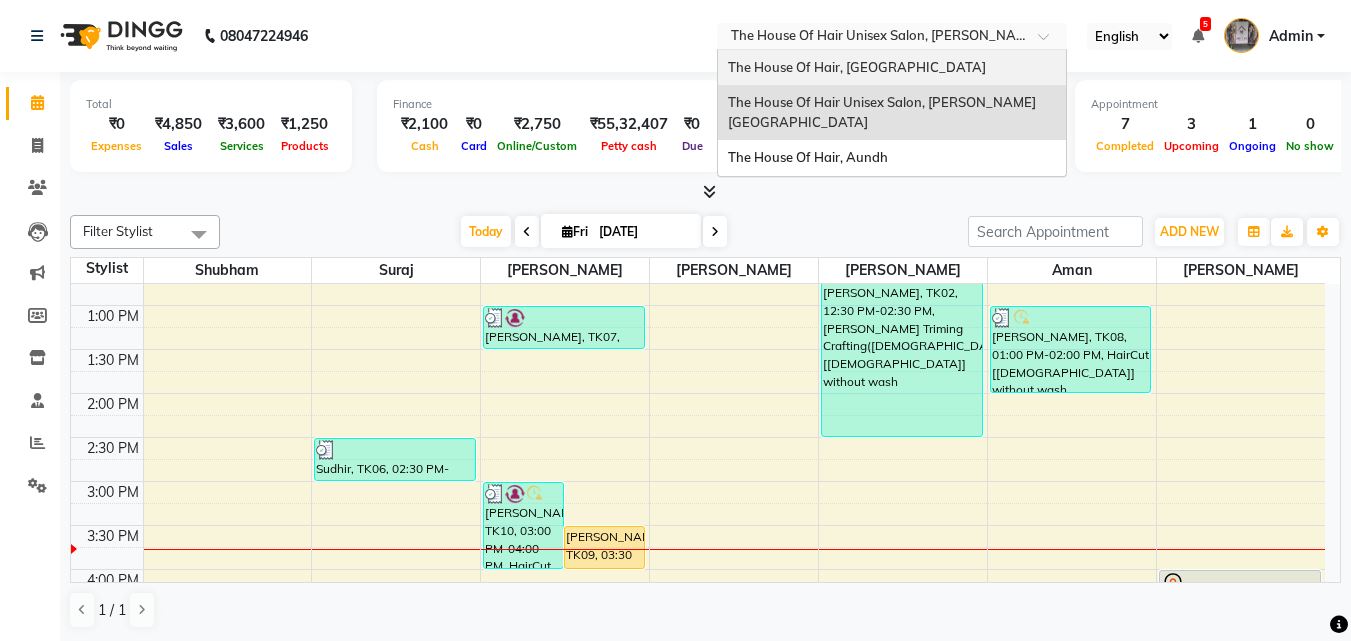 click on "The House Of Hair, [GEOGRAPHIC_DATA]" at bounding box center [857, 67] 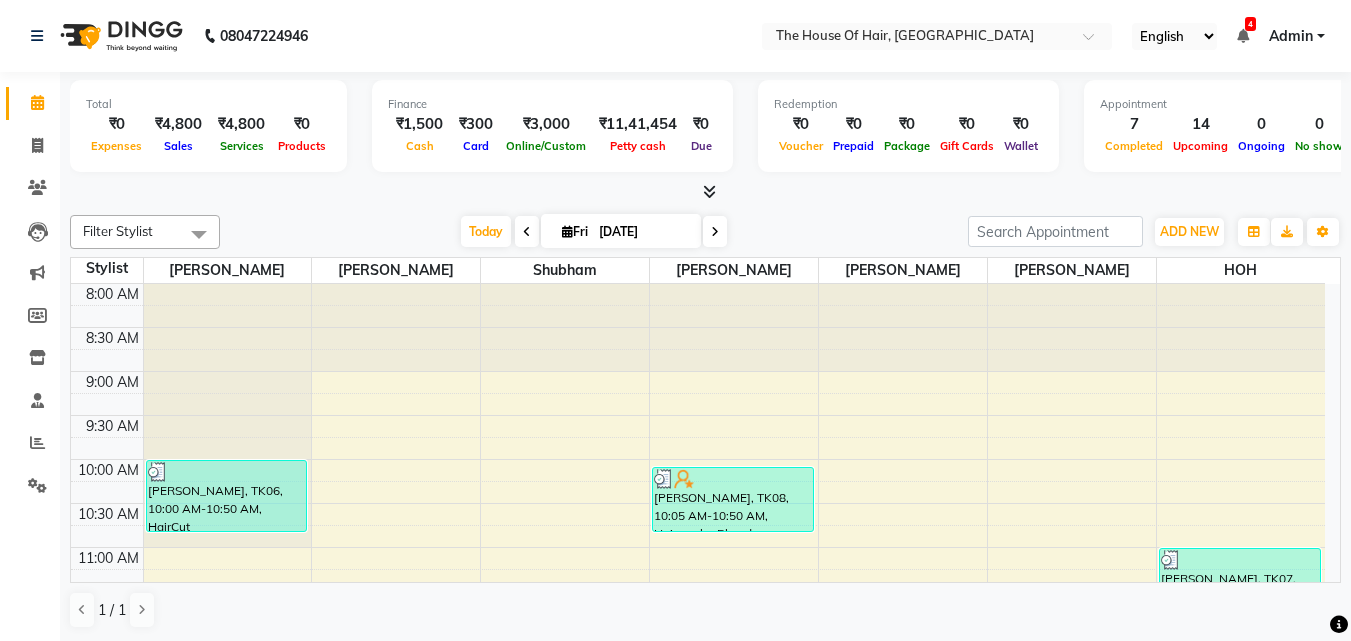 scroll, scrollTop: 0, scrollLeft: 0, axis: both 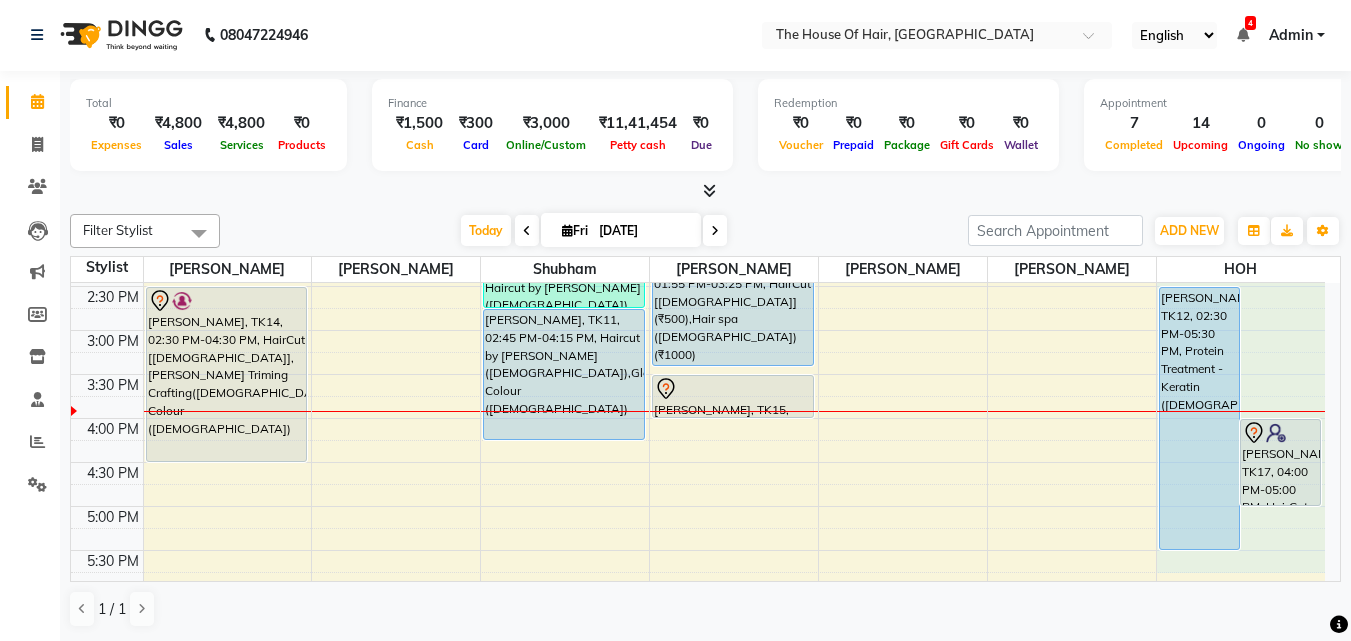 click on "8:00 AM 8:30 AM 9:00 AM 9:30 AM 10:00 AM 10:30 AM 11:00 AM 11:30 AM 12:00 PM 12:30 PM 1:00 PM 1:30 PM 2:00 PM 2:30 PM 3:00 PM 3:30 PM 4:00 PM 4:30 PM 5:00 PM 5:30 PM 6:00 PM 6:30 PM 7:00 PM 7:30 PM 8:00 PM 8:30 PM 9:00 PM 9:30 PM     Anand, TK06, 10:00 AM-10:50 AM, HairCut  [Male],Head Massage (Male)     tejal gath, TK02, 11:30 AM-12:00 PM, Beard Triming Crafting(Male)             akash, TK03, 12:30 PM-01:00 PM, HairCut  [Male]             akash, TK03, 01:00 PM-01:30 PM, Beard Triming Crafting(Male)             Vishawajeet Jadhav, TK14, 02:30 PM-04:30 PM, HairCut  [Male],Beard Triming Crafting(Male),Global Colour (Male)             amrita, TK01, 06:00 PM-06:30 PM, Iron Tong (Female)     Parth khilledar, TK04, 01:45 PM-02:45 PM, Haircut by Shubham (Male),Beard Triming Crafting(Male) (₹300)    Apurva Mehta, TK11, 02:45 PM-04:15 PM, Haircut by Shubham (Female),Global Colour (female)             Vaijant Dighe, TK05, 06:30 PM-07:30 PM, HairCut  [Male],Beard Triming Crafting(Male)" at bounding box center (698, 330) 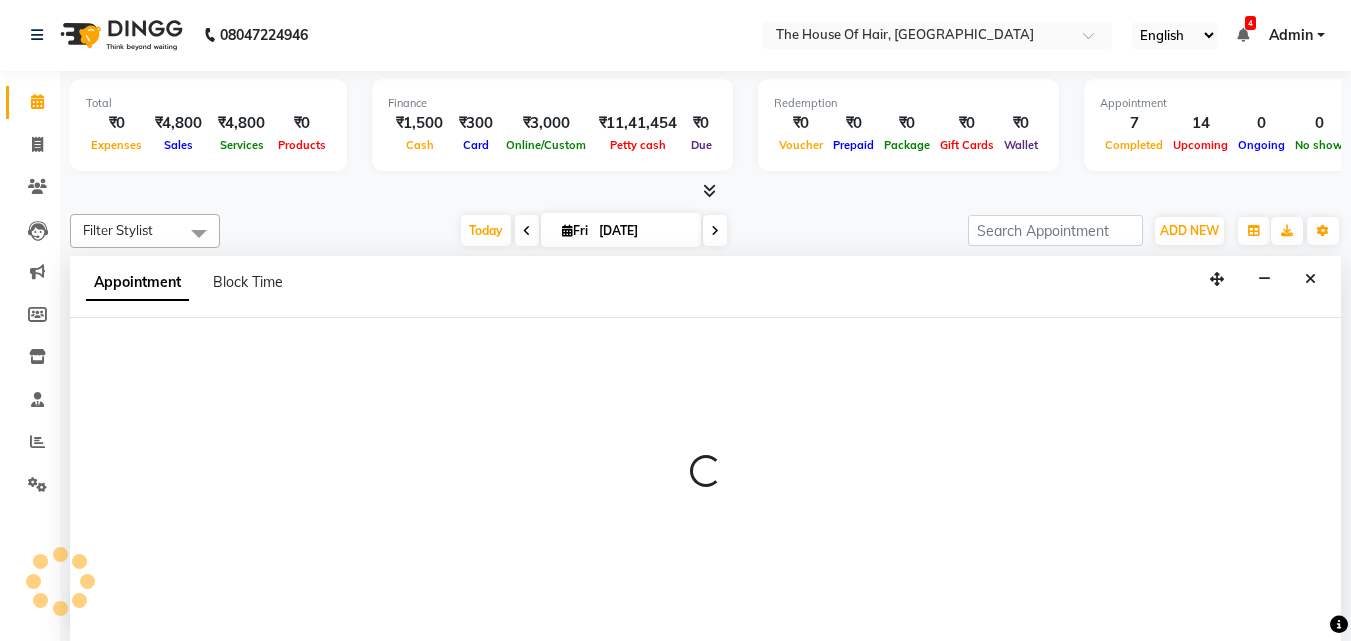 select on "80392" 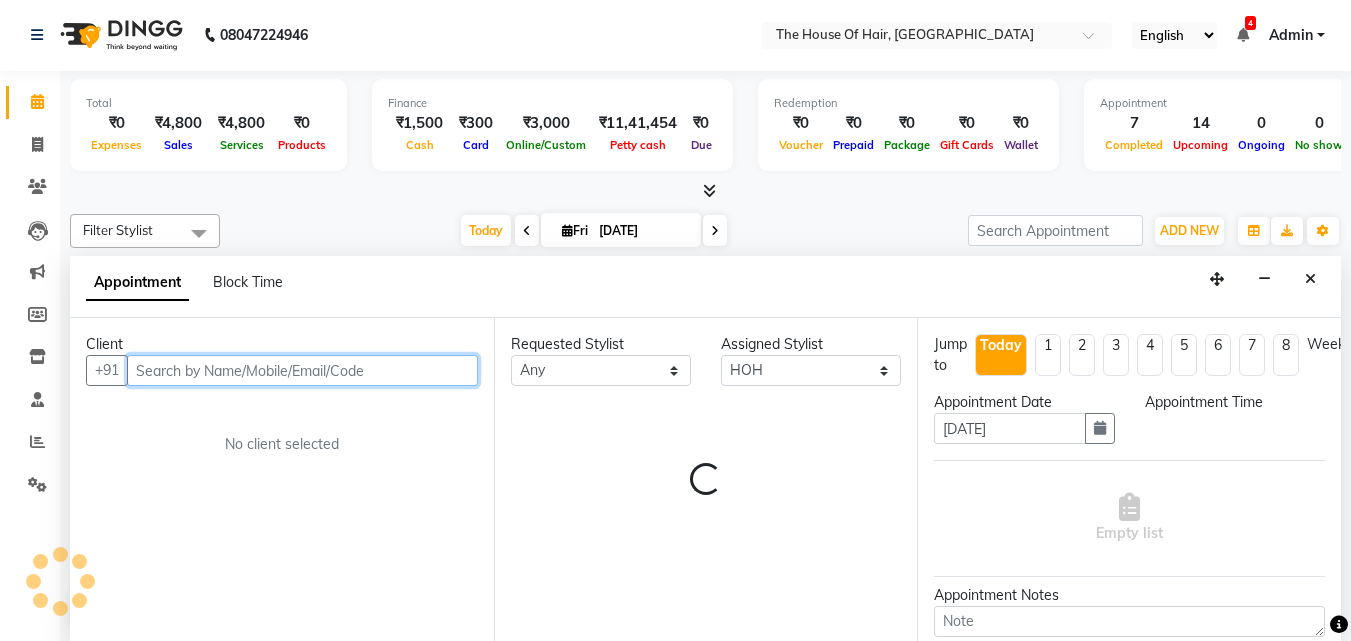 select on "660" 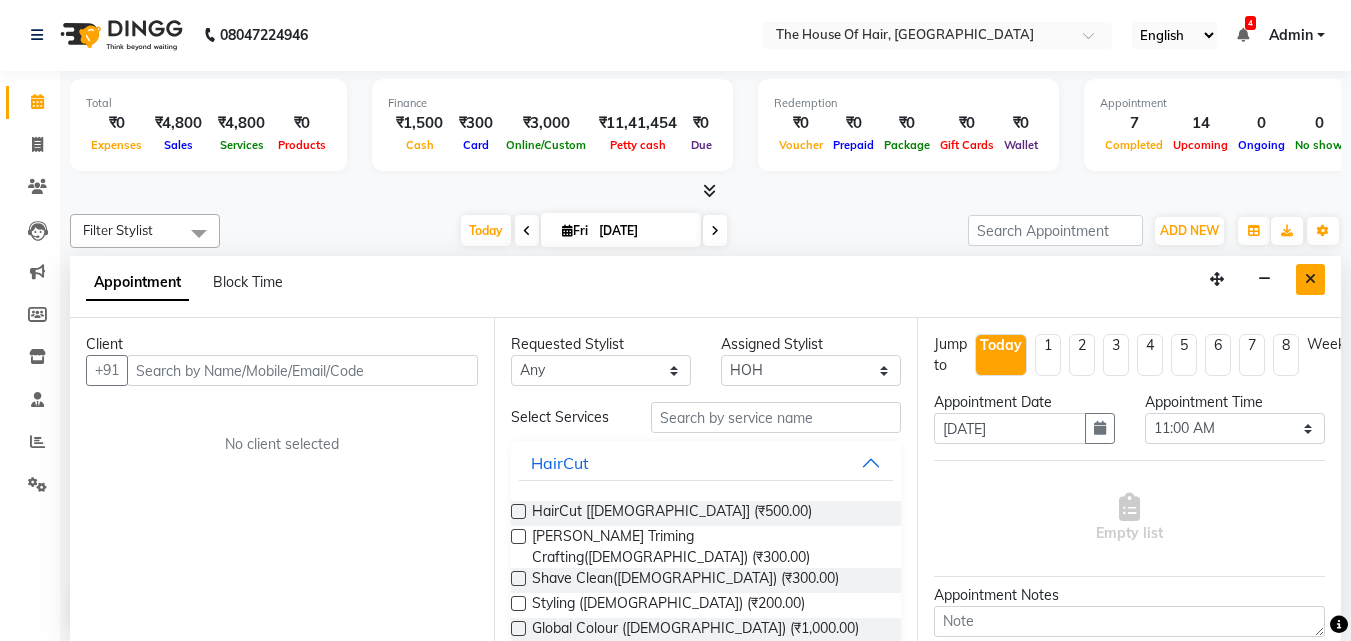 click at bounding box center (1310, 279) 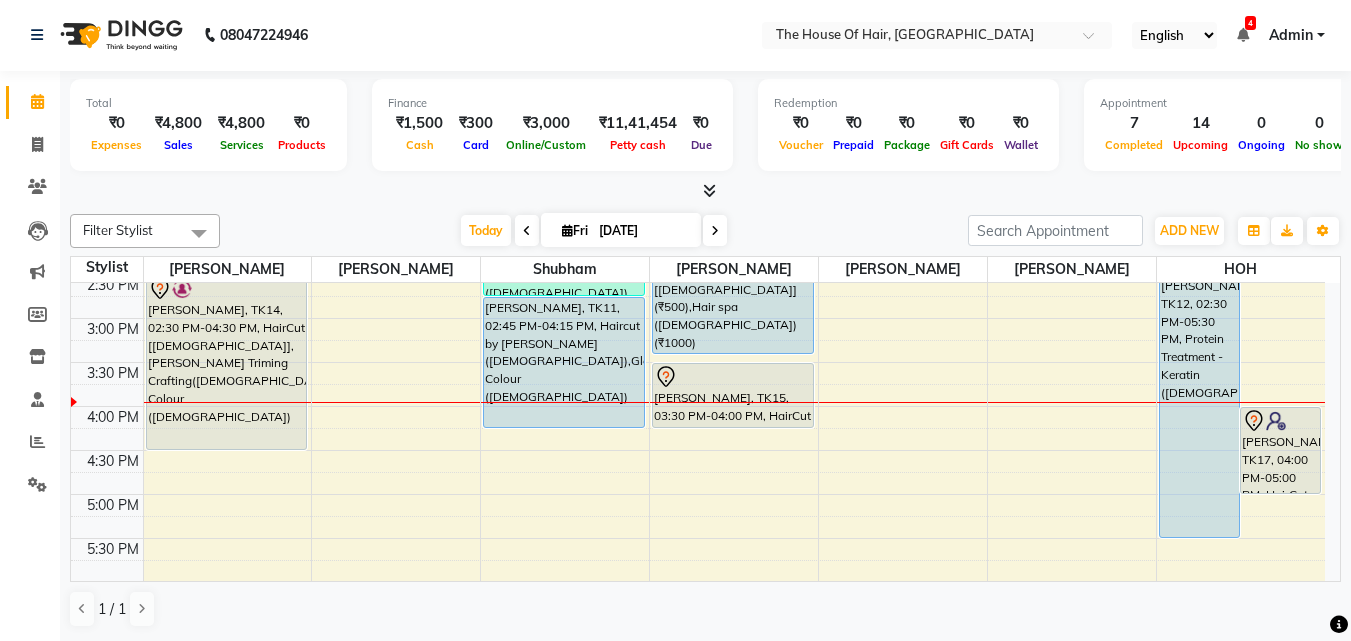 drag, startPoint x: 746, startPoint y: 407, endPoint x: 738, endPoint y: 440, distance: 33.955853 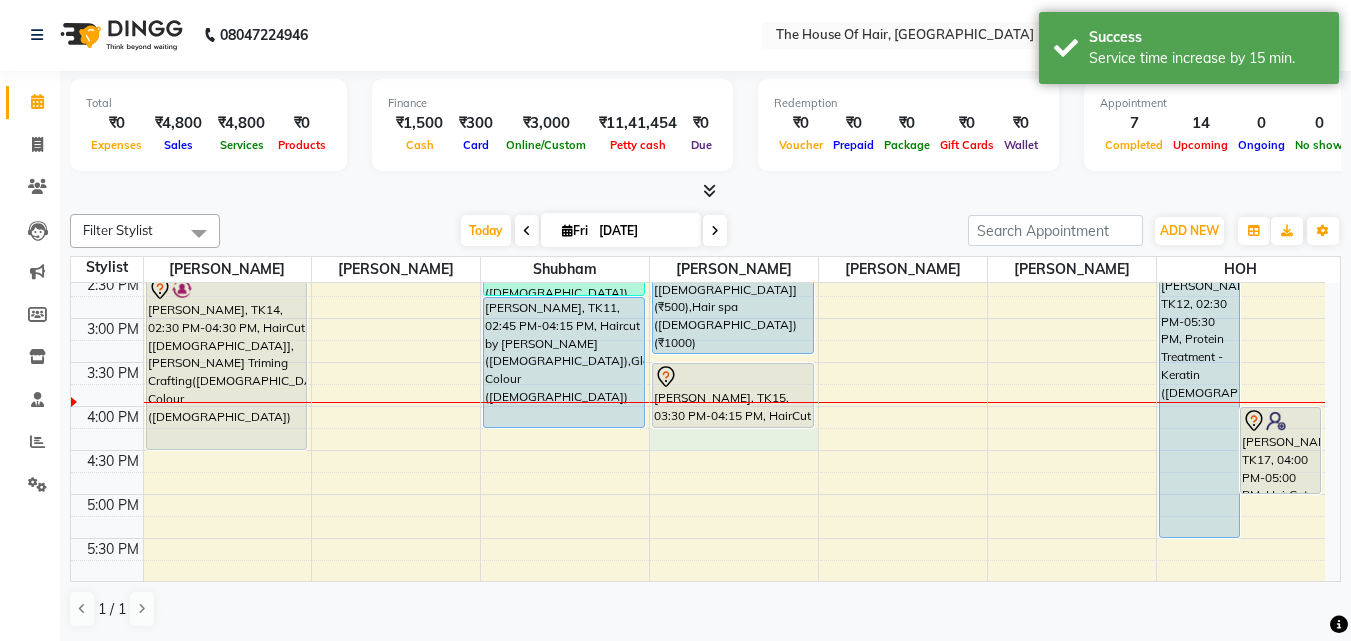 click on "8:00 AM 8:30 AM 9:00 AM 9:30 AM 10:00 AM 10:30 AM 11:00 AM 11:30 AM 12:00 PM 12:30 PM 1:00 PM 1:30 PM 2:00 PM 2:30 PM 3:00 PM 3:30 PM 4:00 PM 4:30 PM 5:00 PM 5:30 PM 6:00 PM 6:30 PM 7:00 PM 7:30 PM 8:00 PM 8:30 PM 9:00 PM 9:30 PM     Anand, TK06, 10:00 AM-10:50 AM, HairCut  [Male],Head Massage (Male)     tejal gath, TK02, 11:30 AM-12:00 PM, Beard Triming Crafting(Male)             akash, TK03, 12:30 PM-01:00 PM, HairCut  [Male]             akash, TK03, 01:00 PM-01:30 PM, Beard Triming Crafting(Male)             Vishawajeet Jadhav, TK14, 02:30 PM-04:30 PM, HairCut  [Male],Beard Triming Crafting(Male),Global Colour (Male)             amrita, TK01, 06:00 PM-06:30 PM, Iron Tong (Female)     Parth khilledar, TK04, 01:45 PM-02:45 PM, Haircut by Shubham (Male),Beard Triming Crafting(Male) (₹300)    Apurva Mehta, TK11, 02:45 PM-04:15 PM, Haircut by Shubham (Female),Global Colour (female)             Vaijant Dighe, TK05, 06:30 PM-07:30 PM, HairCut  [Male],Beard Triming Crafting(Male)" at bounding box center (698, 318) 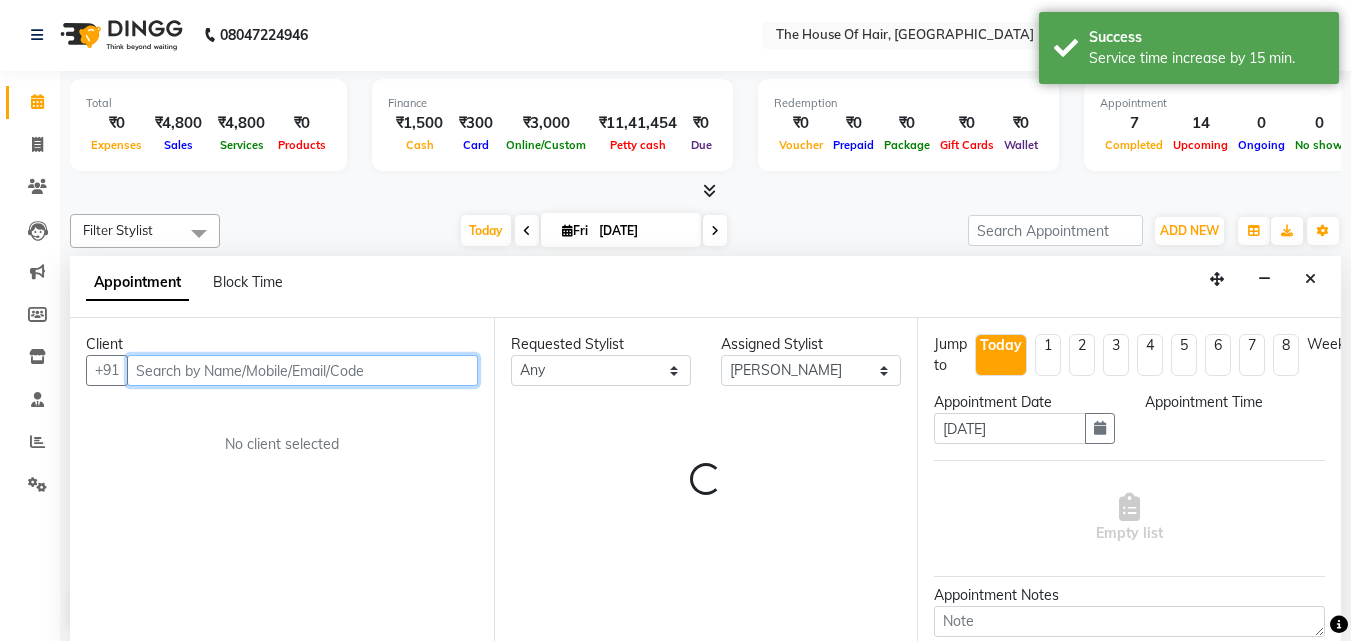 select on "975" 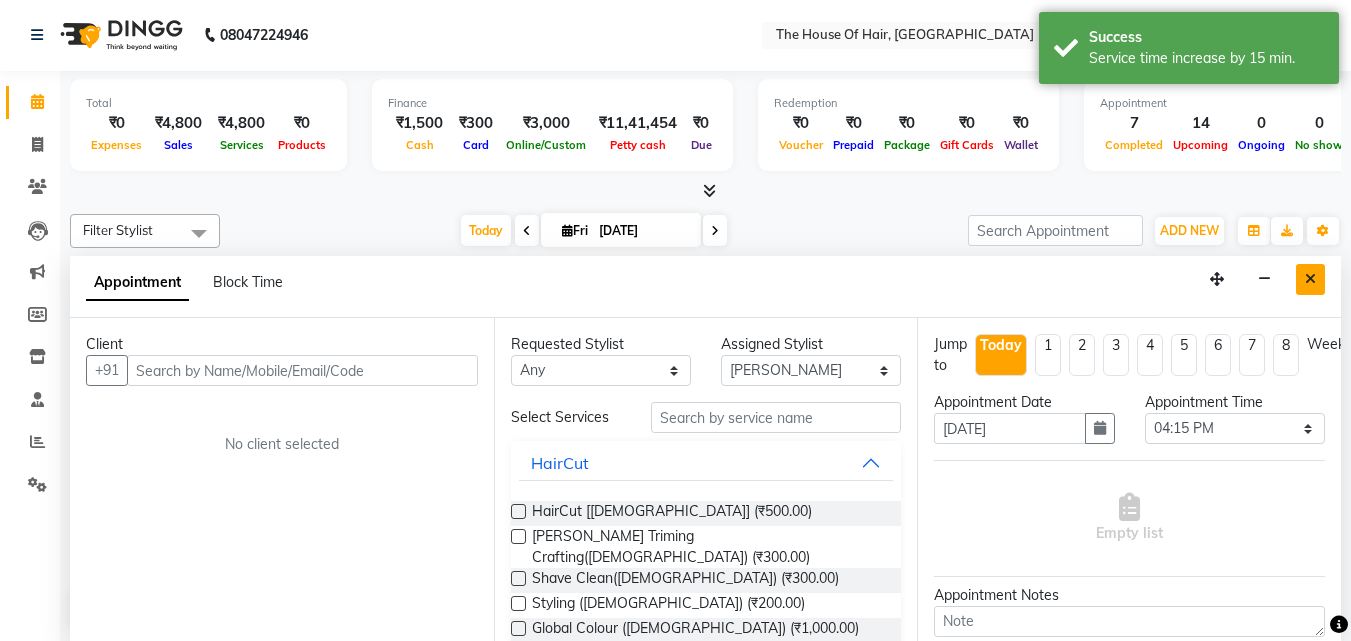 click at bounding box center [1310, 279] 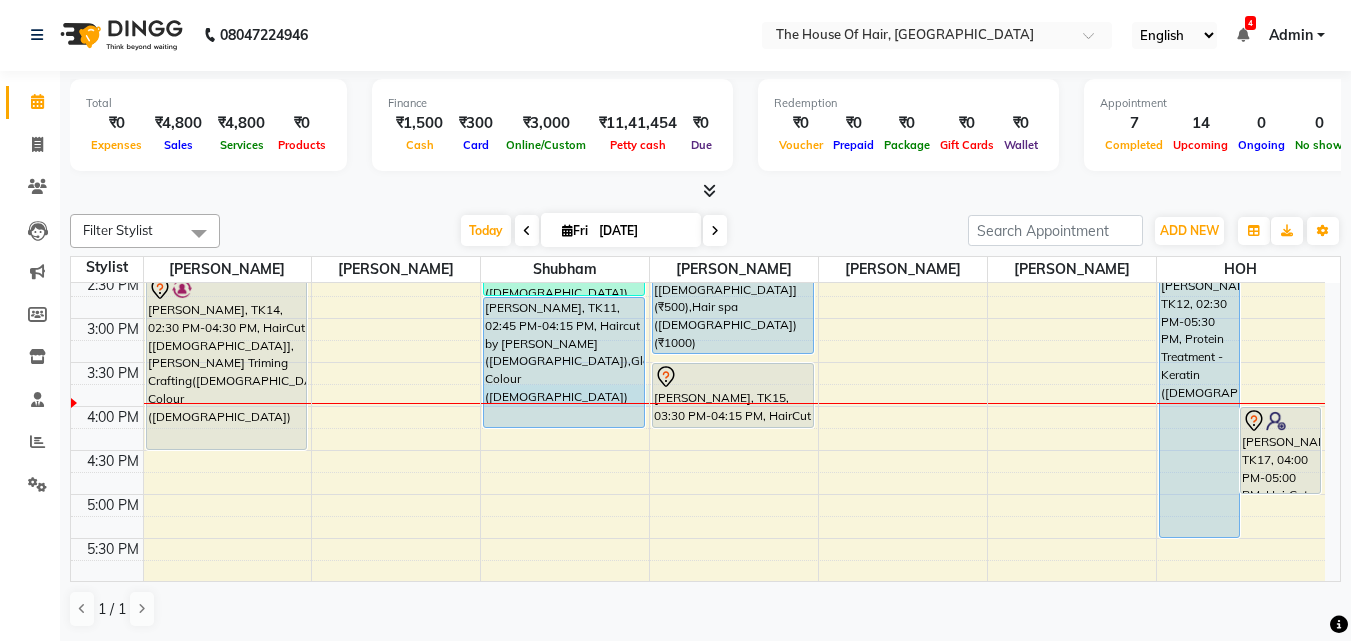 click on "8:00 AM 8:30 AM 9:00 AM 9:30 AM 10:00 AM 10:30 AM 11:00 AM 11:30 AM 12:00 PM 12:30 PM 1:00 PM 1:30 PM 2:00 PM 2:30 PM 3:00 PM 3:30 PM 4:00 PM 4:30 PM 5:00 PM 5:30 PM 6:00 PM 6:30 PM 7:00 PM 7:30 PM 8:00 PM 8:30 PM 9:00 PM 9:30 PM     Anand, TK06, 10:00 AM-10:50 AM, HairCut  [Male],Head Massage (Male)     tejal gath, TK02, 11:30 AM-12:00 PM, Beard Triming Crafting(Male)             akash, TK03, 12:30 PM-01:00 PM, HairCut  [Male]             akash, TK03, 01:00 PM-01:30 PM, Beard Triming Crafting(Male)             Vishawajeet Jadhav, TK14, 02:30 PM-04:30 PM, HairCut  [Male],Beard Triming Crafting(Male),Global Colour (Male)             amrita, TK01, 06:00 PM-06:30 PM, Iron Tong (Female)     Parth khilledar, TK04, 01:45 PM-02:45 PM, Haircut by Shubham (Male),Beard Triming Crafting(Male) (₹300)    Apurva Mehta, TK11, 02:45 PM-04:15 PM, Haircut by Shubham (Female),Global Colour (female)             Vaijant Dighe, TK05, 06:30 PM-07:30 PM, HairCut  [Male],Beard Triming Crafting(Male)" at bounding box center (698, 318) 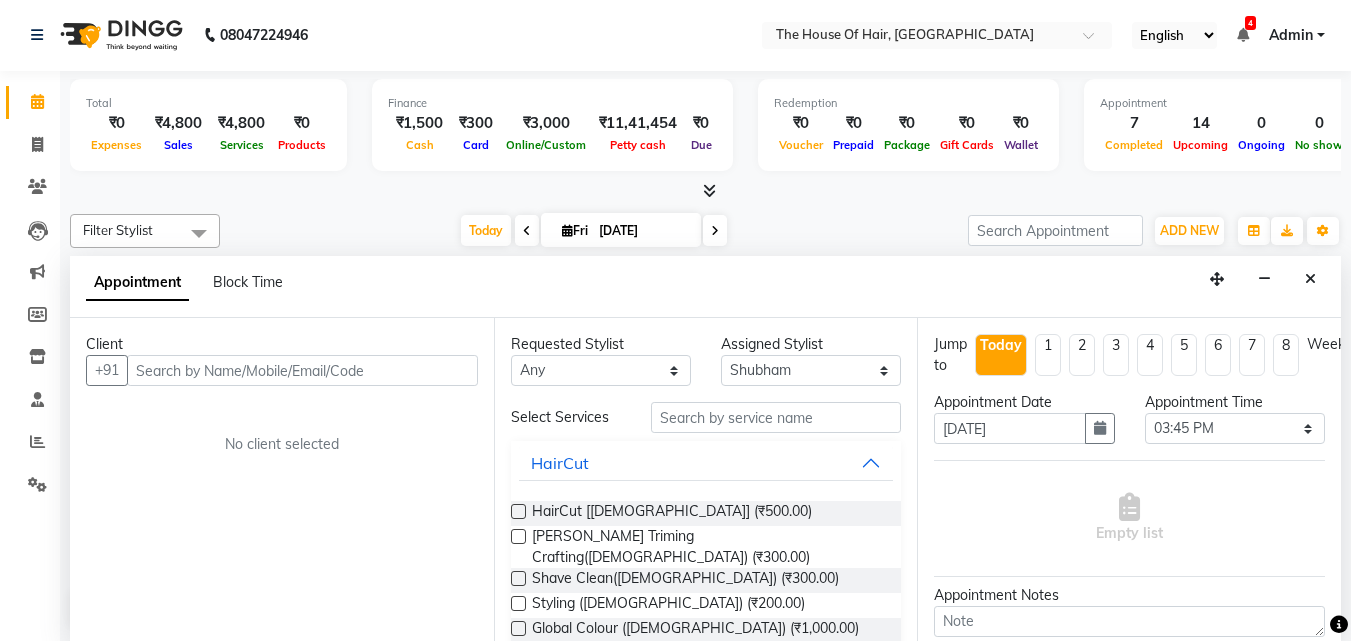 click at bounding box center [302, 370] 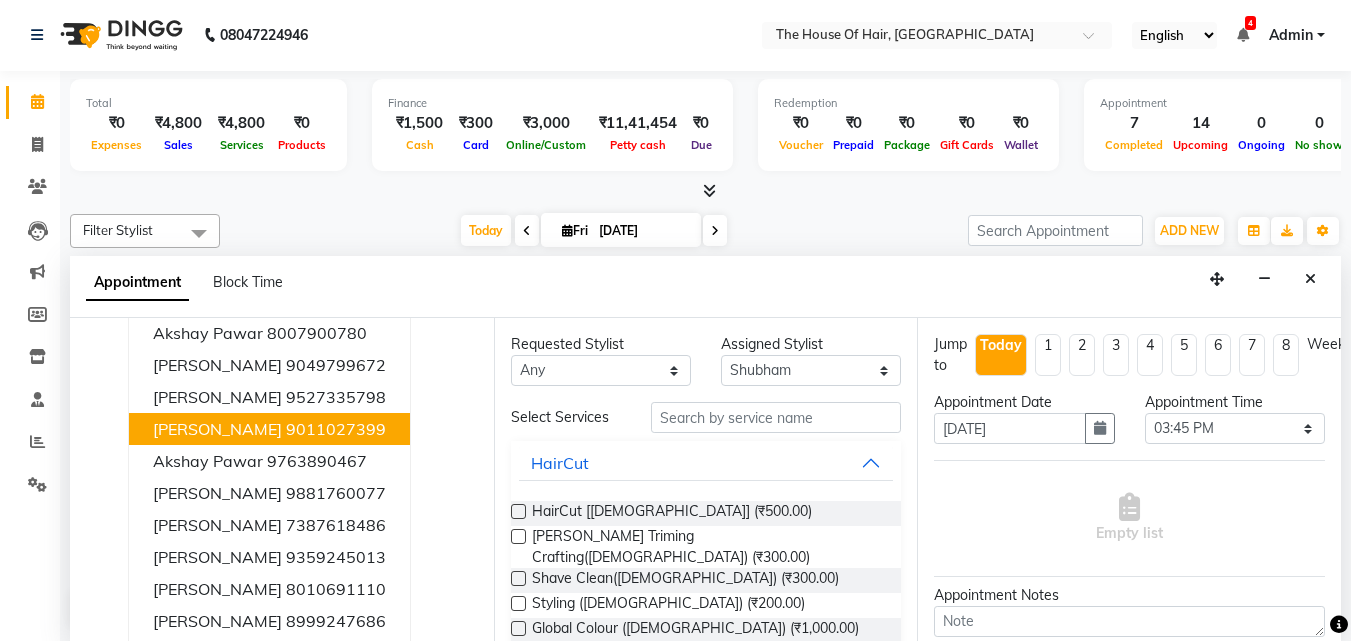 scroll, scrollTop: 85, scrollLeft: 0, axis: vertical 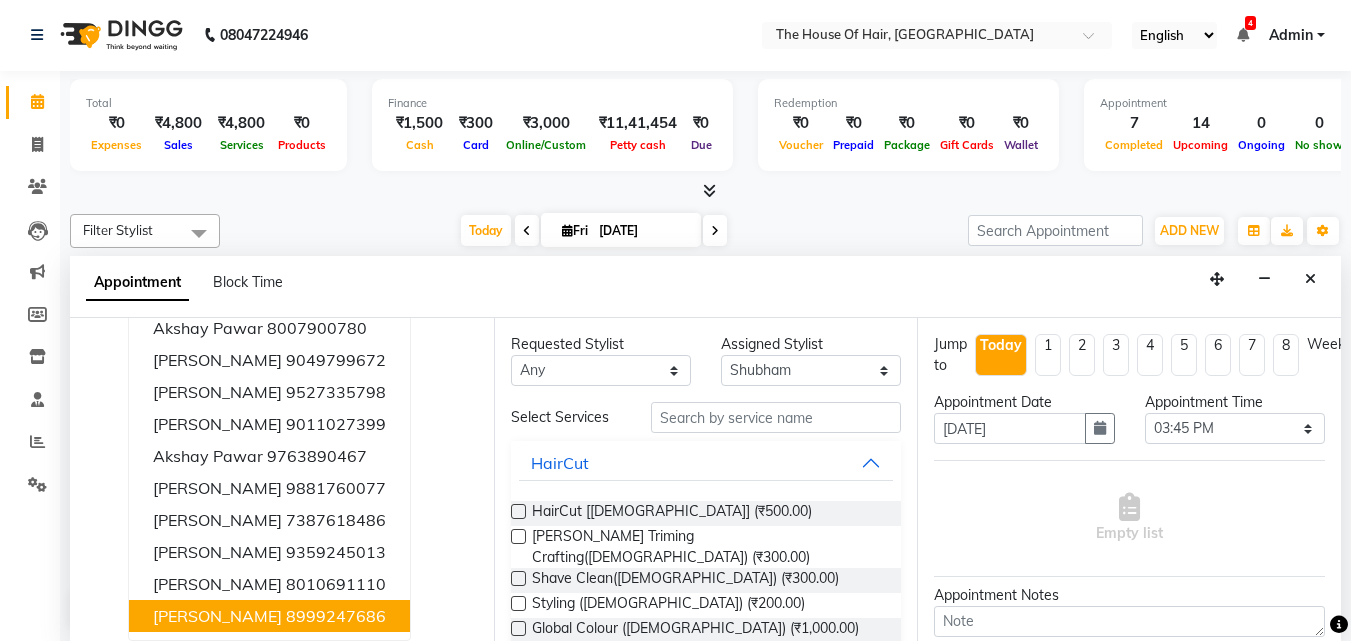 click on "Saurabh Pawar  8999247686" at bounding box center (269, 616) 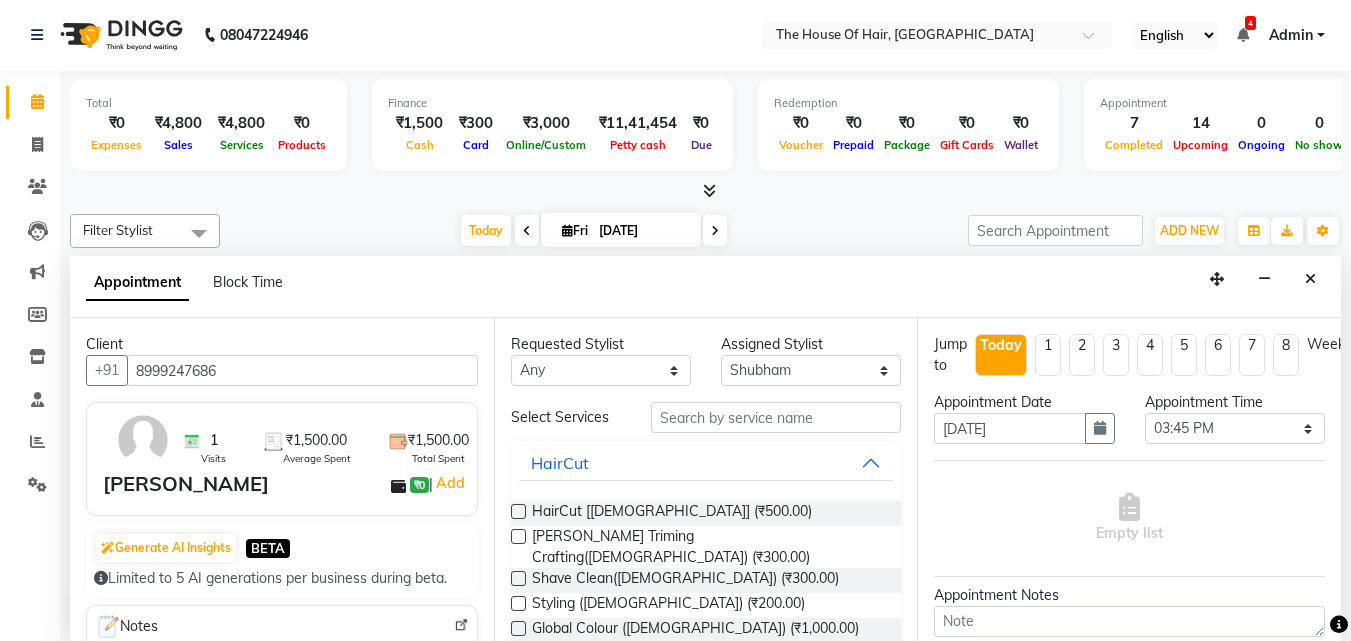 type on "8999247686" 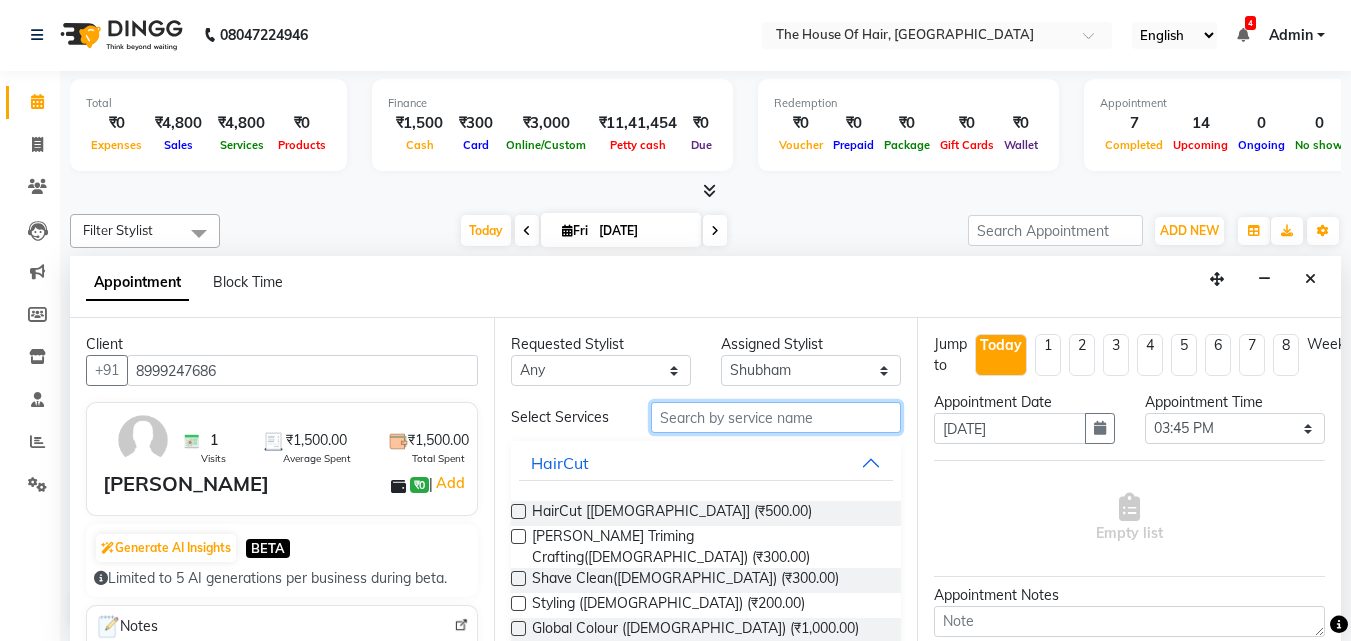 click at bounding box center (776, 417) 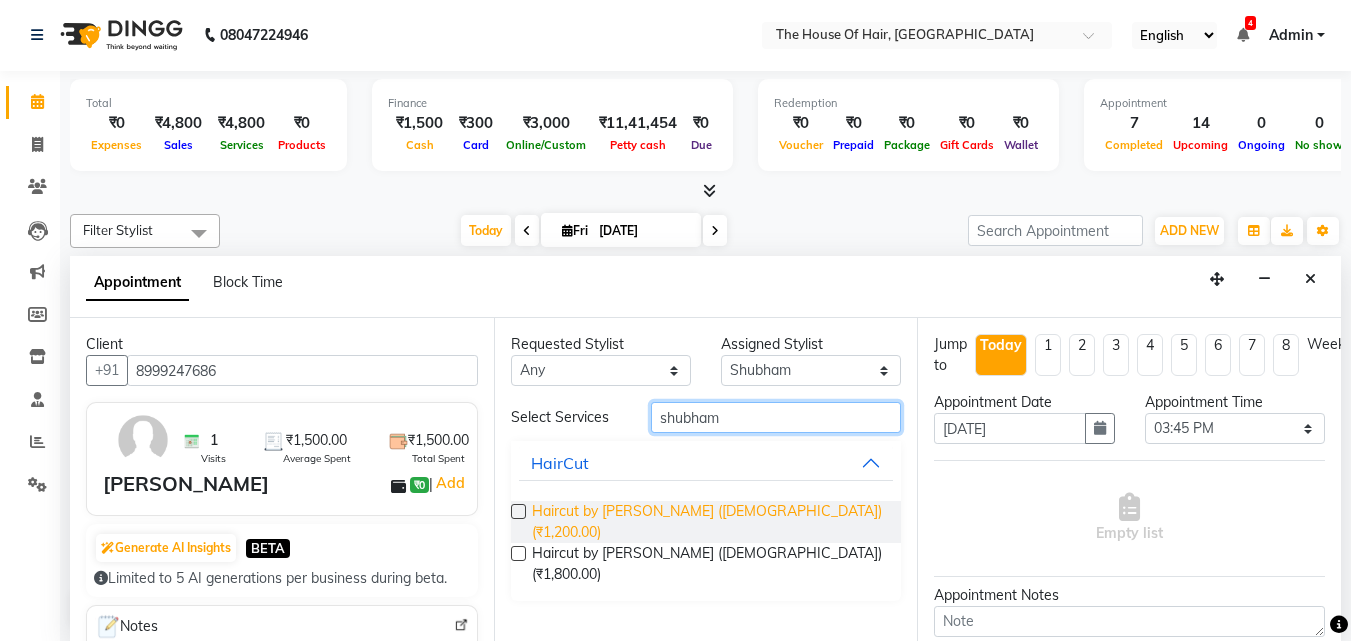 type on "shubham" 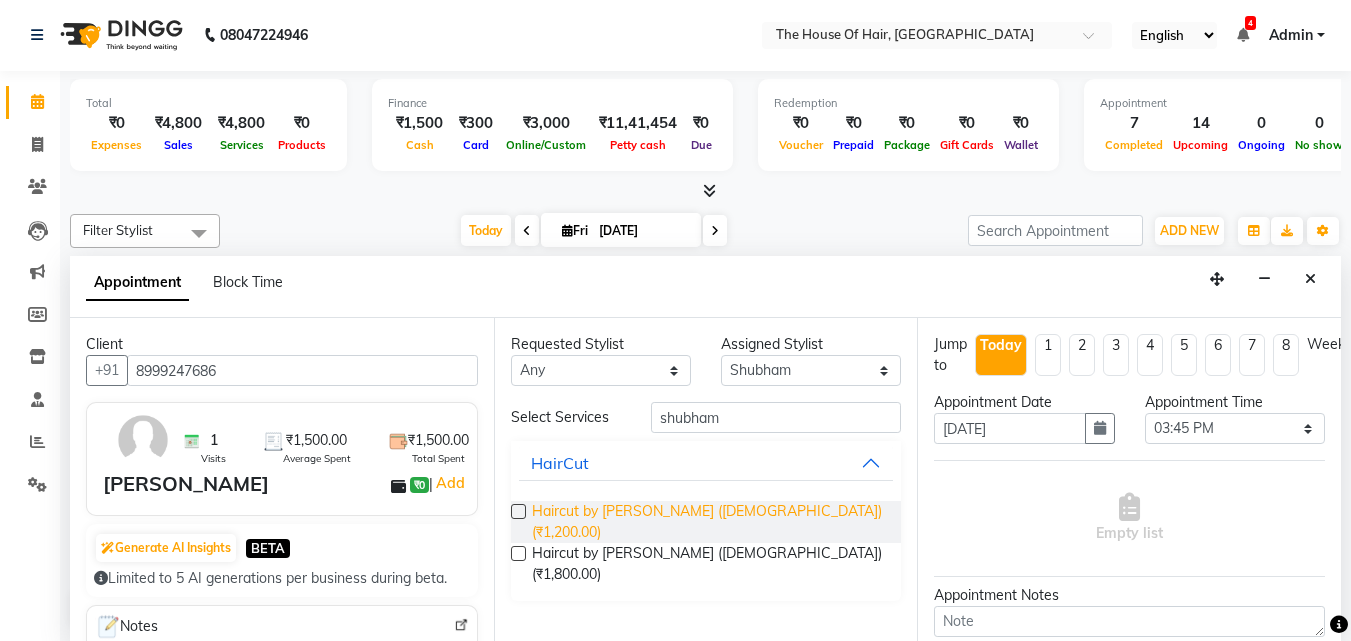 click on "Haircut by Shubham (Male) (₹1,200.00)" at bounding box center [709, 522] 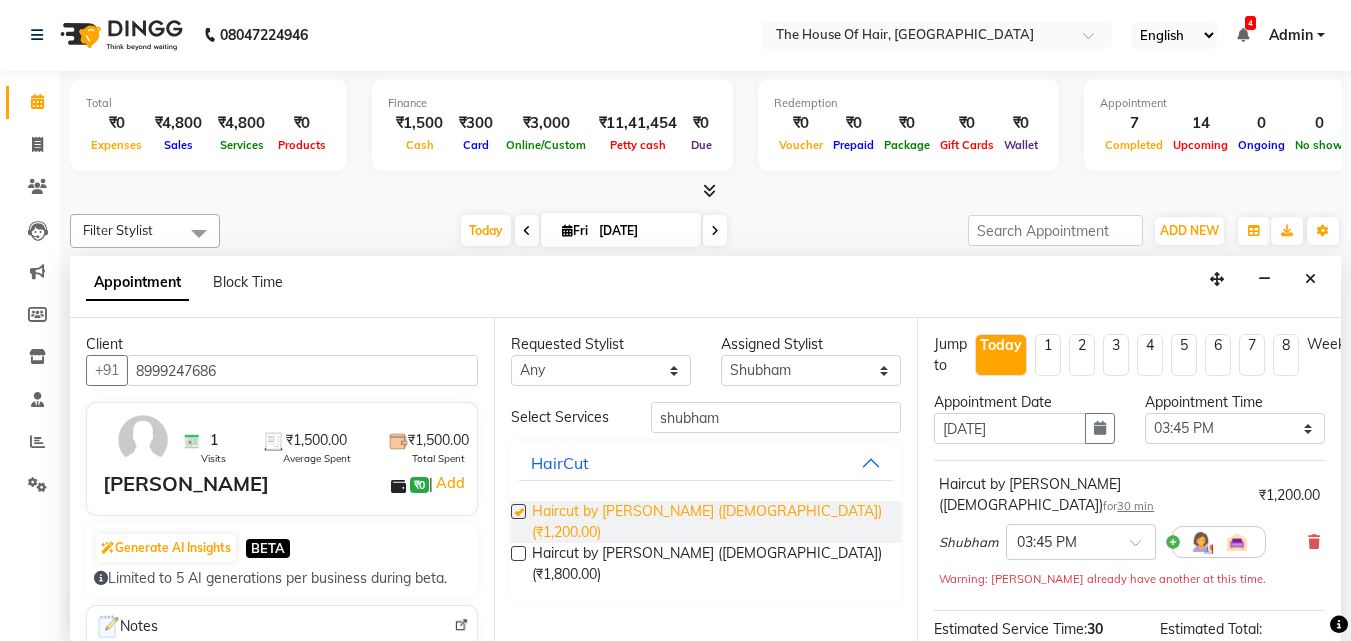 checkbox on "false" 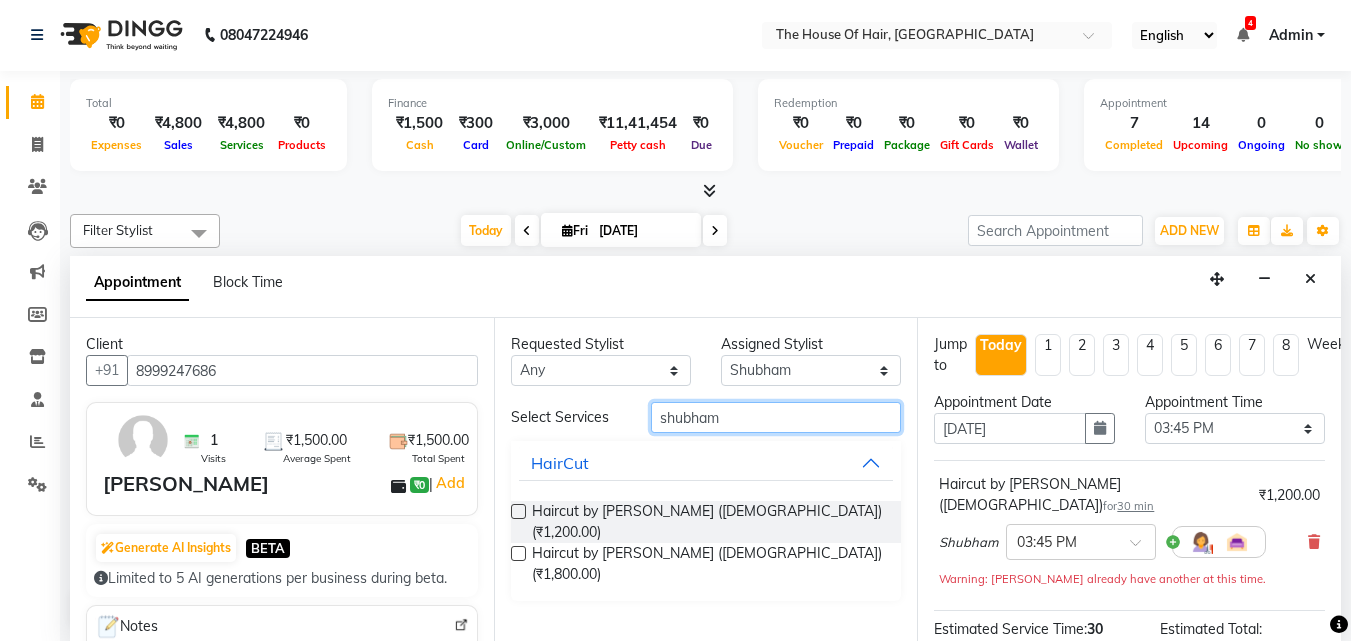 click on "shubham" at bounding box center (776, 417) 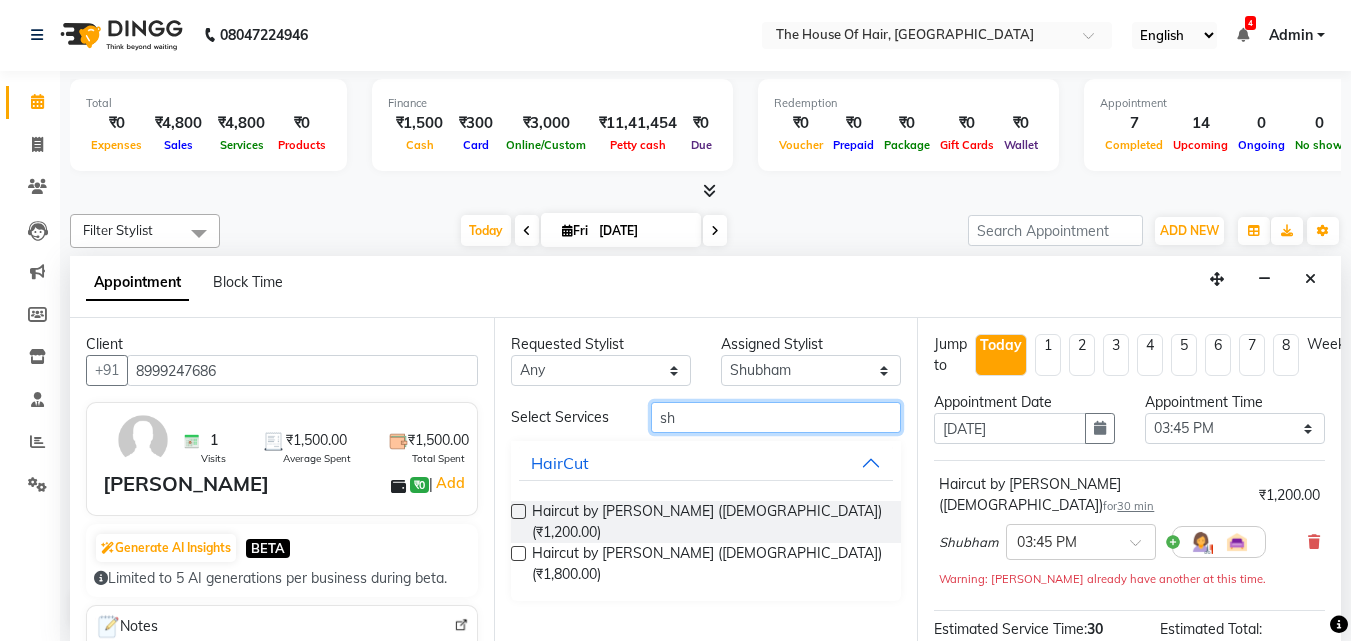 type on "s" 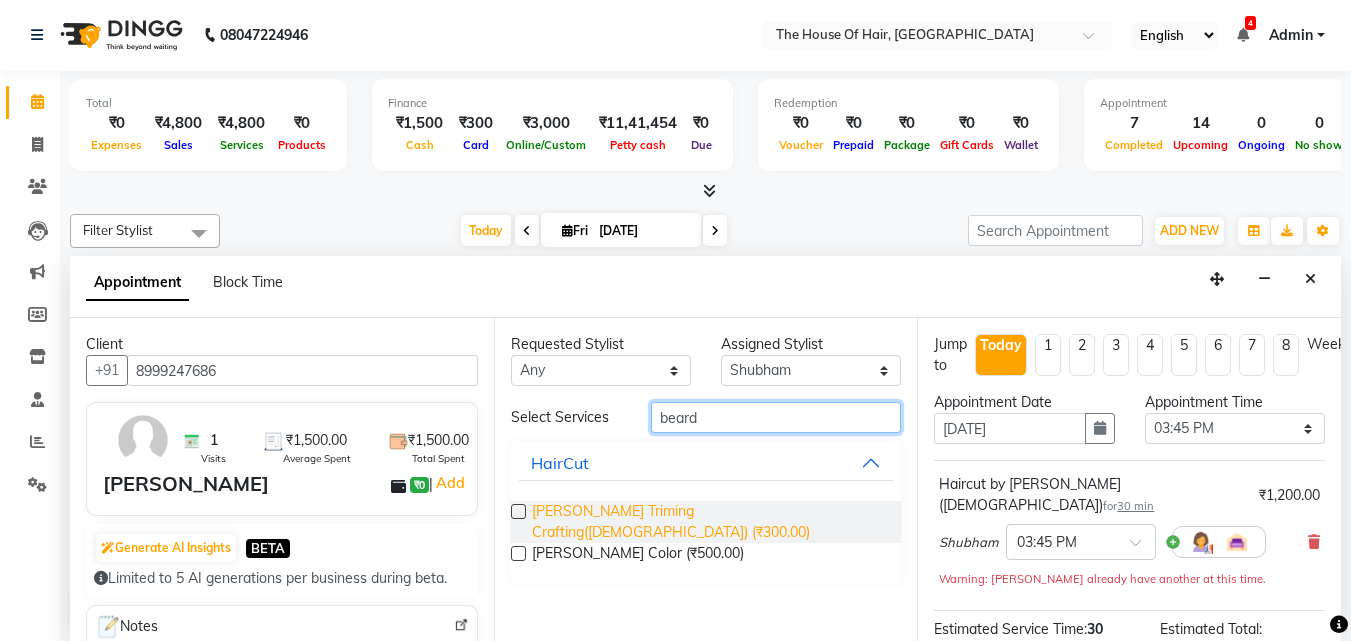 type on "beard" 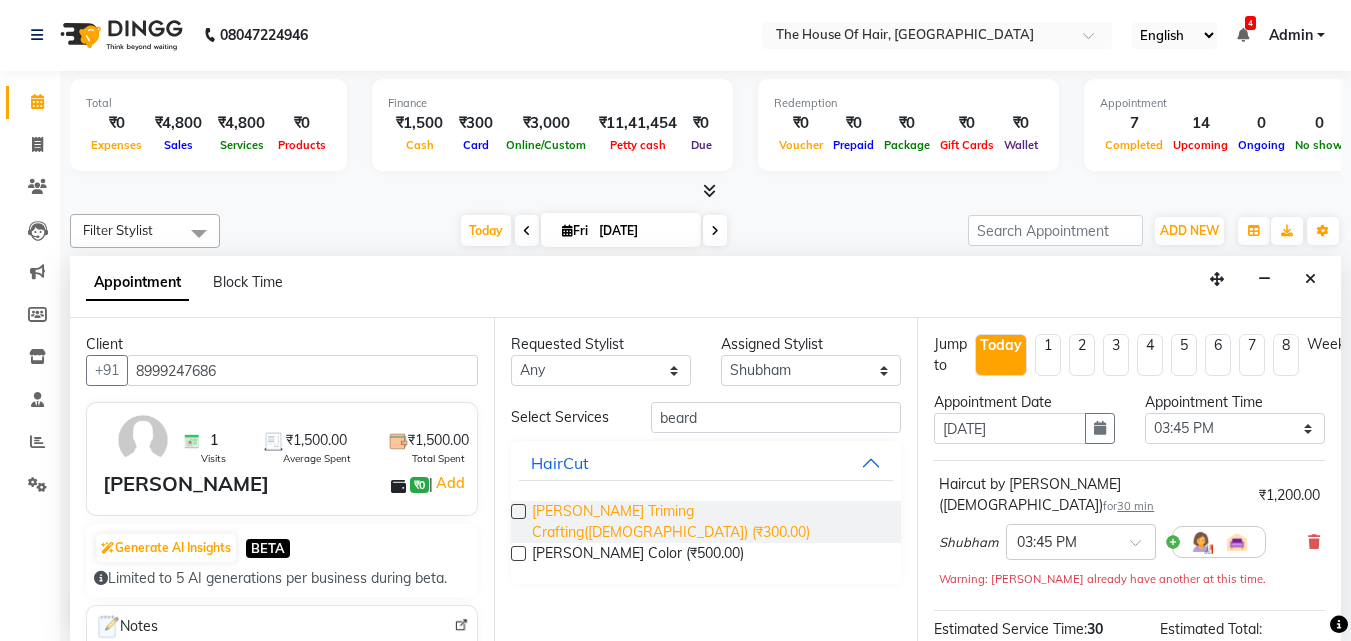 click on "Beard Triming Crafting(Male) (₹300.00)" at bounding box center [709, 522] 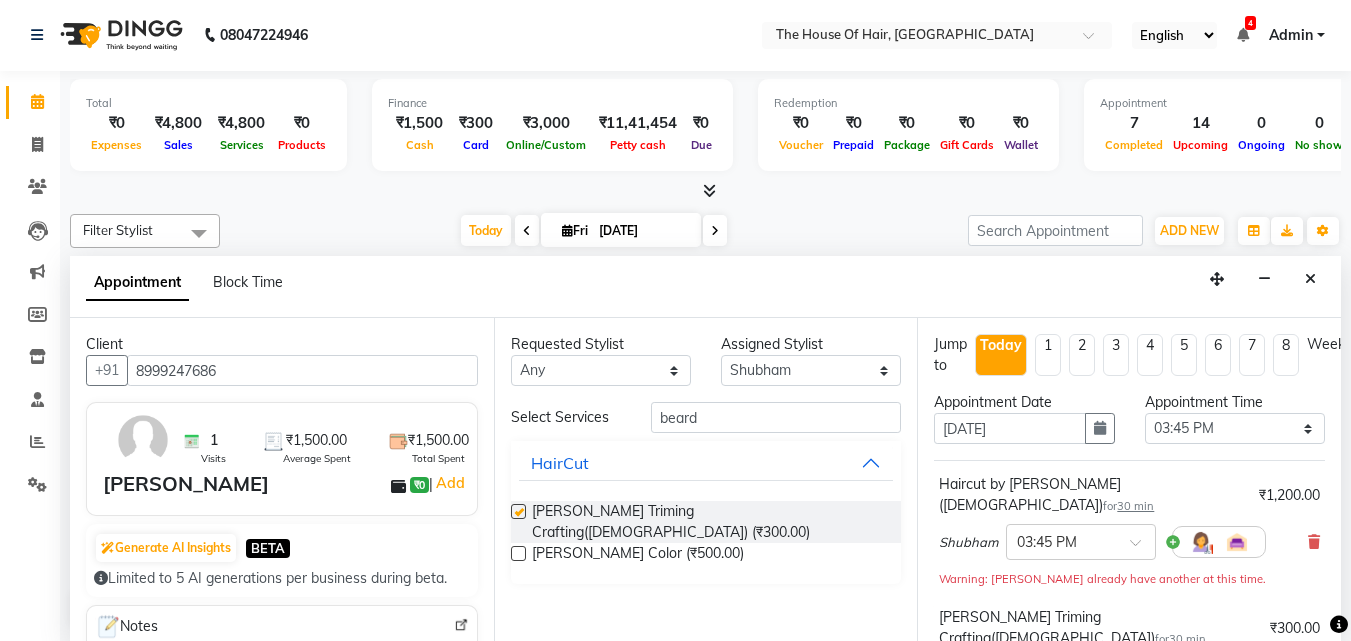 checkbox on "false" 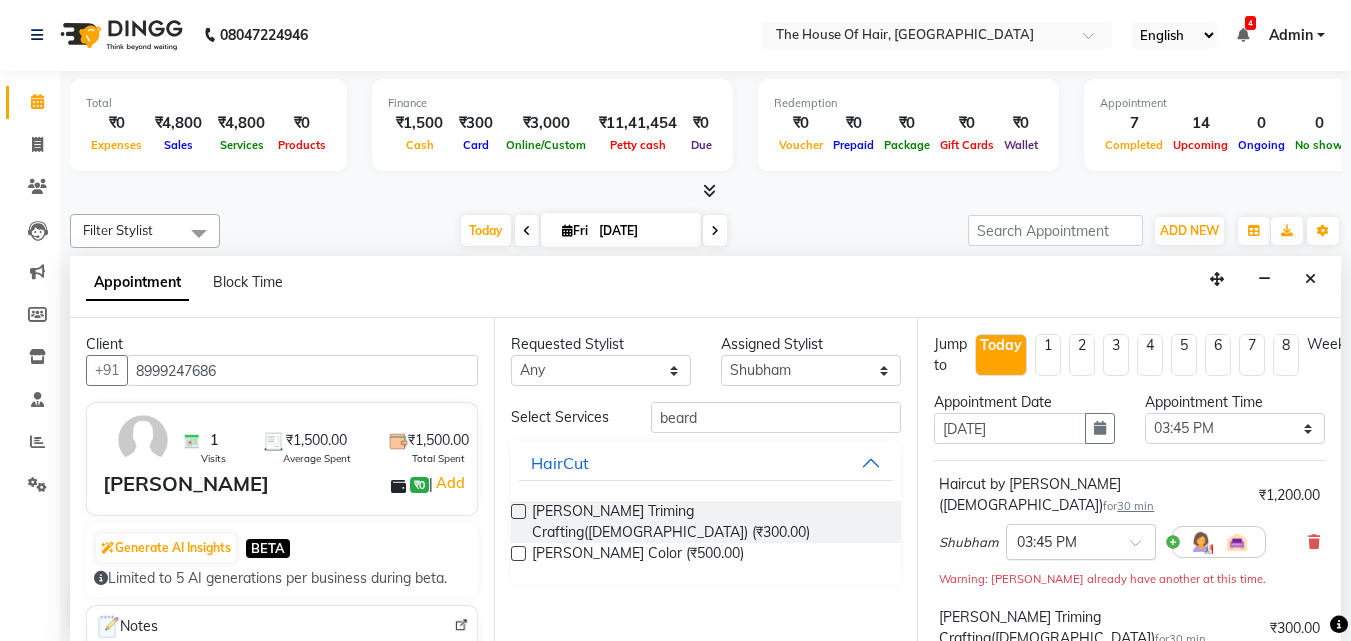 scroll, scrollTop: 330, scrollLeft: 0, axis: vertical 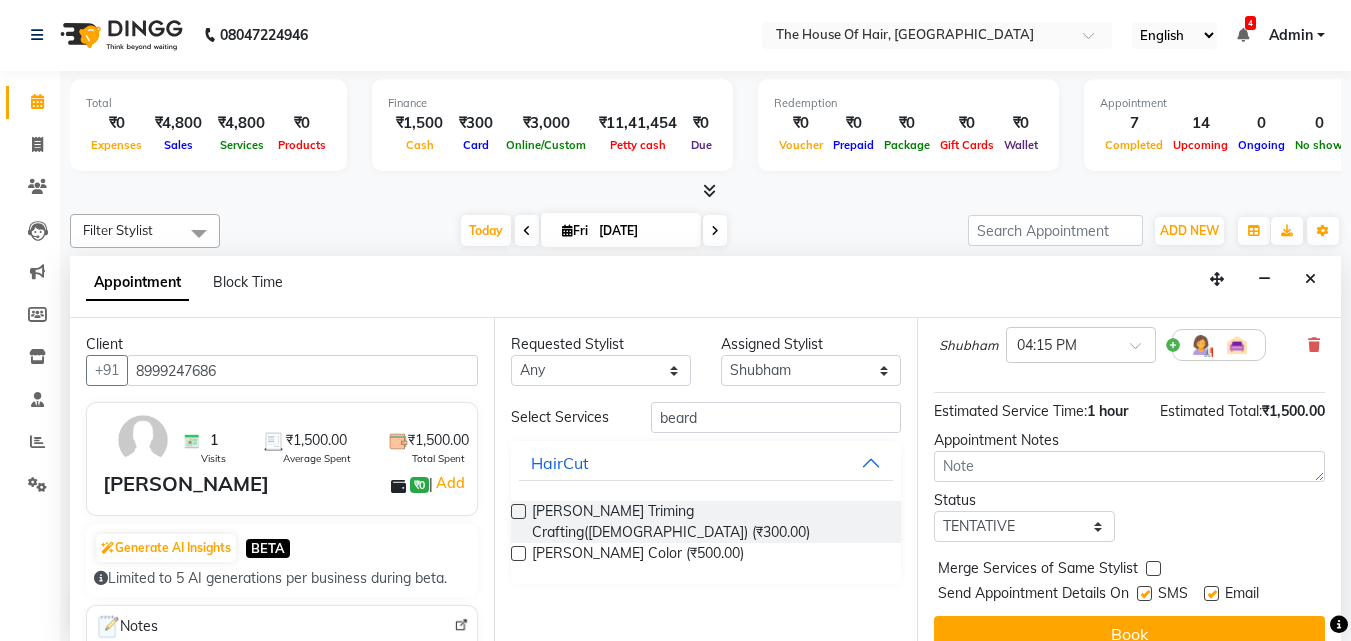 click at bounding box center (1153, 568) 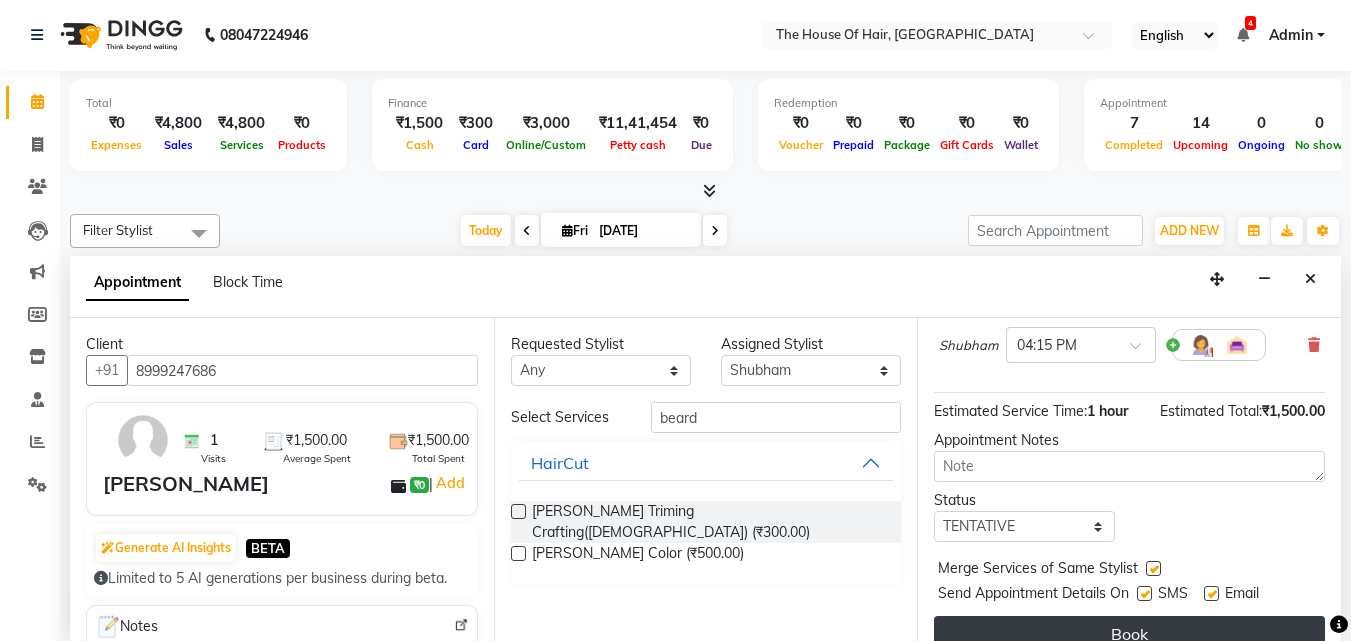 click on "Book" at bounding box center (1129, 634) 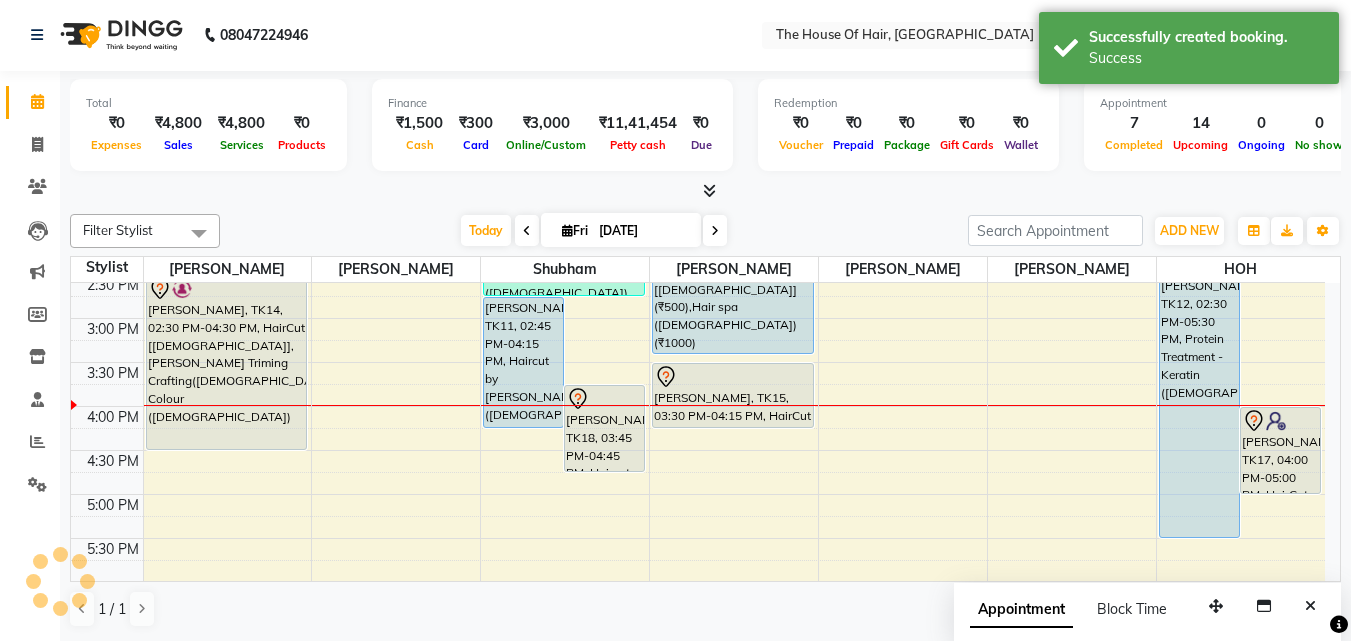 scroll, scrollTop: 0, scrollLeft: 0, axis: both 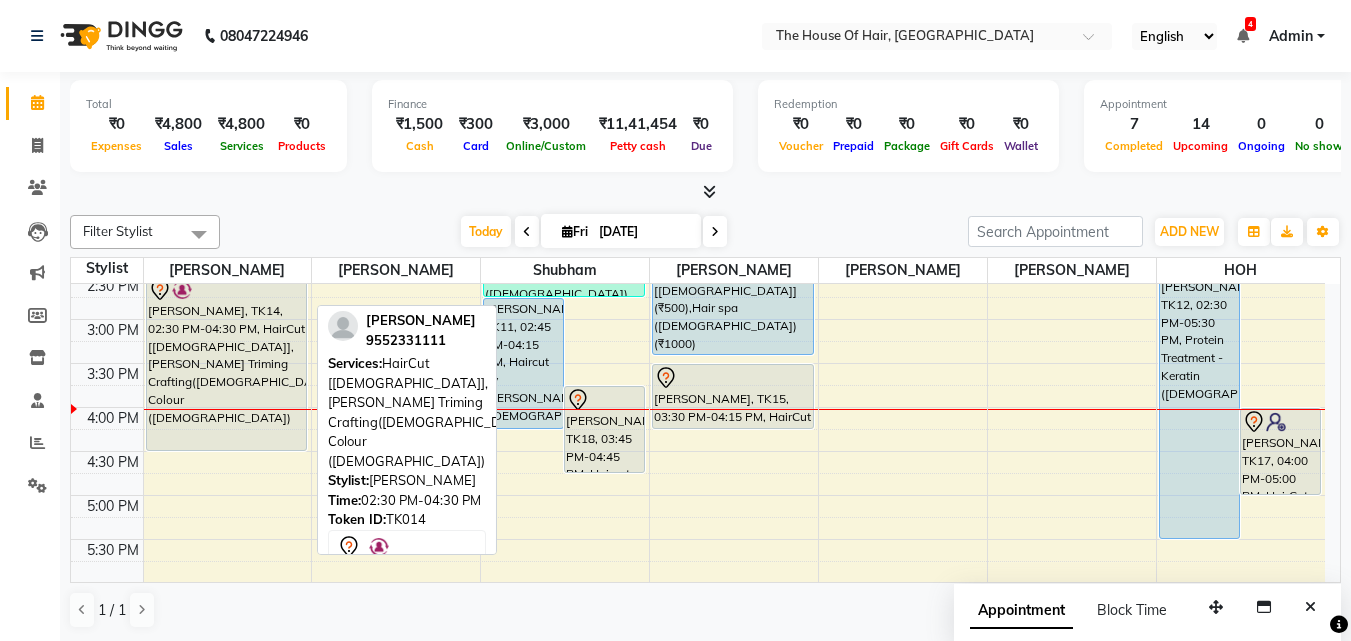 click on "Vishawajeet Jadhav, TK14, 02:30 PM-04:30 PM, HairCut  [Male],Beard Triming Crafting(Male),Global Colour (Male)" at bounding box center (227, 363) 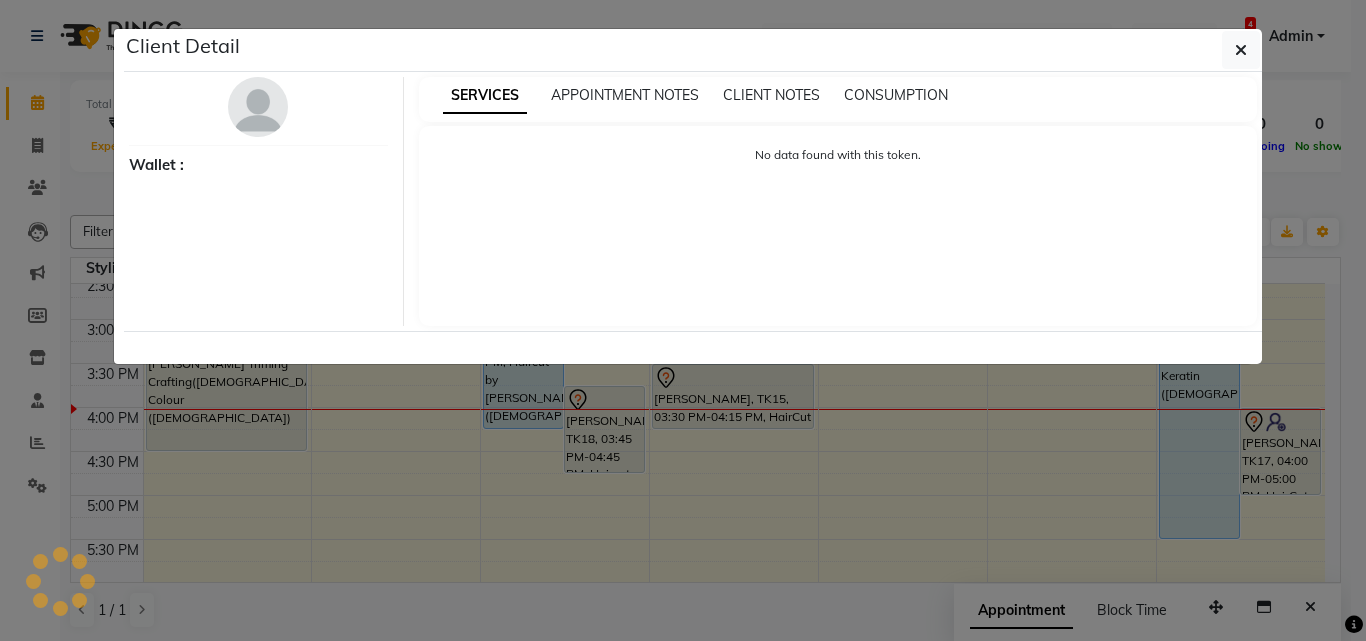 select on "7" 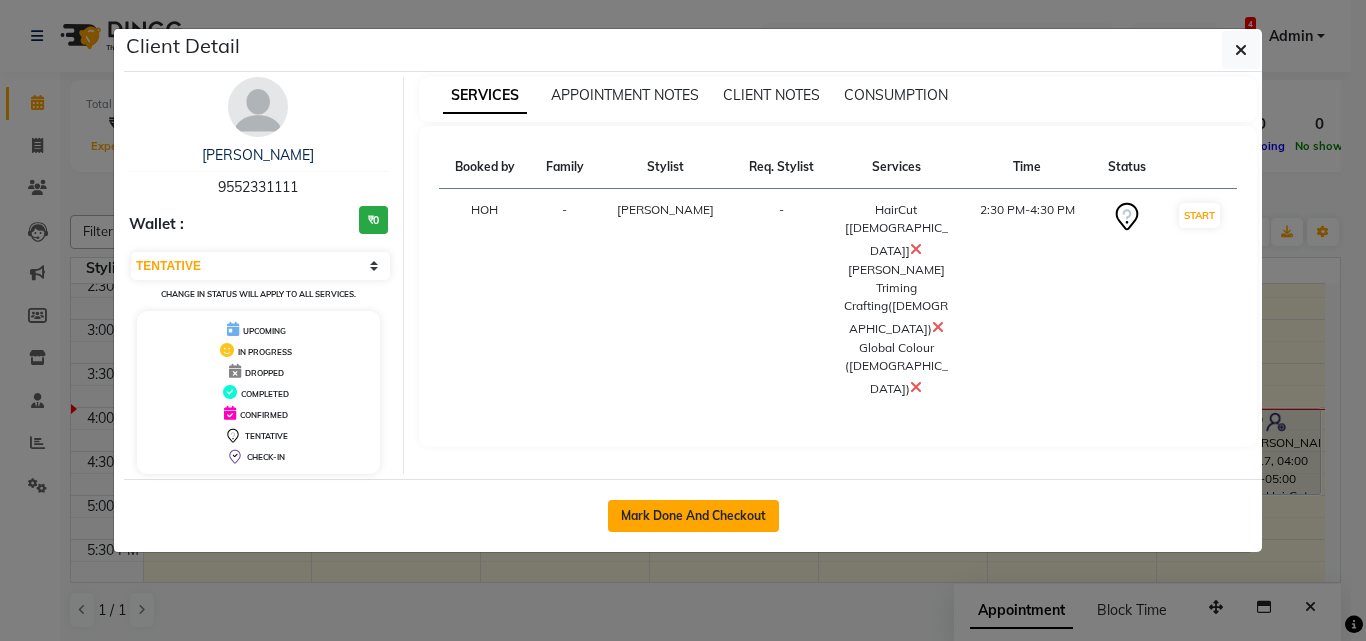 click on "Mark Done And Checkout" 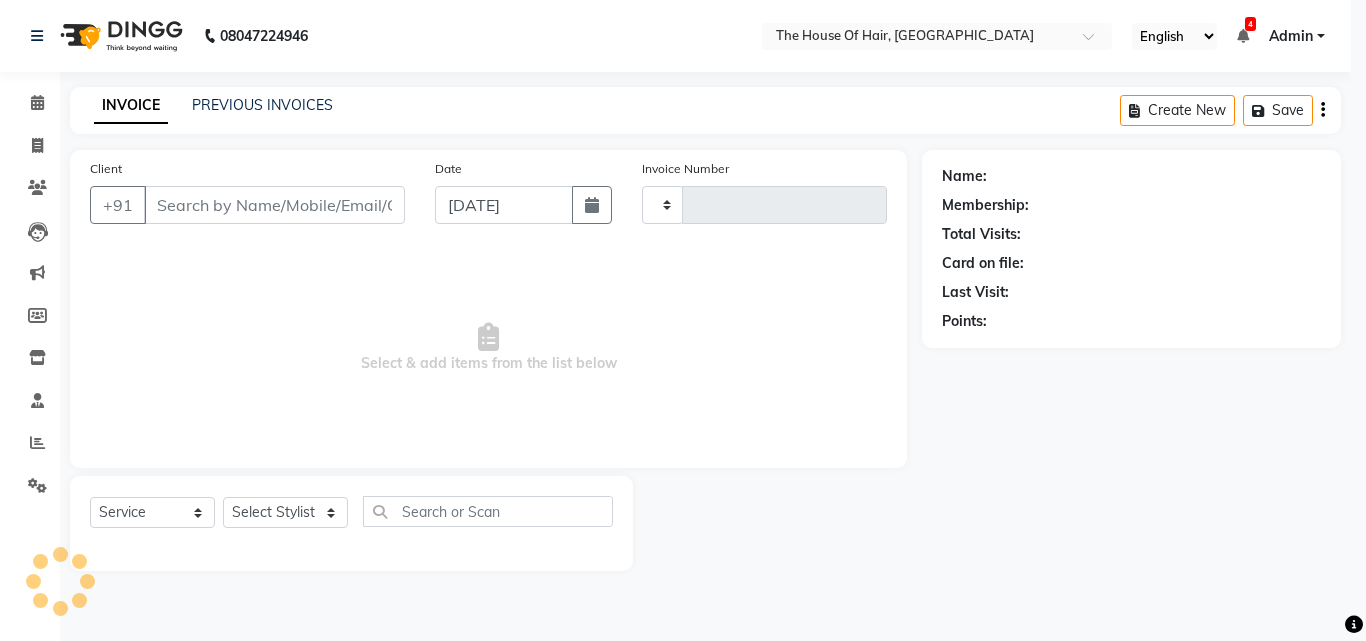 type on "1188" 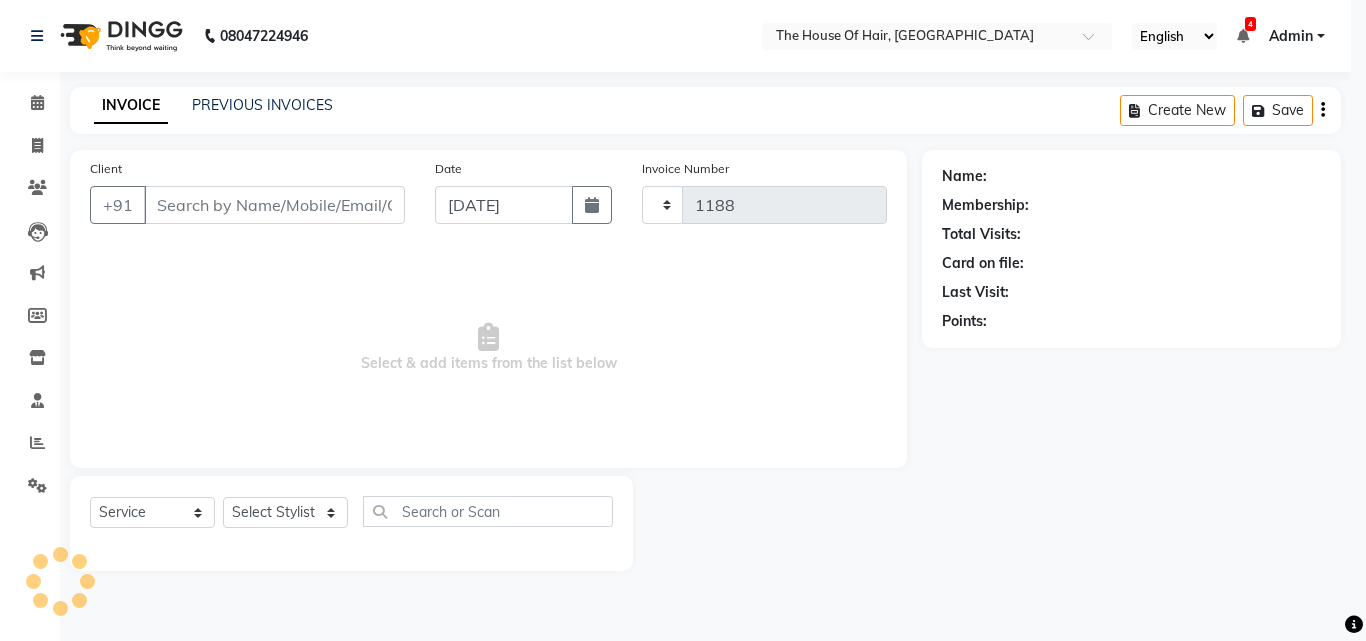select on "5992" 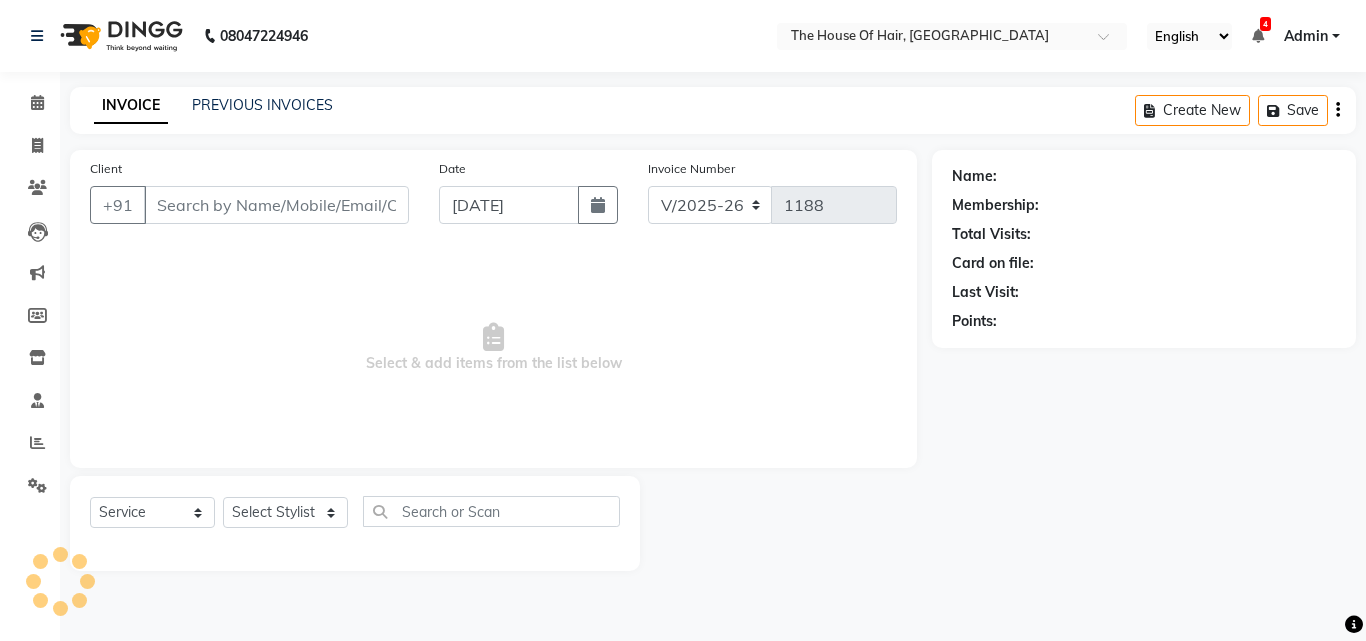 type on "9552331111" 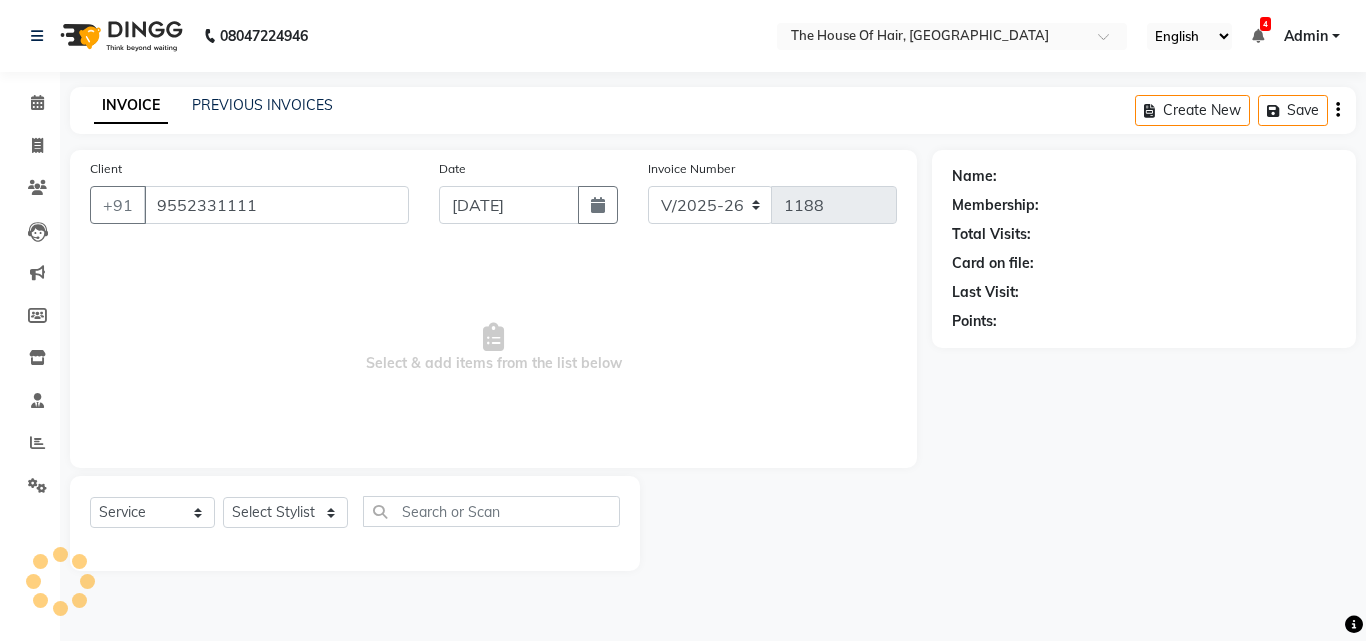 select on "42812" 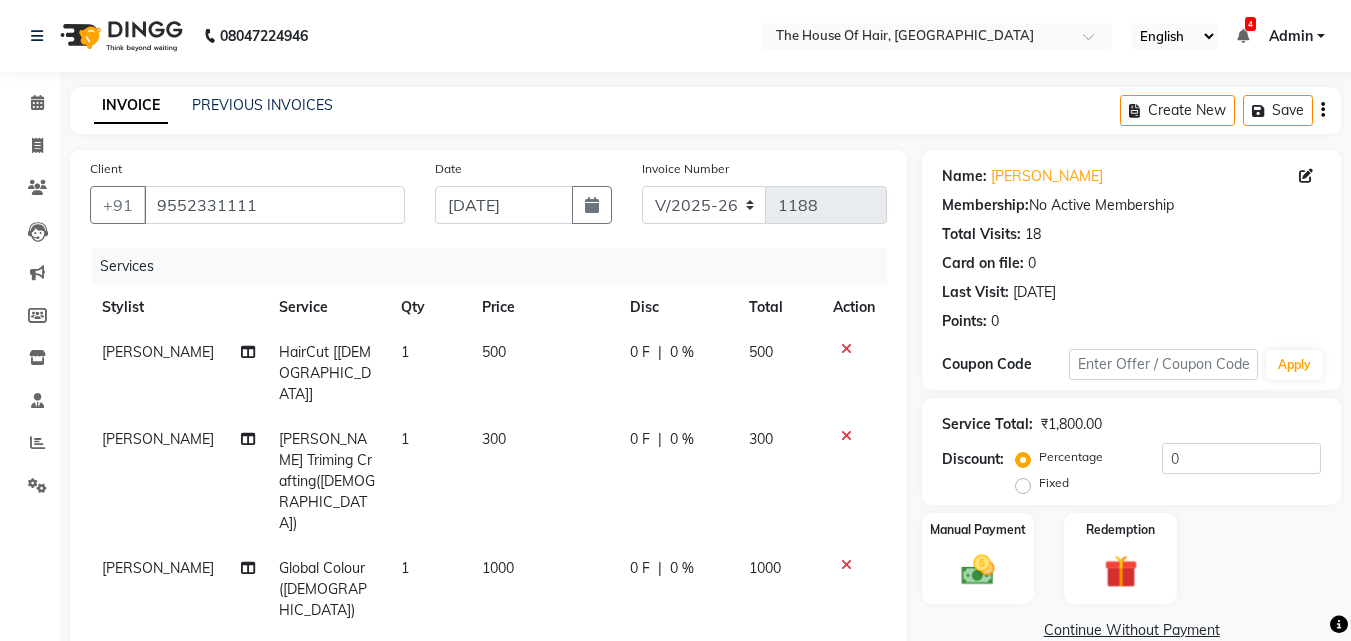 click 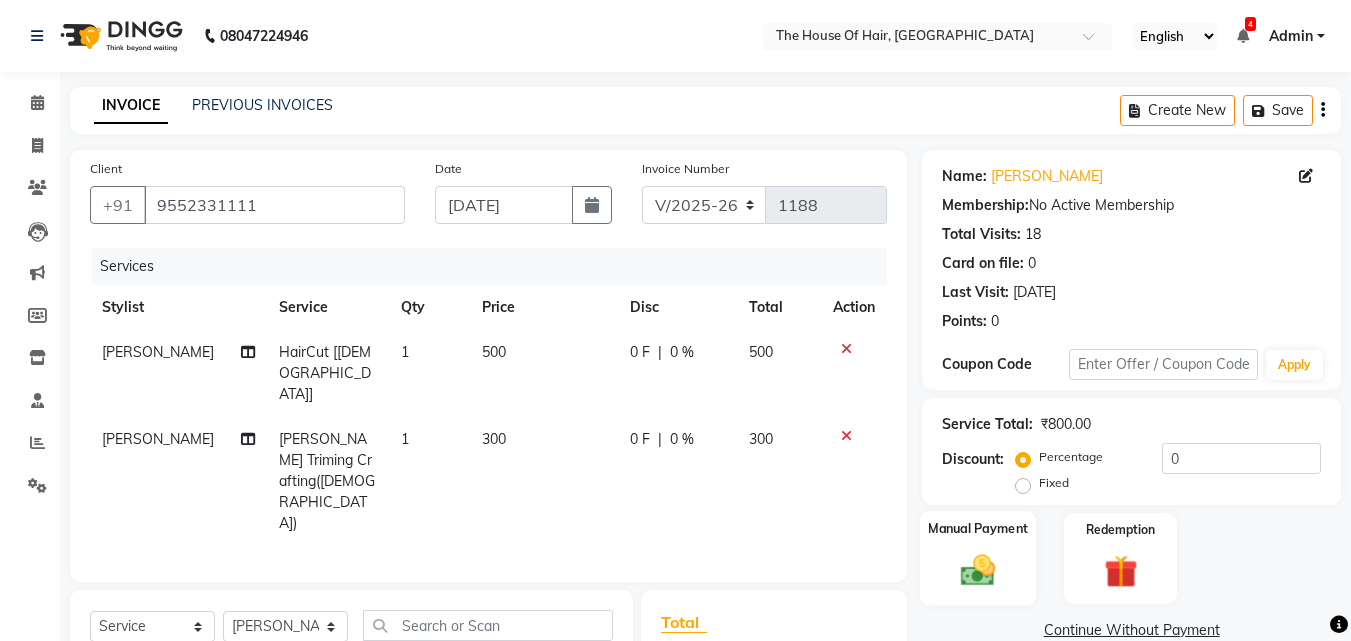 click 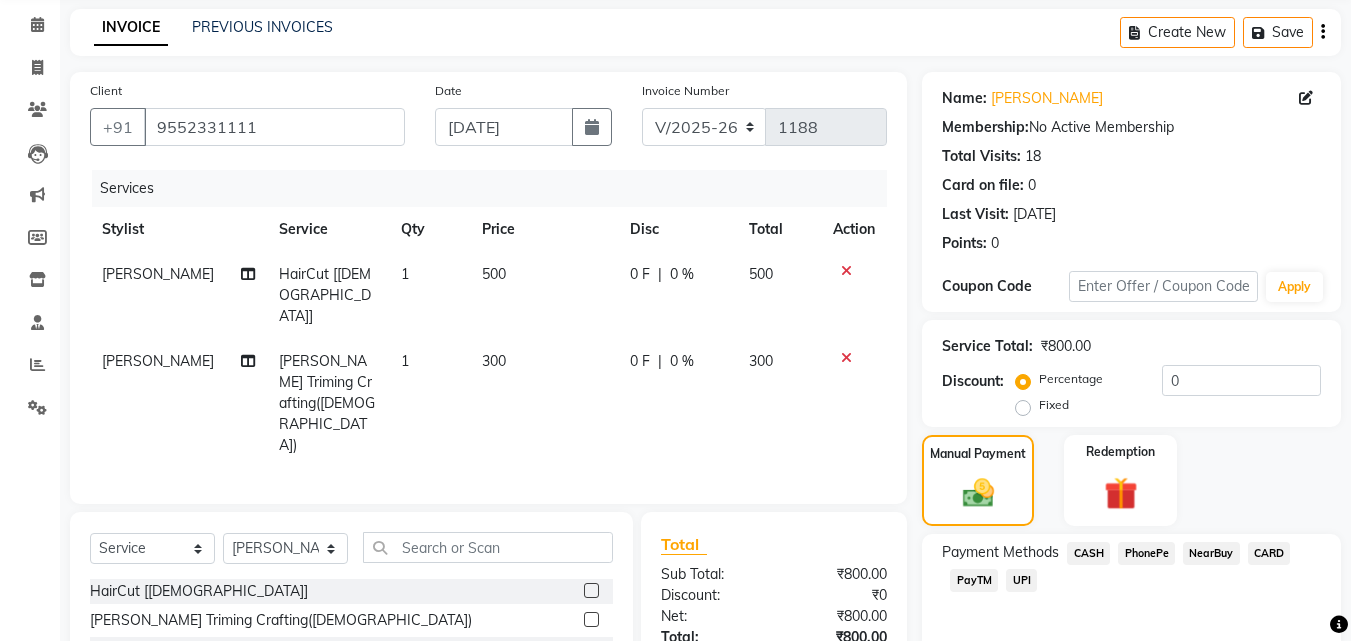 scroll, scrollTop: 96, scrollLeft: 0, axis: vertical 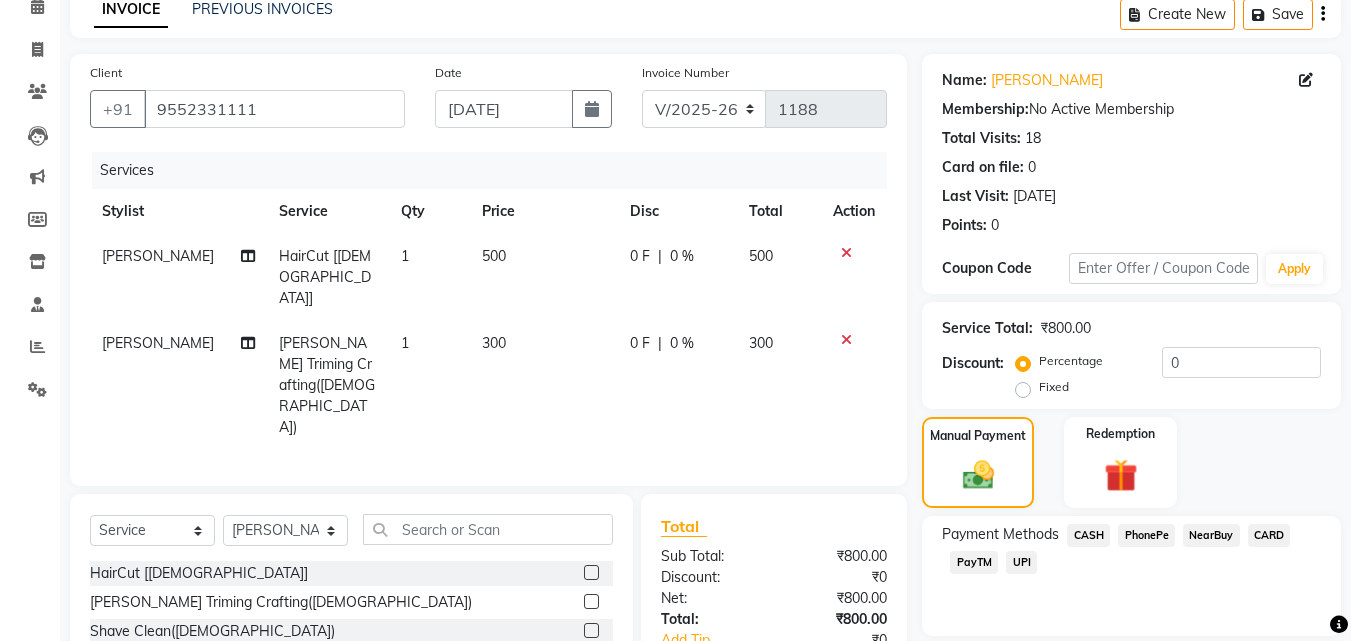 click on "500" 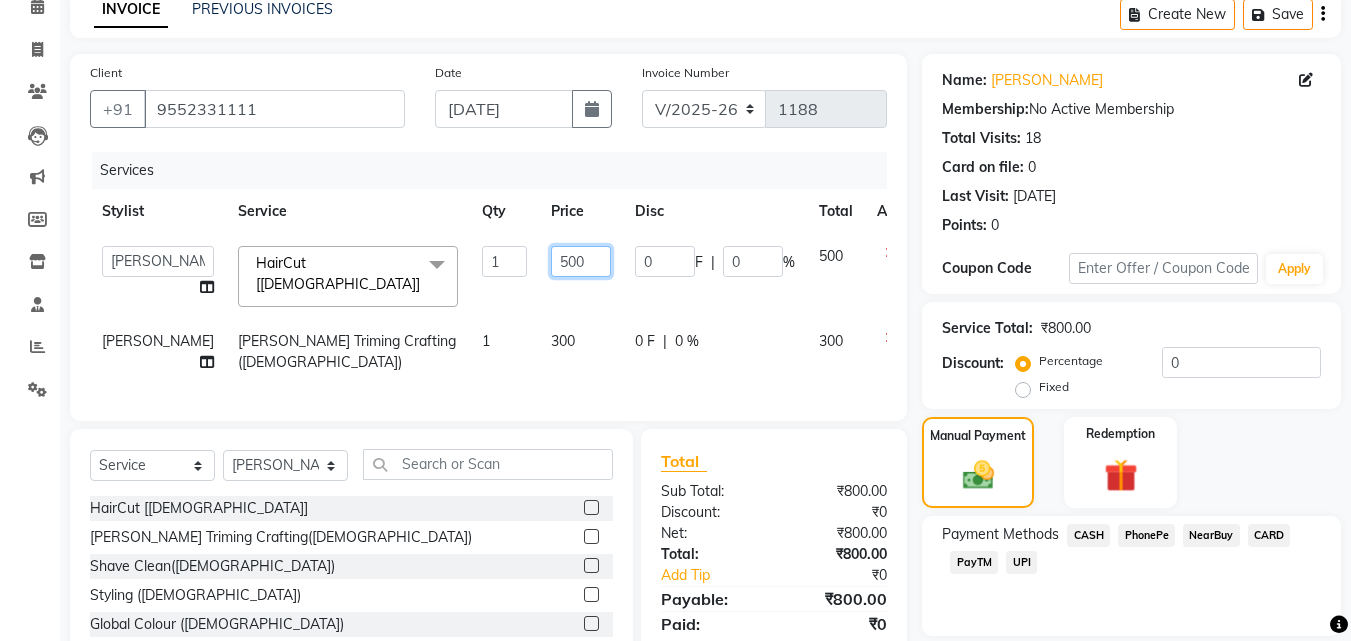 click on "500" 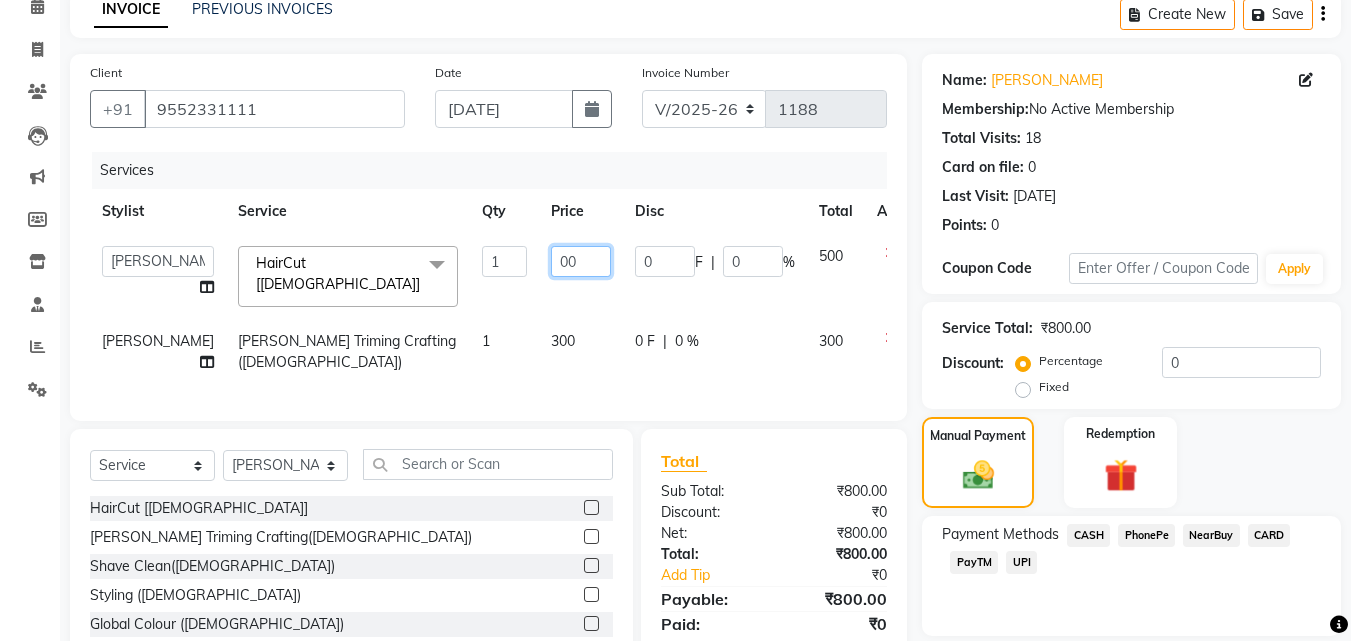type on "700" 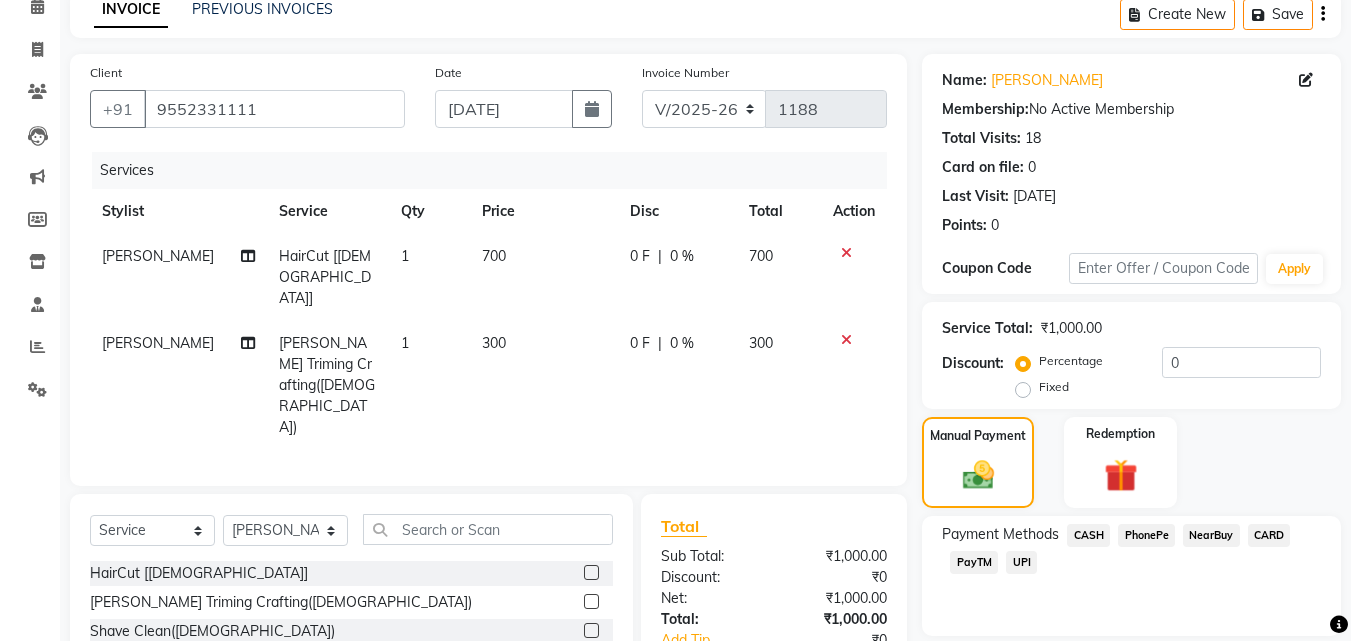 click on "Payment Methods  CASH   PhonePe   NearBuy   CARD   PayTM   UPI" 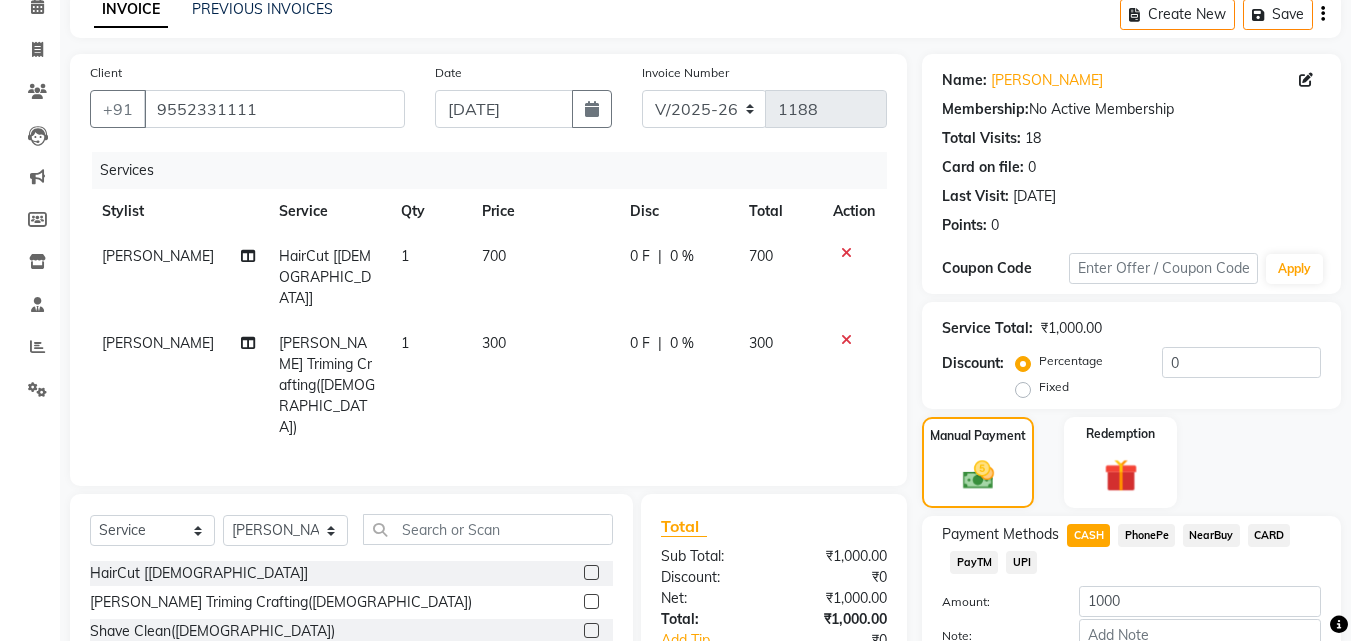 scroll, scrollTop: 218, scrollLeft: 0, axis: vertical 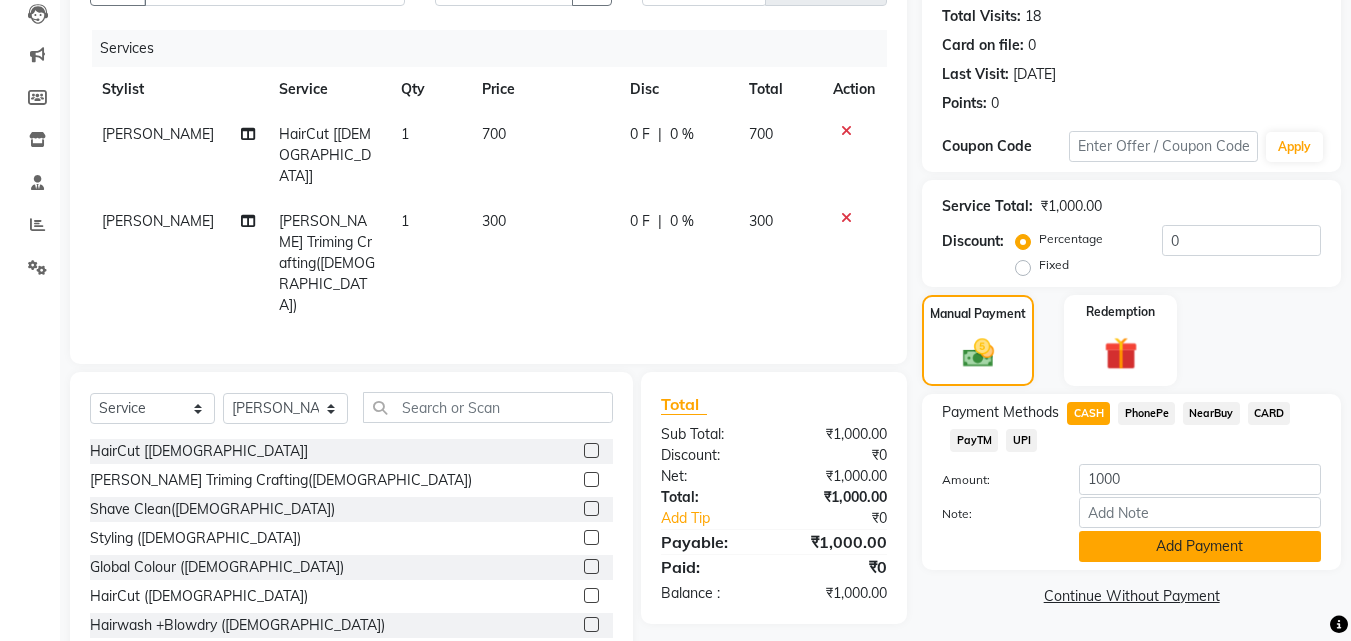 click on "Add Payment" 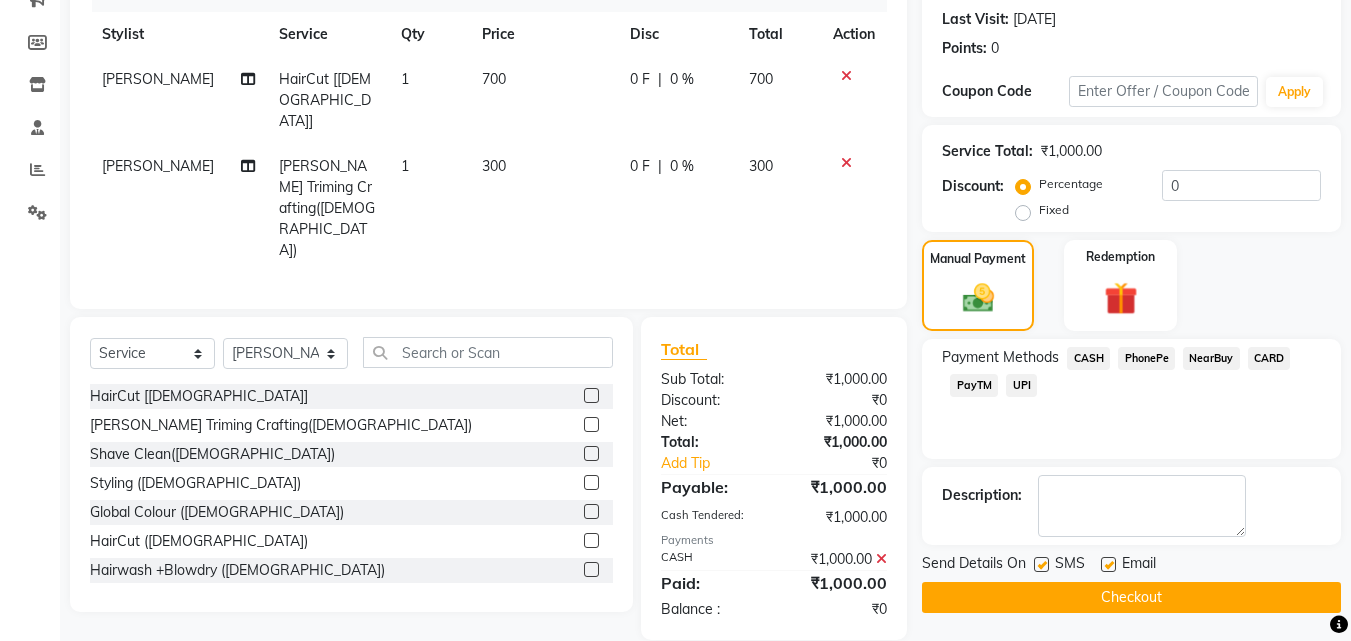 scroll, scrollTop: 275, scrollLeft: 0, axis: vertical 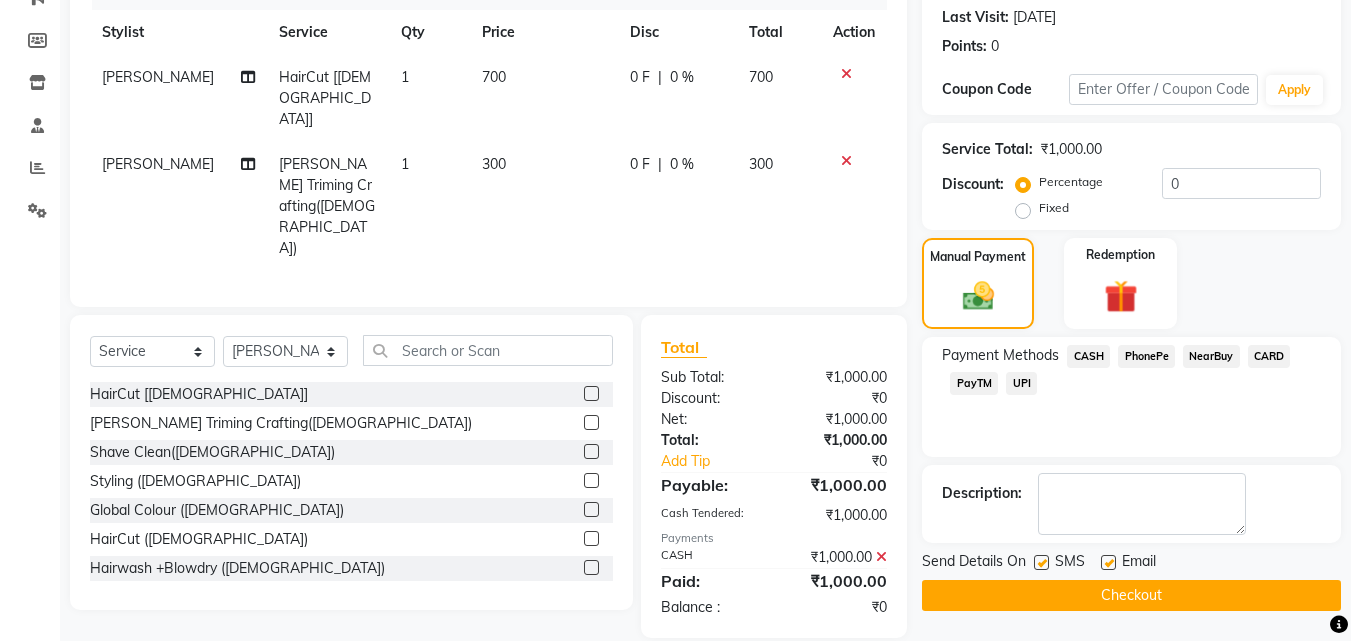 click on "Checkout" 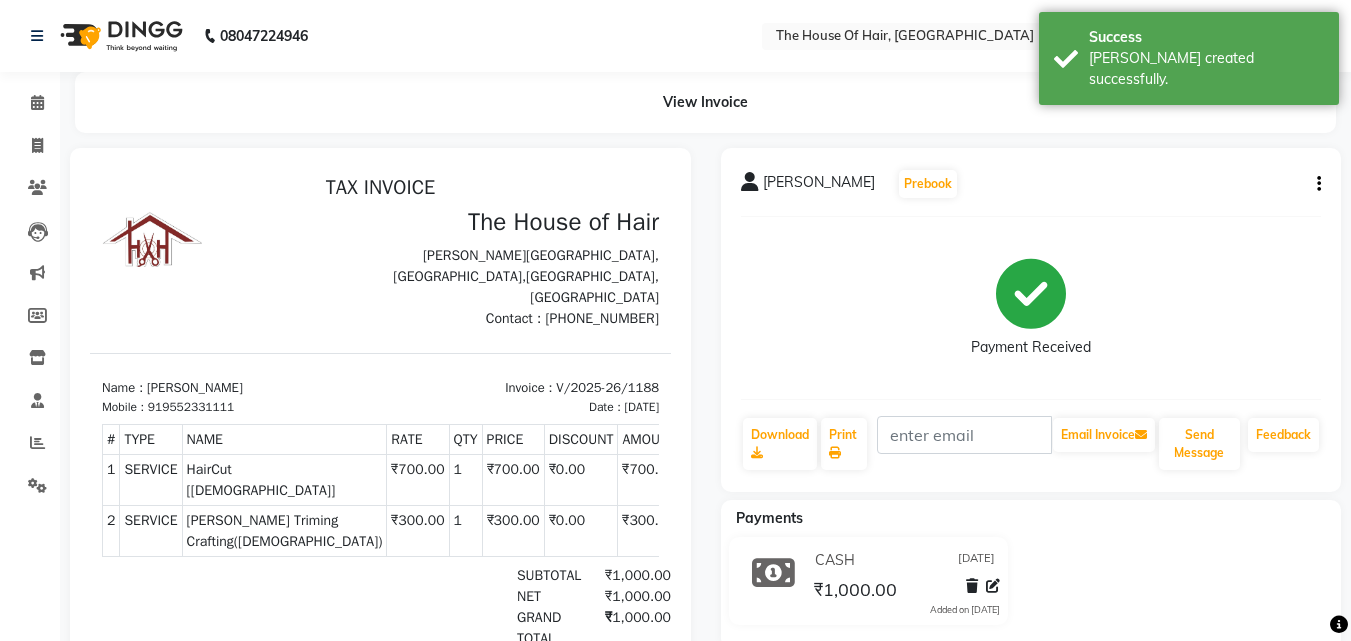 scroll, scrollTop: 0, scrollLeft: 0, axis: both 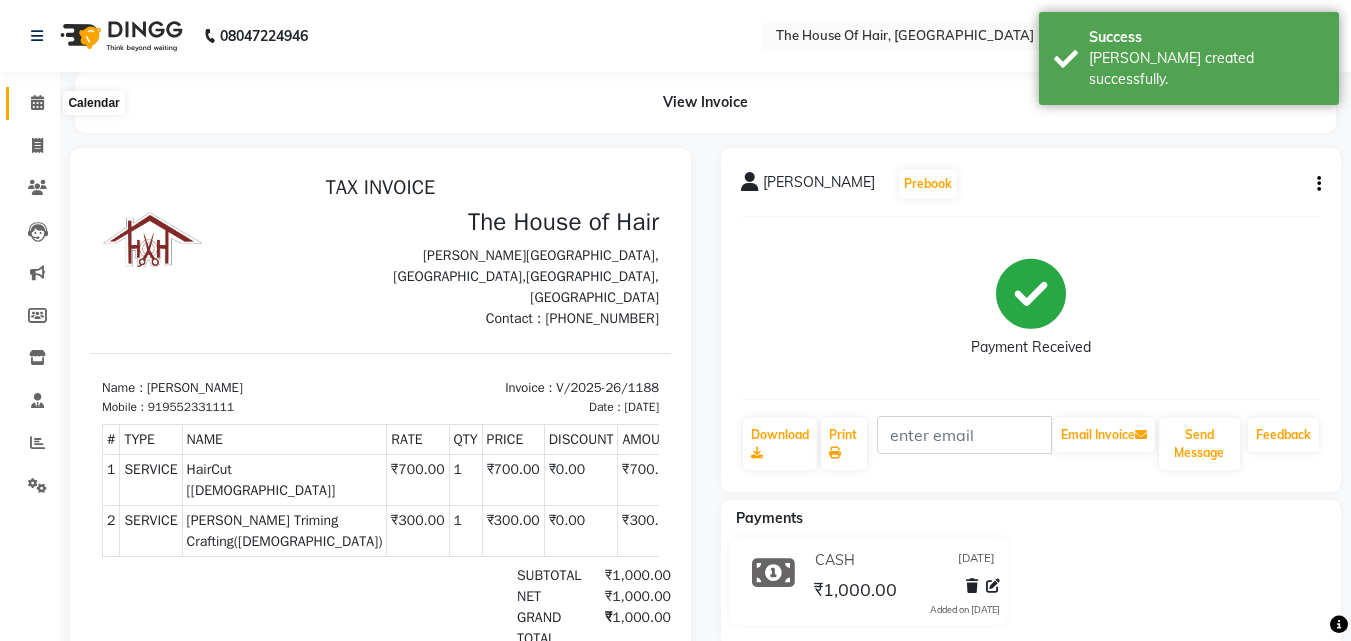 click 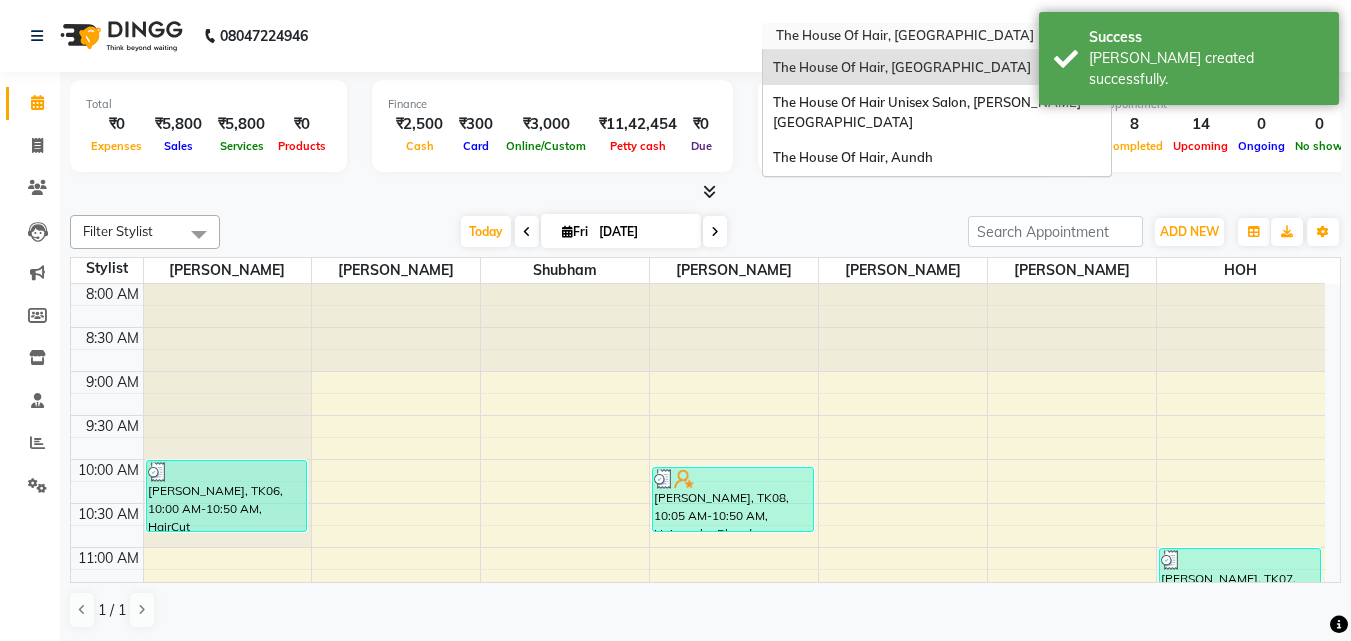 click at bounding box center [917, 38] 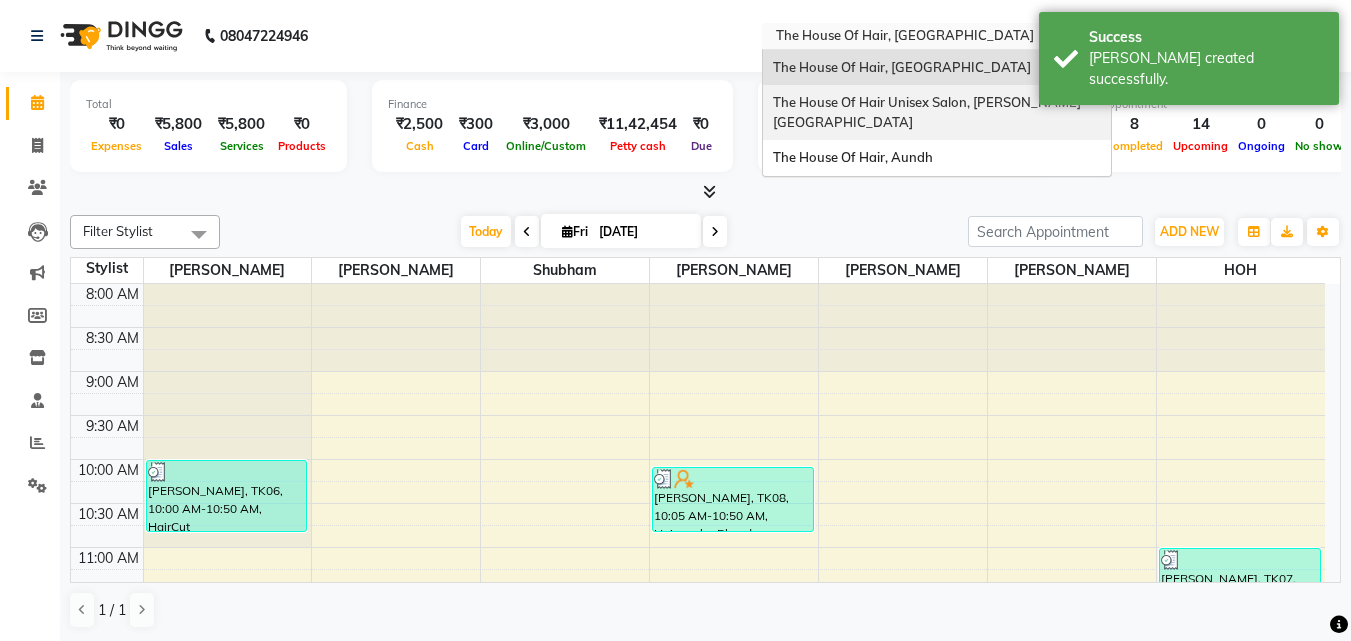 click on "The House Of Hair Unisex Salon, [PERSON_NAME][GEOGRAPHIC_DATA]" at bounding box center (927, 112) 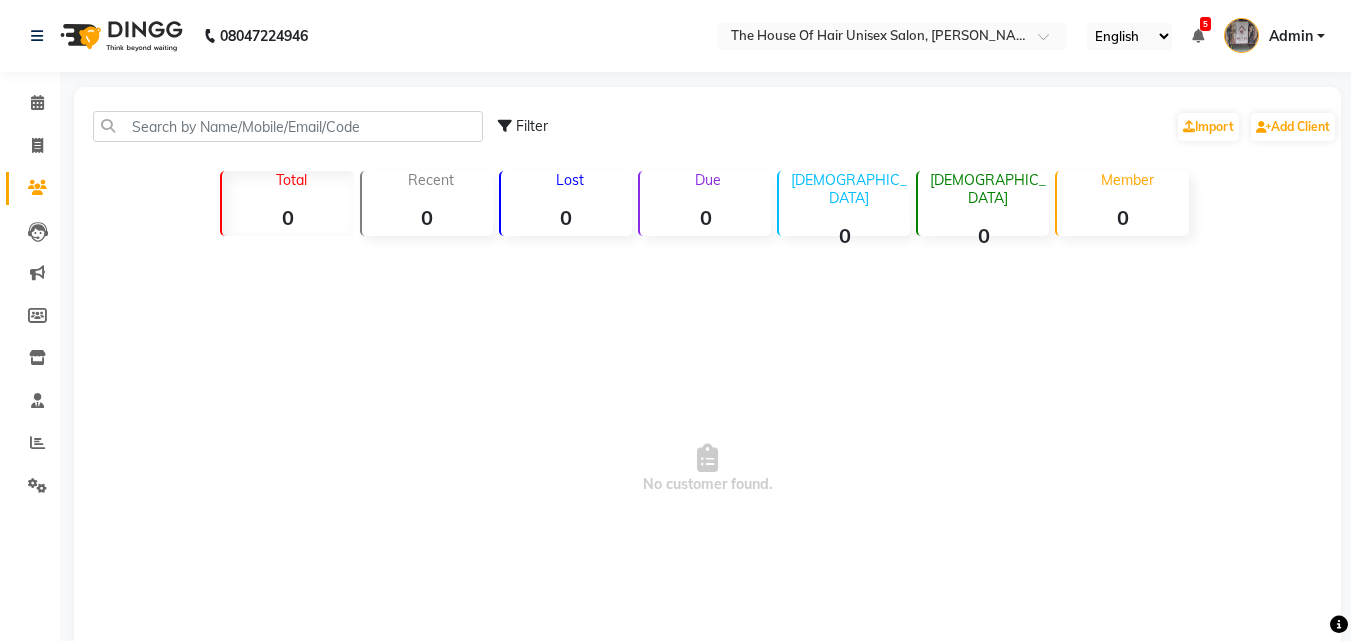 scroll, scrollTop: 0, scrollLeft: 0, axis: both 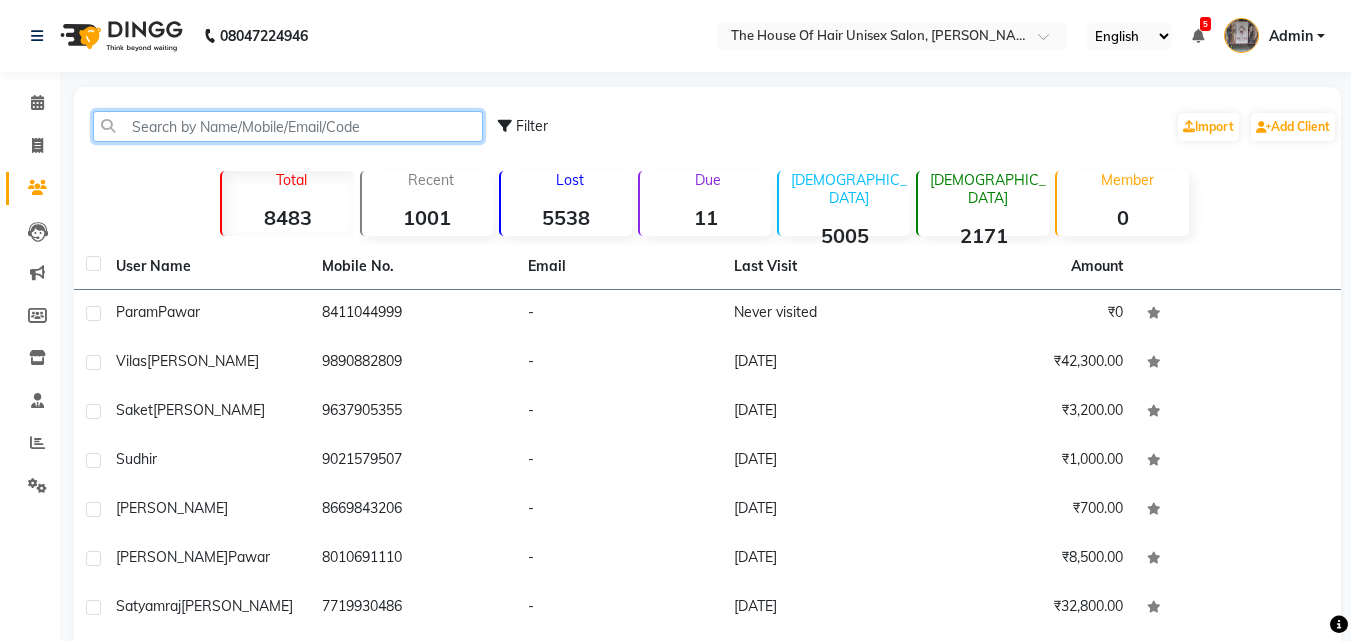 click 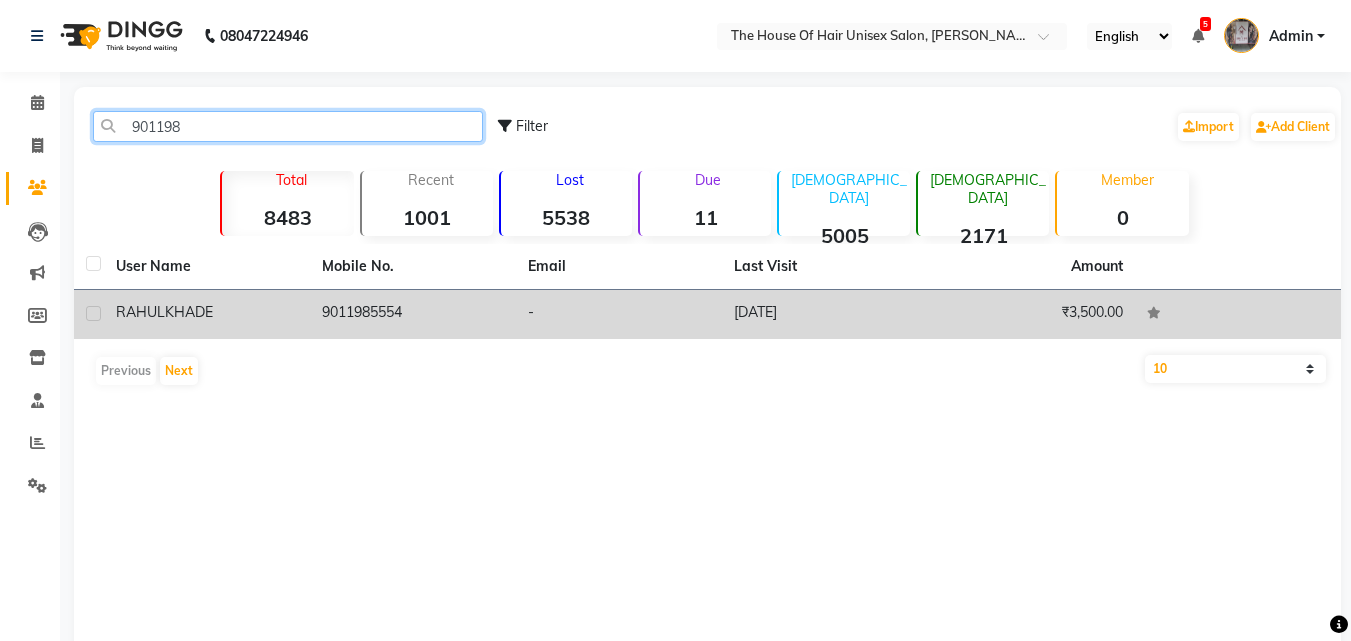 type on "901198" 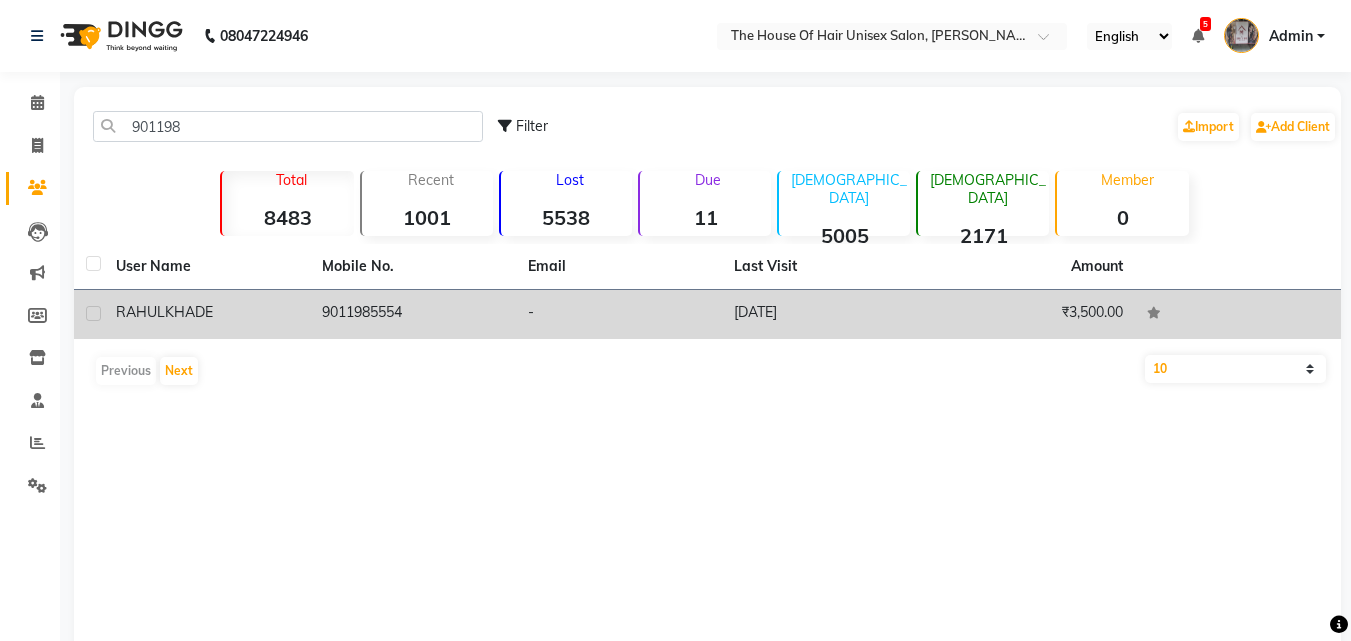 click on "9011985554" 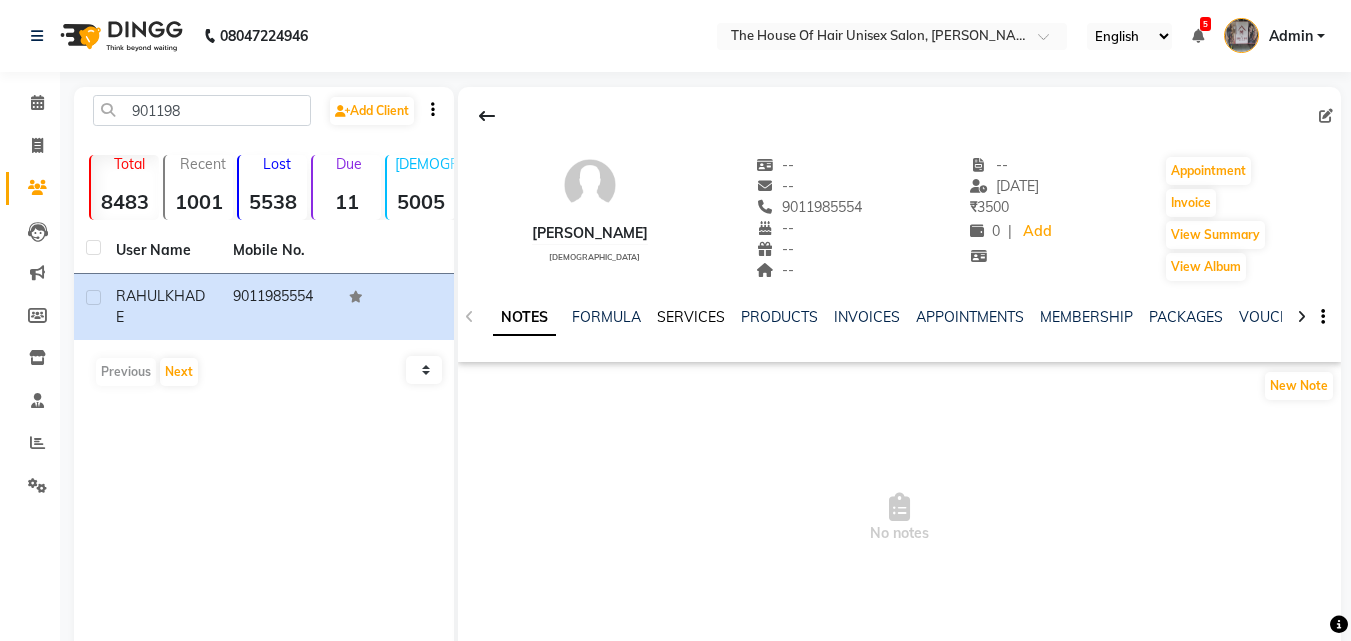click on "SERVICES" 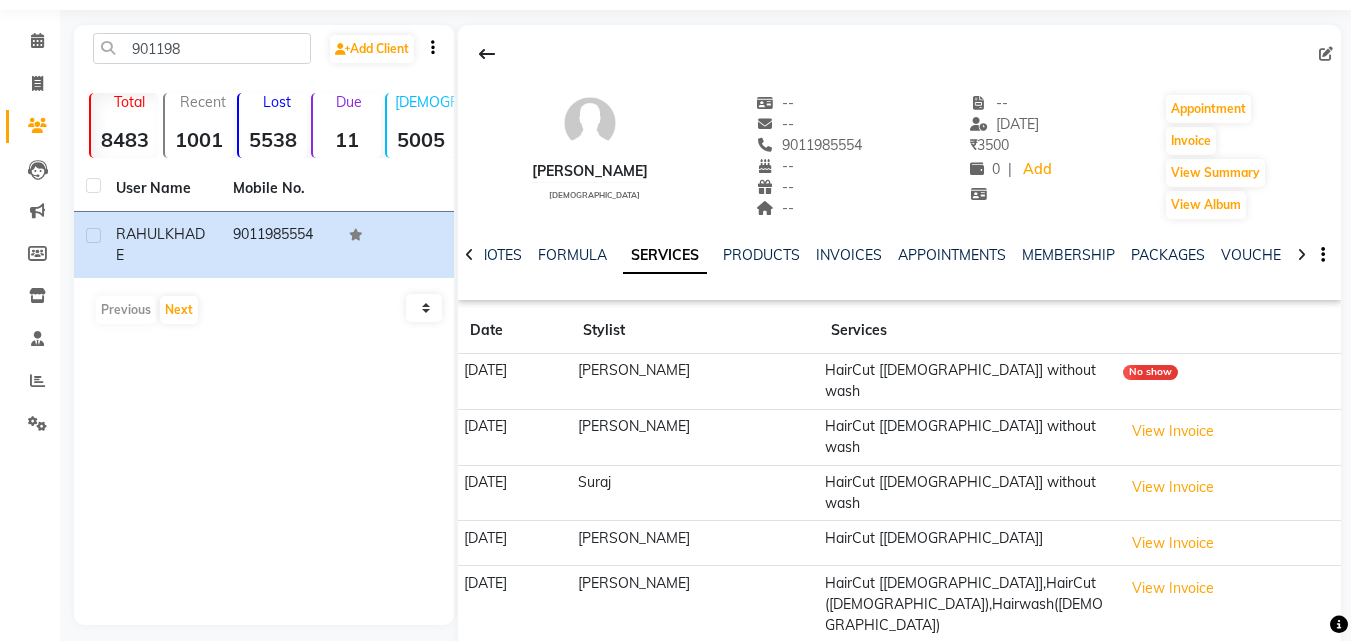 scroll, scrollTop: 55, scrollLeft: 0, axis: vertical 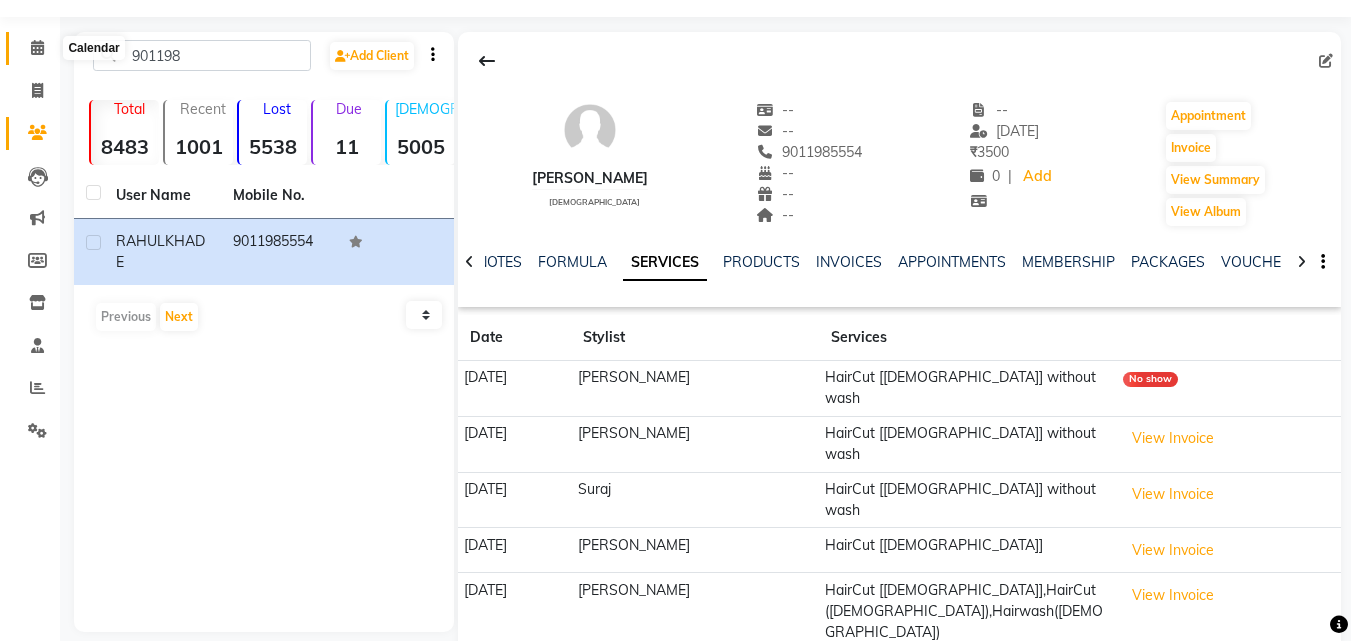 click 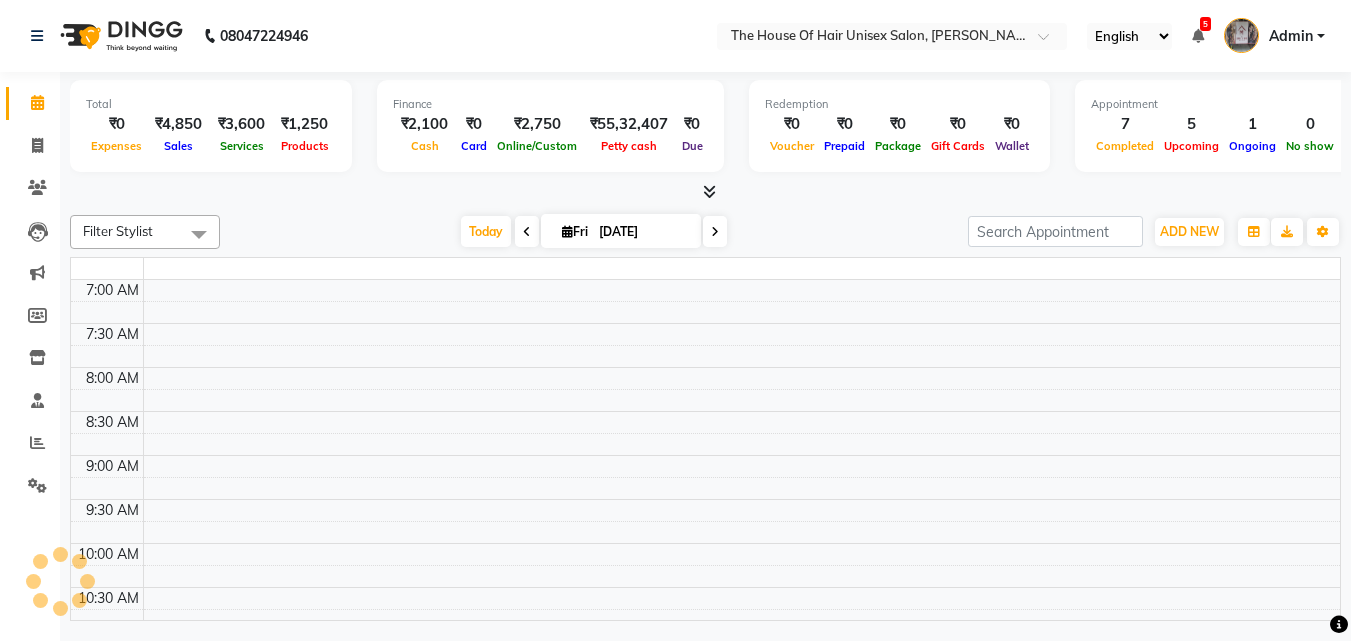 scroll, scrollTop: 0, scrollLeft: 0, axis: both 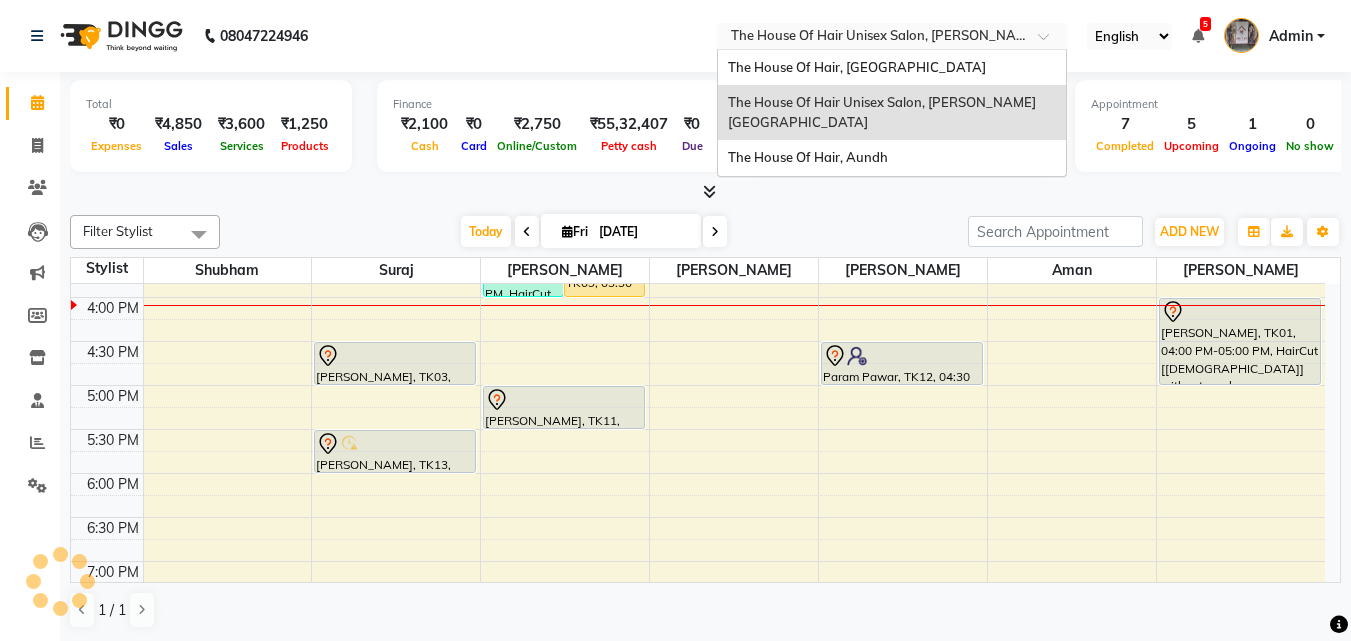 click at bounding box center [872, 38] 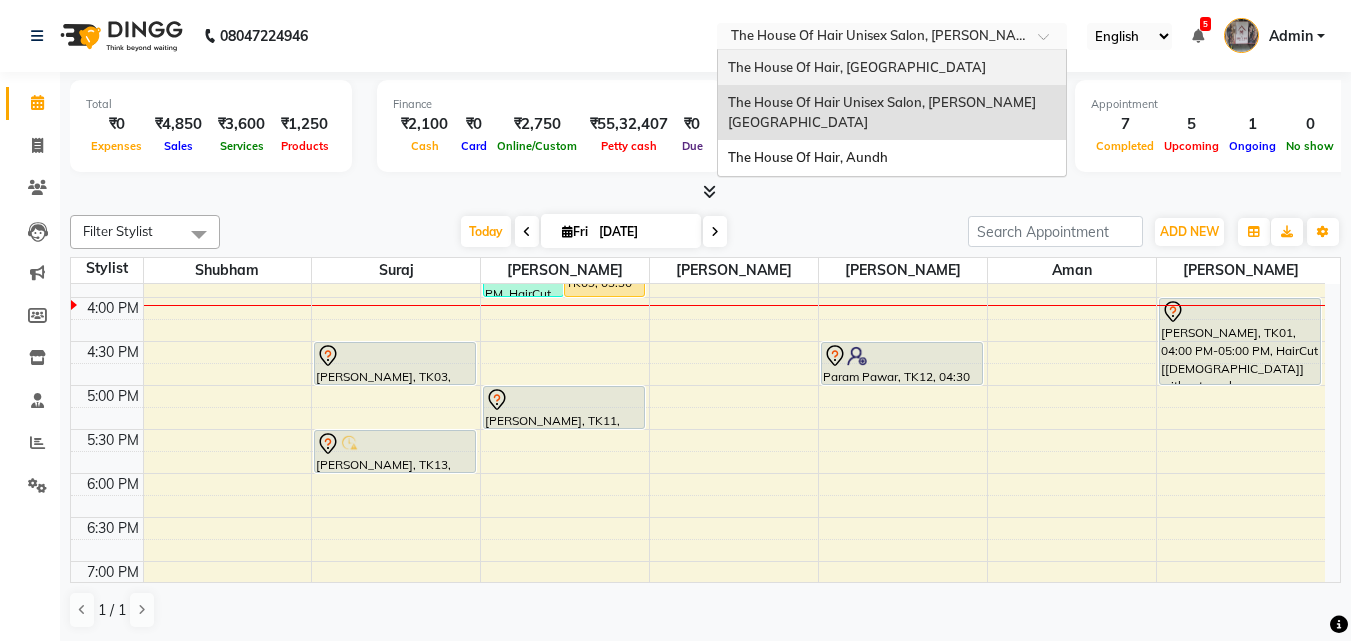 click on "The House Of Hair, [GEOGRAPHIC_DATA]" at bounding box center (857, 67) 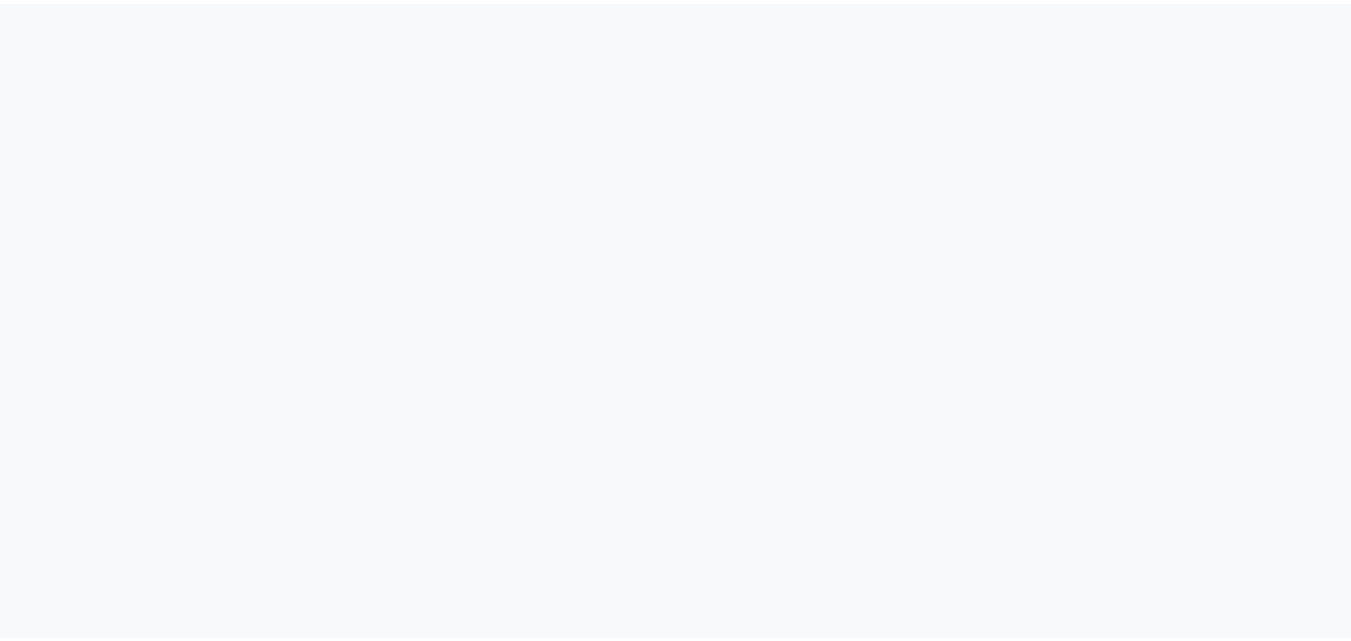 scroll, scrollTop: 0, scrollLeft: 0, axis: both 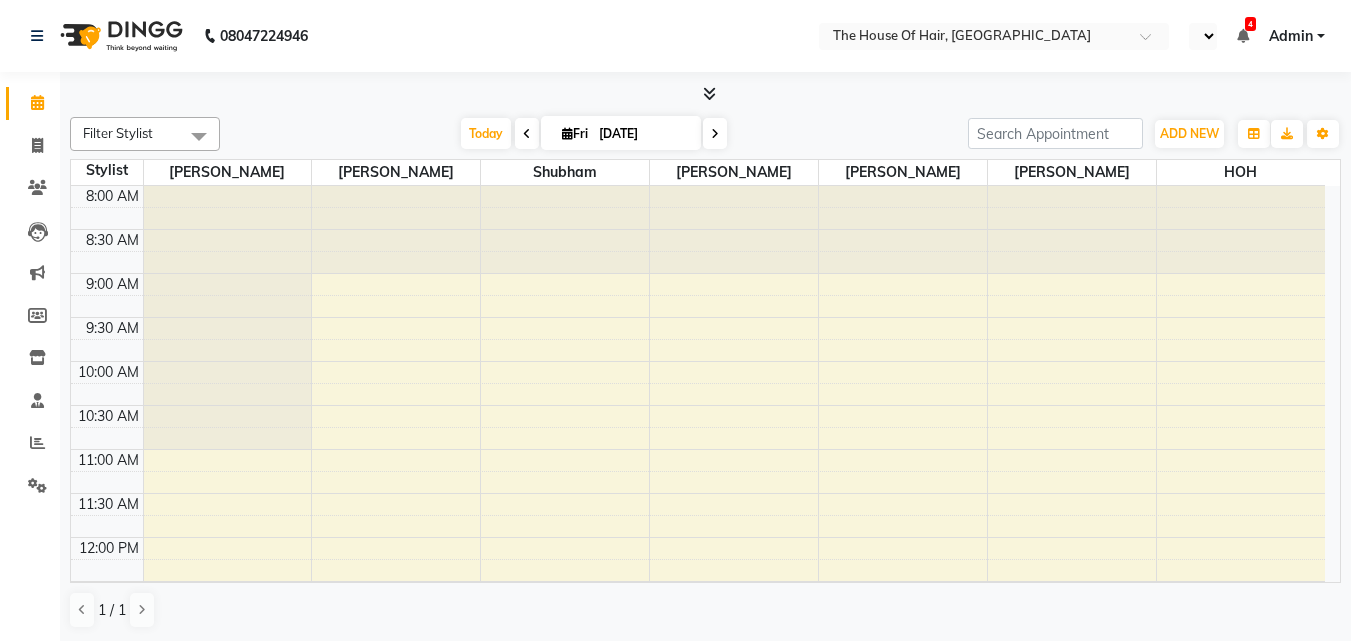 select on "en" 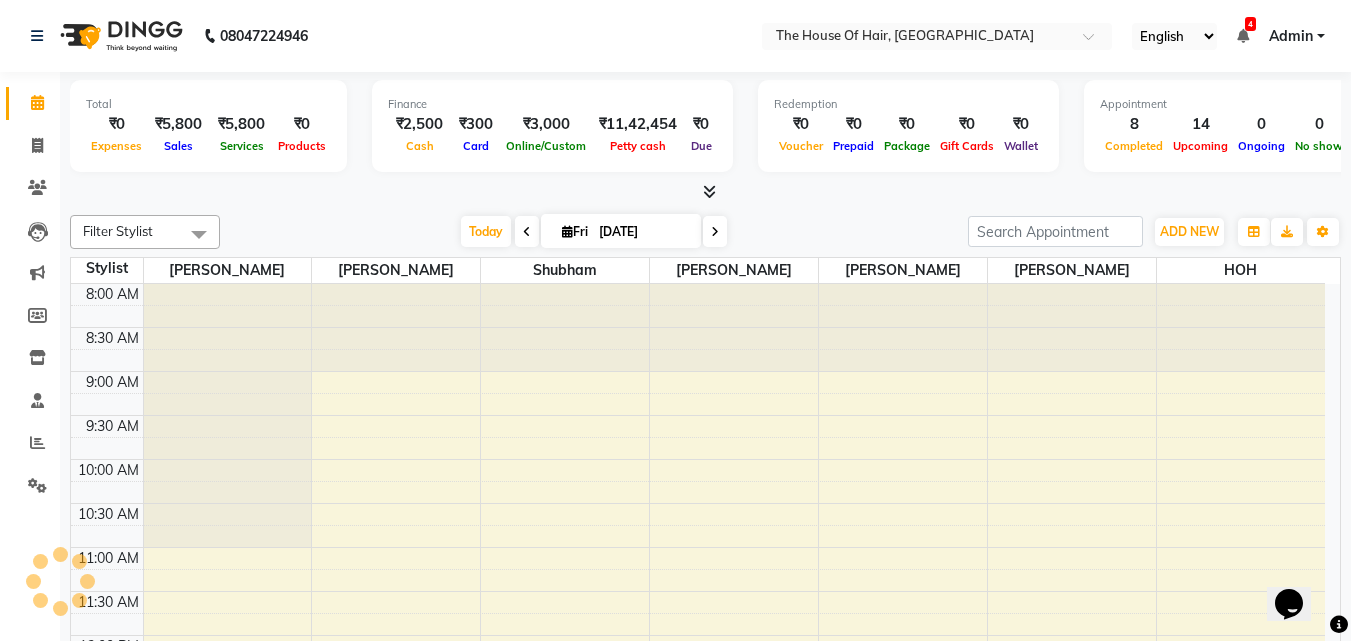 scroll, scrollTop: 0, scrollLeft: 0, axis: both 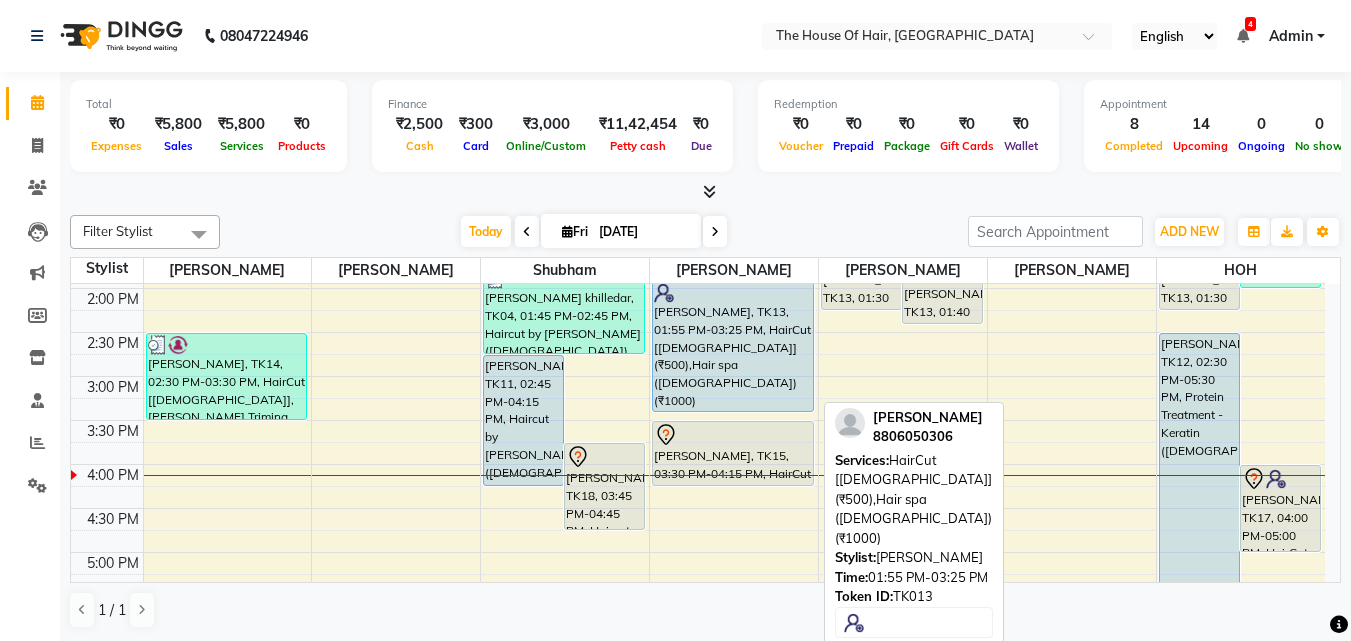 click on "[PERSON_NAME], TK13, 01:55 PM-03:25 PM, HairCut  [[DEMOGRAPHIC_DATA]] (₹500),Hair spa ([DEMOGRAPHIC_DATA]) (₹1000)" at bounding box center [733, 346] 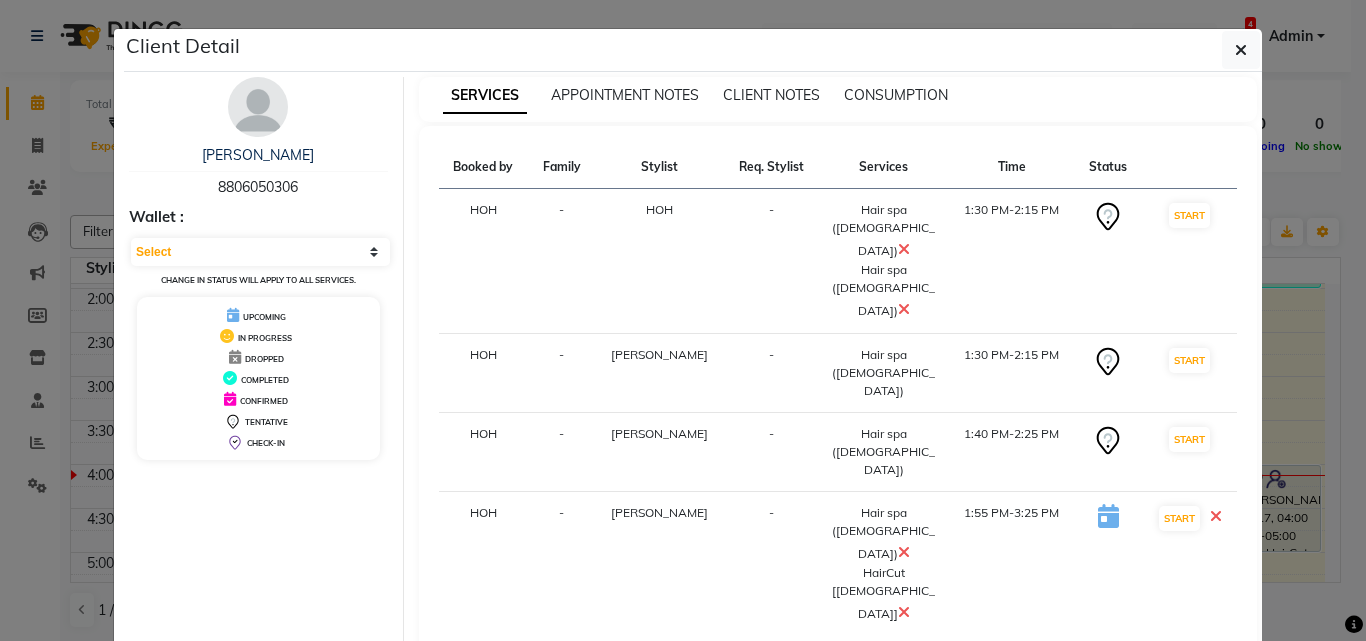 click on "Mark Done And Checkout" 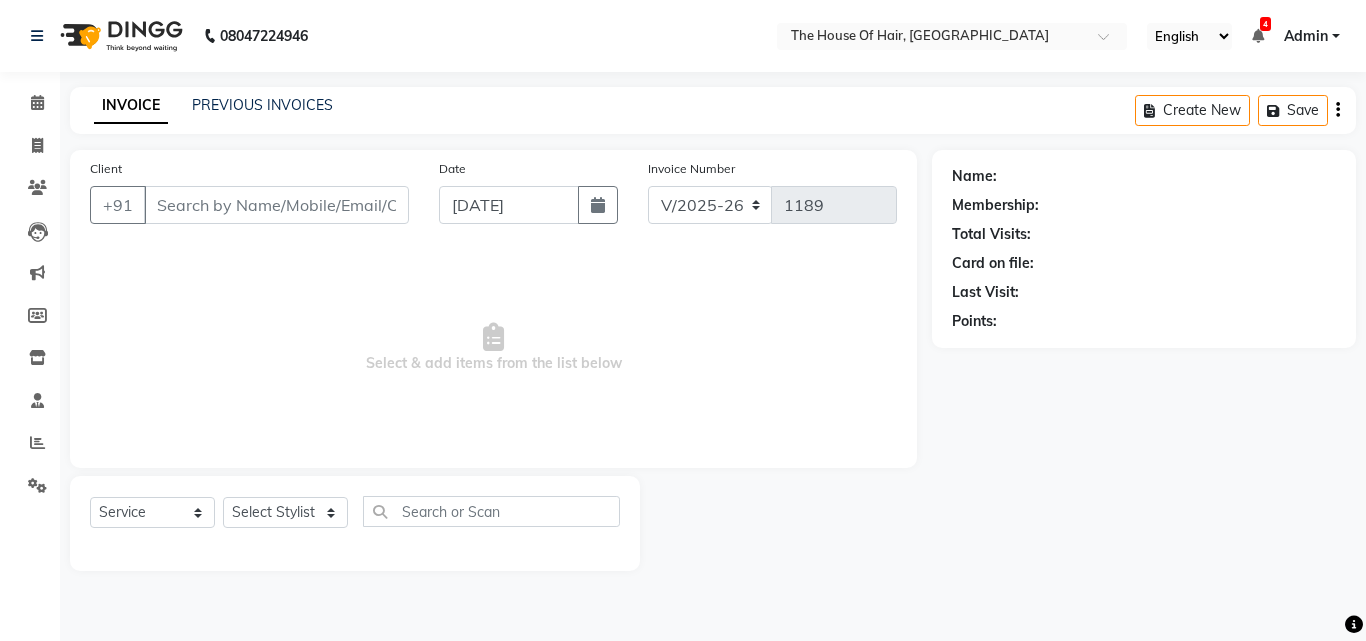 type on "8806050306" 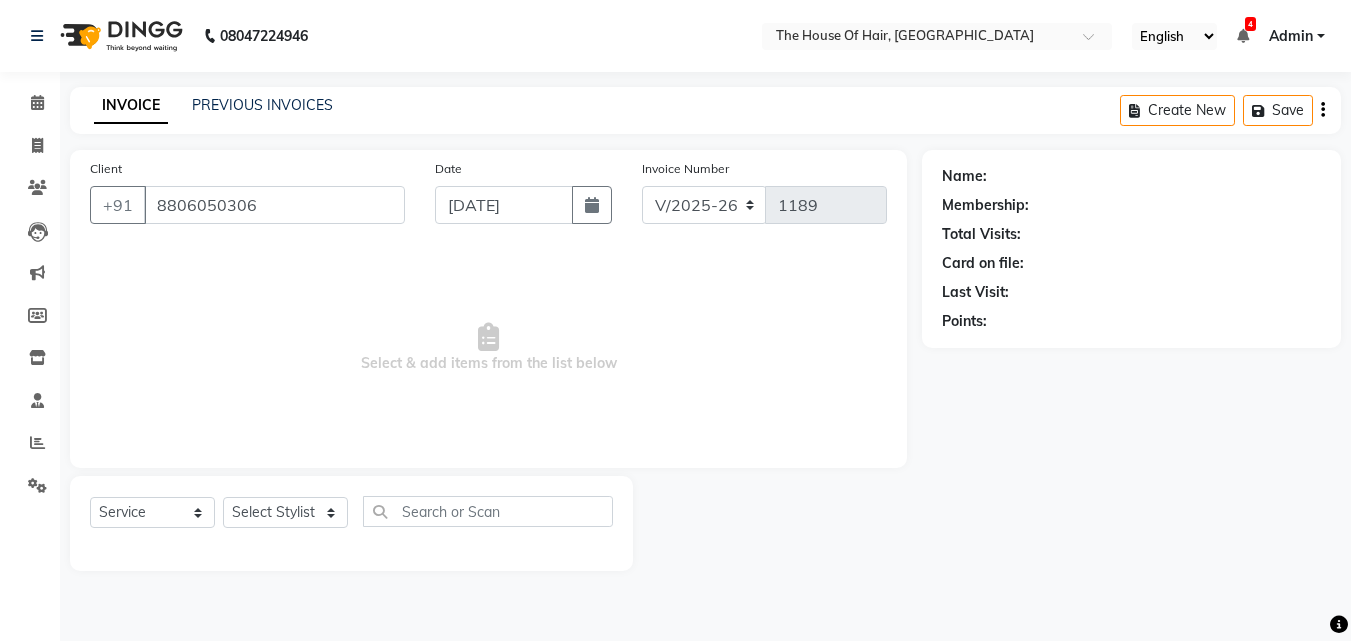 select on "57808" 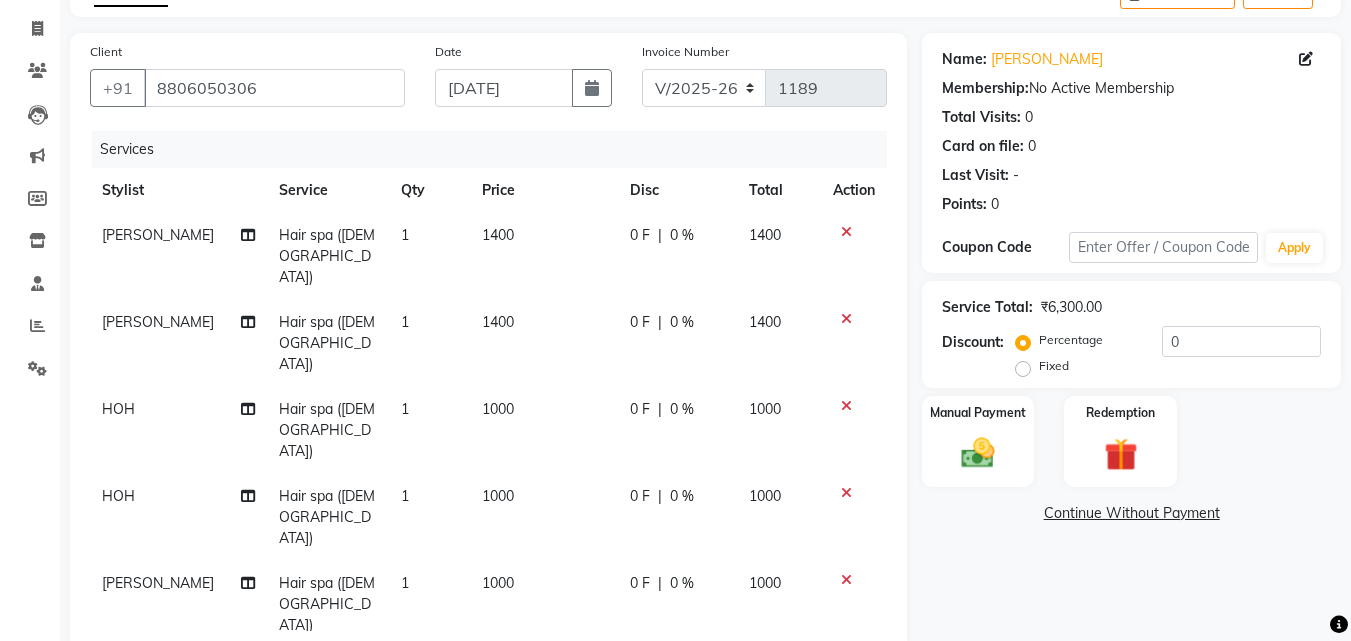 scroll, scrollTop: 118, scrollLeft: 0, axis: vertical 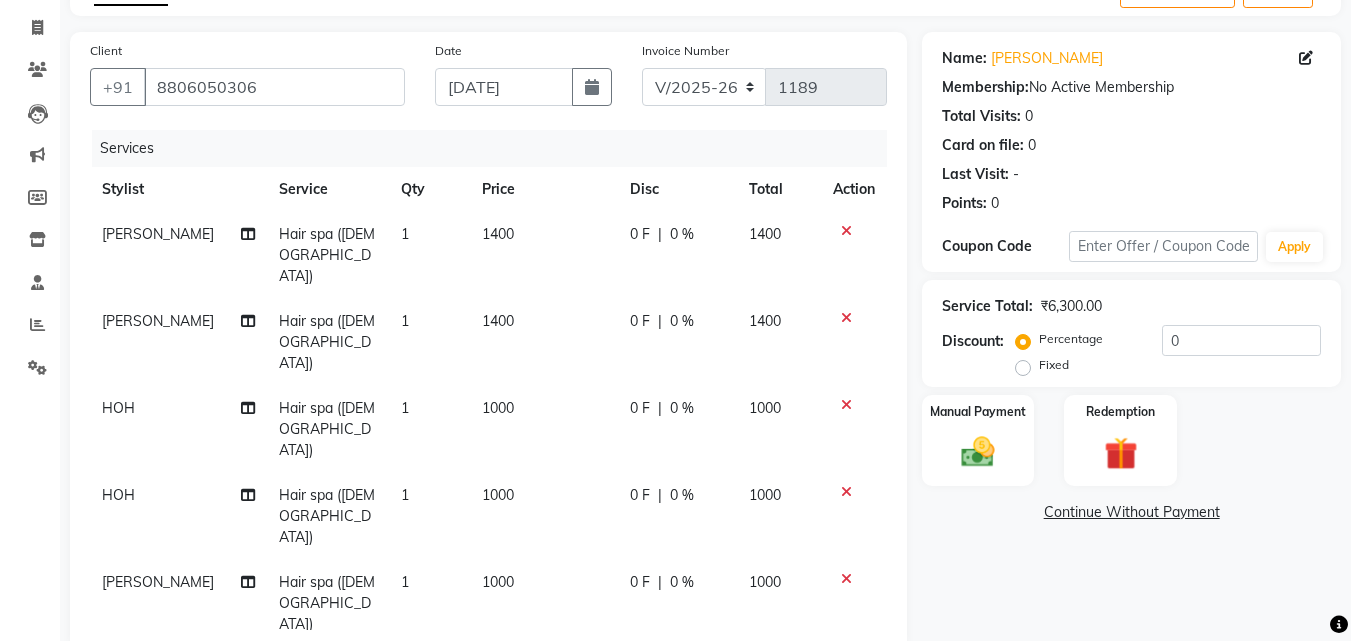 click 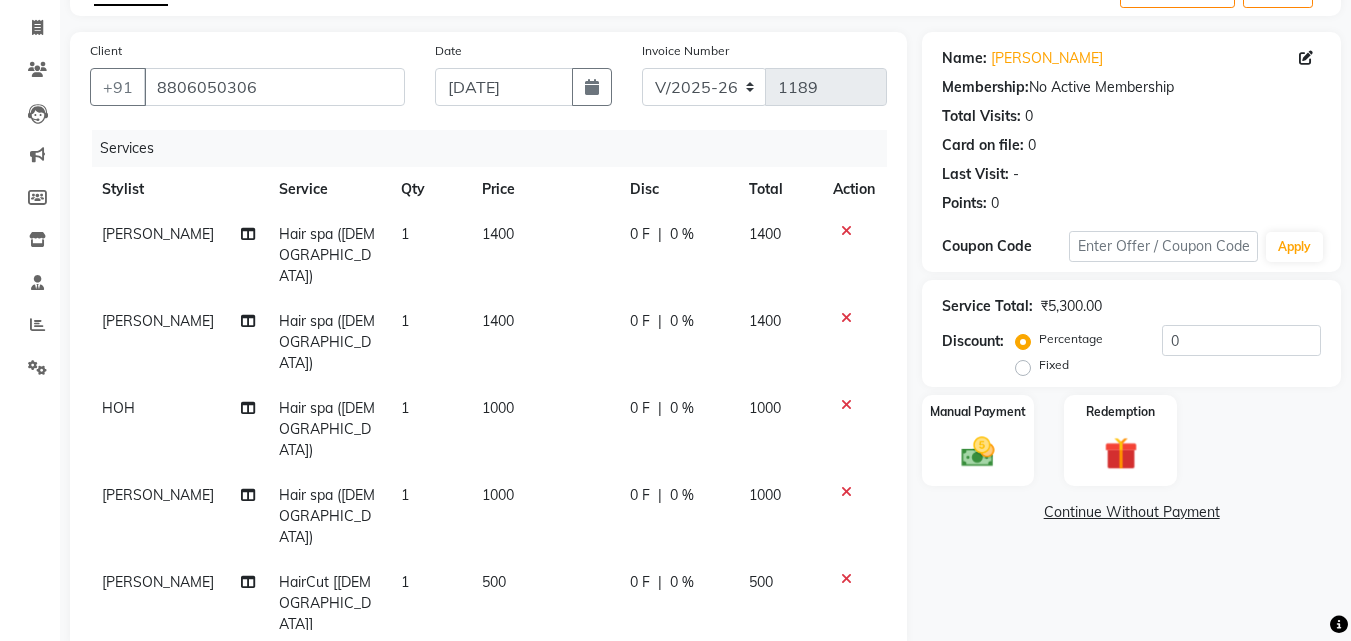 click on "500" 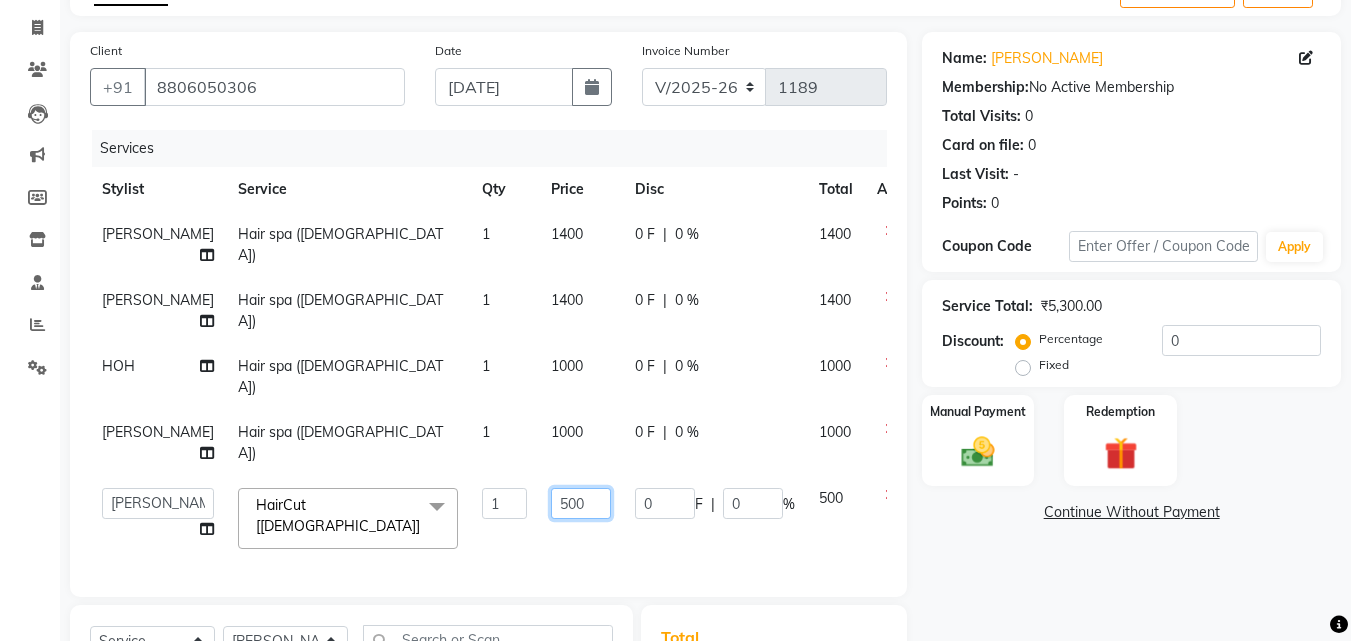 click on "500" 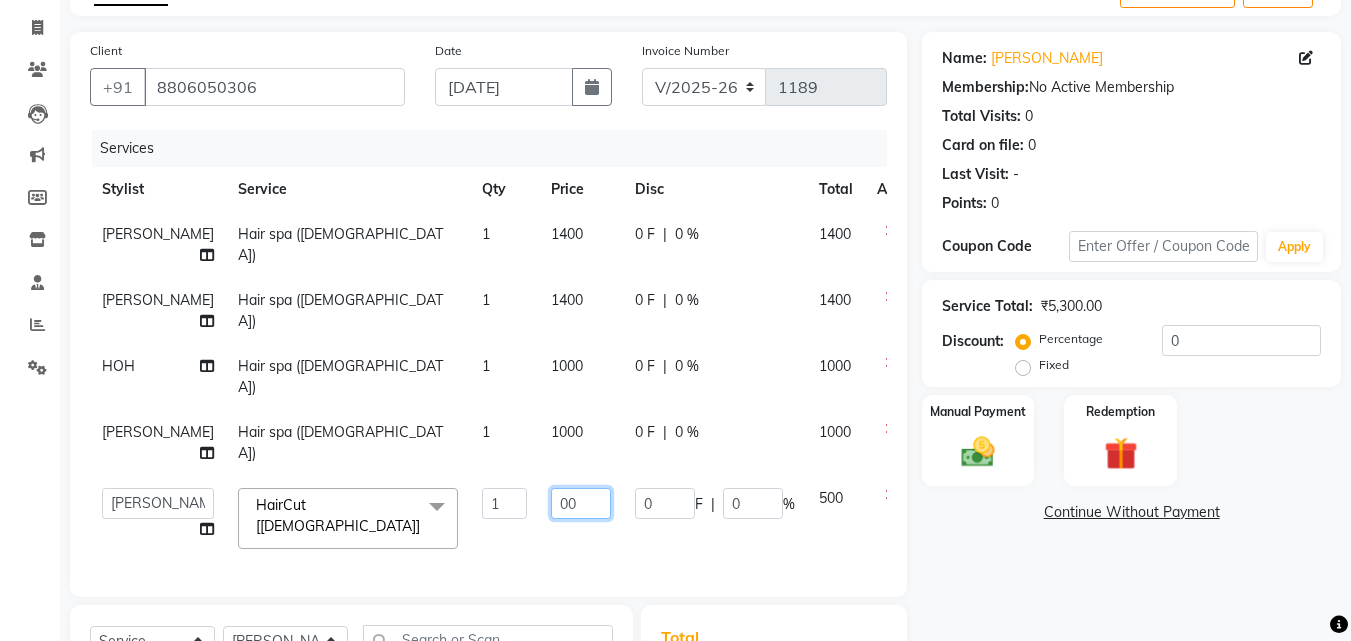 type on "400" 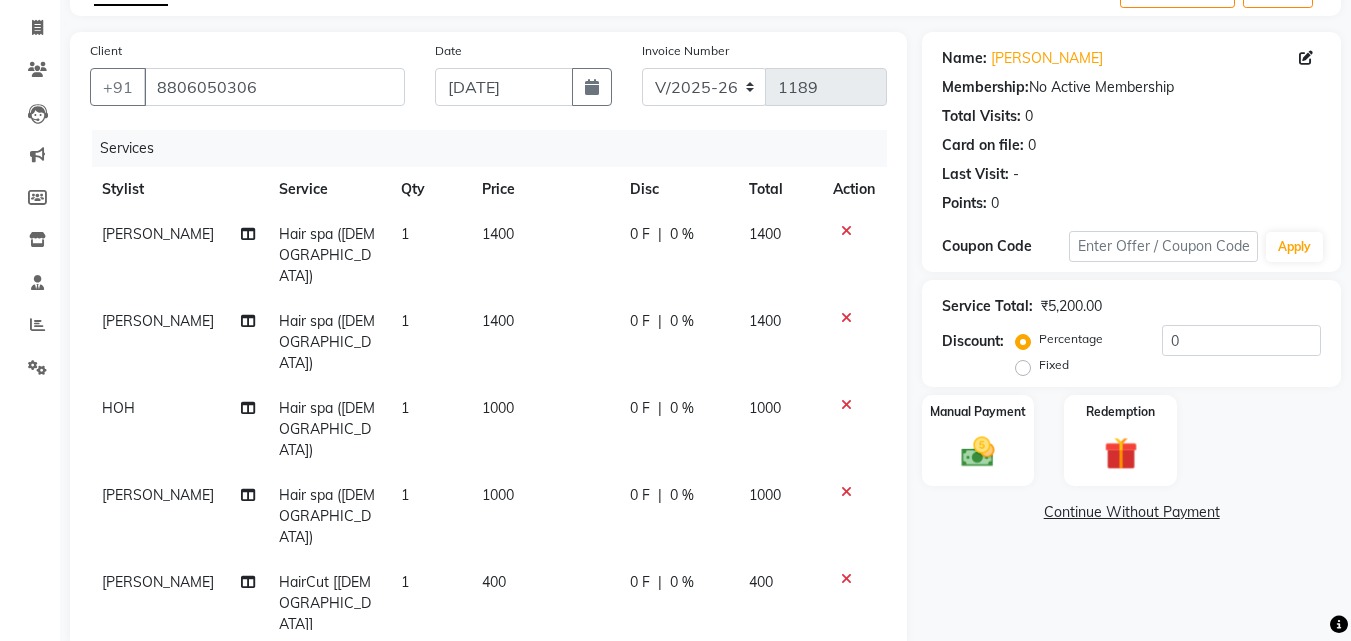 click on "Name: Rajalakshmi  Membership:  No Active Membership  Total Visits:  0 Card on file:  0 Last Visit:   - Points:   0  Coupon Code Apply Service Total:  ₹5,200.00  Discount:  Percentage   Fixed  0 Manual Payment Redemption  Continue Without Payment" 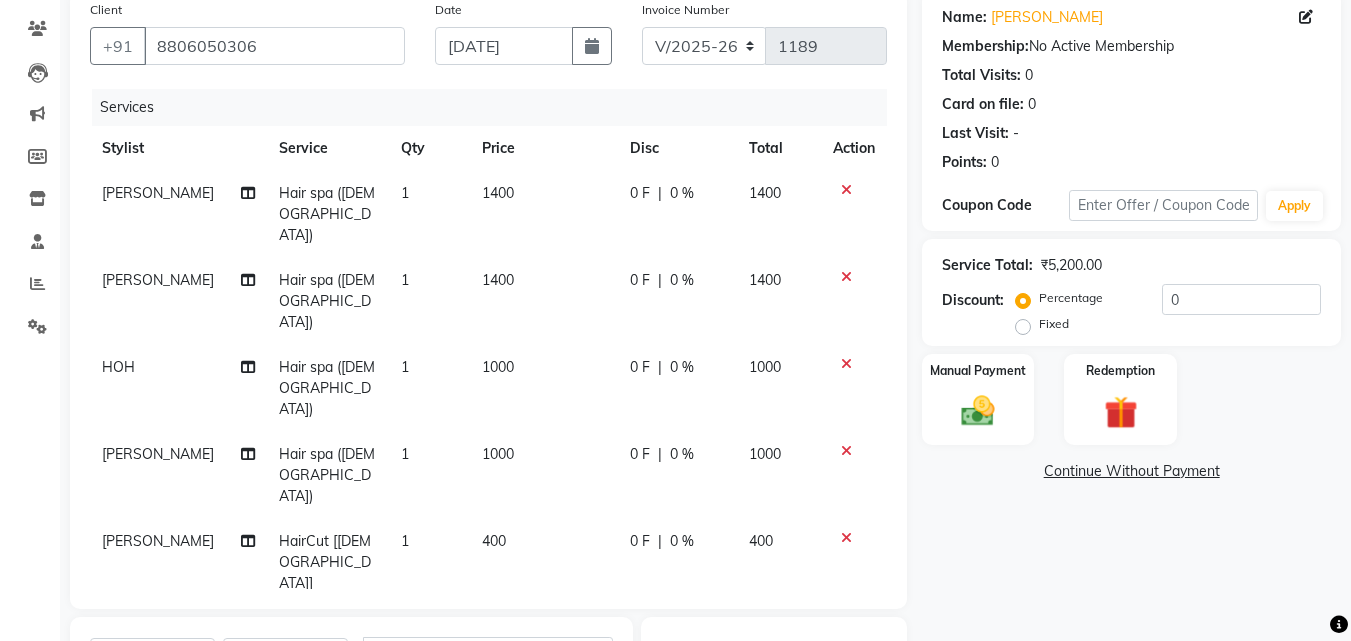 scroll, scrollTop: 158, scrollLeft: 0, axis: vertical 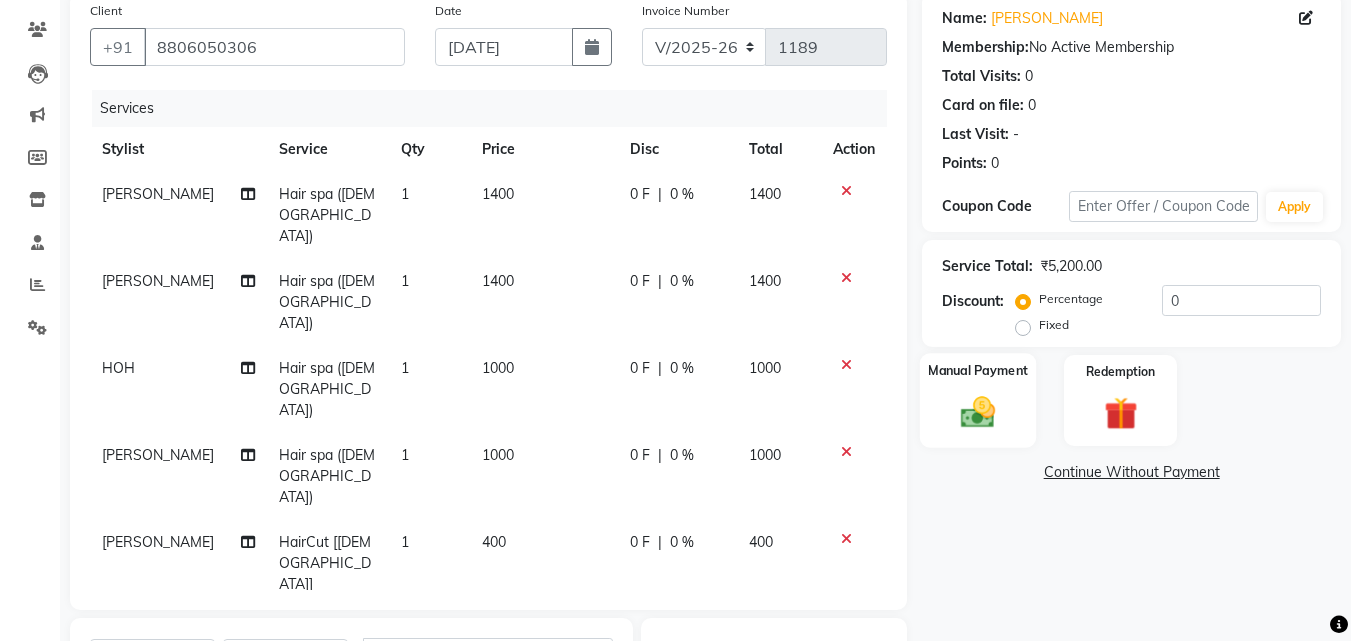 click 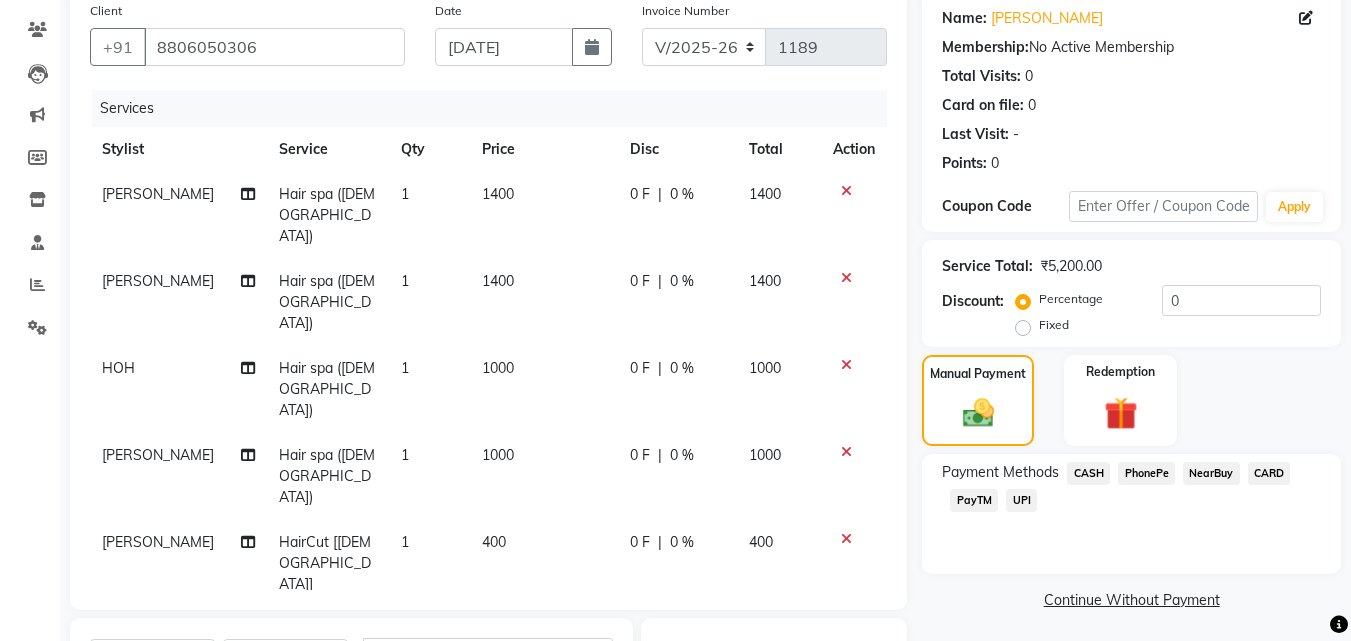 click on "UPI" 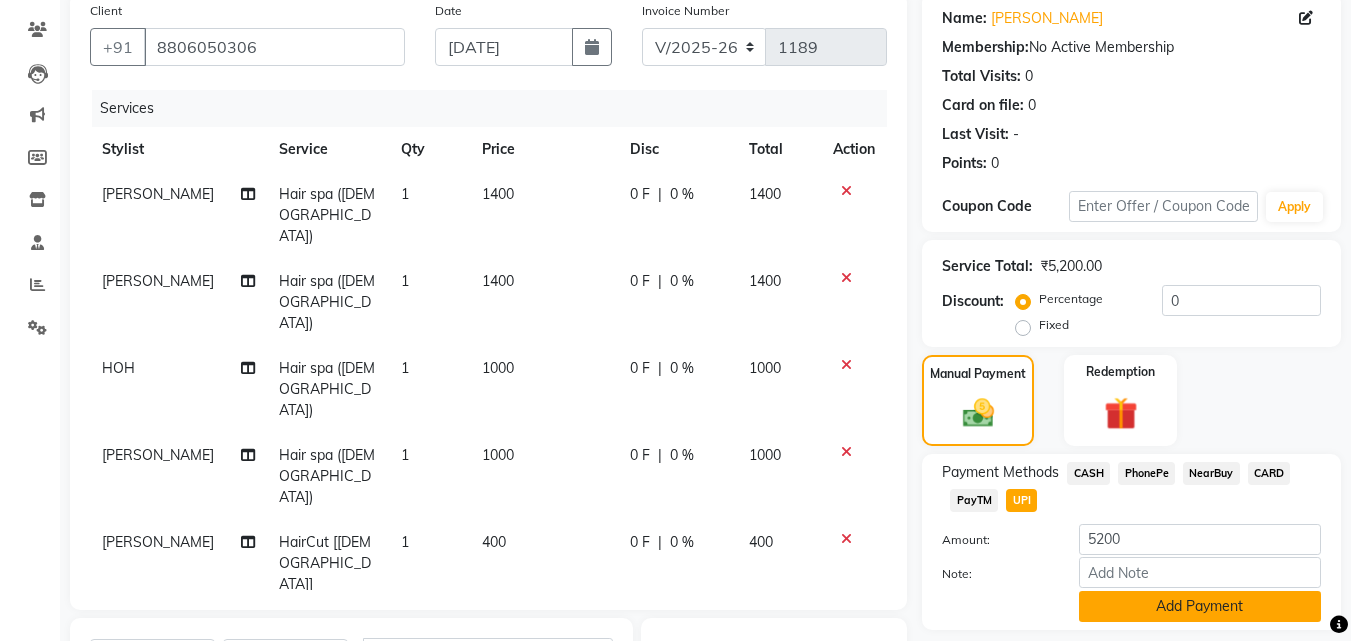 click on "Add Payment" 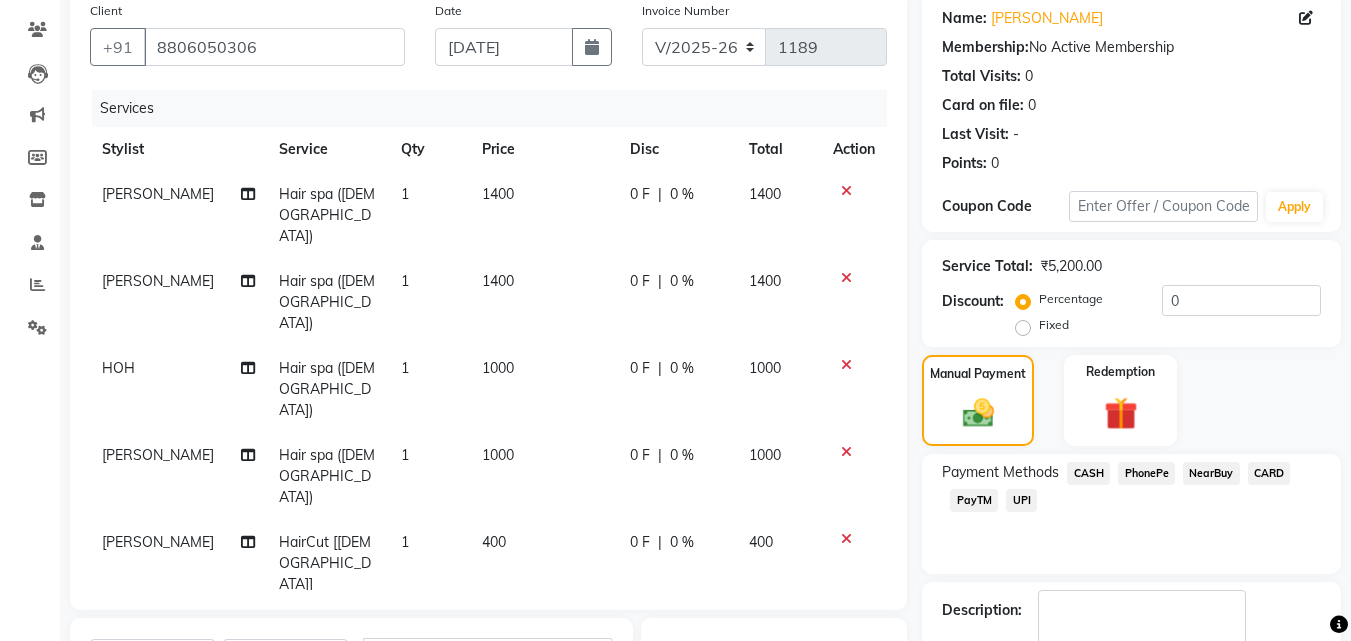 scroll, scrollTop: 340, scrollLeft: 0, axis: vertical 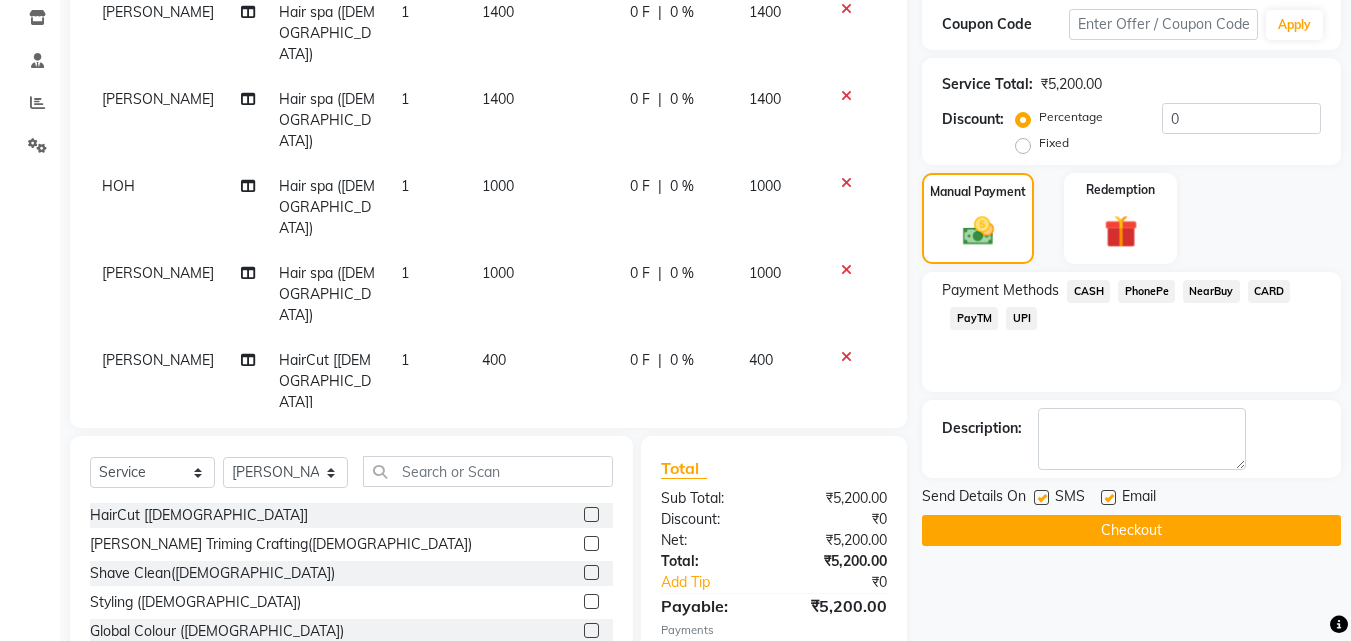 click on "Checkout" 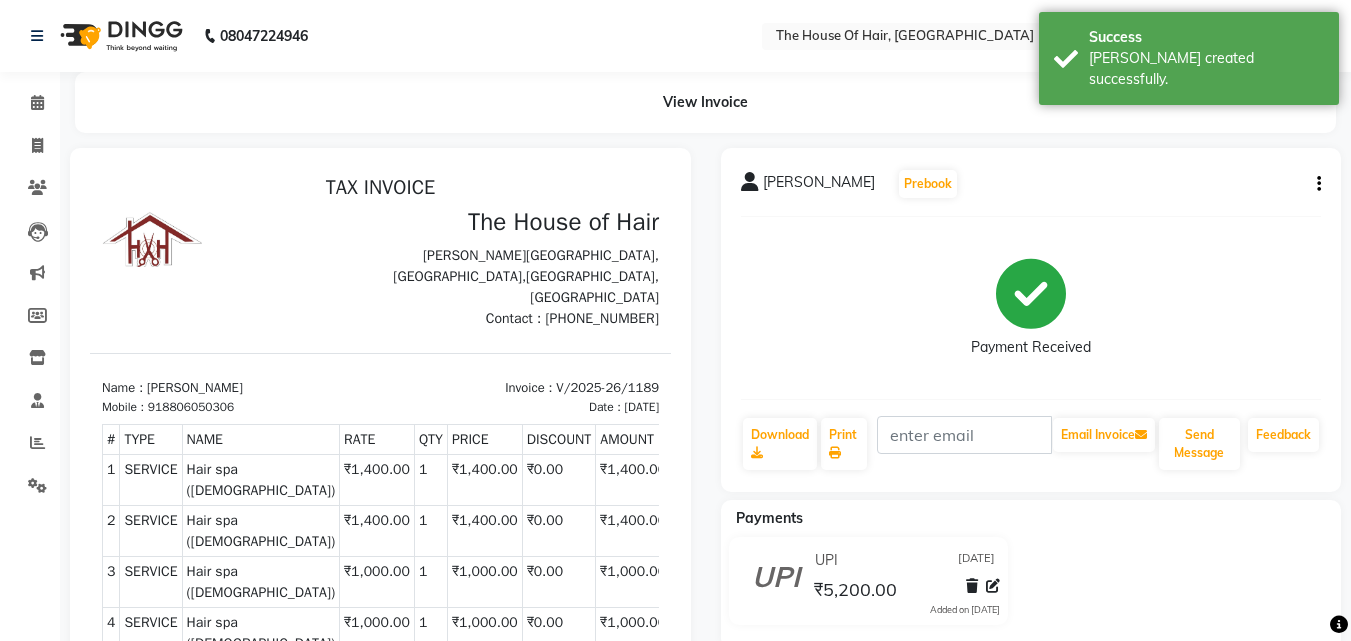 scroll, scrollTop: 0, scrollLeft: 0, axis: both 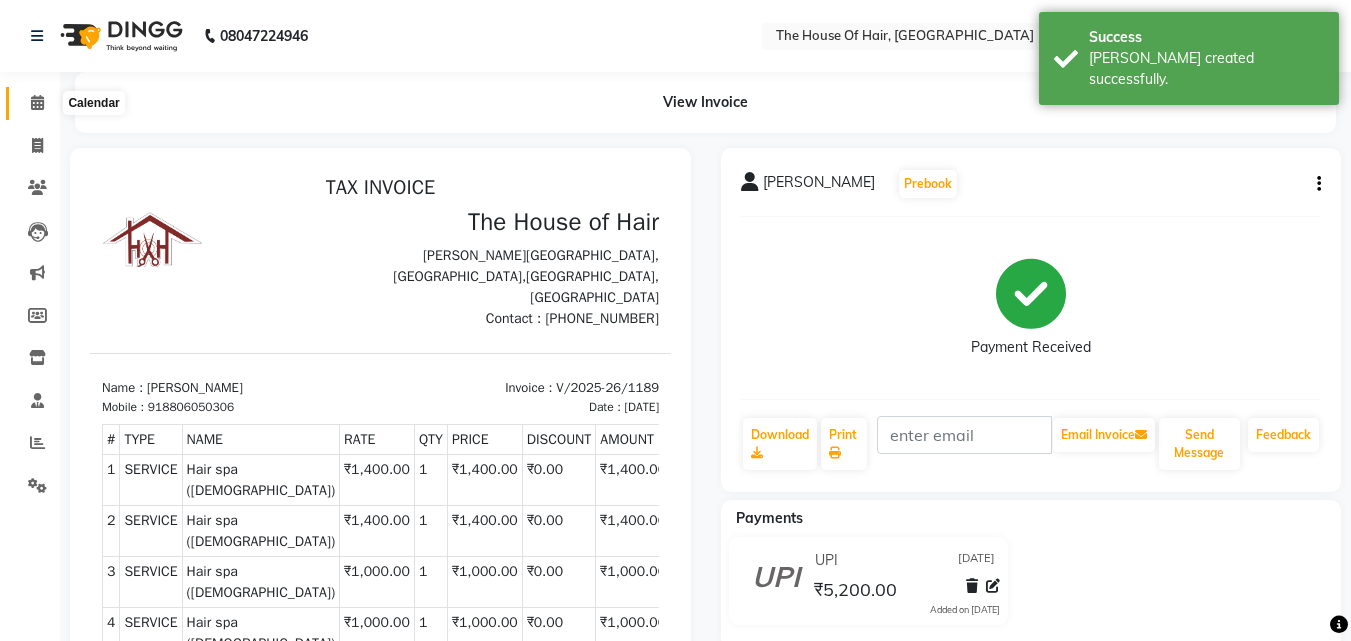click 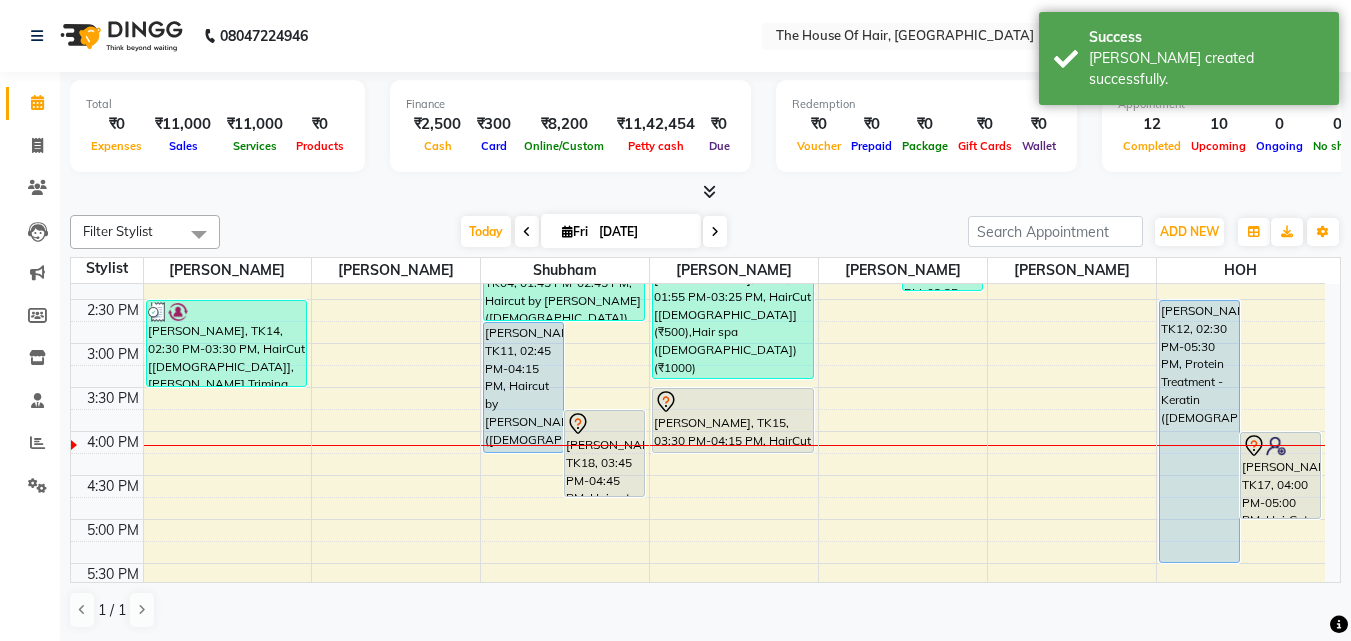 scroll, scrollTop: 558, scrollLeft: 0, axis: vertical 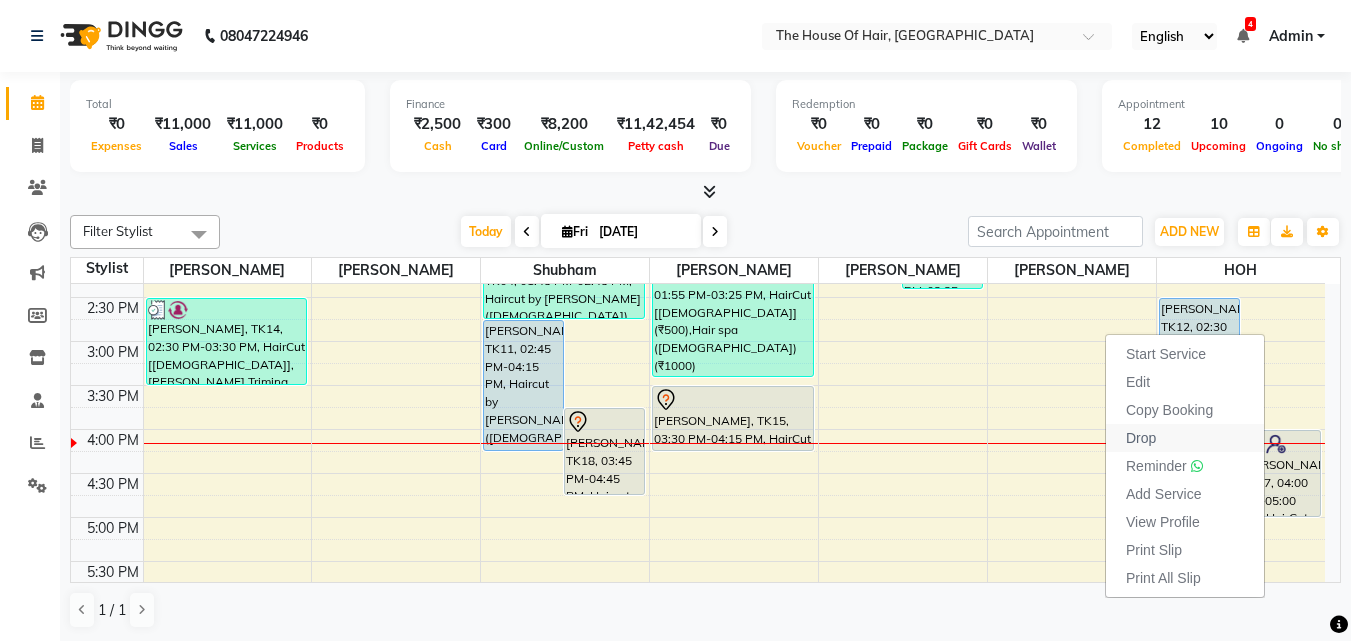 click on "Drop" at bounding box center [1141, 438] 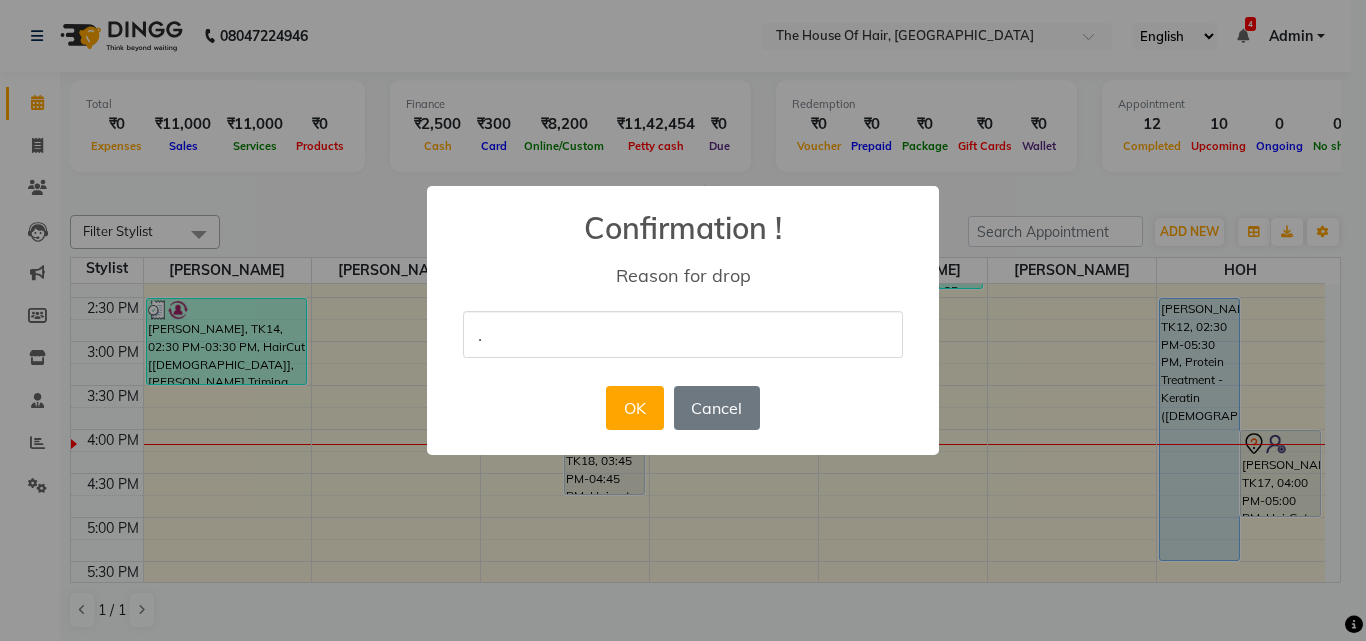 type on "." 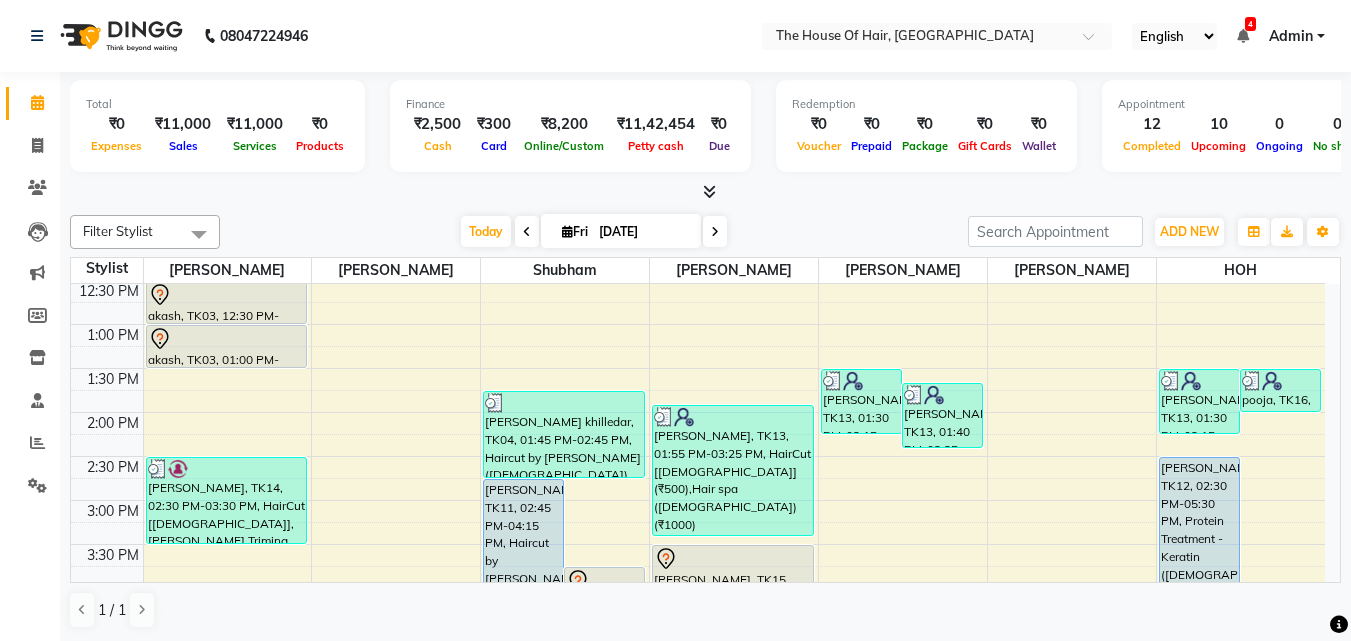 scroll, scrollTop: 372, scrollLeft: 0, axis: vertical 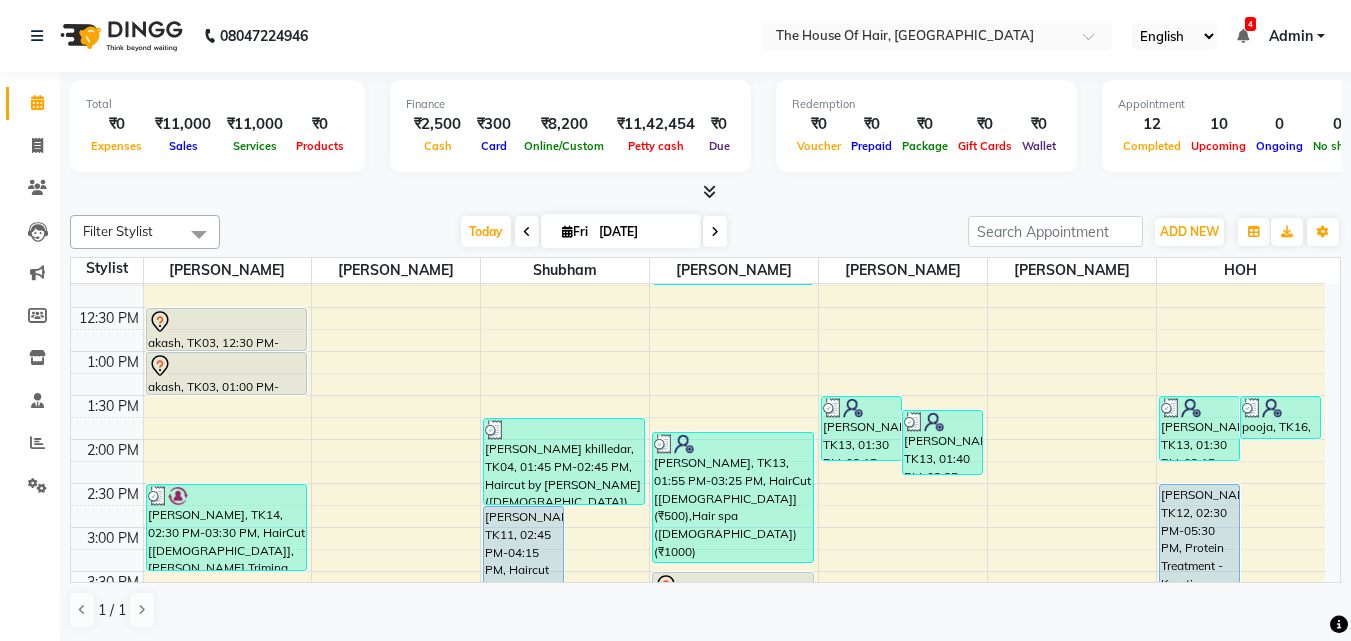 click on "8:00 AM 8:30 AM 9:00 AM 9:30 AM 10:00 AM 10:30 AM 11:00 AM 11:30 AM 12:00 PM 12:30 PM 1:00 PM 1:30 PM 2:00 PM 2:30 PM 3:00 PM 3:30 PM 4:00 PM 4:30 PM 5:00 PM 5:30 PM 6:00 PM 6:30 PM 7:00 PM 7:30 PM 8:00 PM 8:30 PM 9:00 PM 9:30 PM     Anand, TK06, 10:00 AM-10:50 AM, HairCut  [Male],Head Massage (Male)     tejal gath, TK02, 11:30 AM-12:00 PM, Beard Triming Crafting(Male)             akash, TK03, 12:30 PM-01:00 PM, HairCut  [Male]             akash, TK03, 01:00 PM-01:30 PM, Beard Triming Crafting(Male)     Vishawajeet Jadhav, TK14, 02:30 PM-03:30 PM, HairCut  [Male],Beard Triming Crafting(Male)             amrita, TK01, 06:00 PM-06:30 PM, Iron Tong (Female)    Apurva Mehta, TK11, 02:45 PM-04:15 PM, Haircut by Shubham (Female),Global Colour (female)             Saurabh Pawar, TK18, 03:45 PM-04:45 PM, Haircut by Shubham (Male),Beard Triming Crafting(Male)     Parth khilledar, TK04, 01:45 PM-02:45 PM, Haircut by Shubham (Male),Beard Triming Crafting(Male) (₹300)" at bounding box center [698, 527] 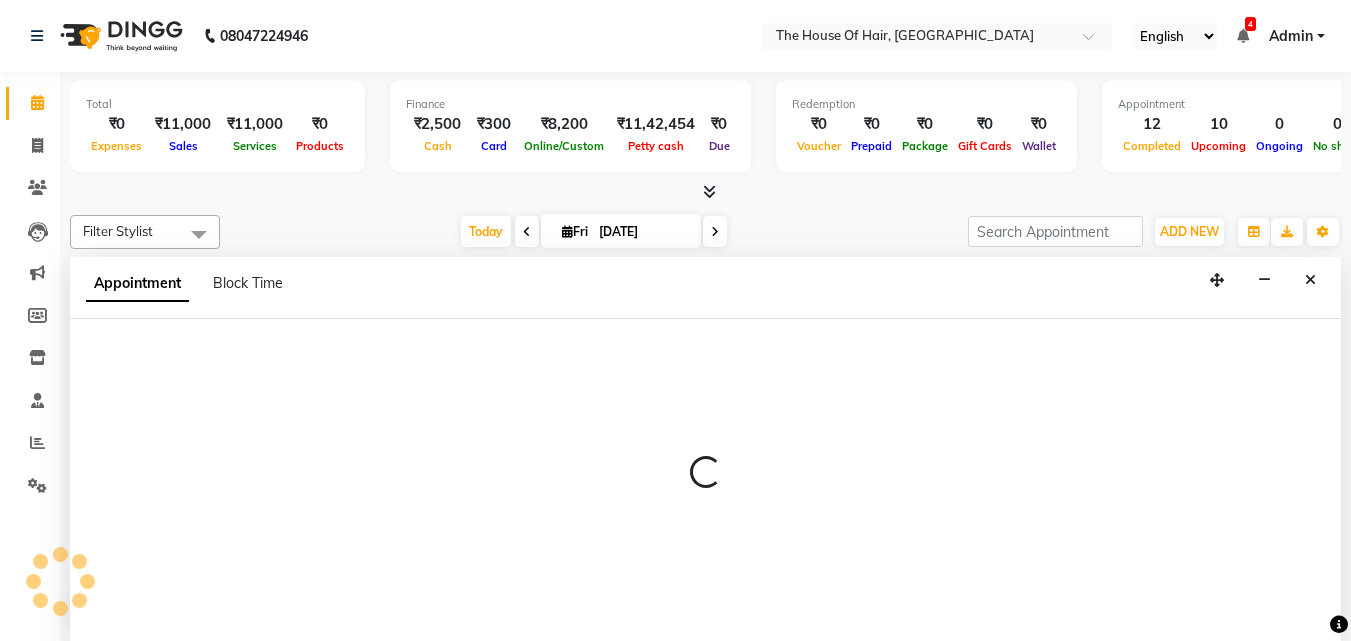 select on "42823" 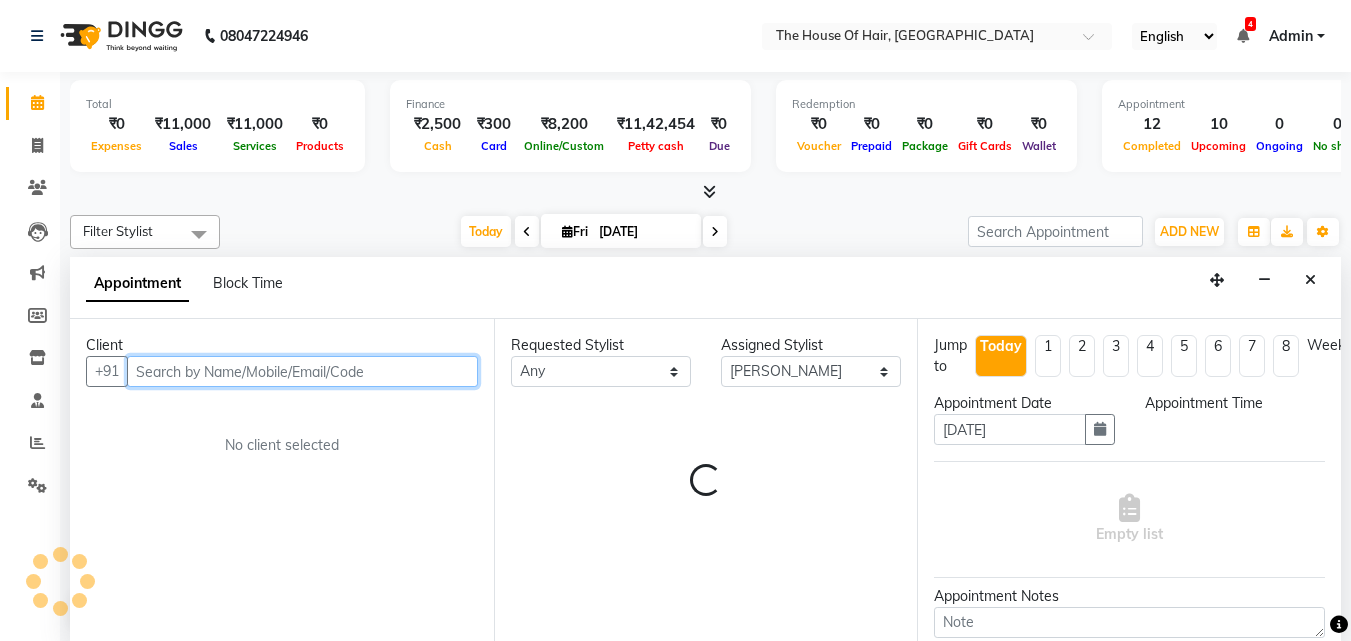 scroll, scrollTop: 1, scrollLeft: 0, axis: vertical 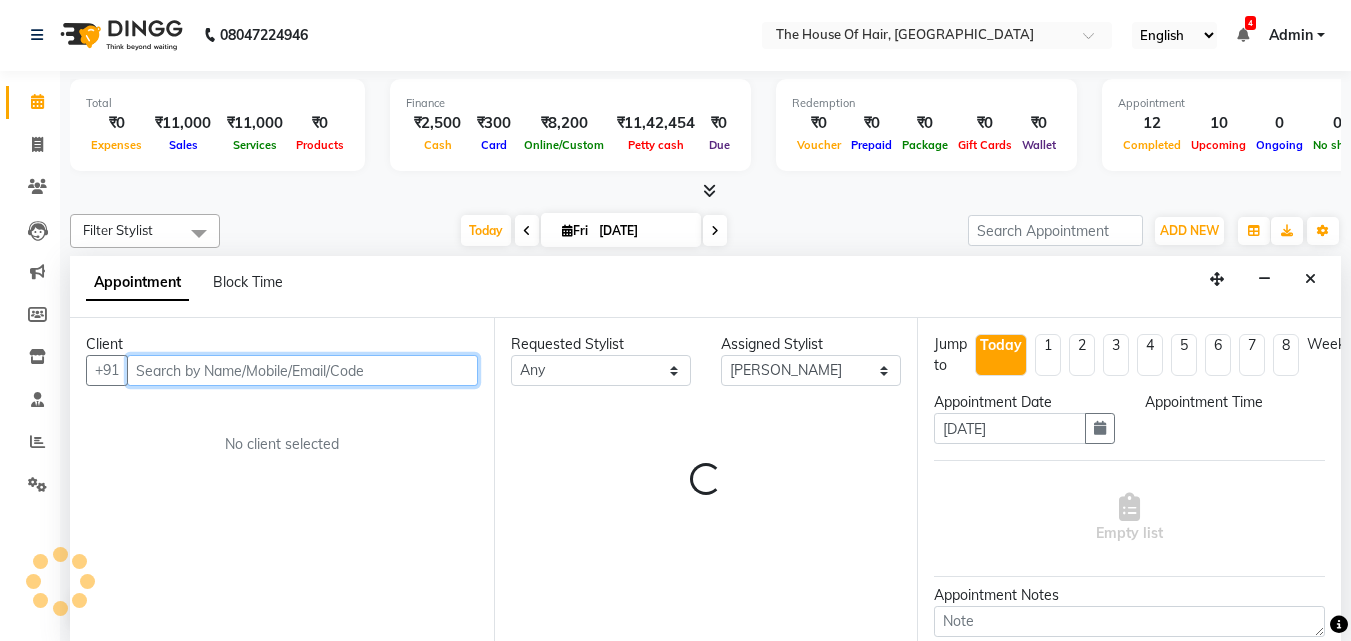 select on "825" 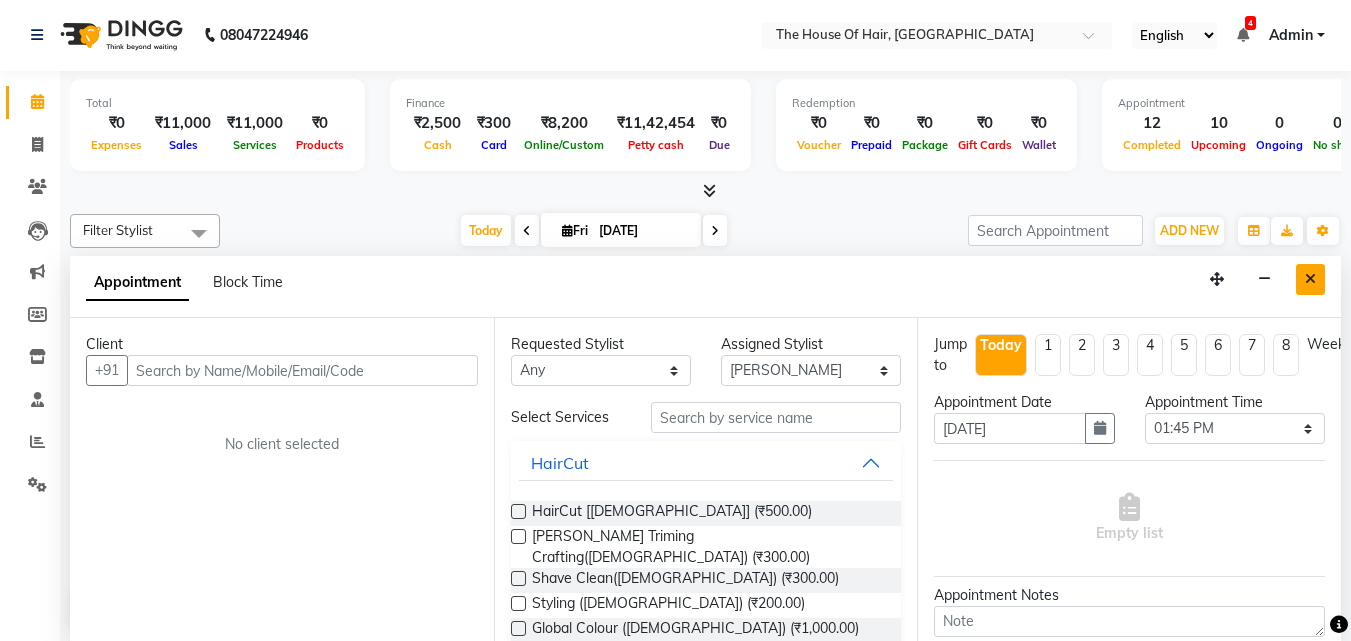 click at bounding box center (1310, 279) 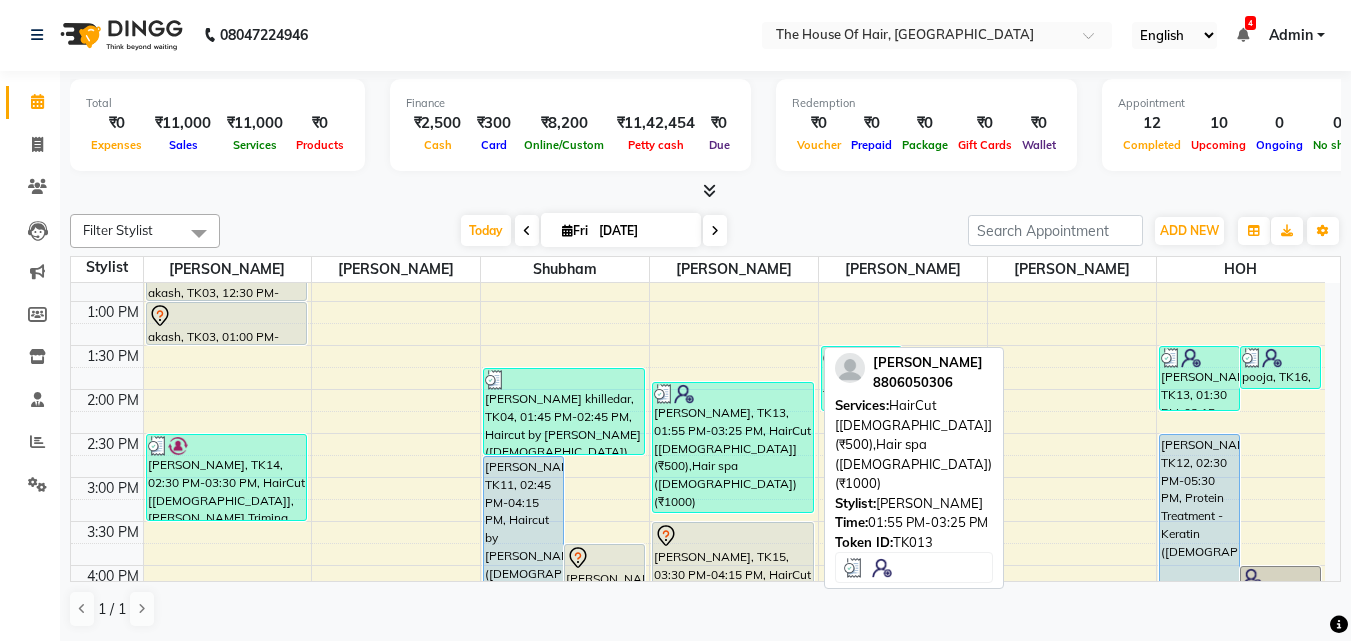 scroll, scrollTop: 420, scrollLeft: 0, axis: vertical 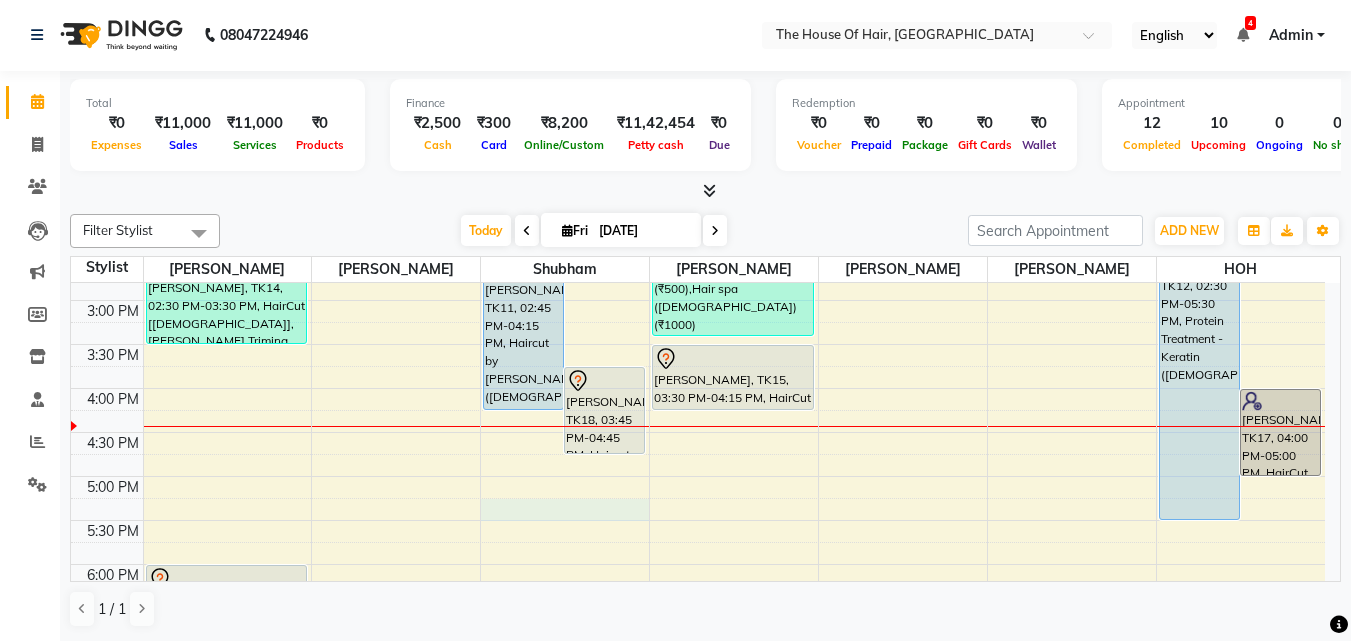 click on "8:00 AM 8:30 AM 9:00 AM 9:30 AM 10:00 AM 10:30 AM 11:00 AM 11:30 AM 12:00 PM 12:30 PM 1:00 PM 1:30 PM 2:00 PM 2:30 PM 3:00 PM 3:30 PM 4:00 PM 4:30 PM 5:00 PM 5:30 PM 6:00 PM 6:30 PM 7:00 PM 7:30 PM 8:00 PM 8:30 PM 9:00 PM 9:30 PM     Anand, TK06, 10:00 AM-10:50 AM, HairCut  [Male],Head Massage (Male)     tejal gath, TK02, 11:30 AM-12:00 PM, Beard Triming Crafting(Male)             akash, TK03, 12:30 PM-01:00 PM, HairCut  [Male]             akash, TK03, 01:00 PM-01:30 PM, Beard Triming Crafting(Male)     Vishawajeet Jadhav, TK14, 02:30 PM-03:30 PM, HairCut  [Male],Beard Triming Crafting(Male)             amrita, TK01, 06:00 PM-06:30 PM, Iron Tong (Female)    Apurva Mehta, TK11, 02:45 PM-04:15 PM, Haircut by Shubham (Female),Global Colour (female)             Saurabh Pawar, TK18, 03:45 PM-04:45 PM, Haircut by Shubham (Male),Beard Triming Crafting(Male)     Parth khilledar, TK04, 01:45 PM-02:45 PM, Haircut by Shubham (Male),Beard Triming Crafting(Male) (₹300)" at bounding box center (698, 300) 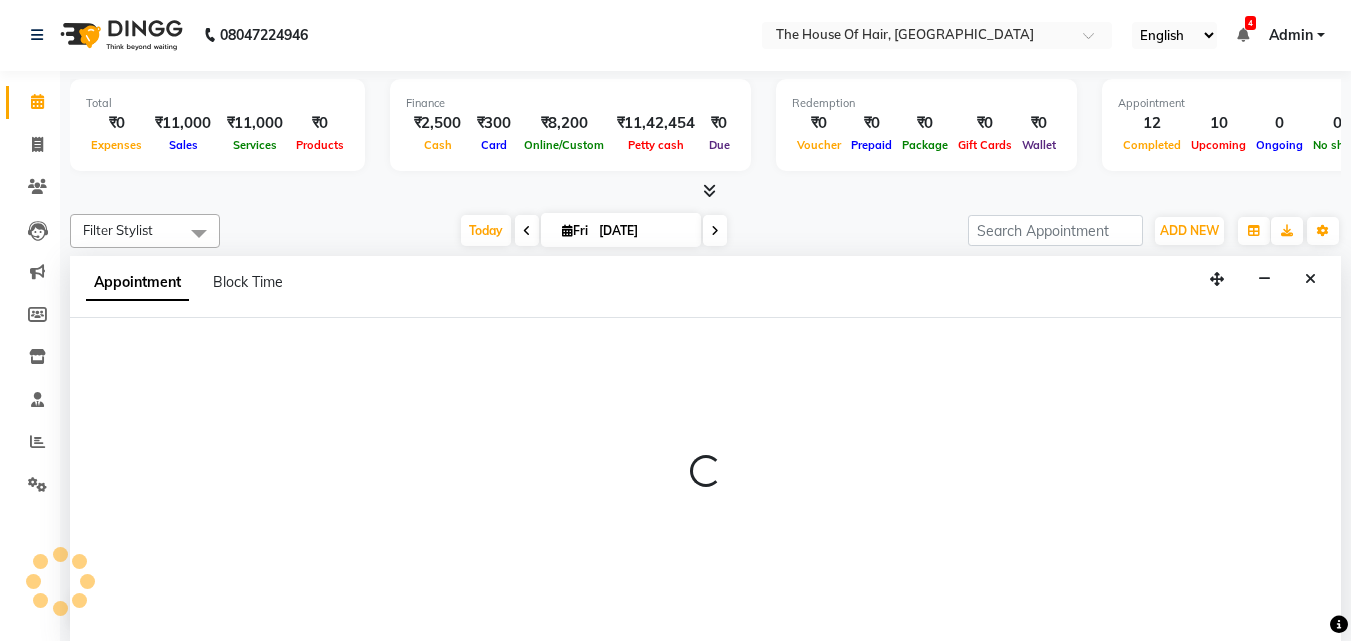 scroll, scrollTop: 767, scrollLeft: 0, axis: vertical 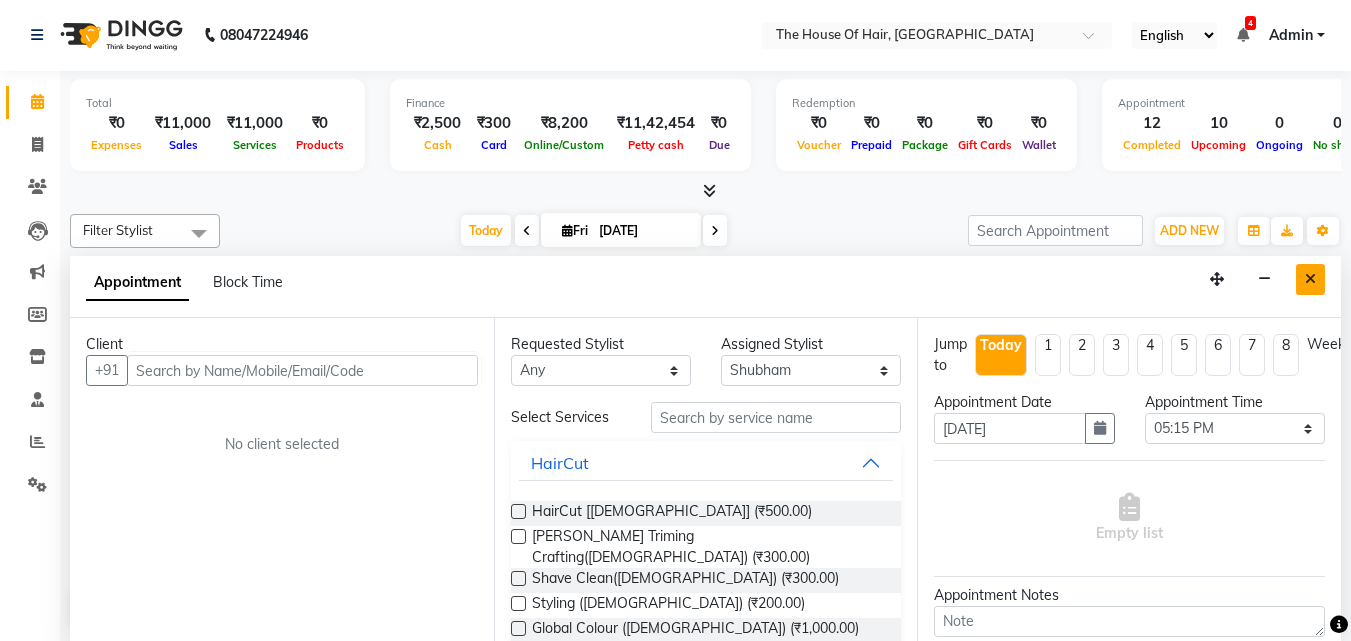 click at bounding box center (1310, 279) 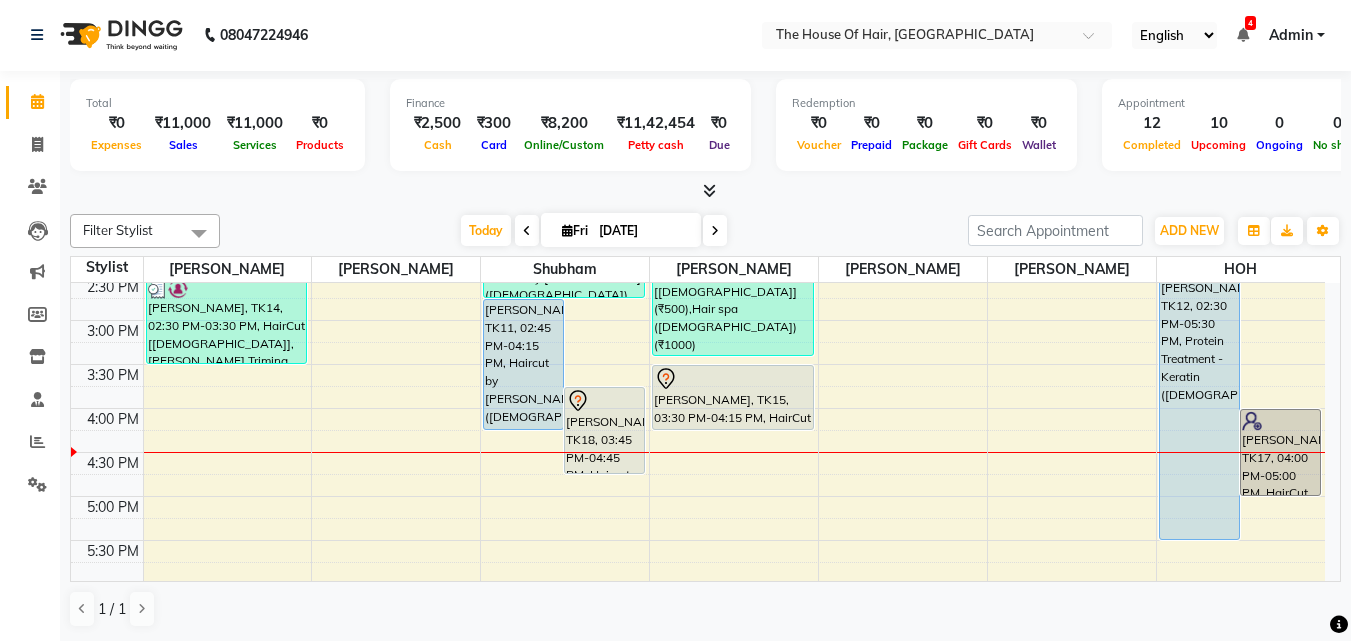 scroll, scrollTop: 580, scrollLeft: 0, axis: vertical 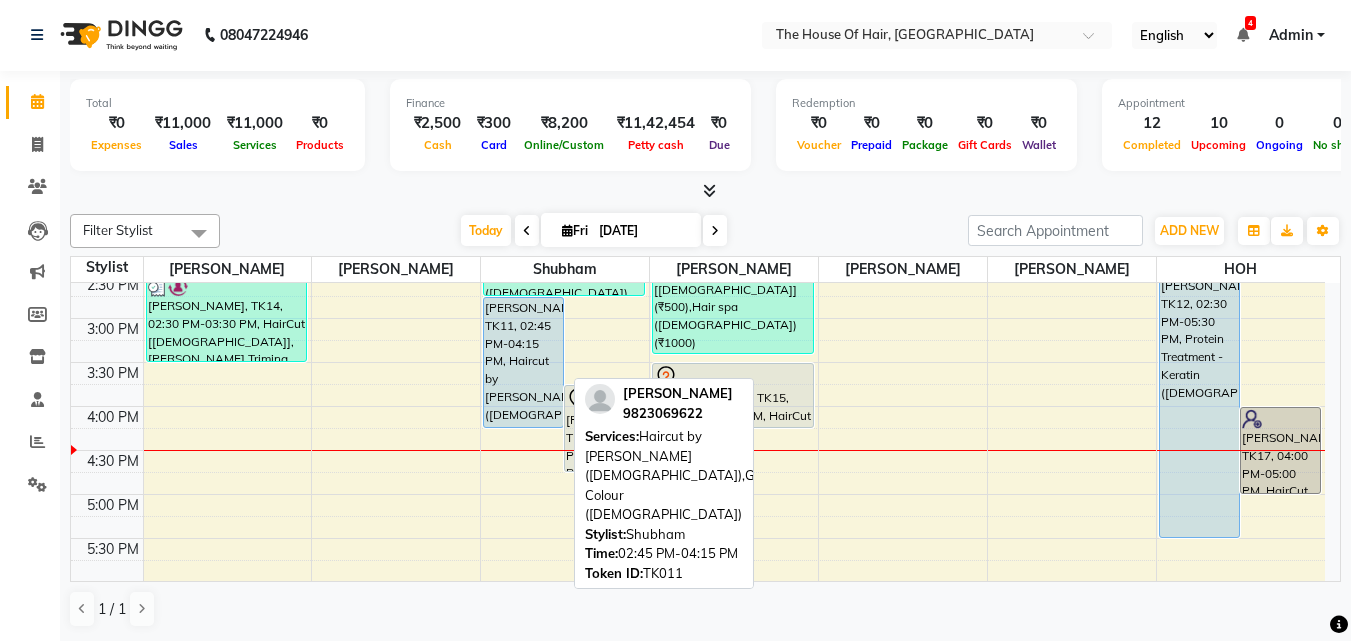 click on "Apurva Mehta, TK11, 02:45 PM-04:15 PM, Haircut by Shubham (Female),Global Colour (female)" at bounding box center [523, 362] 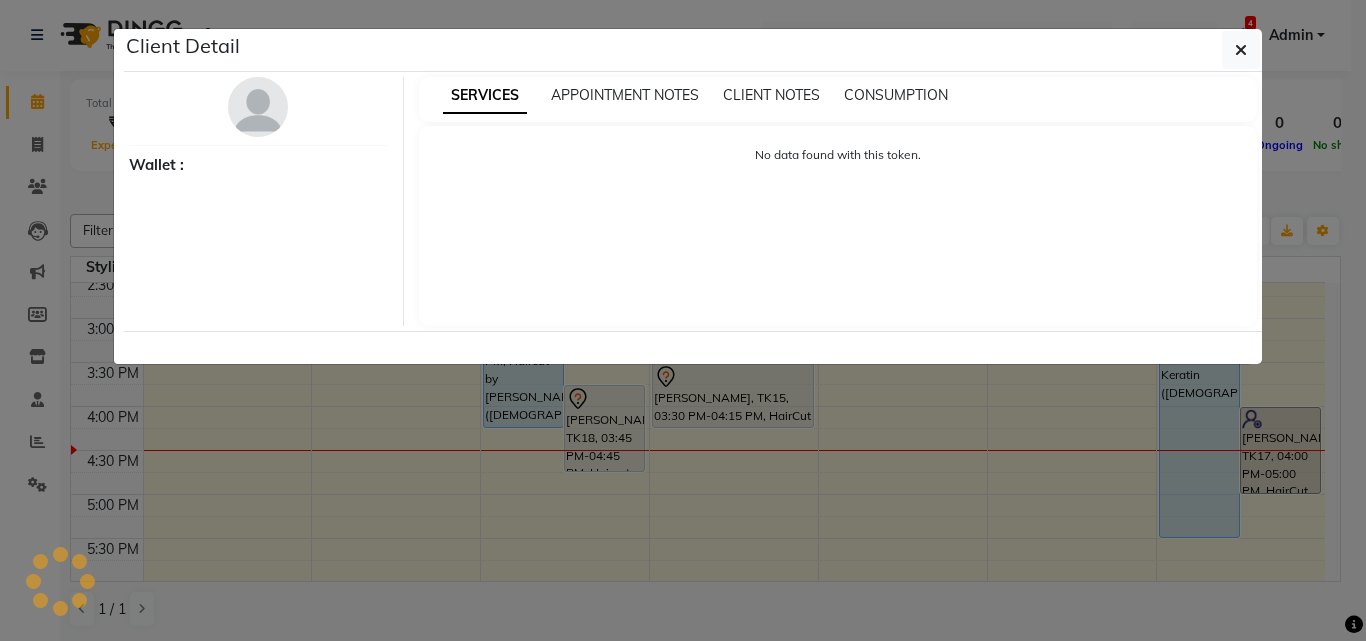 select on "5" 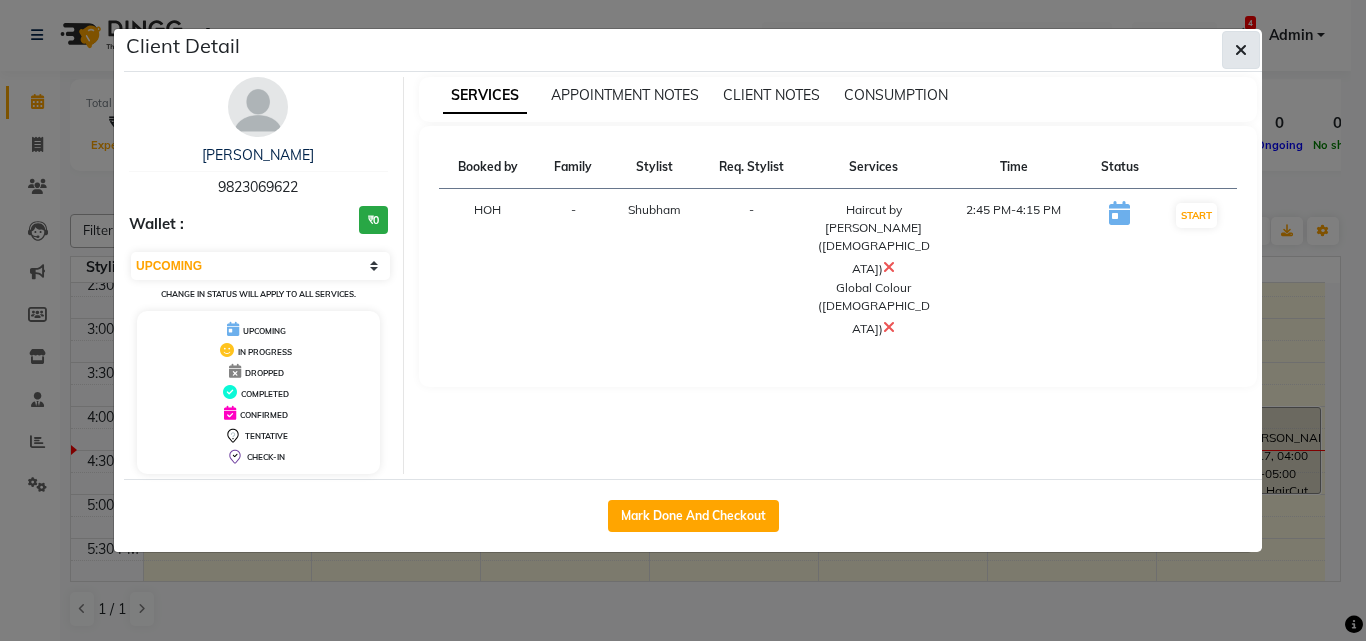 click 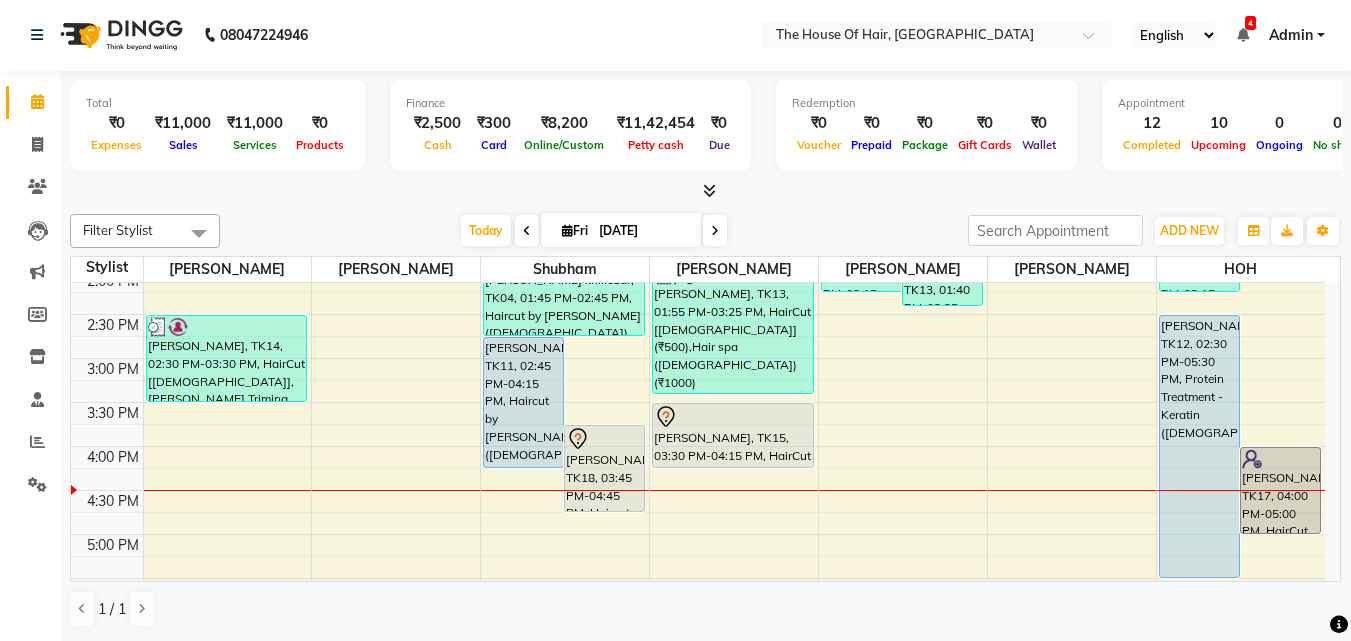scroll, scrollTop: 541, scrollLeft: 0, axis: vertical 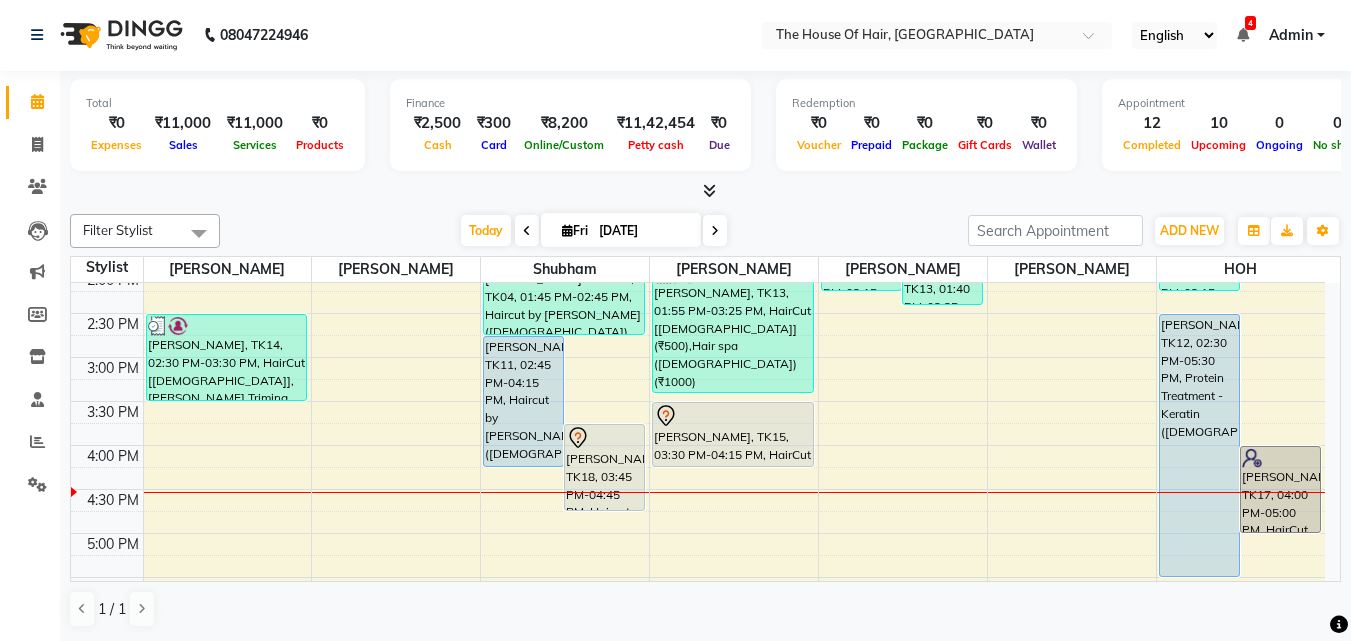 click at bounding box center (1243, 35) 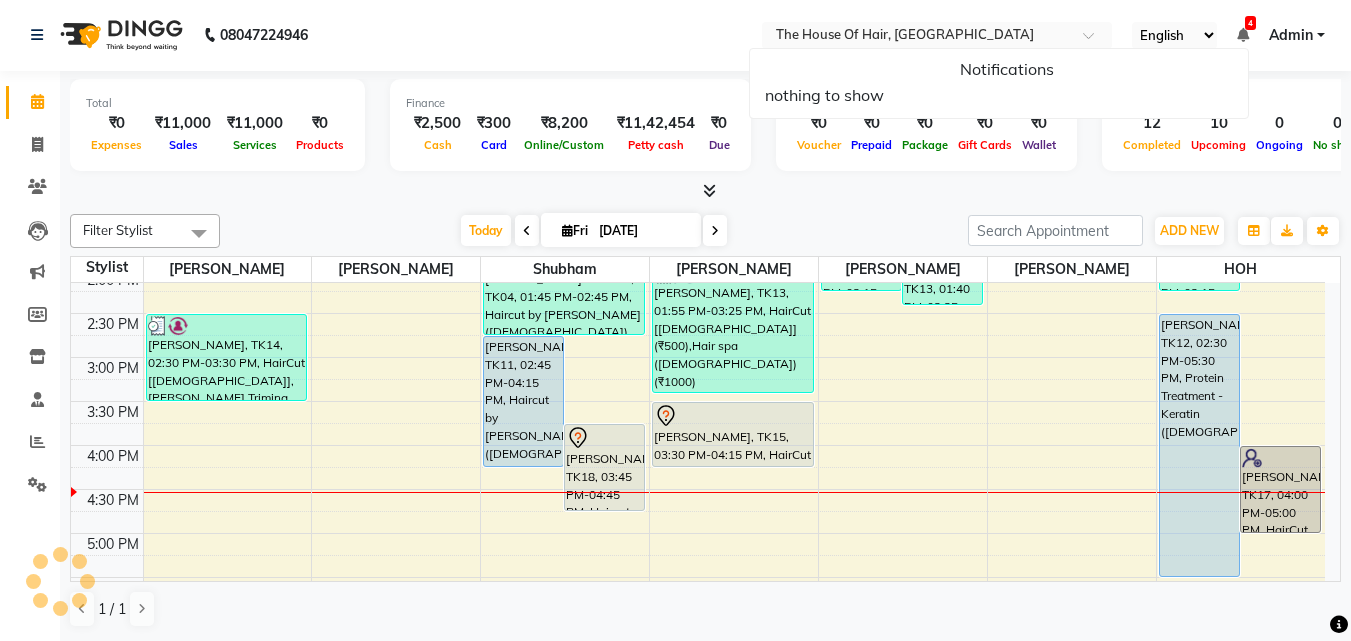 click at bounding box center (1243, 35) 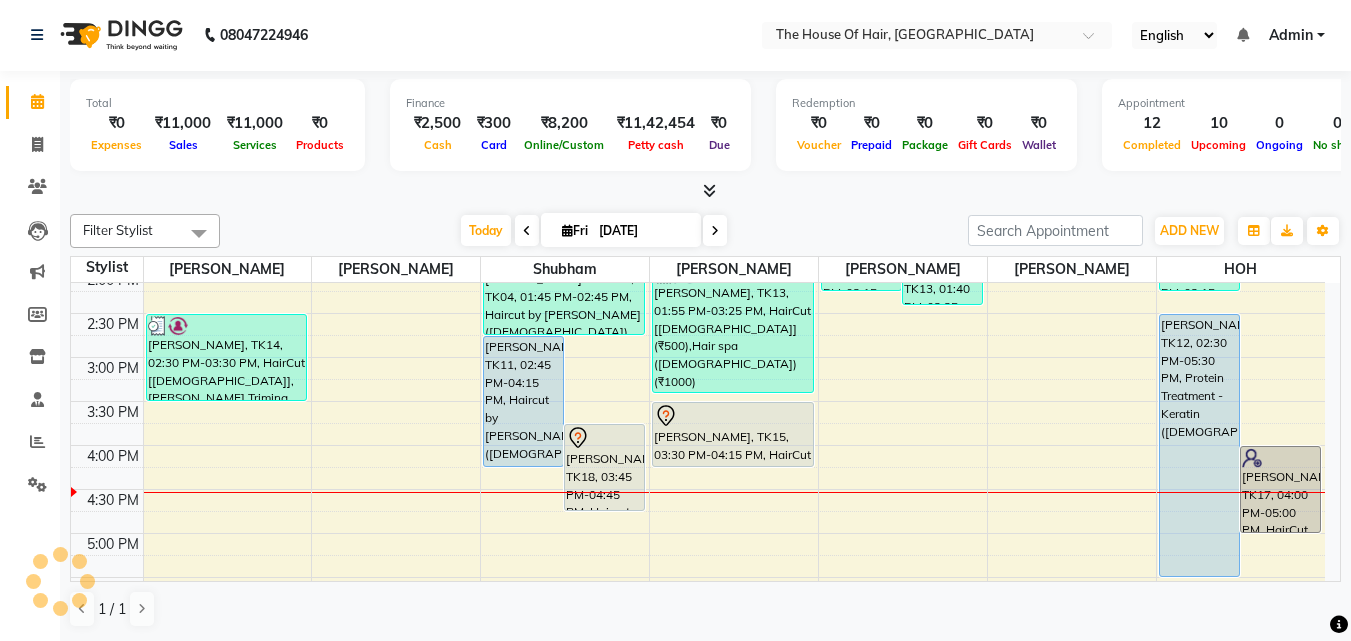 click at bounding box center [1243, 35] 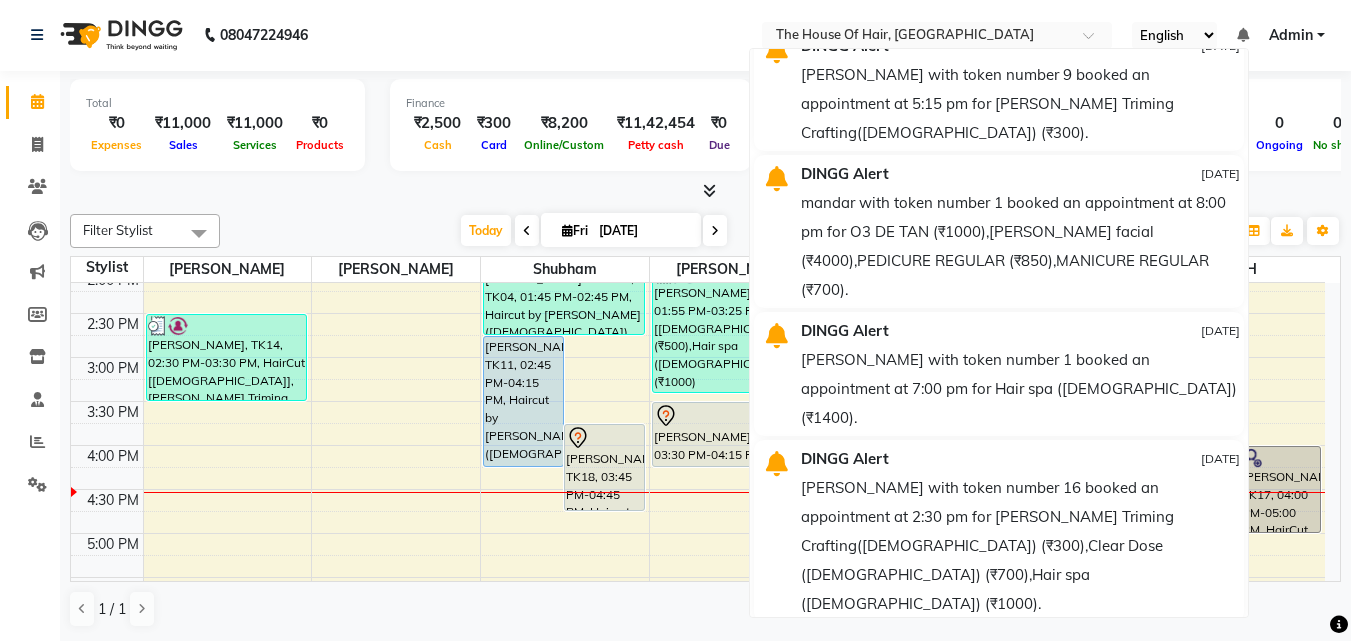 scroll, scrollTop: 1157, scrollLeft: 0, axis: vertical 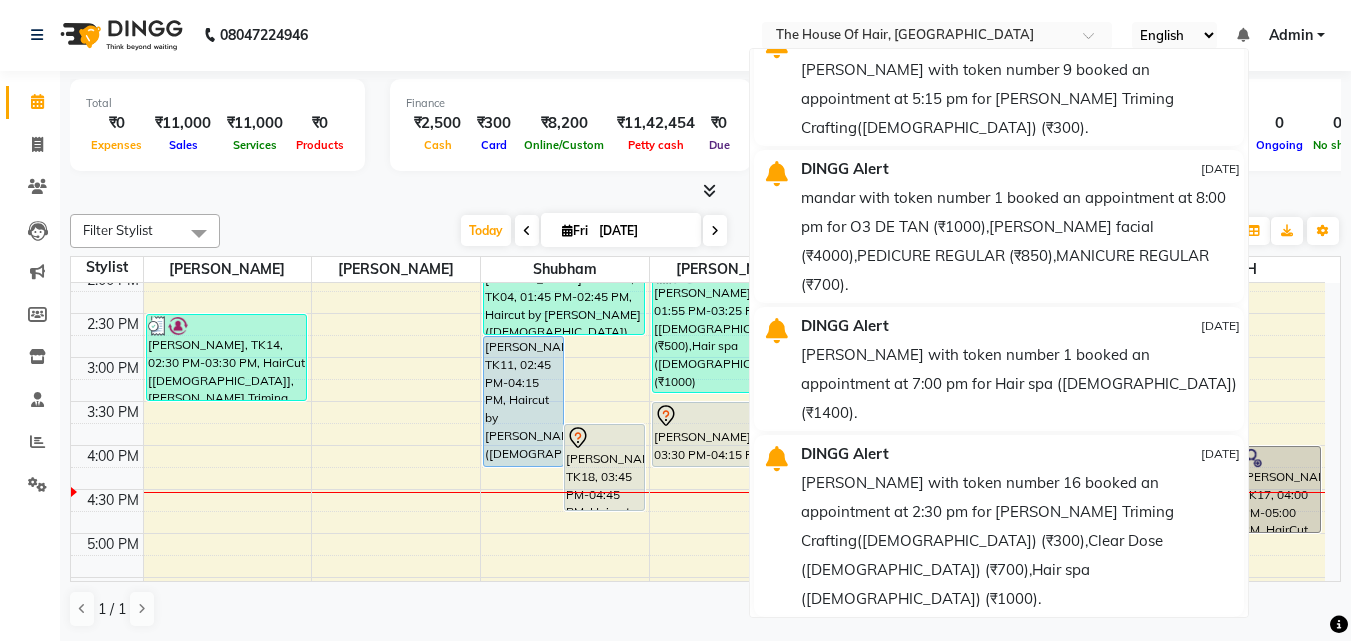 click on "08047224946 Select Location × The House Of Hair, Paud Road English ENGLISH Español العربية मराठी हिंदी ગુજરાતી தமிழ் 中文 Notifications  DINGG Alert   11-07-2025   Rajalakshmi with token number 13 booked an appointment at 2:15 pm for HairCut  [Male] (₹500),Hair spa (Male) (₹1000).   DINGG Alert   09-07-2025   Madhura with token number 4 booked an appointment at 3:00 pm for CANDLE SPA  MANICURE (₹1500),CANDLE SPA PEDICURE (₹1700).   DINGG Alert   05-07-2025   Hardika with token number 5 booked an appointment at 7:30 pm for Under Arms  (Rica) (₹250).   DINGG Alert   04-07-2025   Rutvin with token number 10 booked an appointment at 6:30 pm for Beard Triming Crafting(Male) (₹300).   DINGG Alert   22-06-2025   Jyoti with token number 10 booked an appointment at 4:30 pm for Jansen Clean up (₹2200),Full Arms  (Rica) (₹500),Under Arms  (Rica) (₹250).   DINGG Alert   18-06-2025   DINGG Alert   17-06-2025   DINGG Alert   17-06-2025   DINGG Alert" 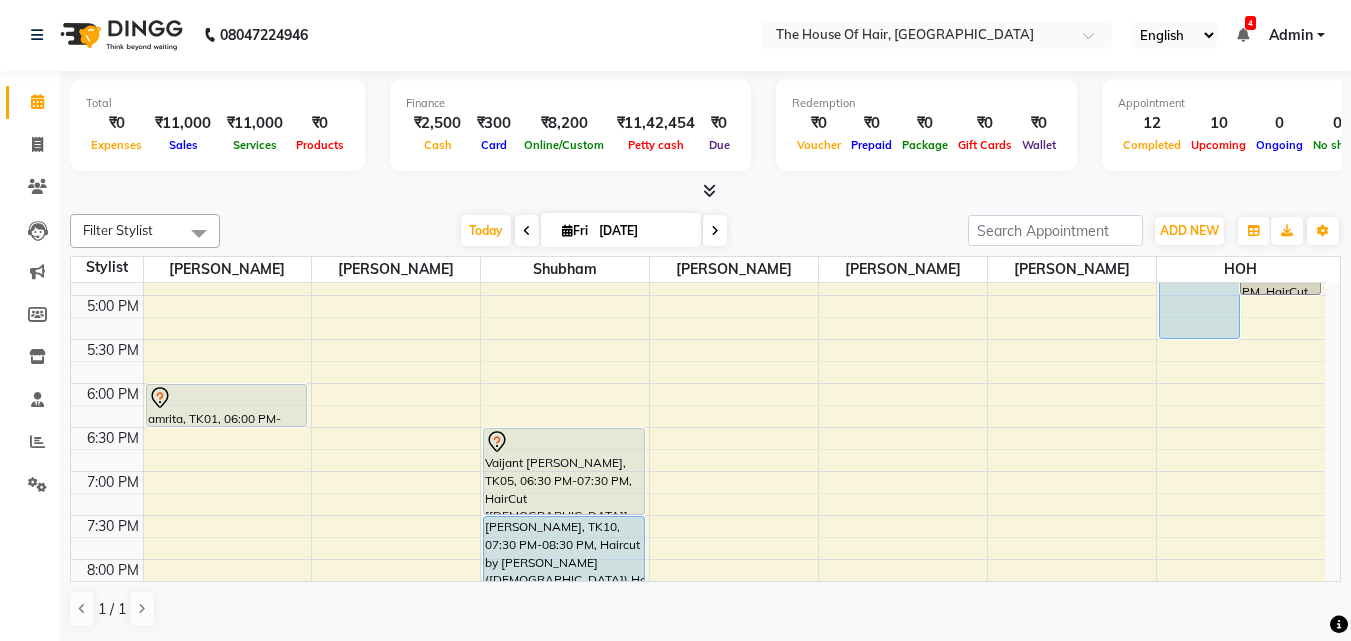 scroll, scrollTop: 776, scrollLeft: 0, axis: vertical 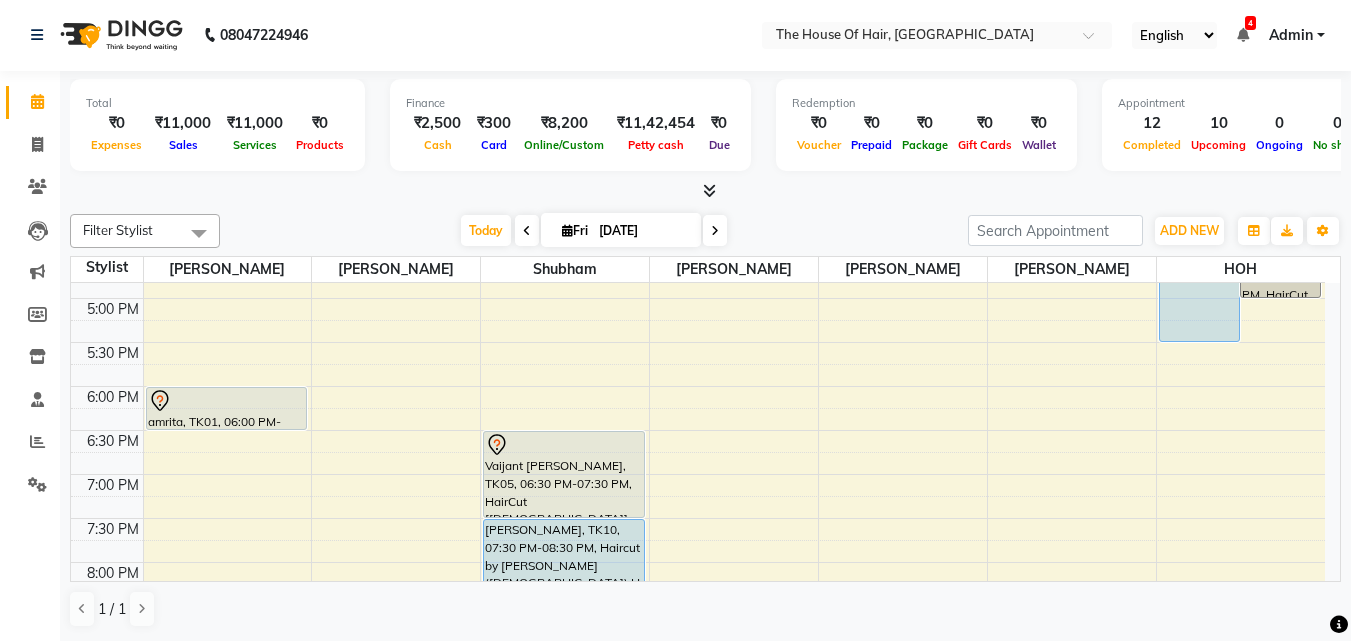 click on "8:00 AM 8:30 AM 9:00 AM 9:30 AM 10:00 AM 10:30 AM 11:00 AM 11:30 AM 12:00 PM 12:30 PM 1:00 PM 1:30 PM 2:00 PM 2:30 PM 3:00 PM 3:30 PM 4:00 PM 4:30 PM 5:00 PM 5:30 PM 6:00 PM 6:30 PM 7:00 PM 7:30 PM 8:00 PM 8:30 PM 9:00 PM 9:30 PM     Anand, TK06, 10:00 AM-10:50 AM, HairCut  [Male],Head Massage (Male)     tejal gath, TK02, 11:30 AM-12:00 PM, Beard Triming Crafting(Male)             akash, TK03, 12:30 PM-01:00 PM, HairCut  [Male]             akash, TK03, 01:00 PM-01:30 PM, Beard Triming Crafting(Male)     Vishawajeet Jadhav, TK14, 02:30 PM-03:30 PM, HairCut  [Male],Beard Triming Crafting(Male)             amrita, TK01, 06:00 PM-06:30 PM, Iron Tong (Female)    Apurva Mehta, TK11, 02:45 PM-04:15 PM, Haircut by Shubham (Female),Global Colour (female)             Saurabh Pawar, TK18, 03:45 PM-04:45 PM, Haircut by Shubham (Male),Beard Triming Crafting(Male)     Parth khilledar, TK04, 01:45 PM-02:45 PM, Haircut by Shubham (Male),Beard Triming Crafting(Male) (₹300)" at bounding box center [698, 122] 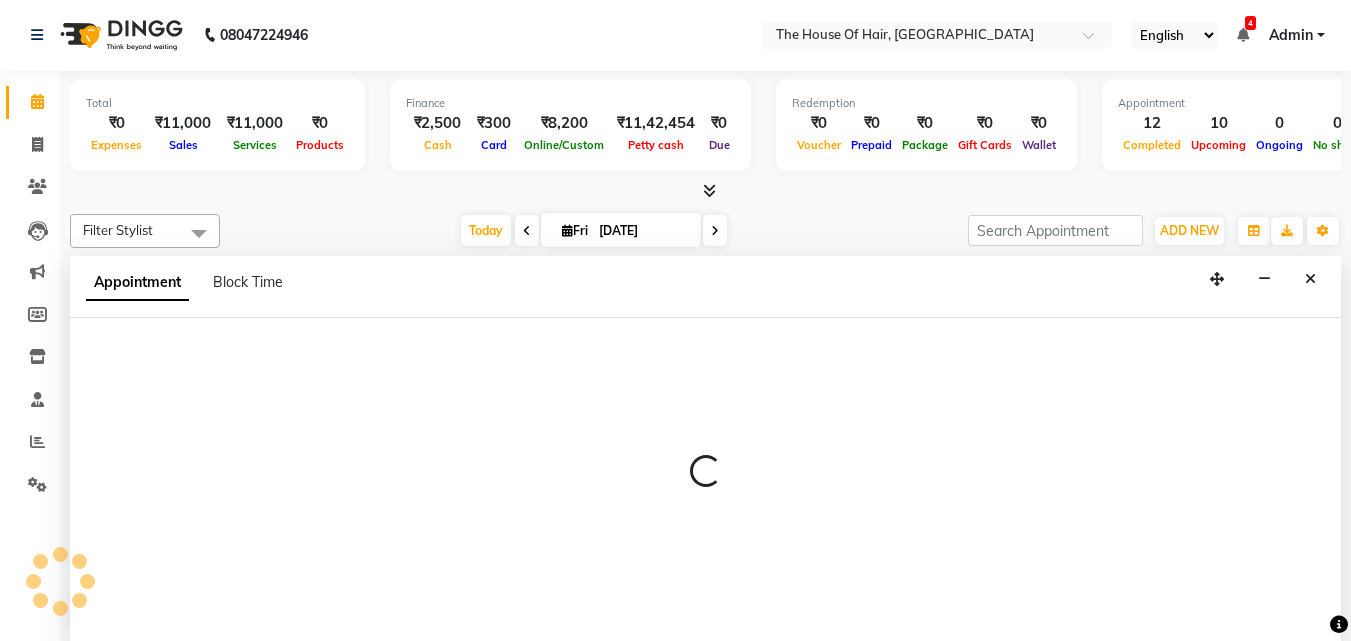 select on "80392" 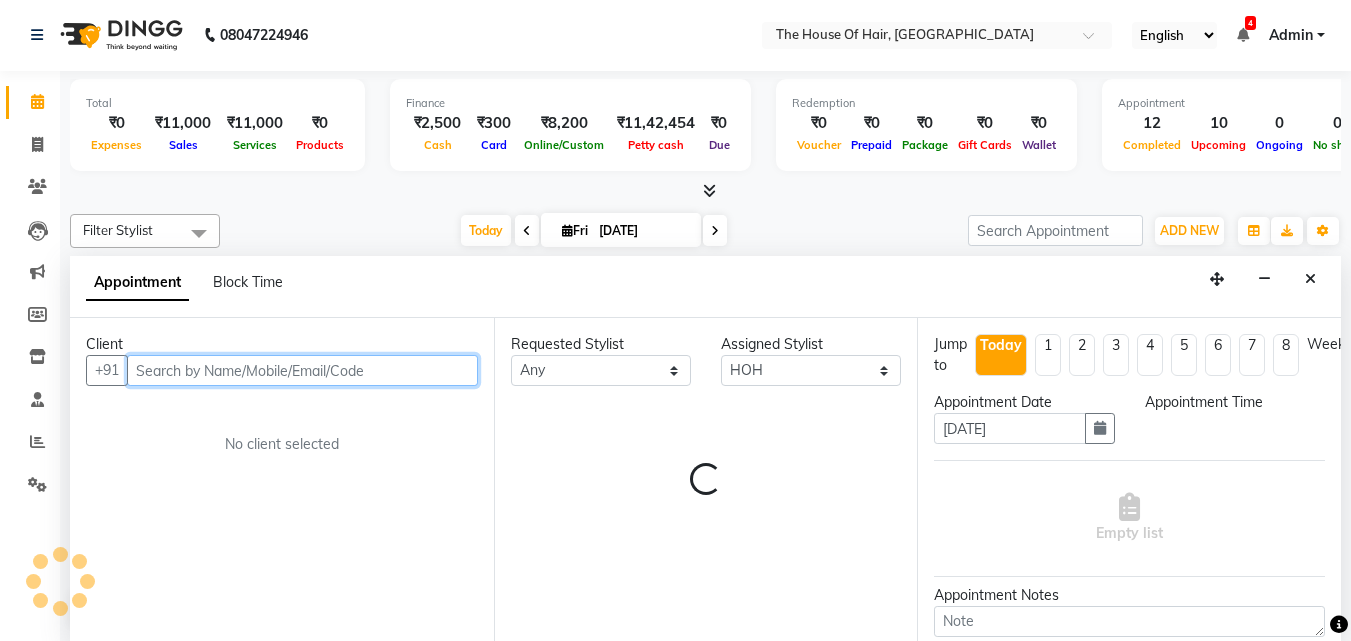 select on "1080" 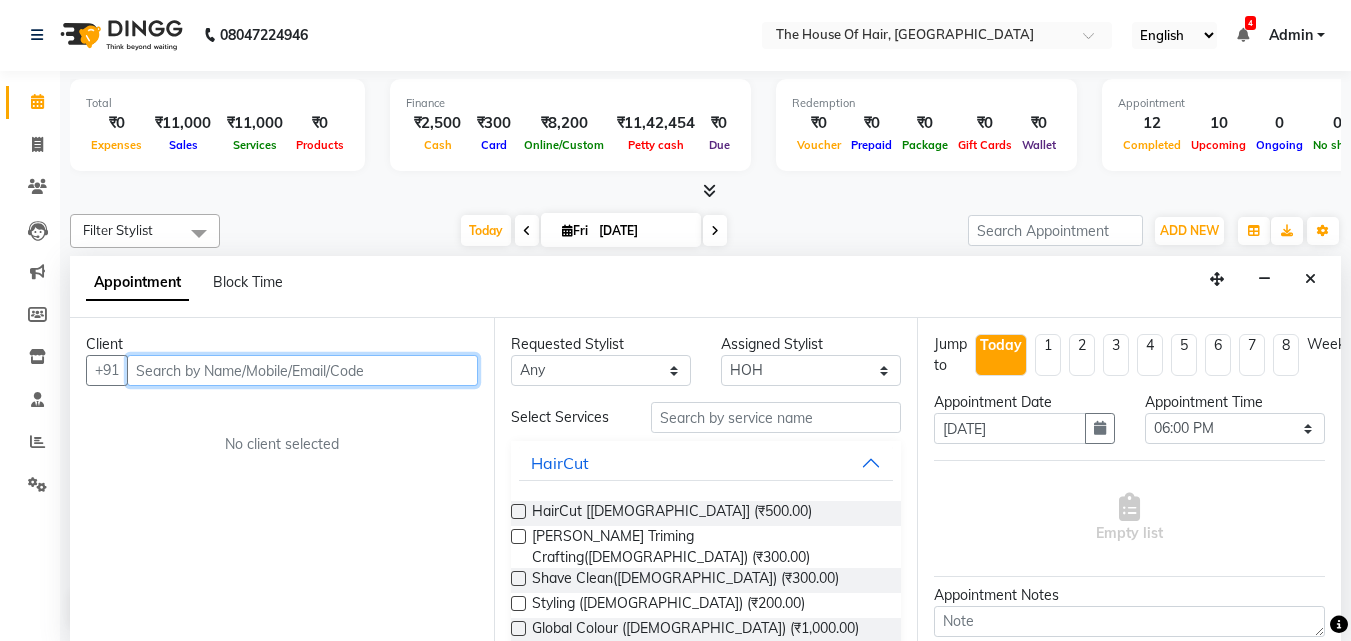 type on "s" 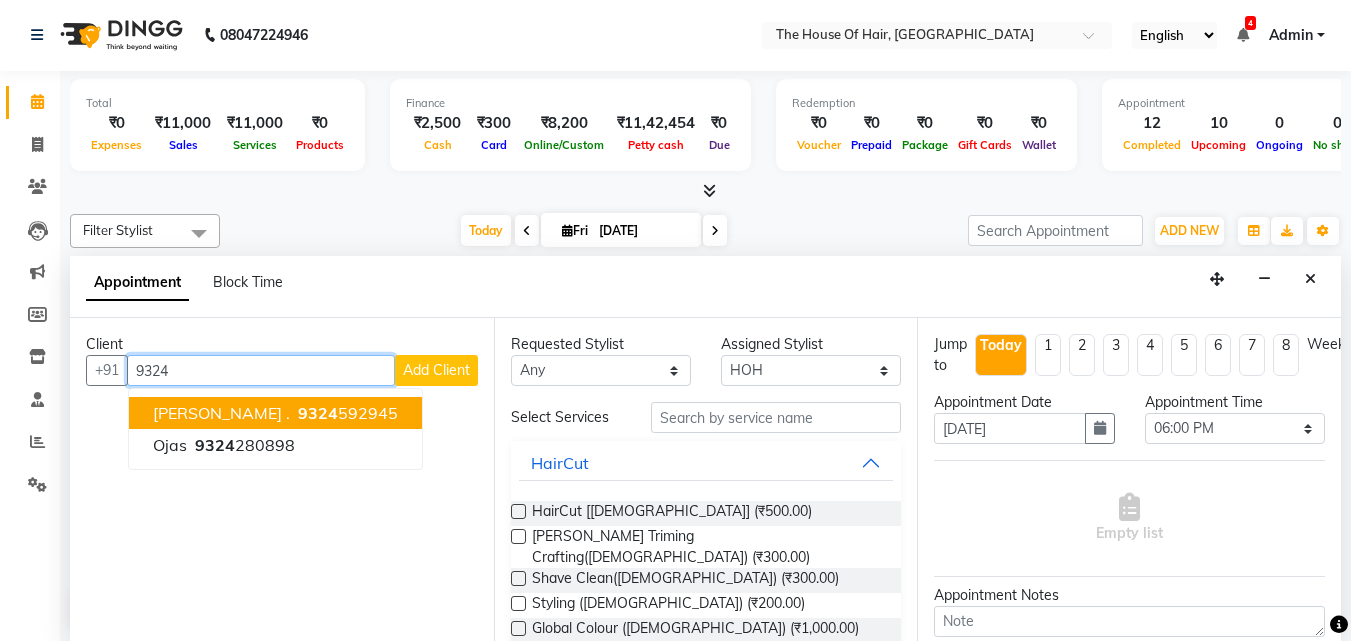 click on "9324" at bounding box center (318, 413) 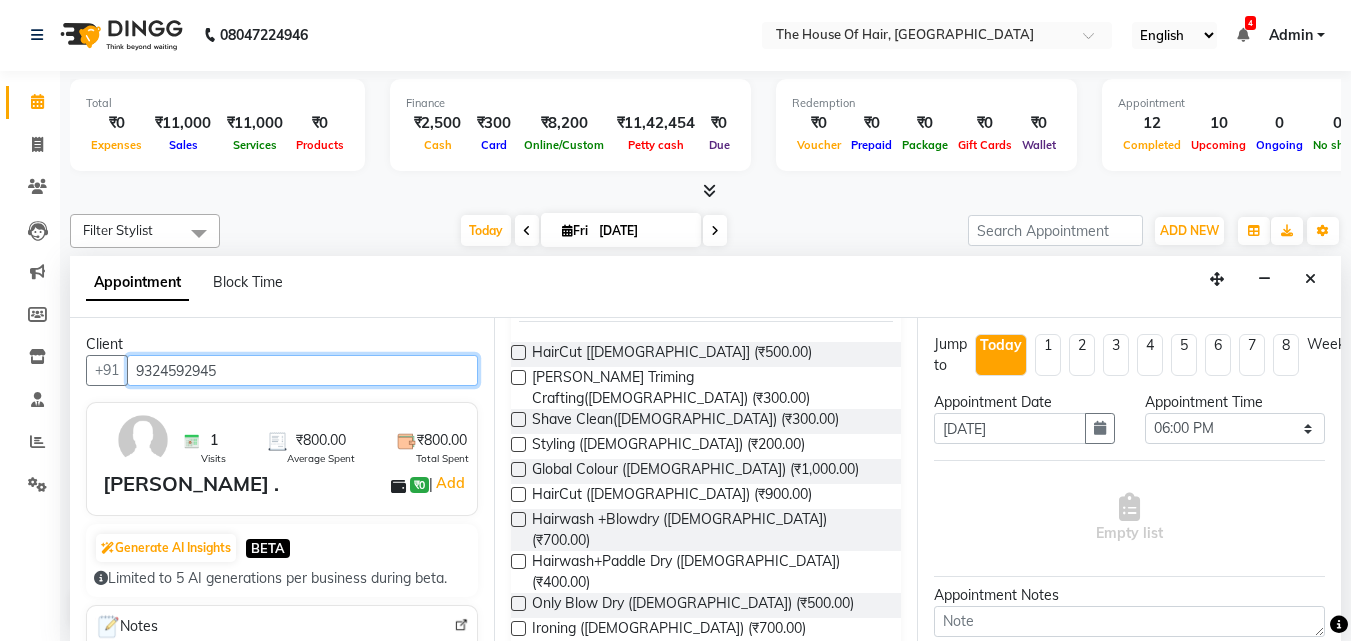 scroll, scrollTop: 163, scrollLeft: 0, axis: vertical 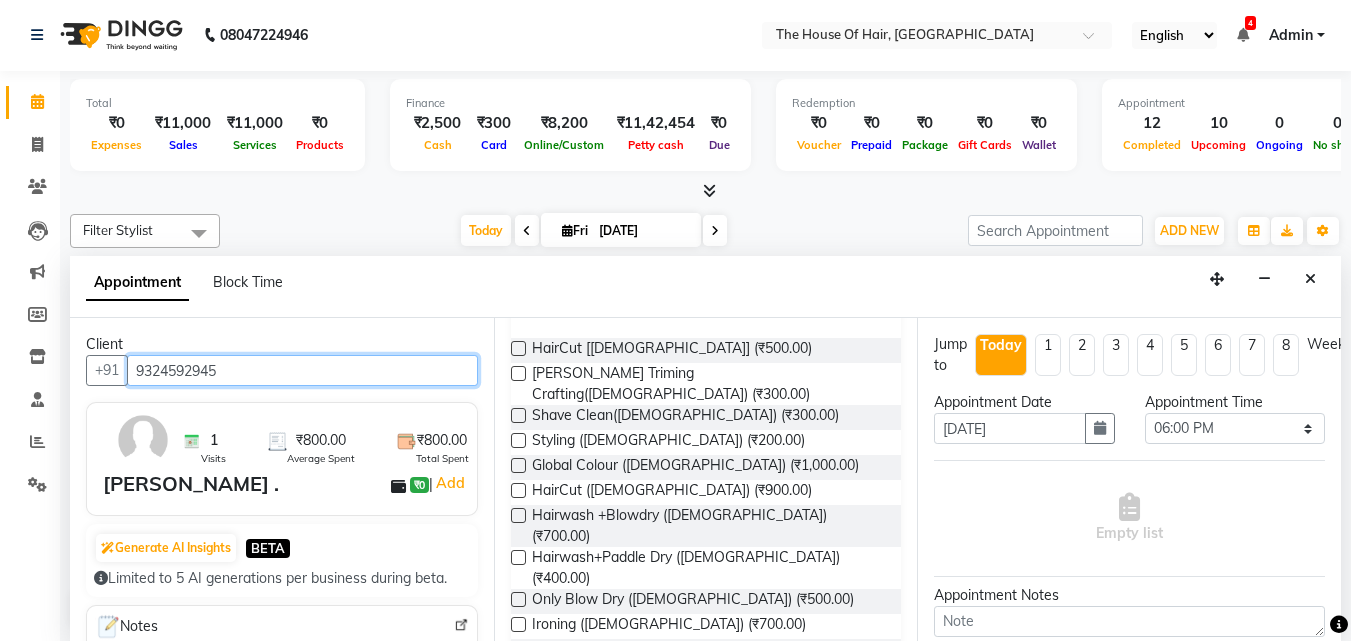 type on "9324592945" 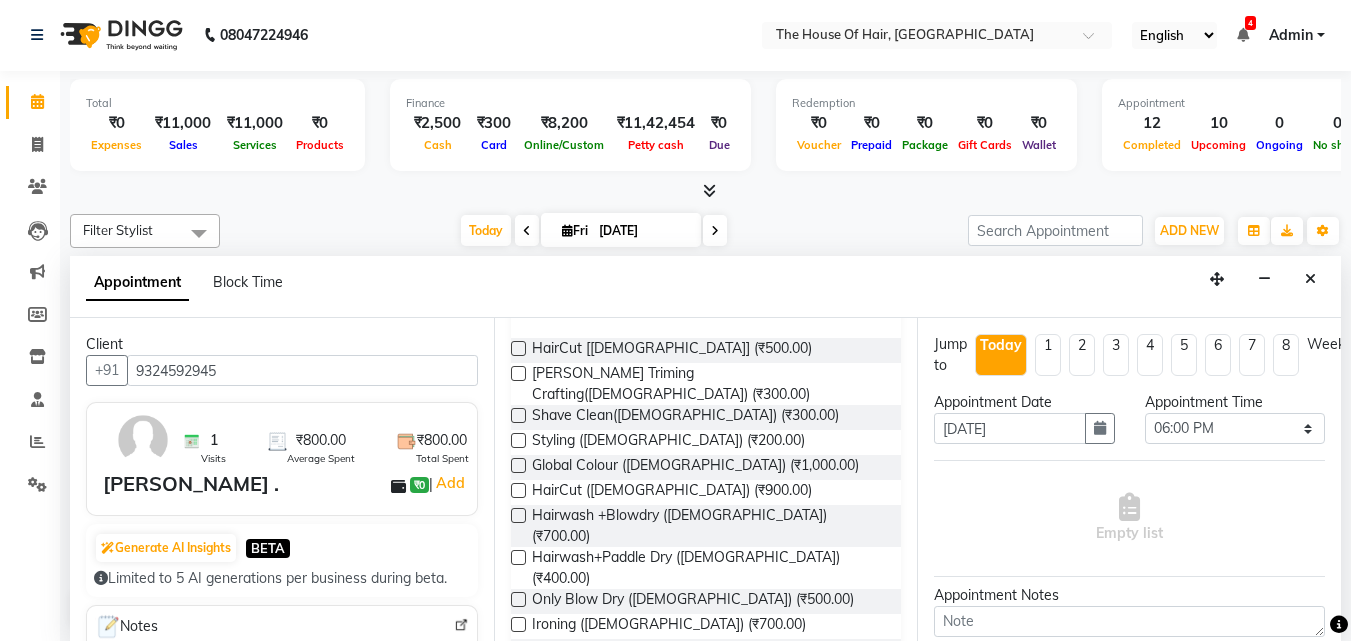 click at bounding box center [518, 348] 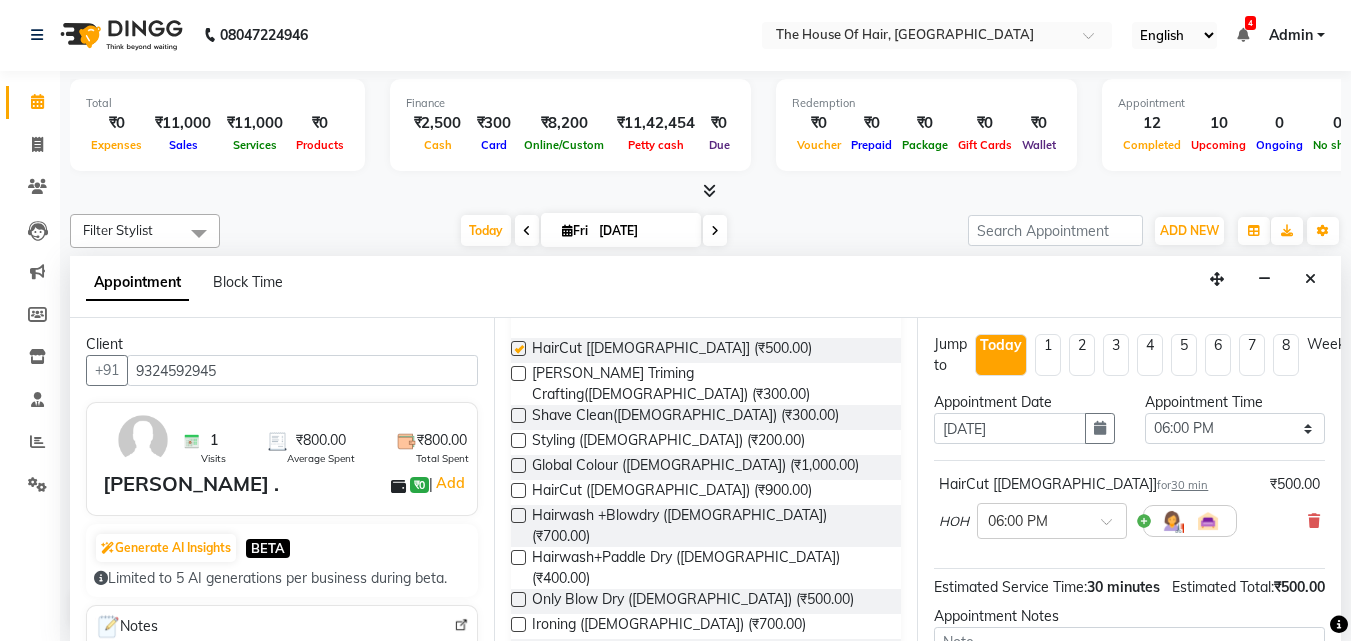 checkbox on "false" 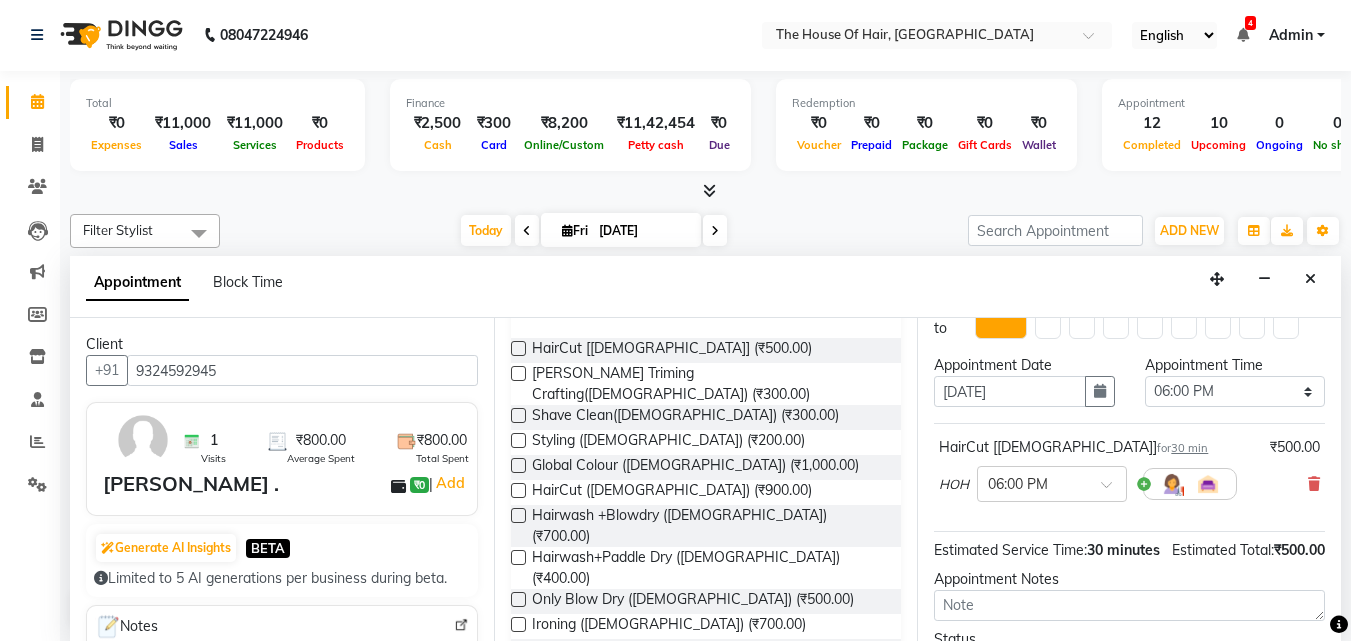 scroll, scrollTop: 33, scrollLeft: 0, axis: vertical 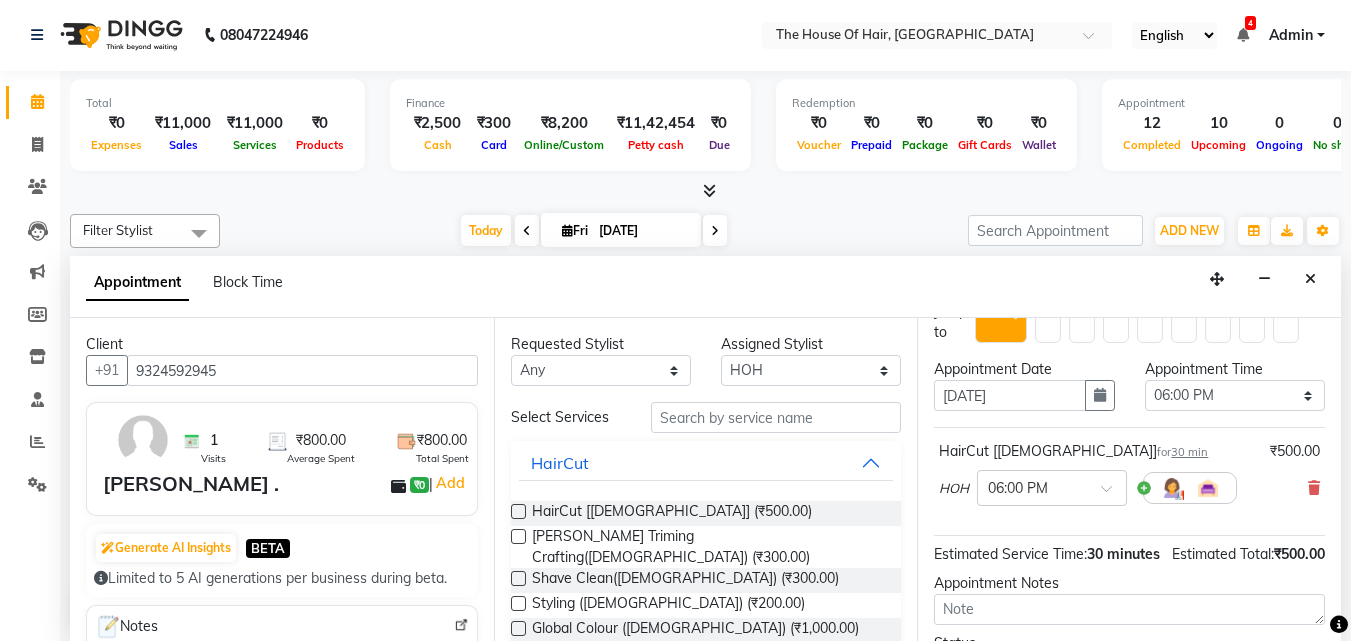 click on "[PERSON_NAME] Triming Crafting([DEMOGRAPHIC_DATA]) (₹300.00)" at bounding box center [706, 547] 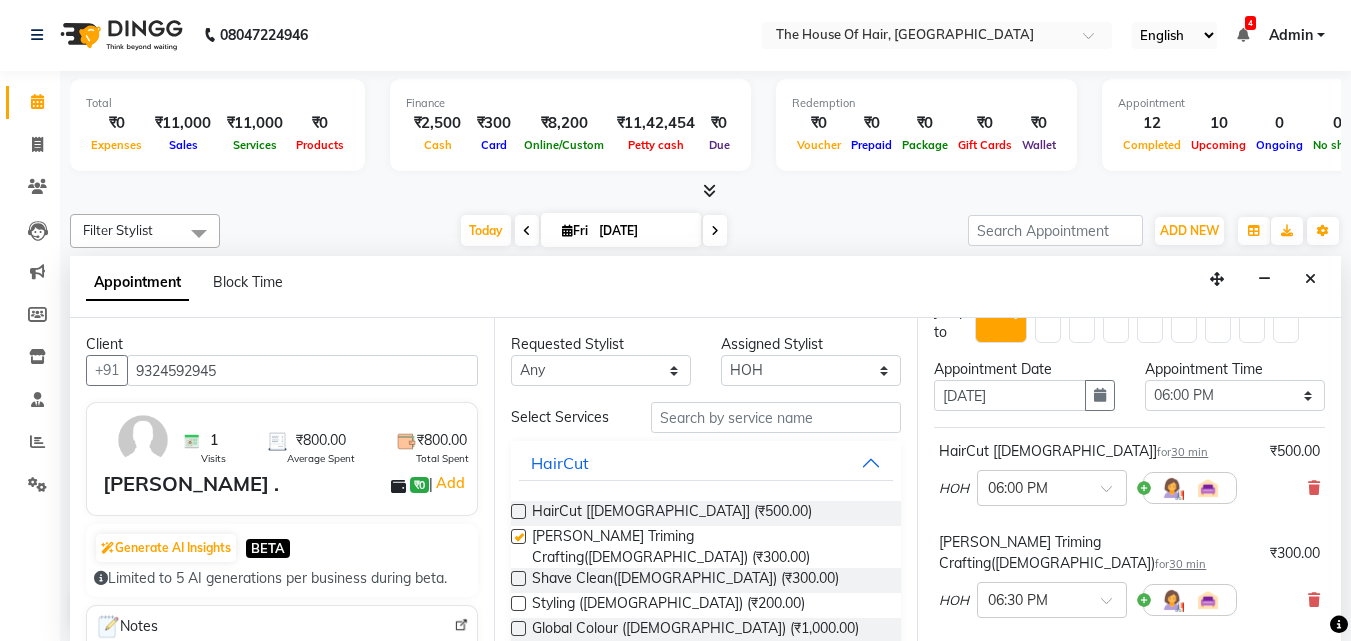 checkbox on "false" 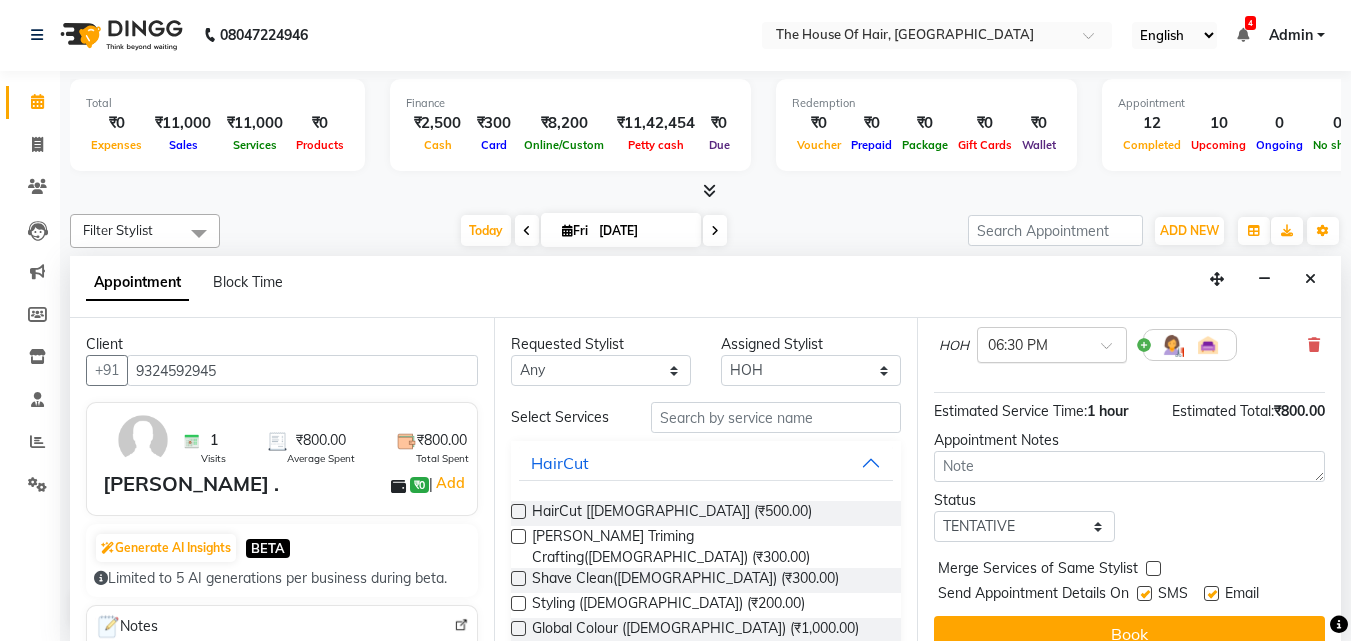 scroll, scrollTop: 309, scrollLeft: 0, axis: vertical 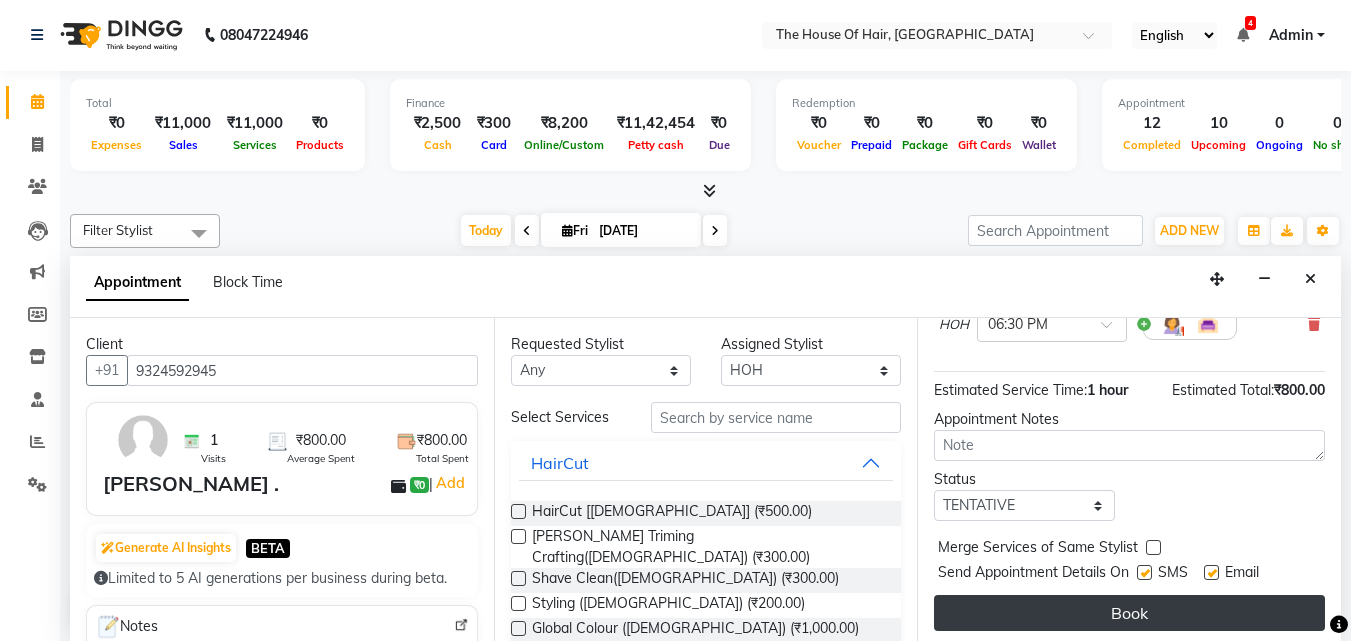 click on "Book" at bounding box center [1129, 613] 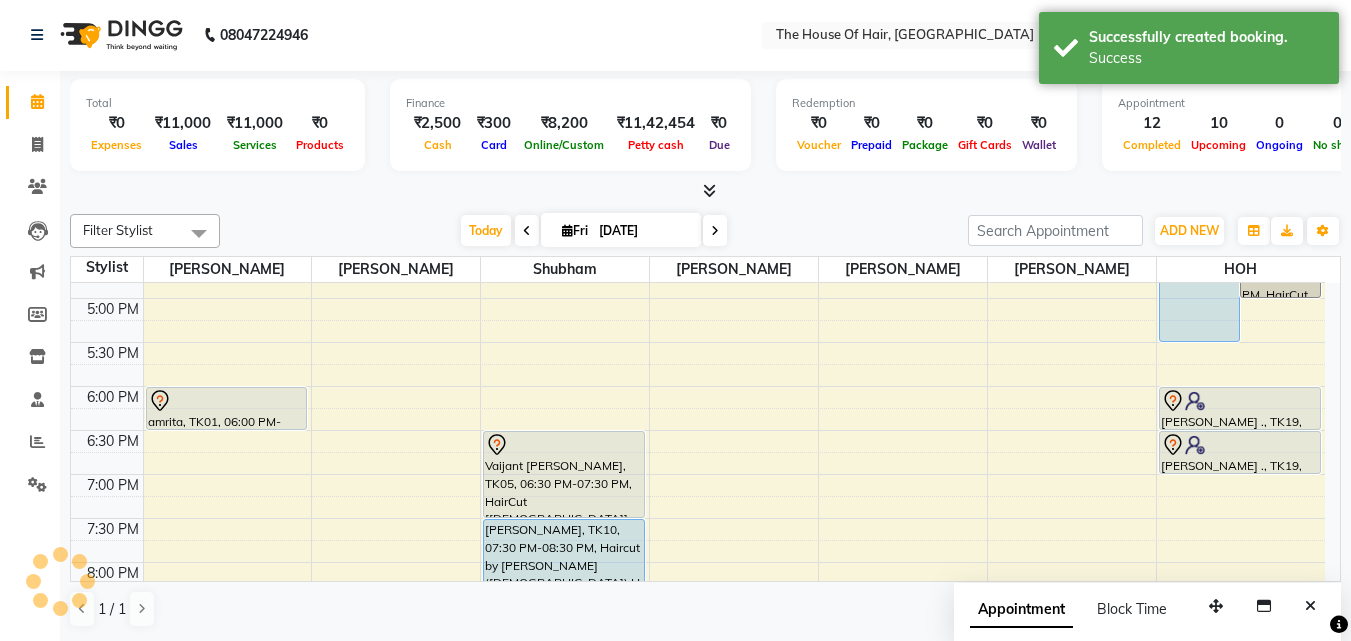 scroll, scrollTop: 0, scrollLeft: 0, axis: both 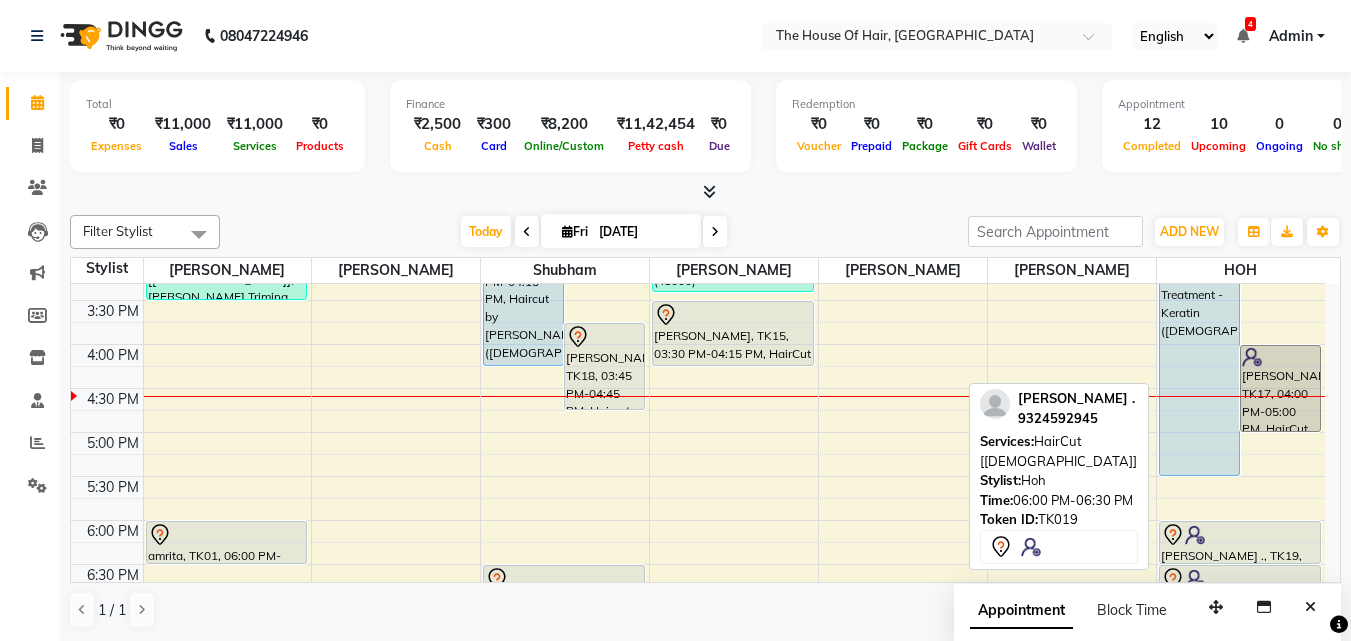 click on "Shounak ., TK19, 06:00 PM-06:30 PM, HairCut  [Male]" at bounding box center [1240, 542] 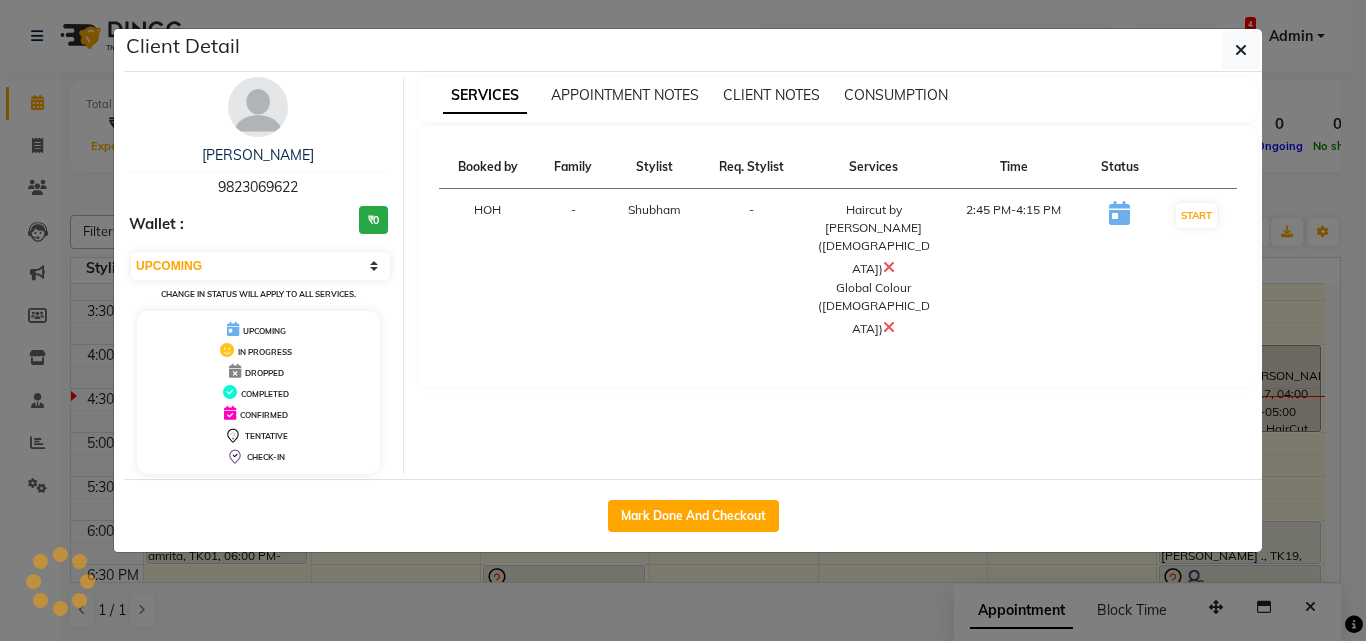 select on "7" 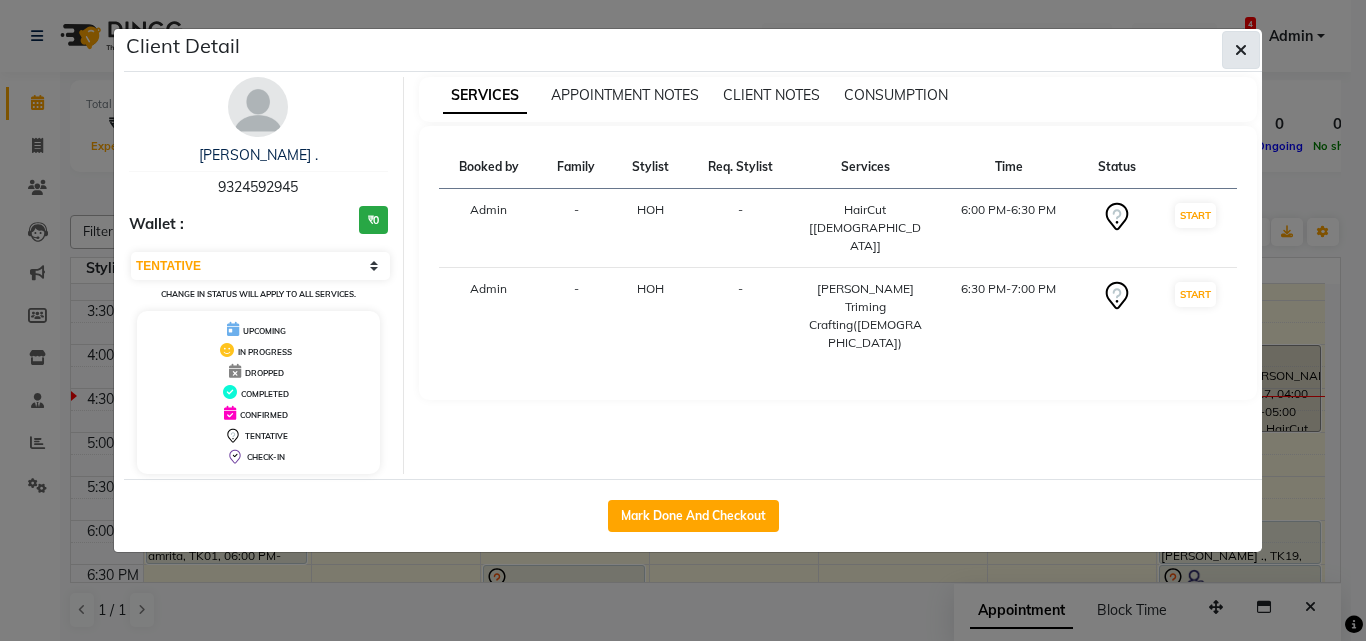 click 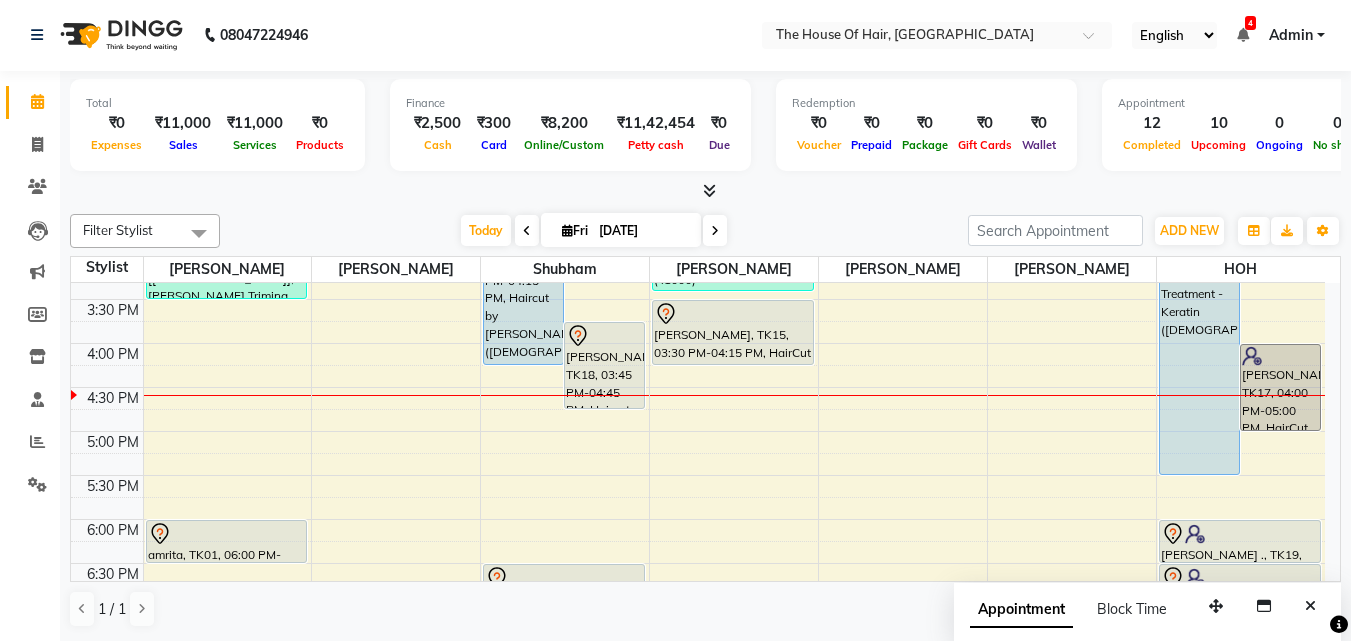 scroll, scrollTop: 0, scrollLeft: 0, axis: both 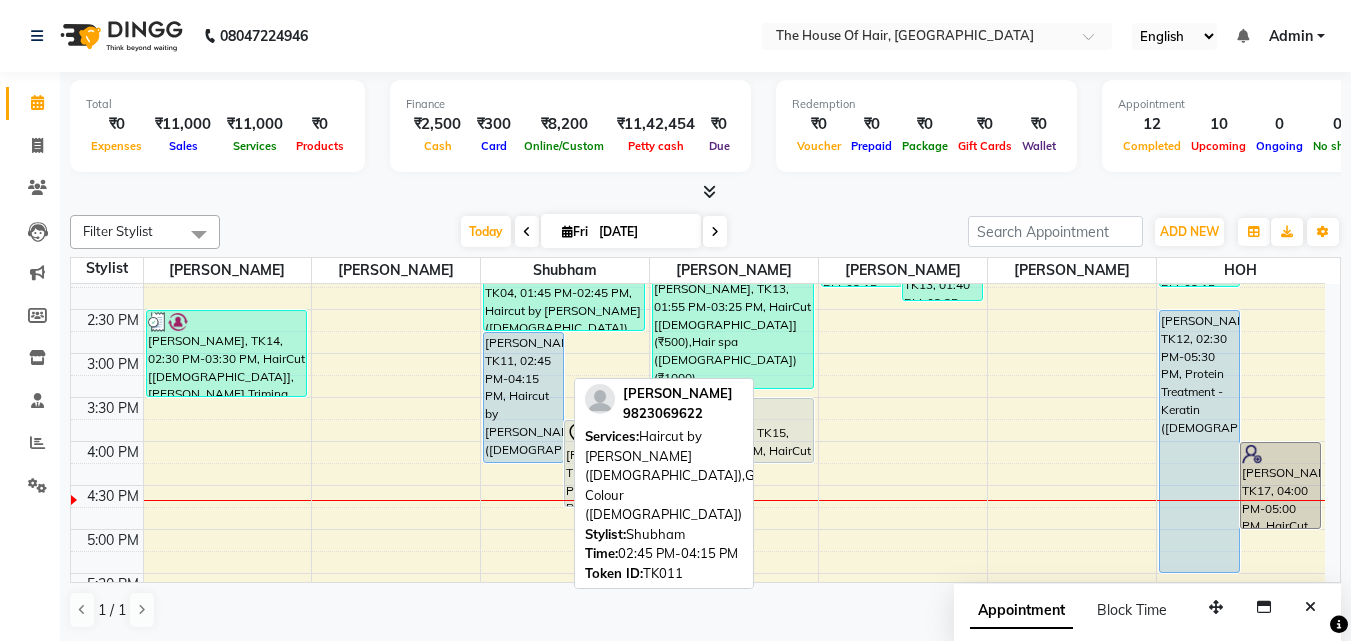 click on "Apurva Mehta, TK11, 02:45 PM-04:15 PM, Haircut by Shubham (Female),Global Colour (female)" at bounding box center [523, 397] 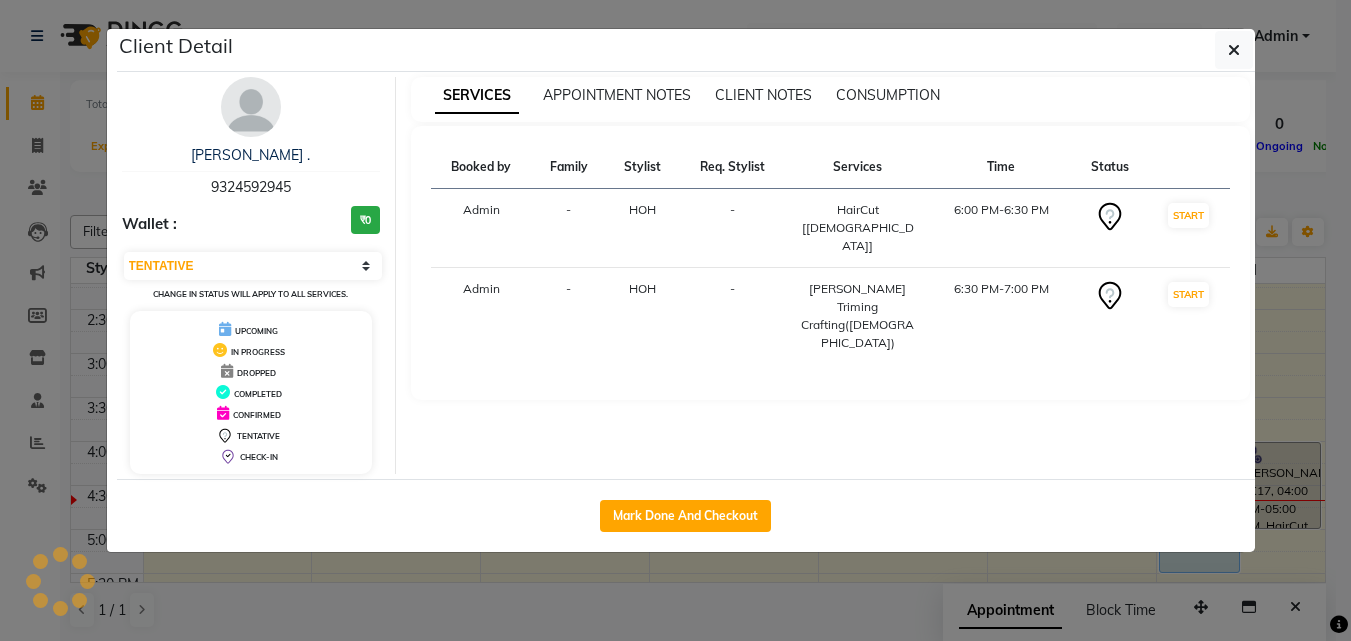 select on "5" 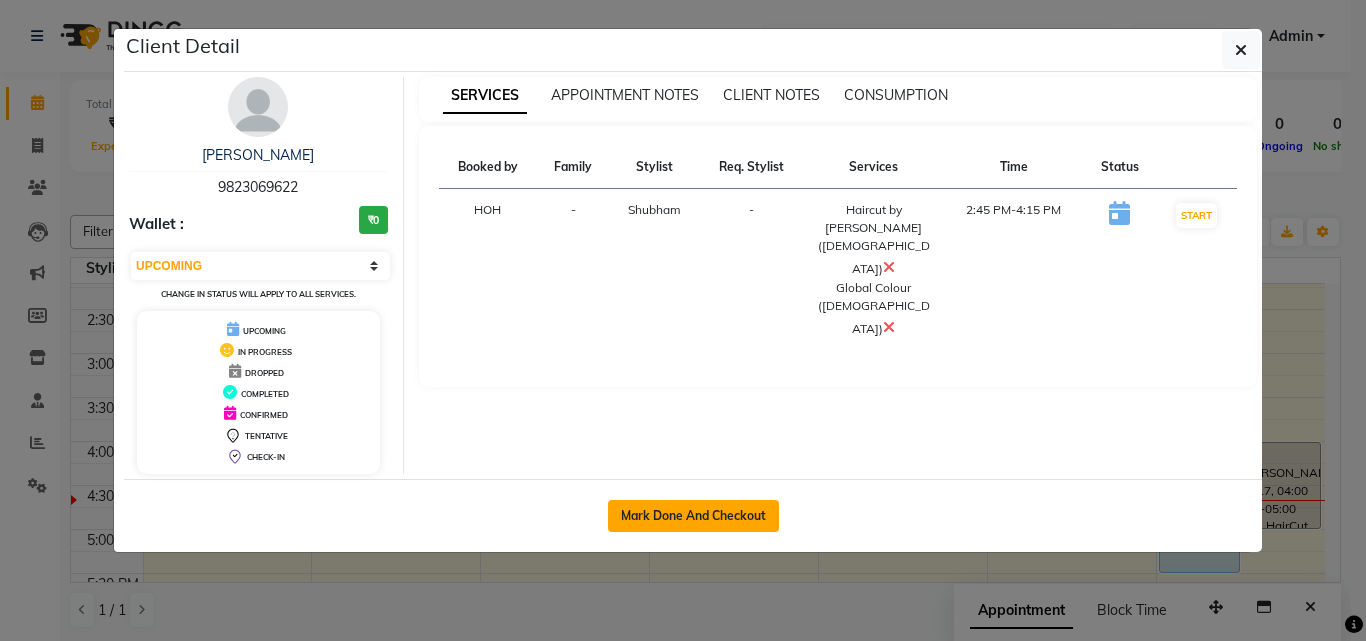 click on "Mark Done And Checkout" 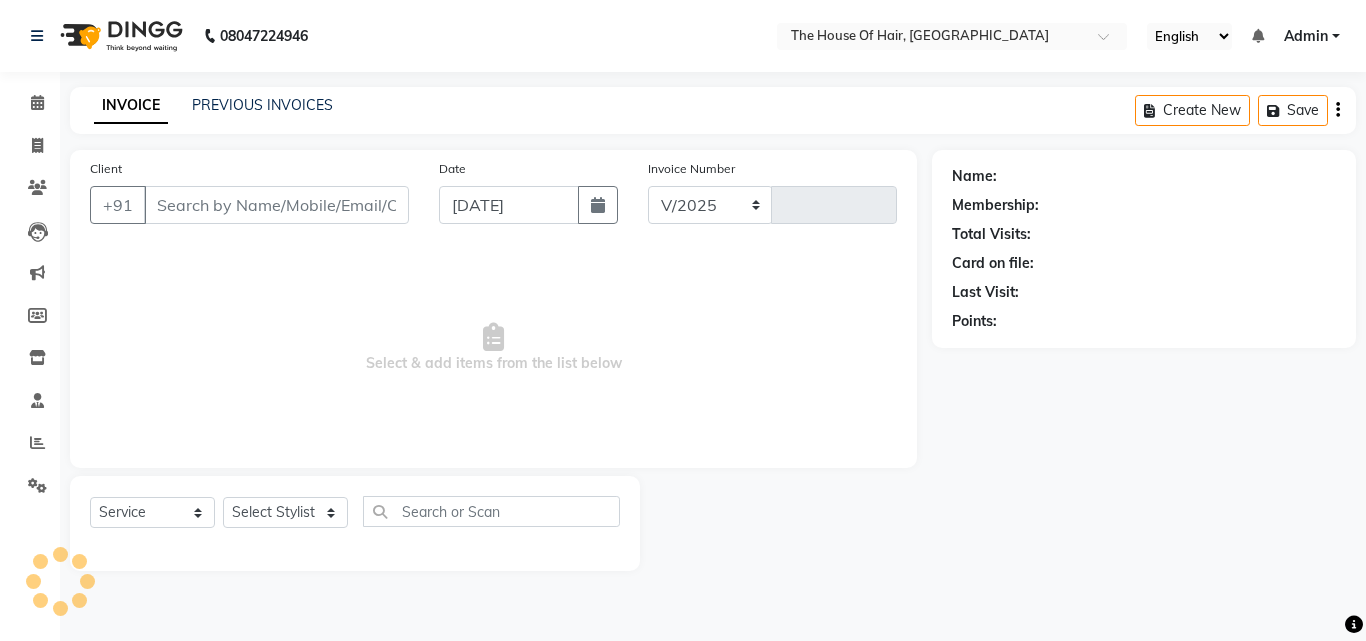 select on "5992" 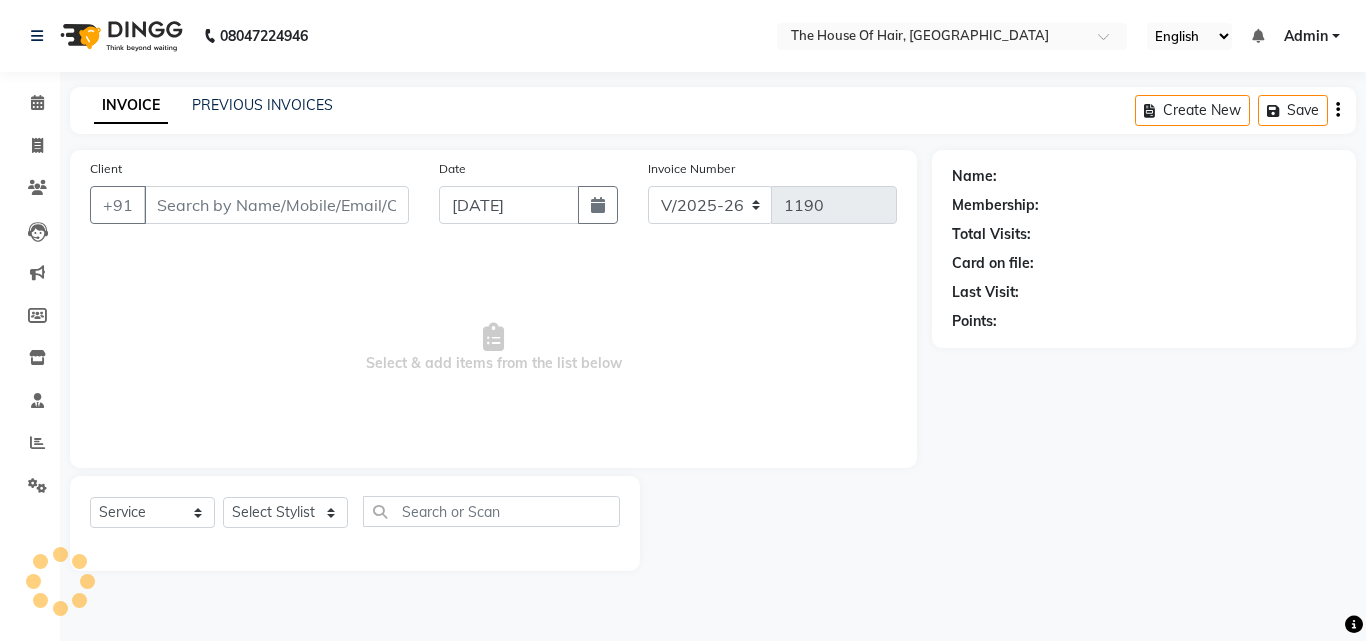 type on "9823069622" 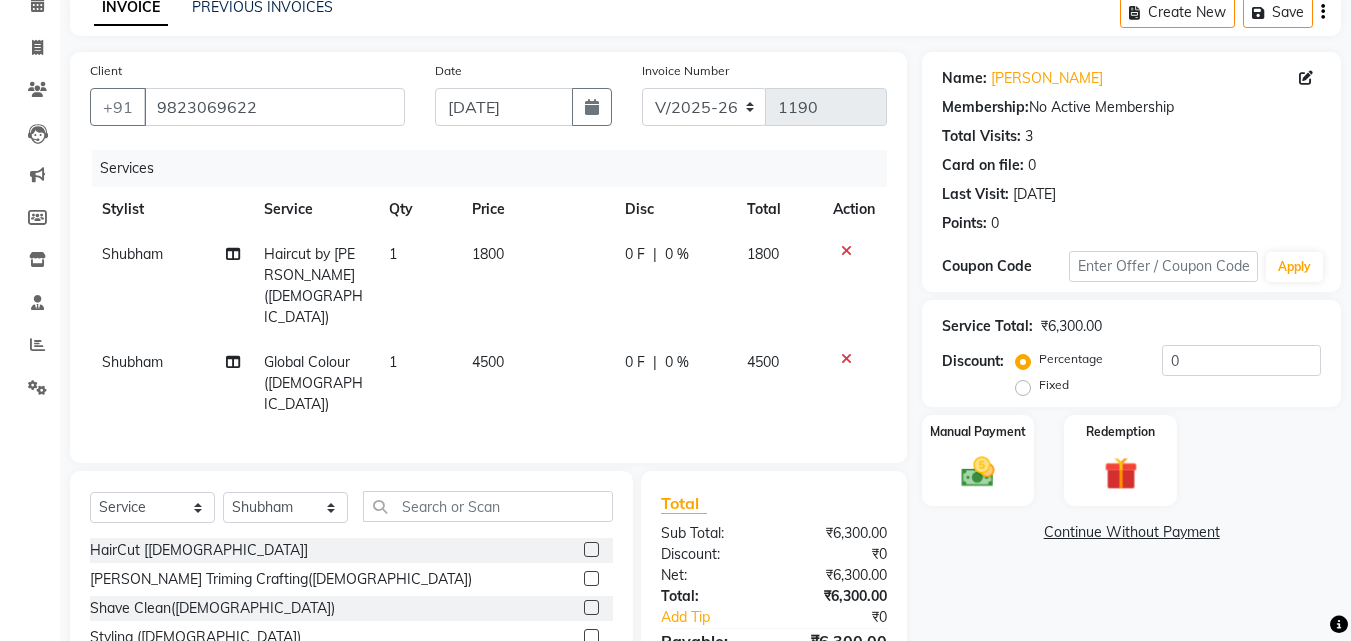 scroll, scrollTop: 124, scrollLeft: 0, axis: vertical 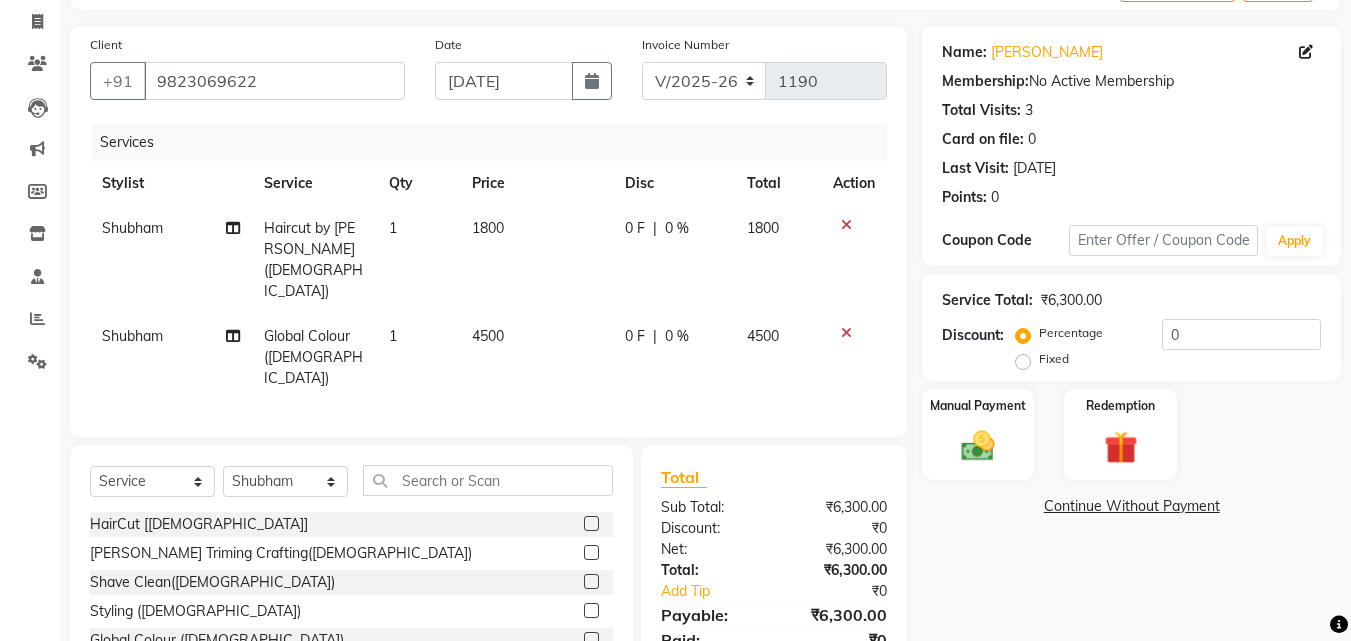 click on "4500" 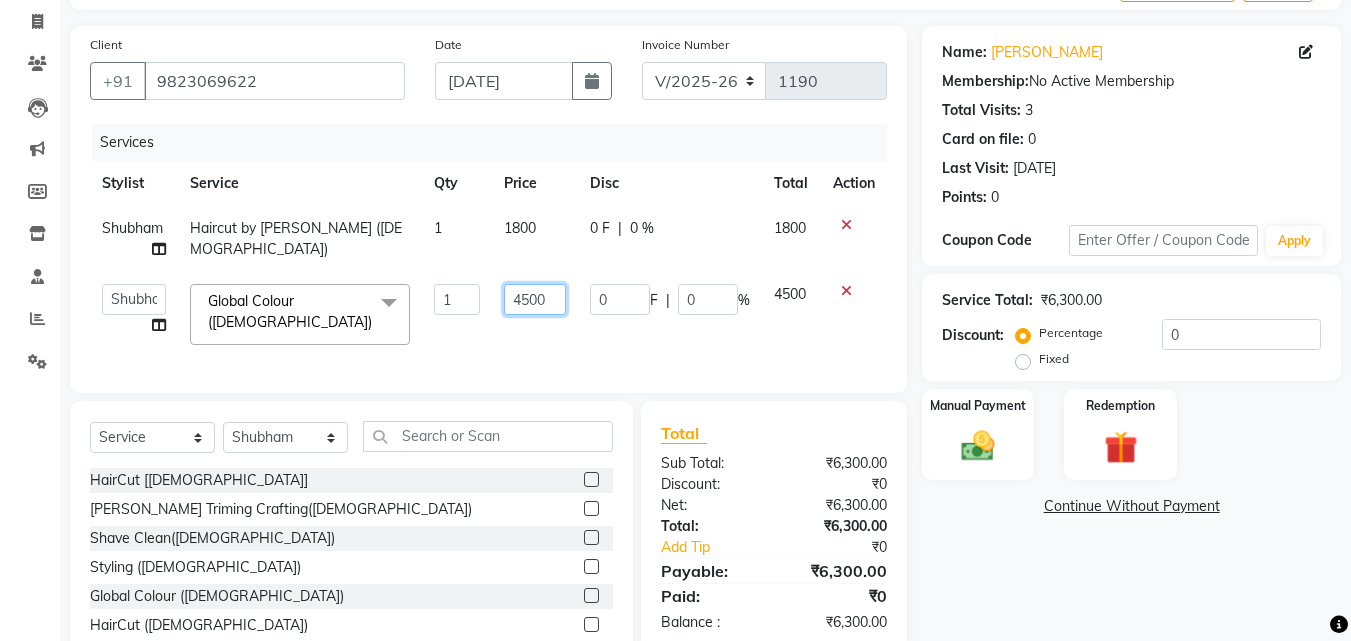 click on "4500" 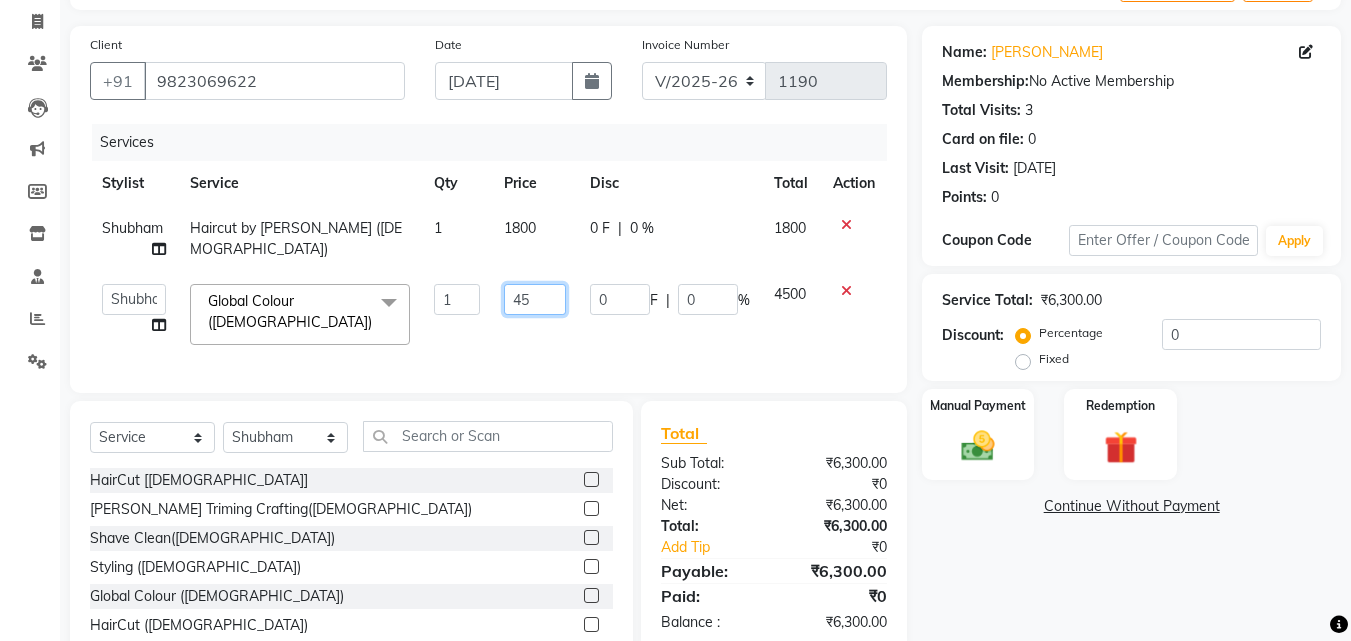 type on "4" 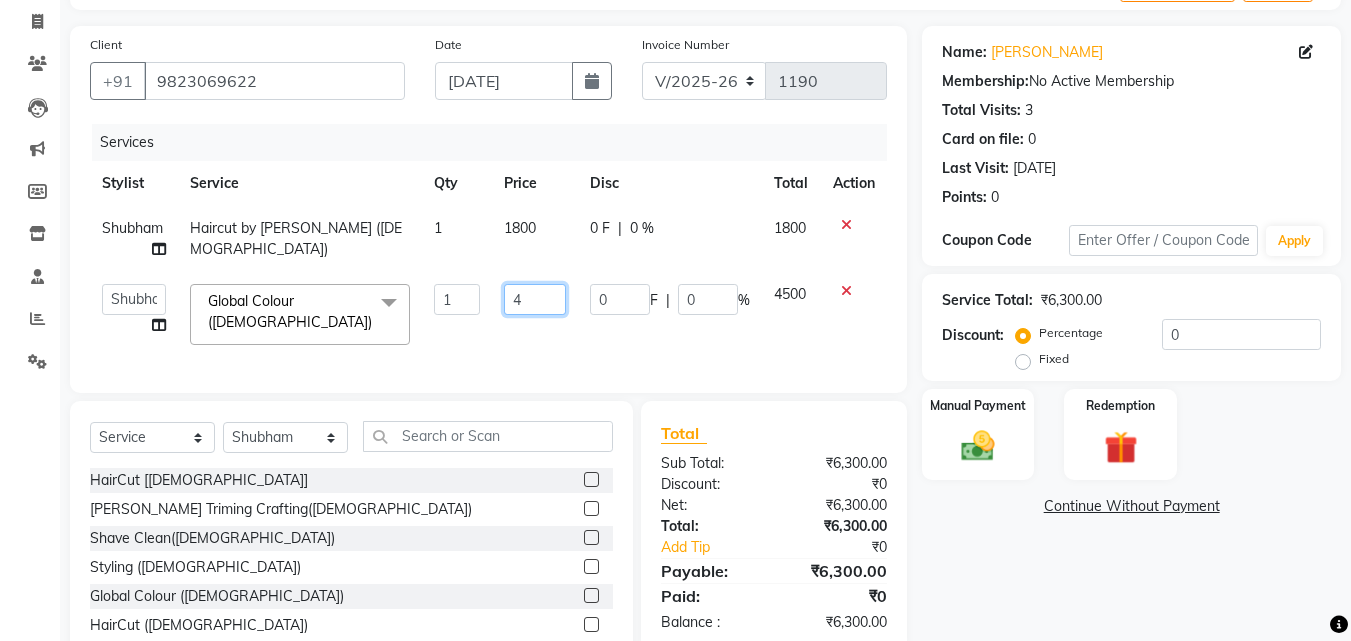 type 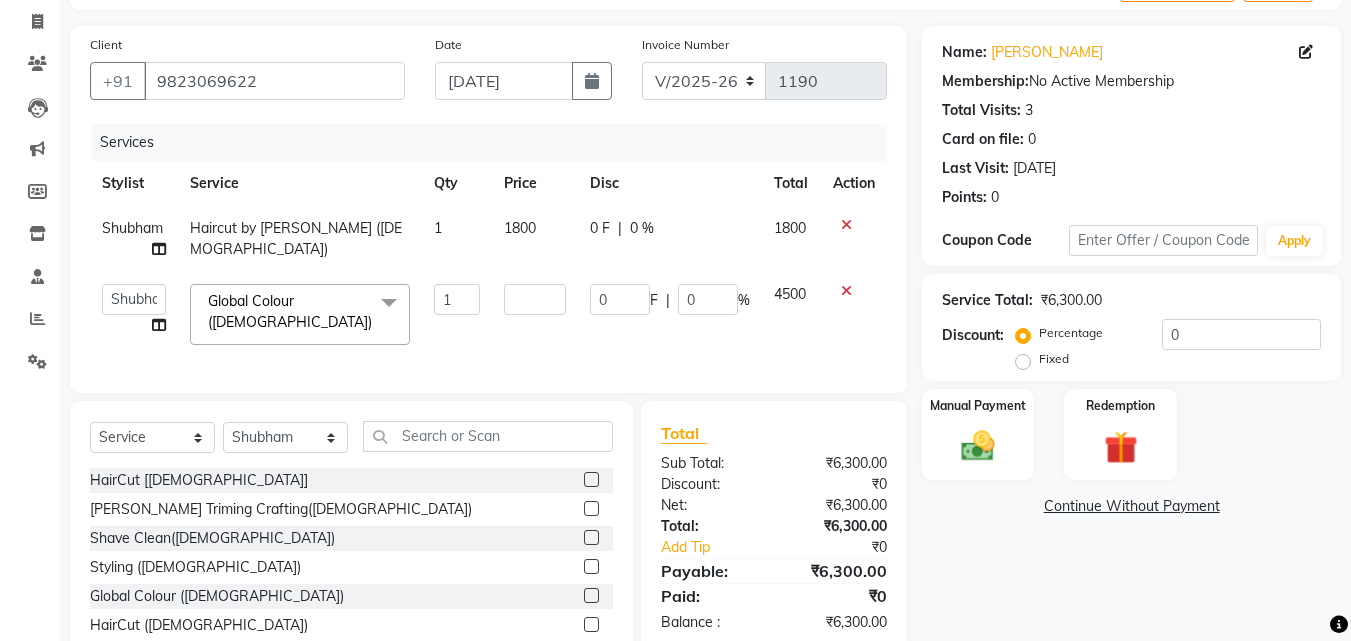 drag, startPoint x: 543, startPoint y: 301, endPoint x: 452, endPoint y: 140, distance: 184.93782 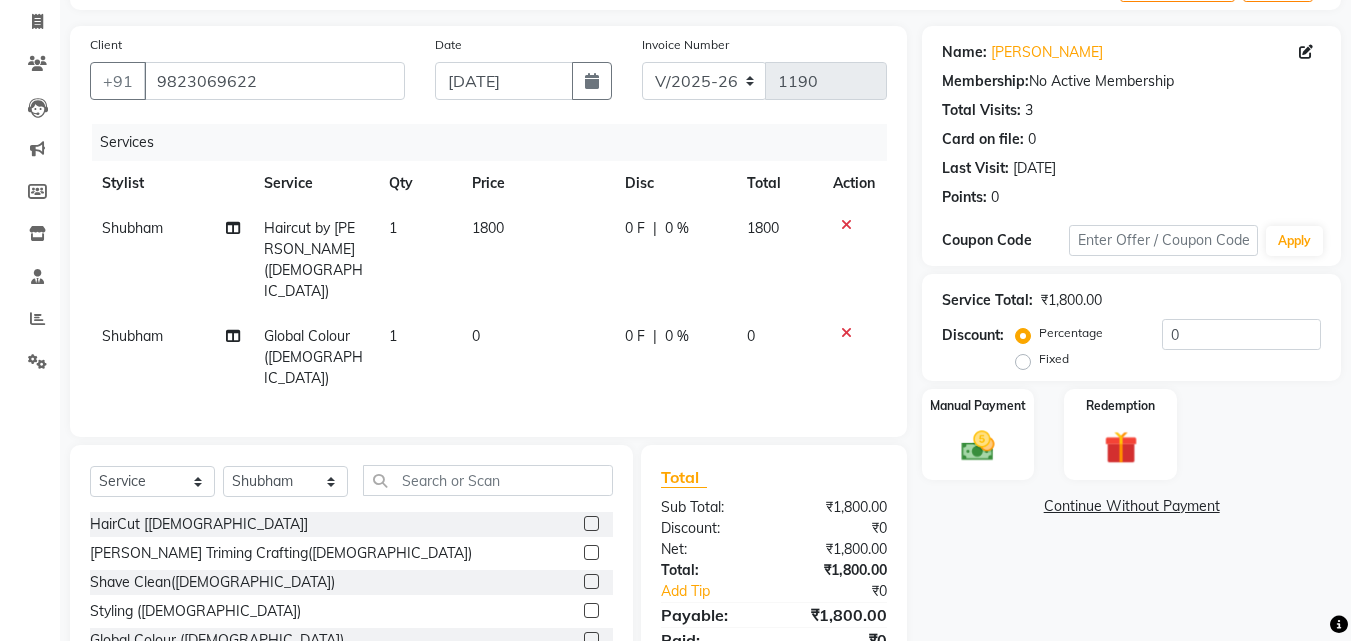 click on "0" 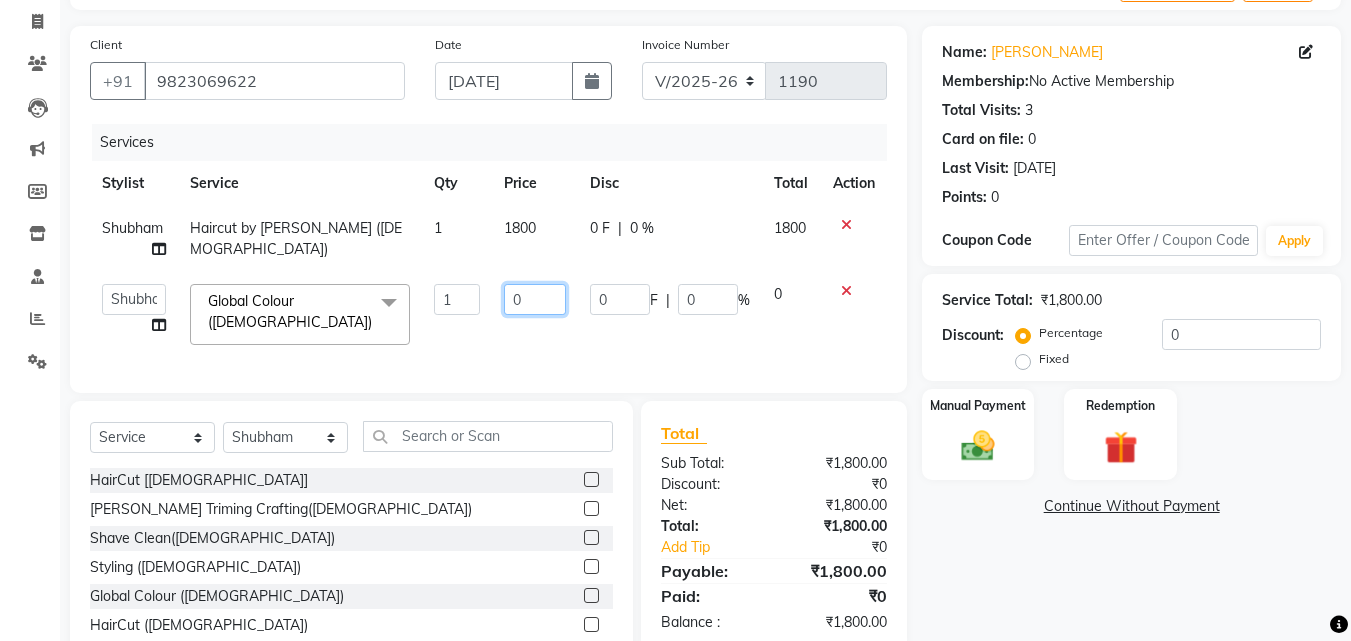 click on "0" 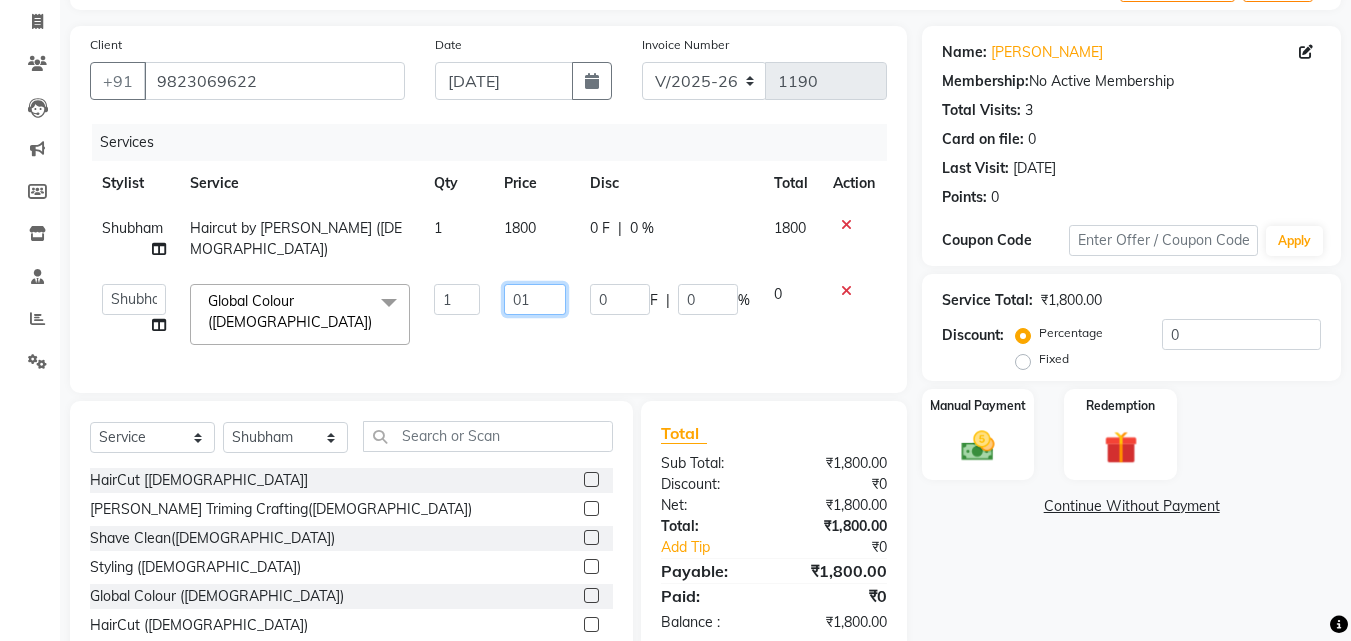 type on "0" 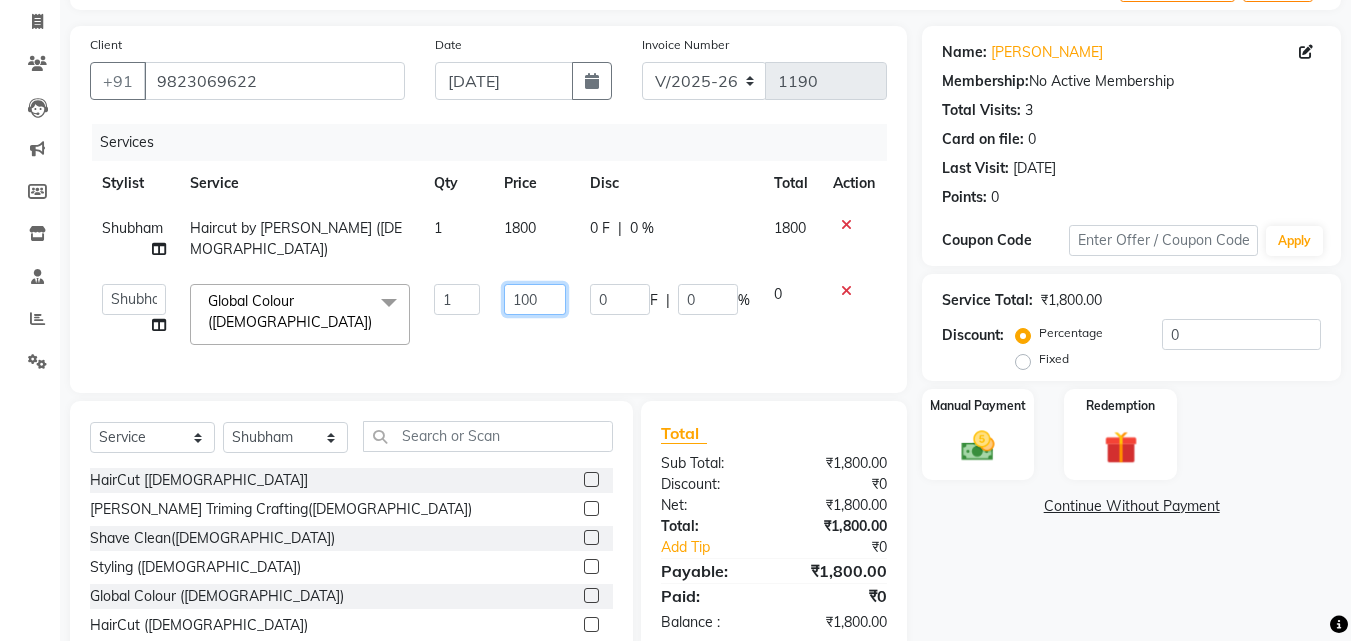 type on "1000" 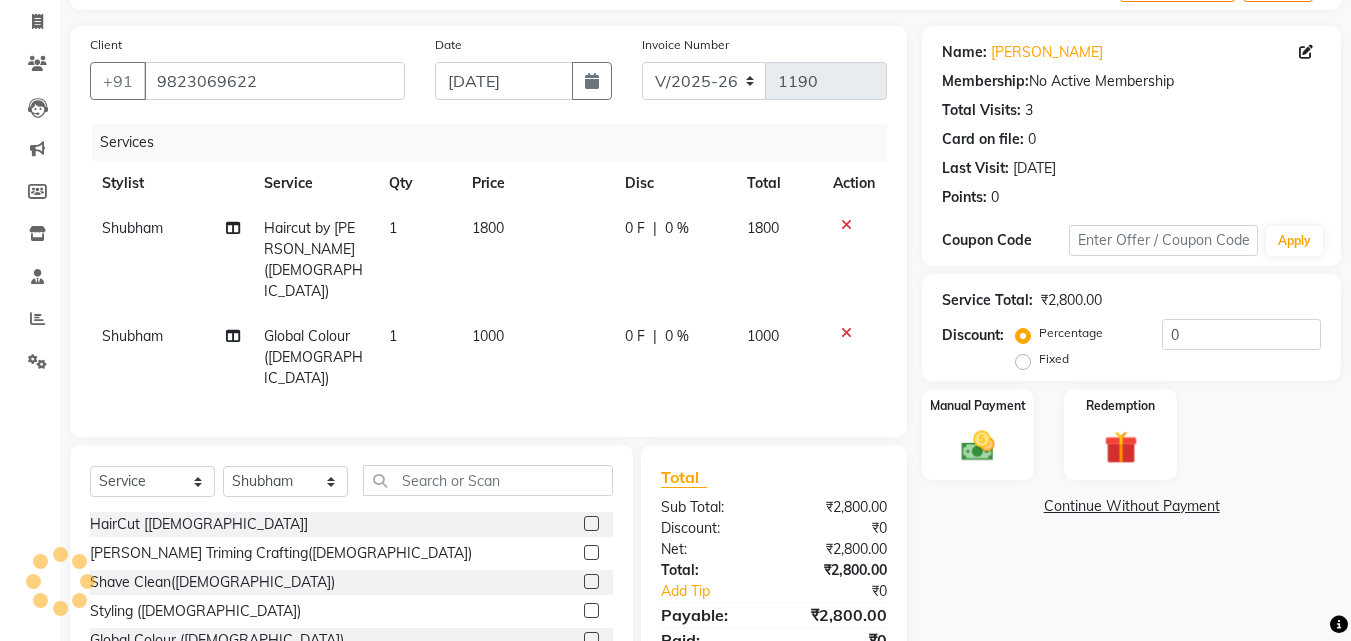 click on "1" 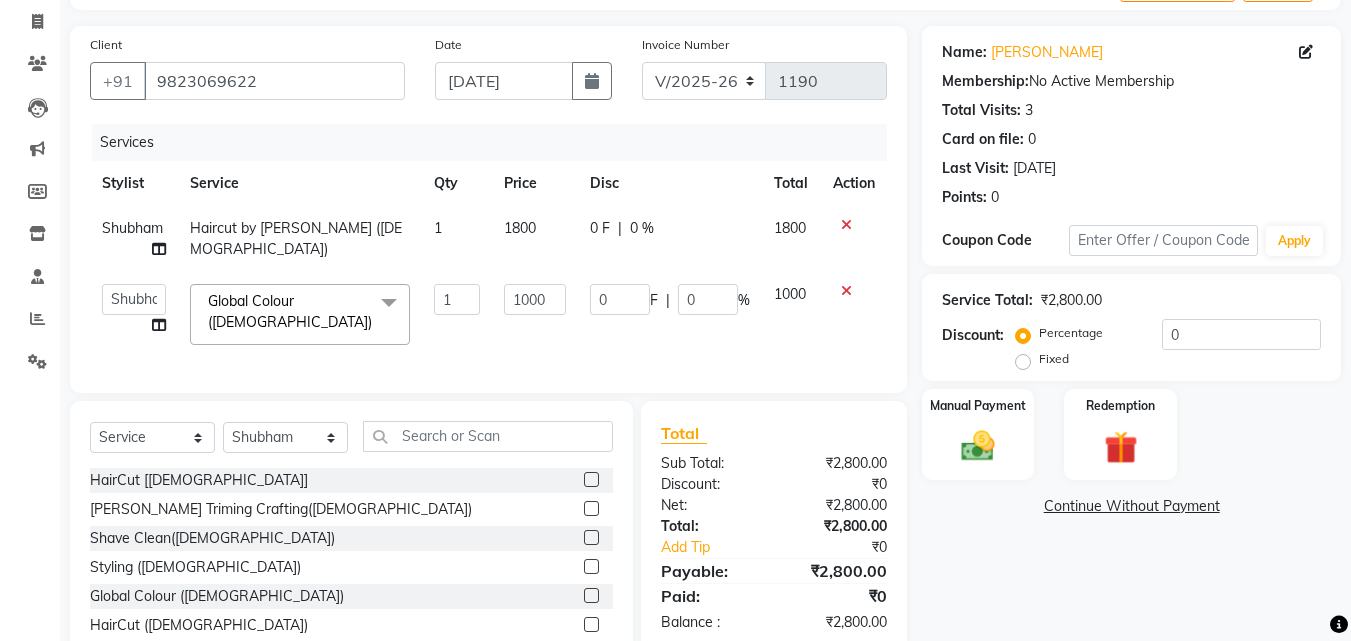 click 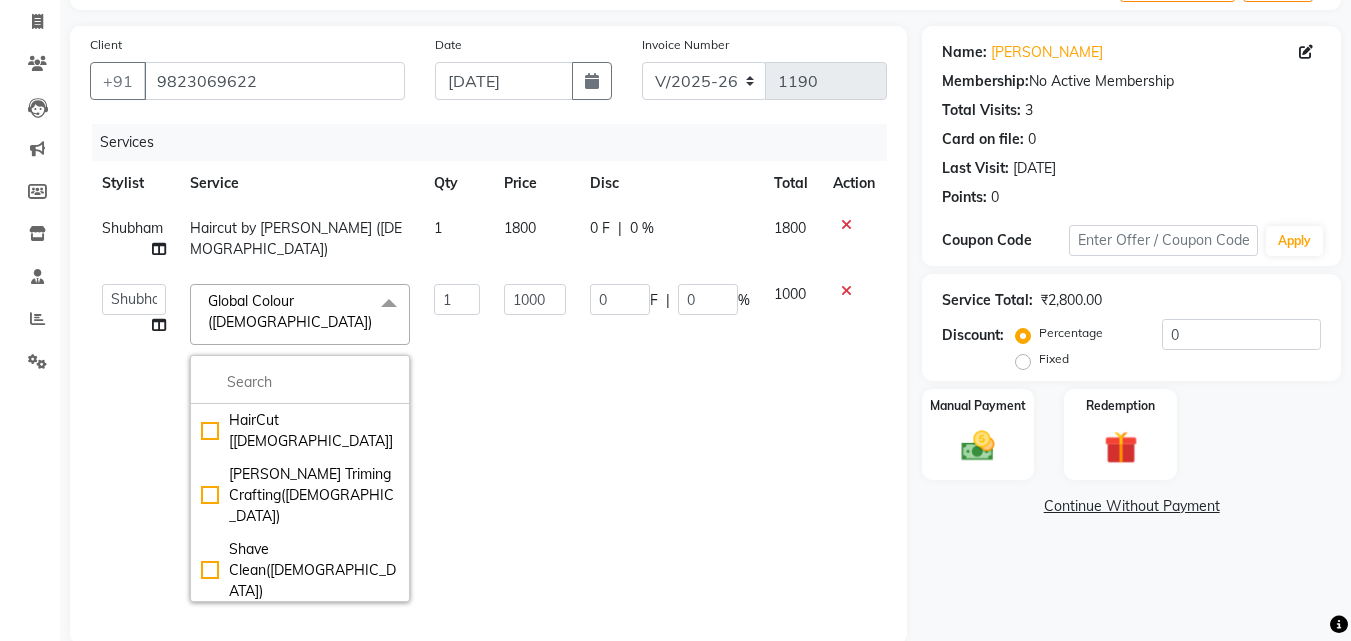 click 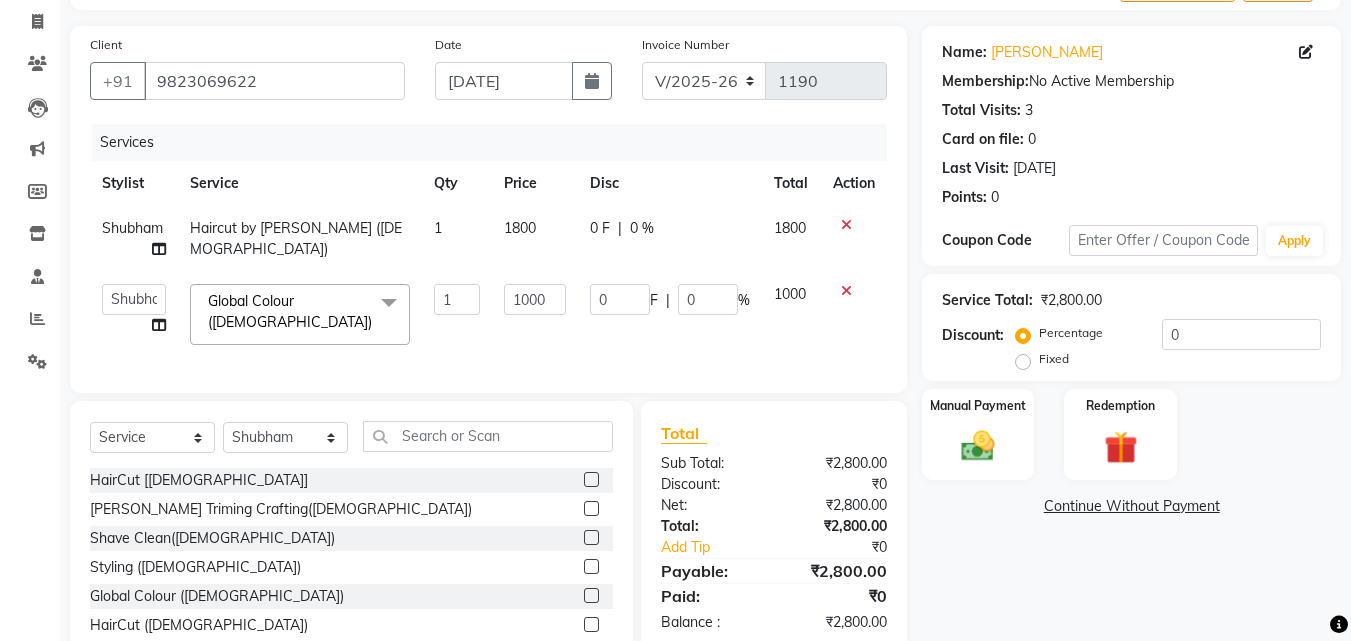 click 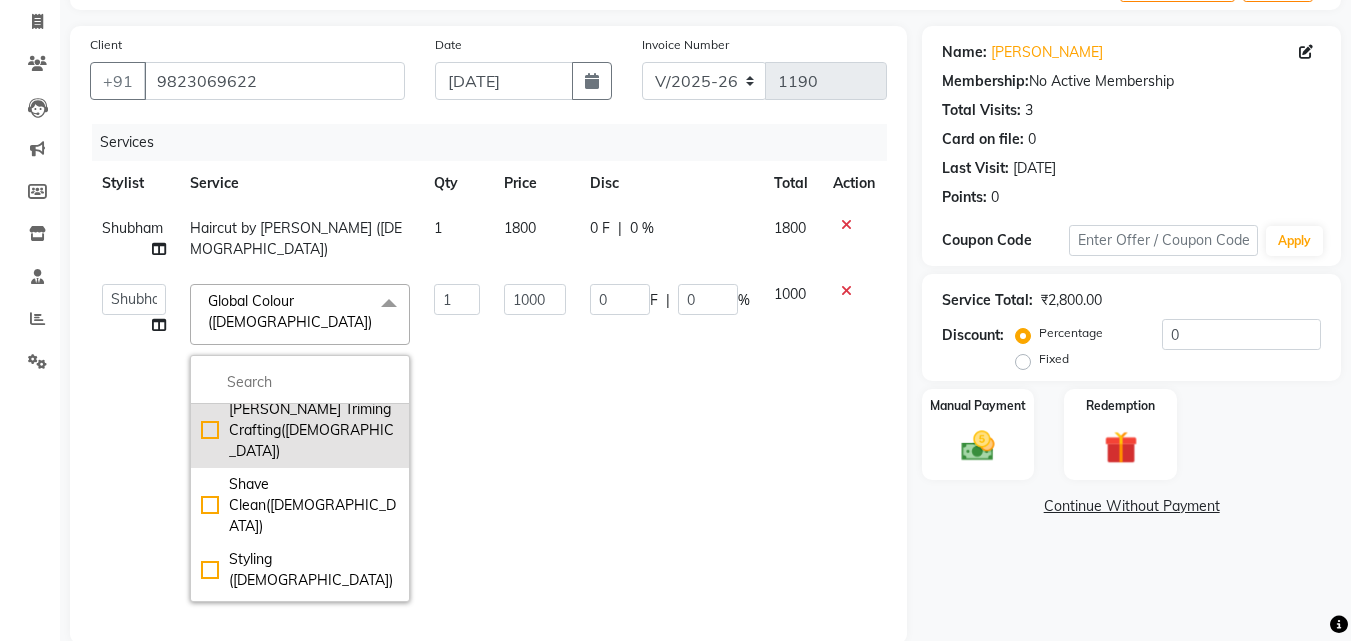 scroll, scrollTop: 66, scrollLeft: 0, axis: vertical 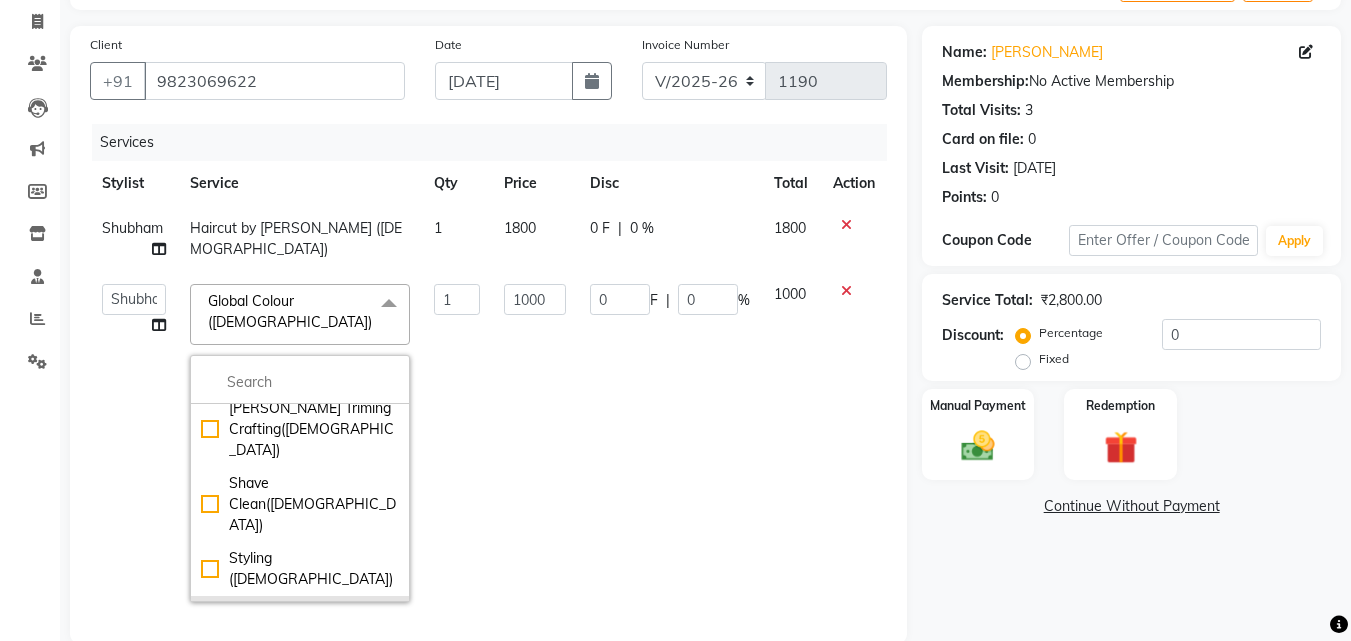 click on "Global Colour (Male)" 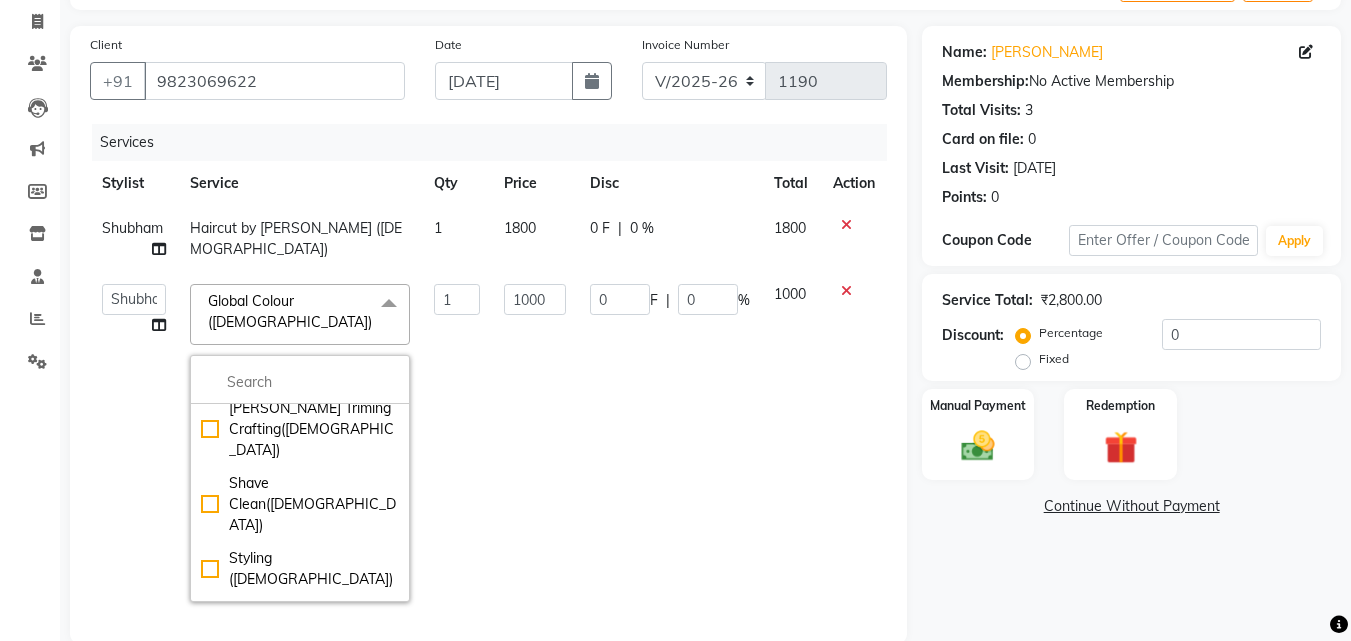 click on "Calendar  Invoice  Clients  Leads   Marketing  Members  Inventory  Staff  Reports  Settings Completed InProgress Upcoming Dropped Tentative Check-In Confirm Bookings Generate Report Segments Page Builder" 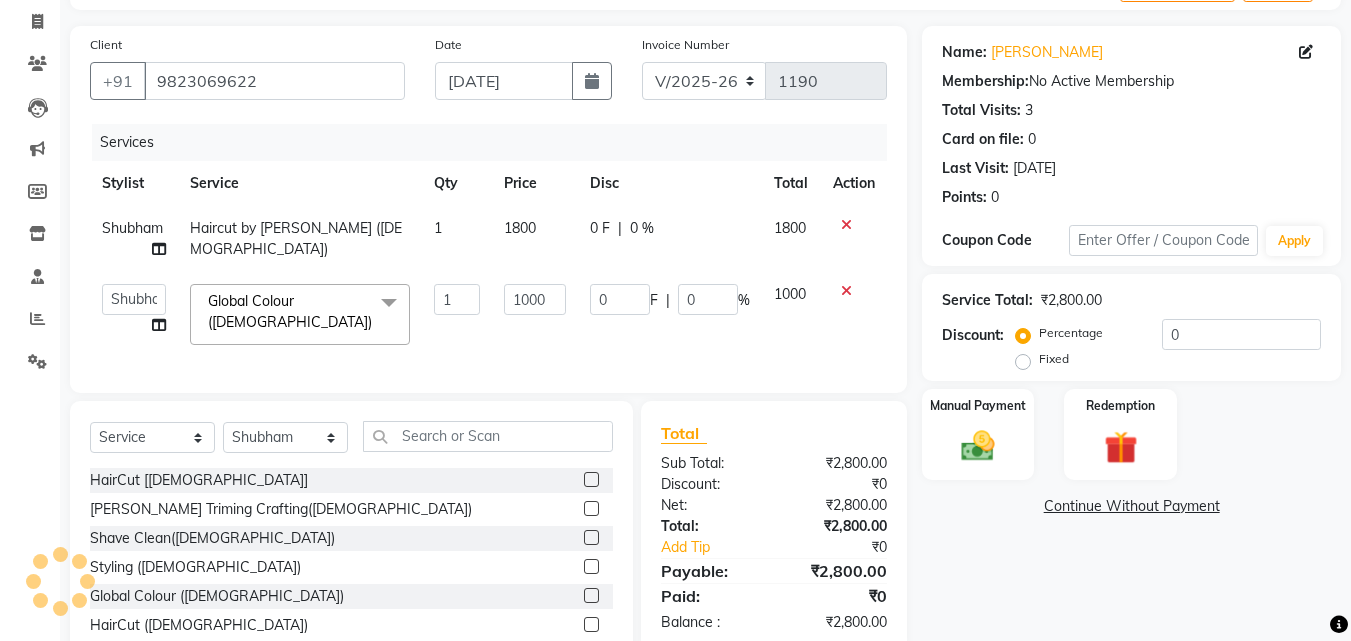 click on "Haircut by Shubham (Female)" 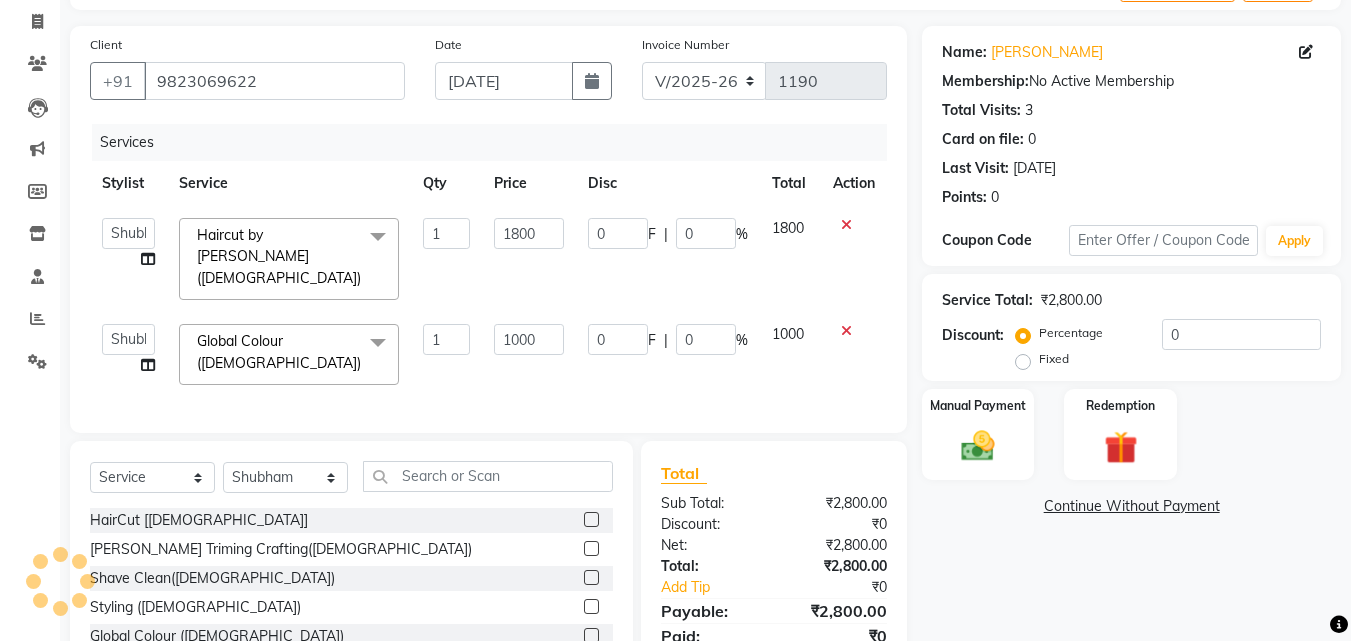 click 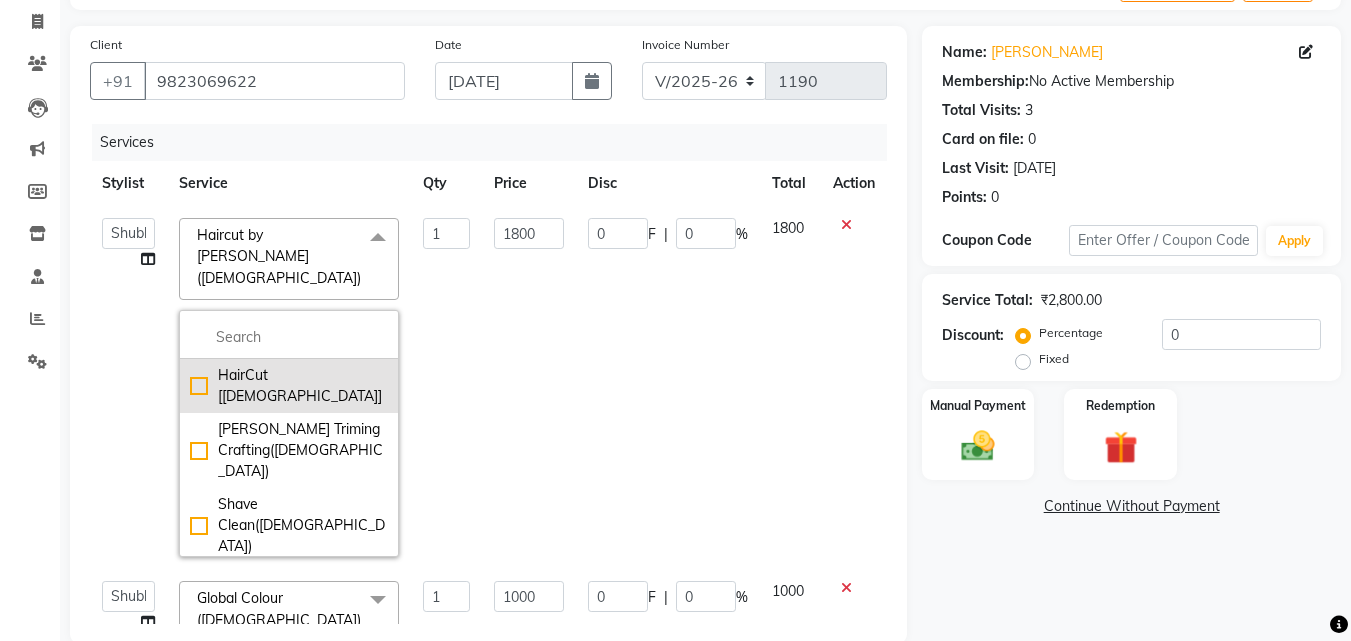 click on "HairCut  [Male]" 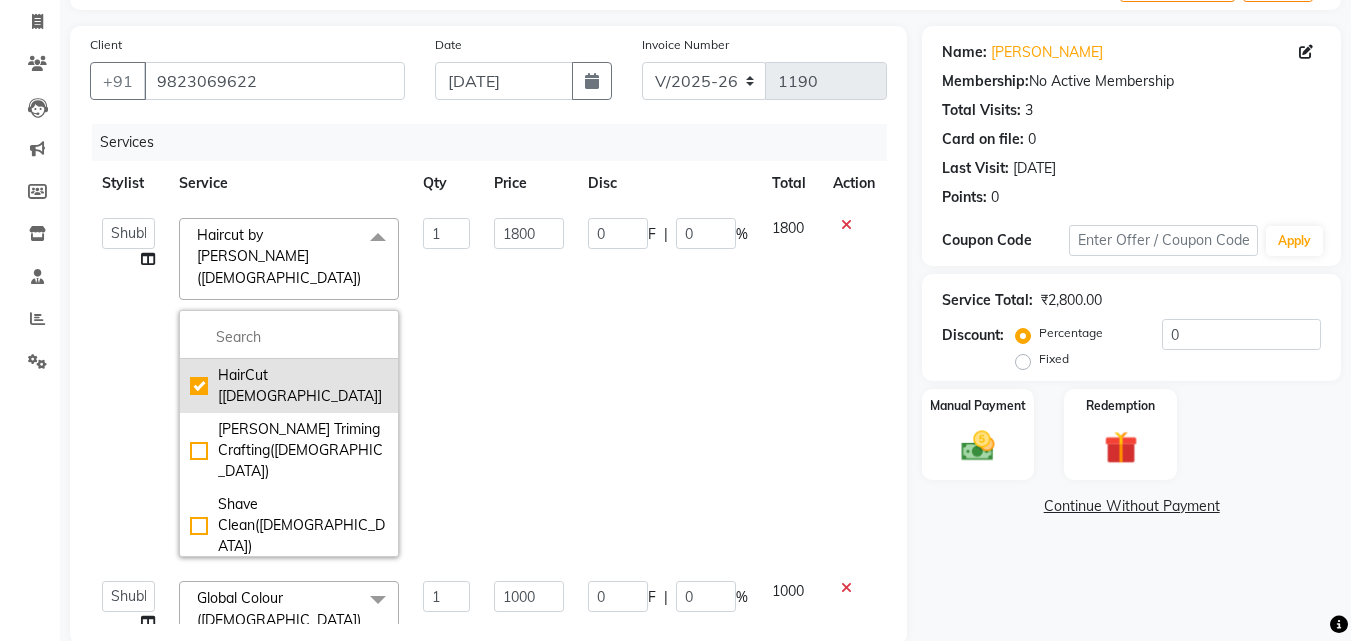 checkbox on "true" 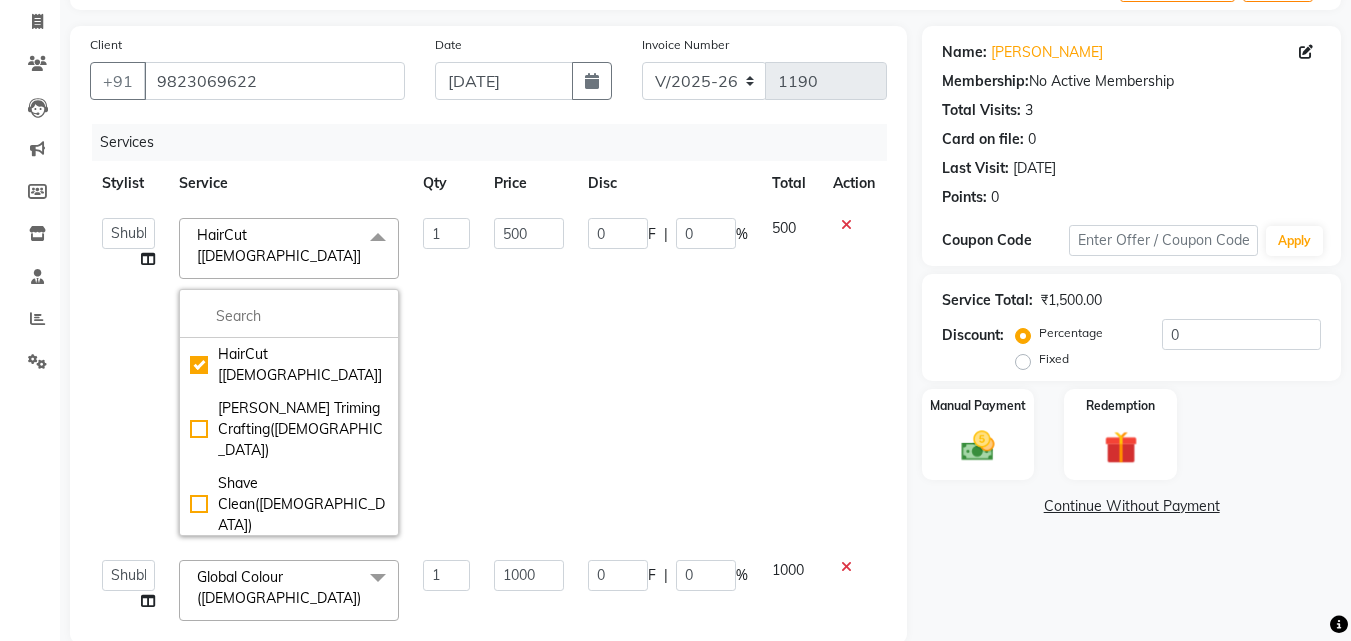 click on "500" 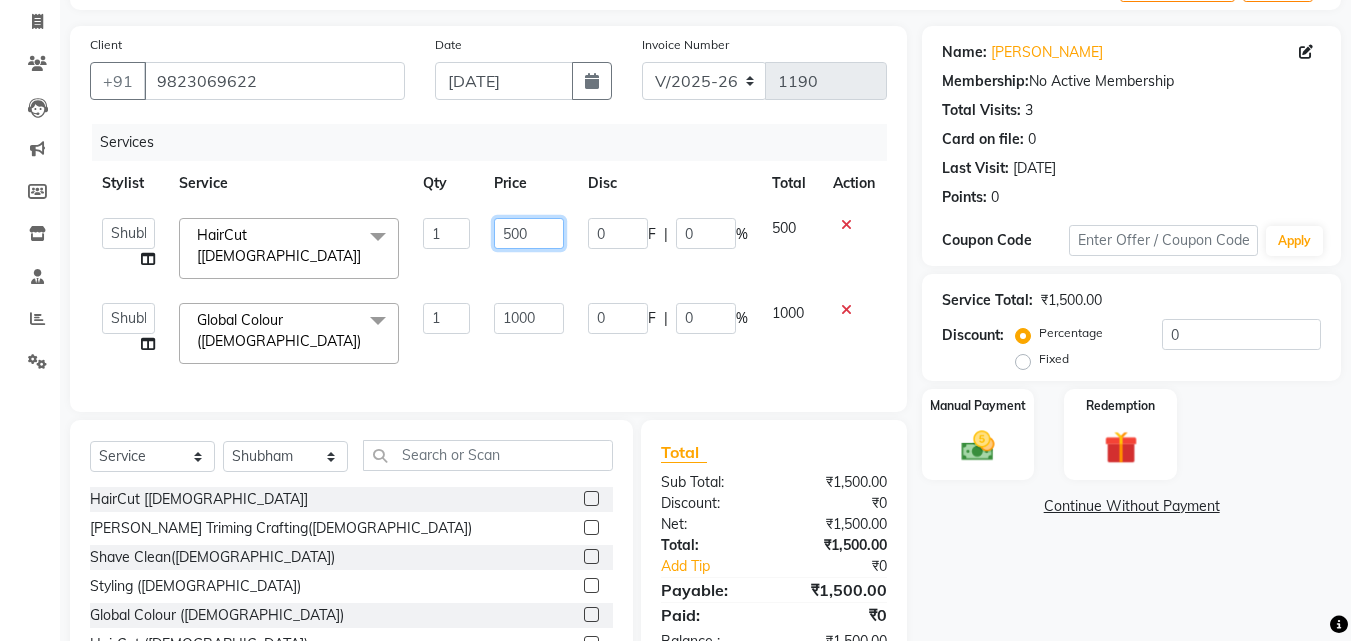 click on "500" 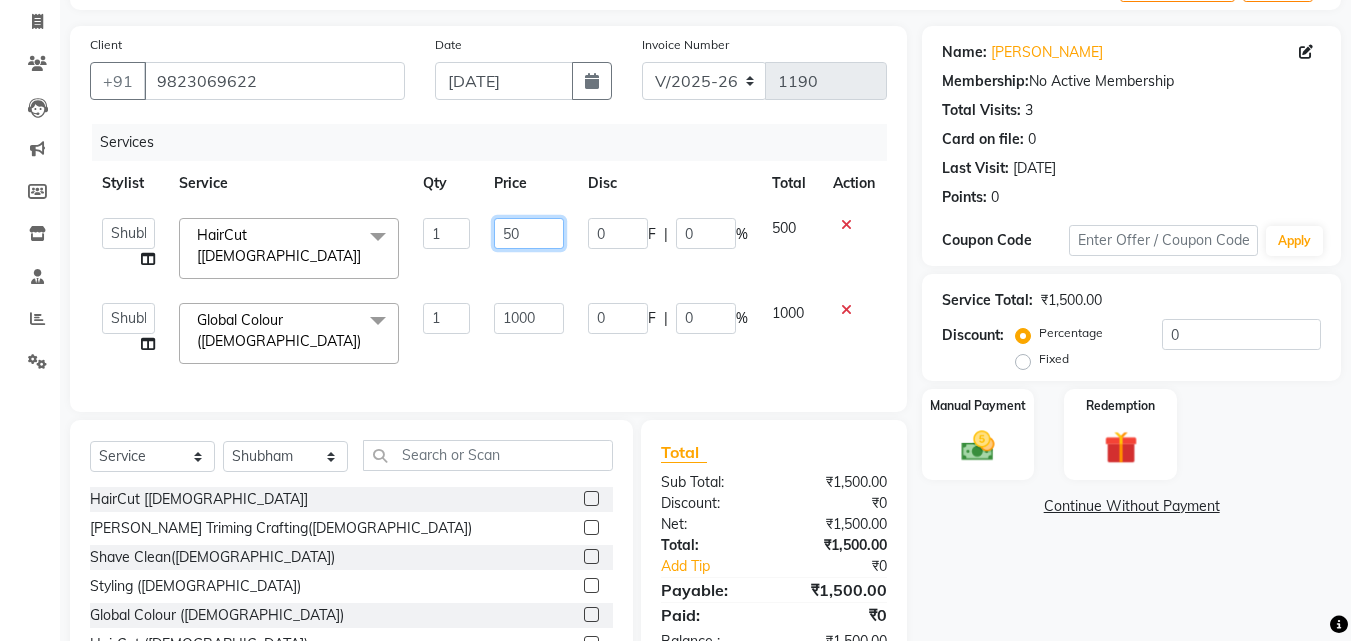 type on "5" 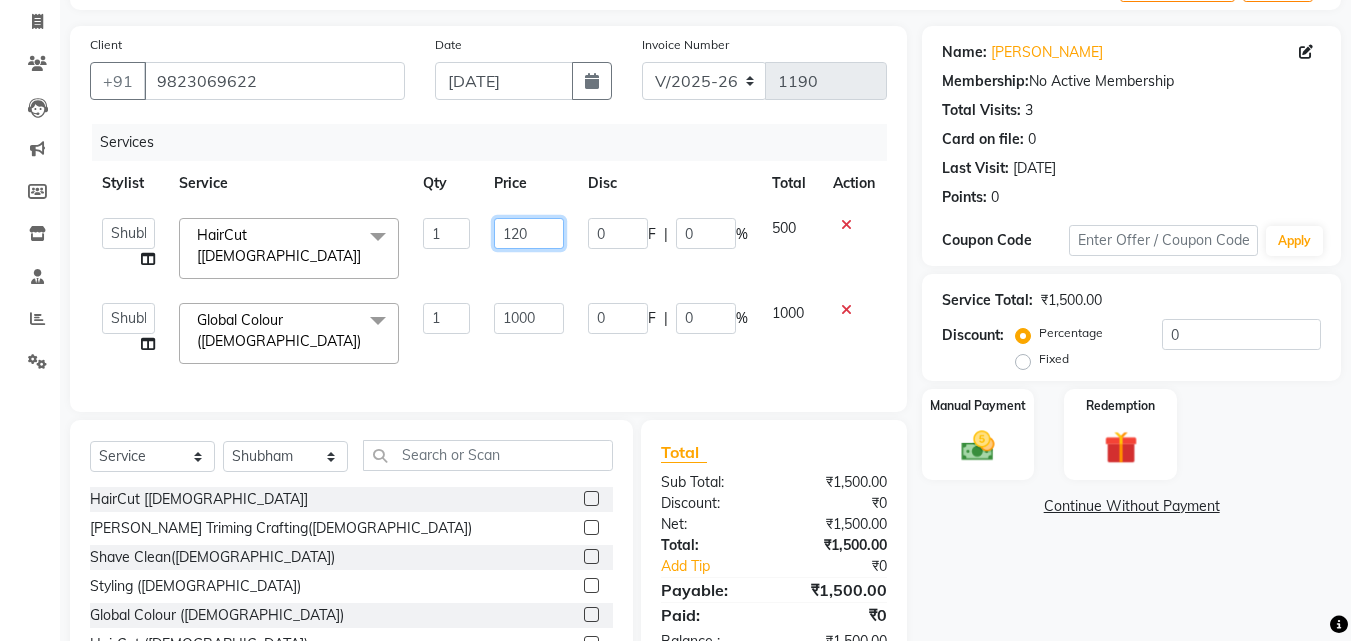type on "1200" 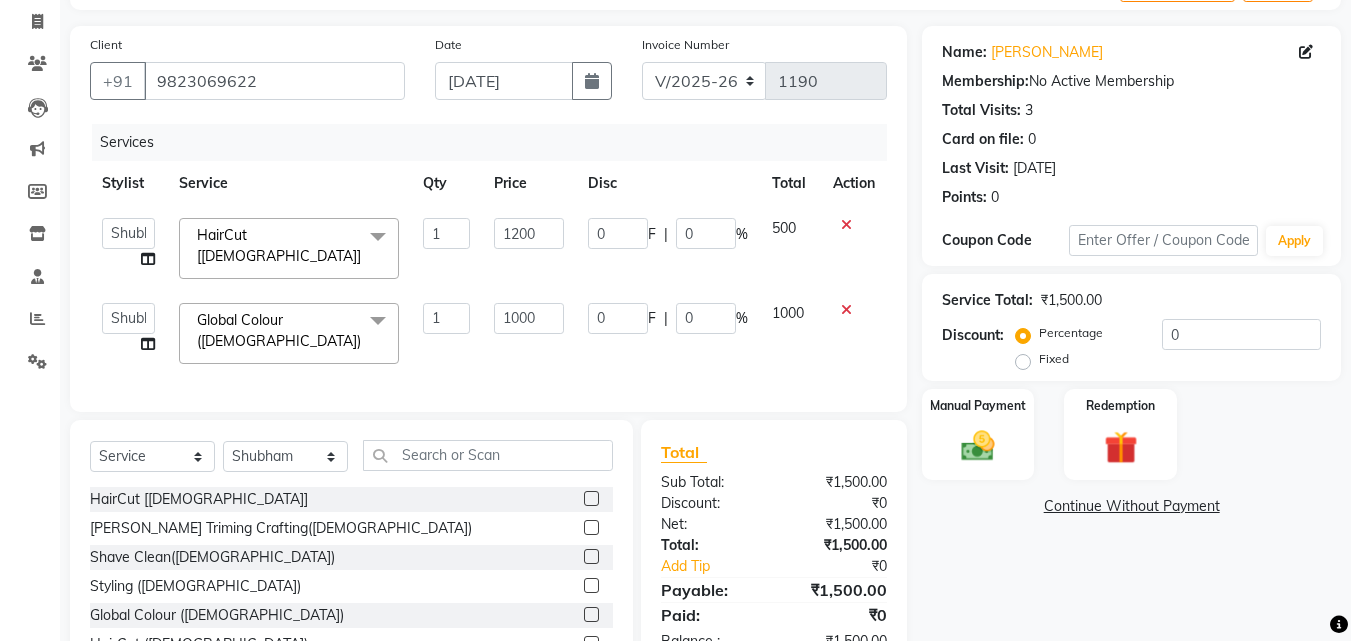 click on "500" 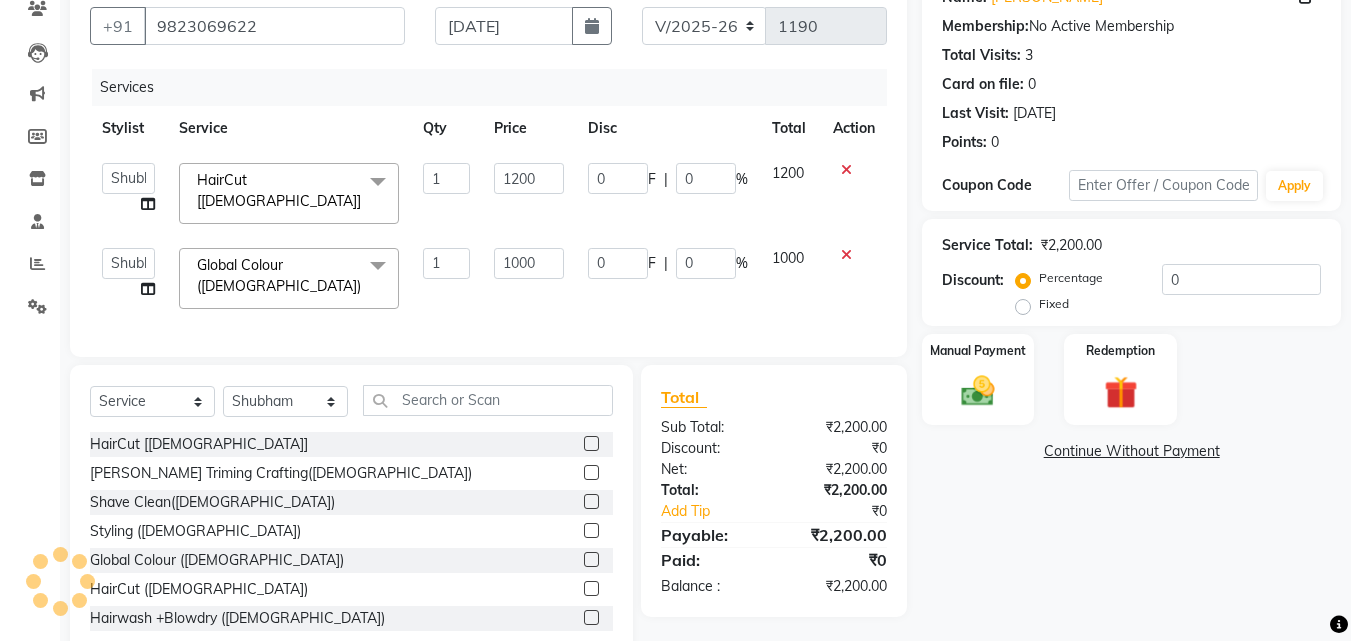 scroll, scrollTop: 225, scrollLeft: 0, axis: vertical 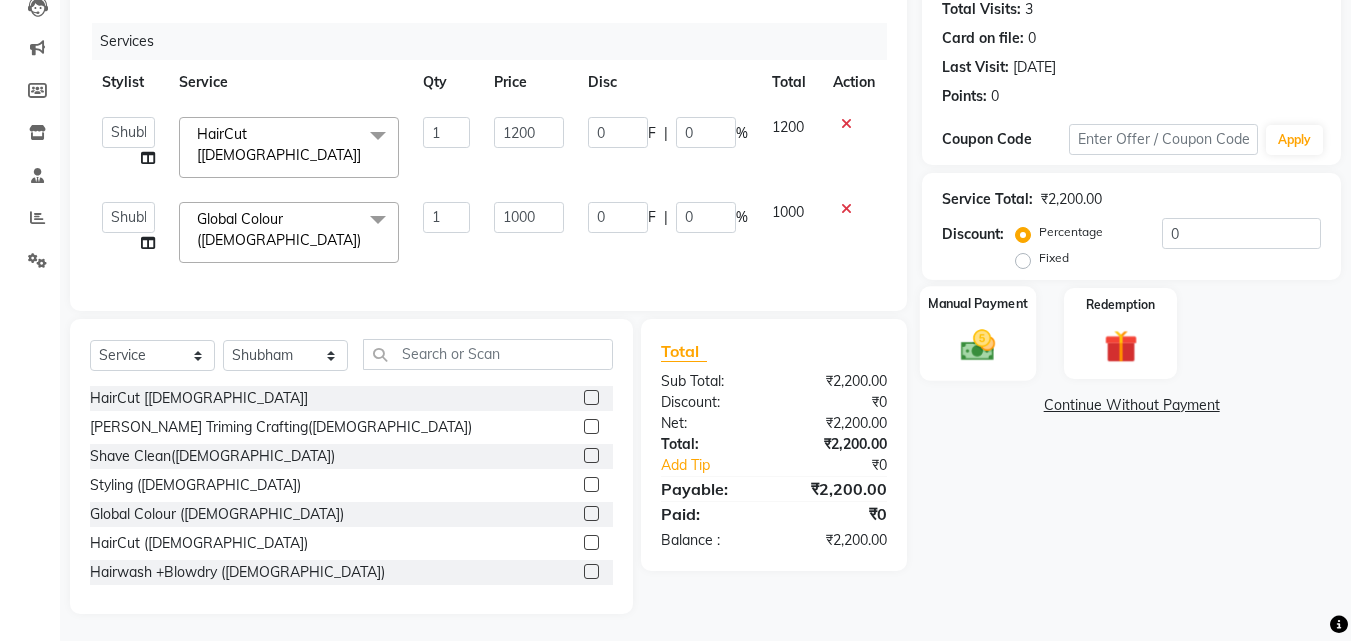 click on "Manual Payment" 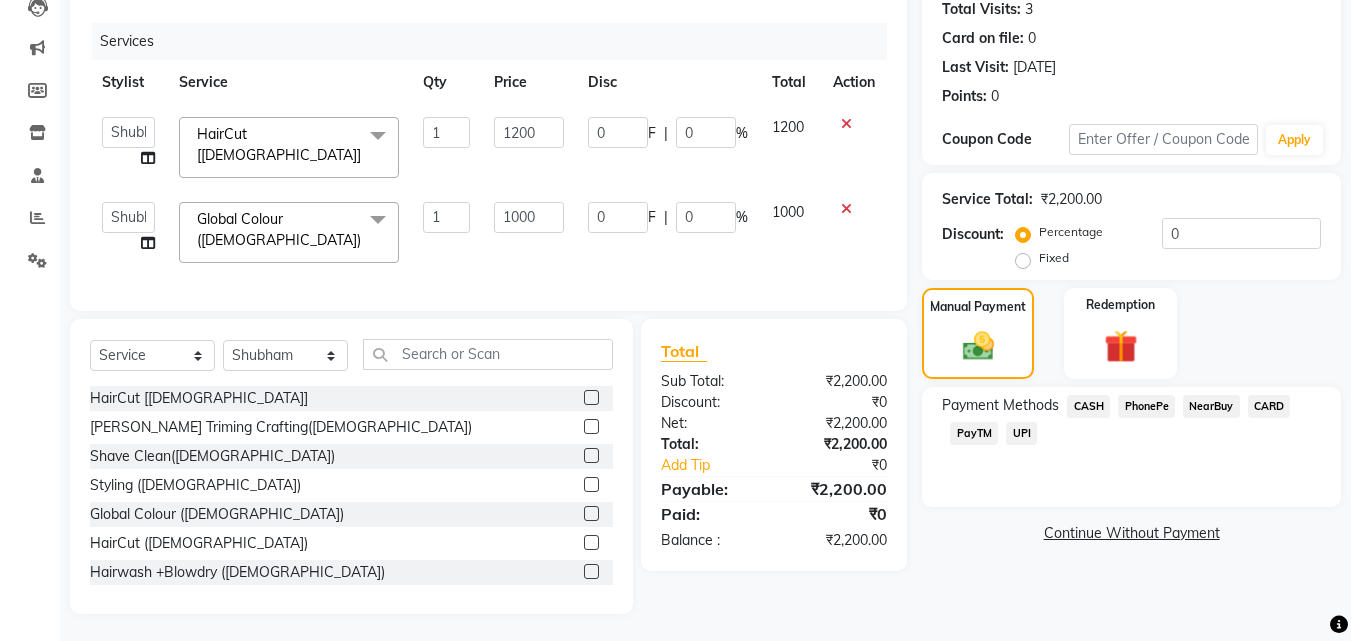 click on "CASH" 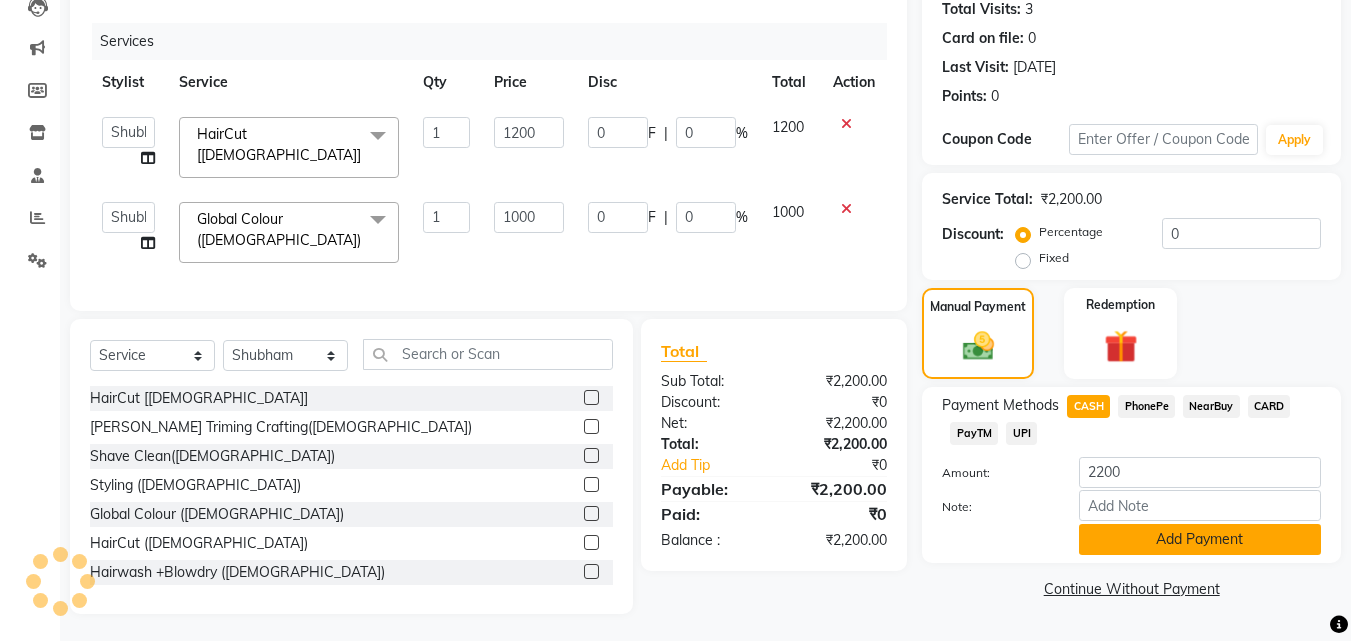 click on "Add Payment" 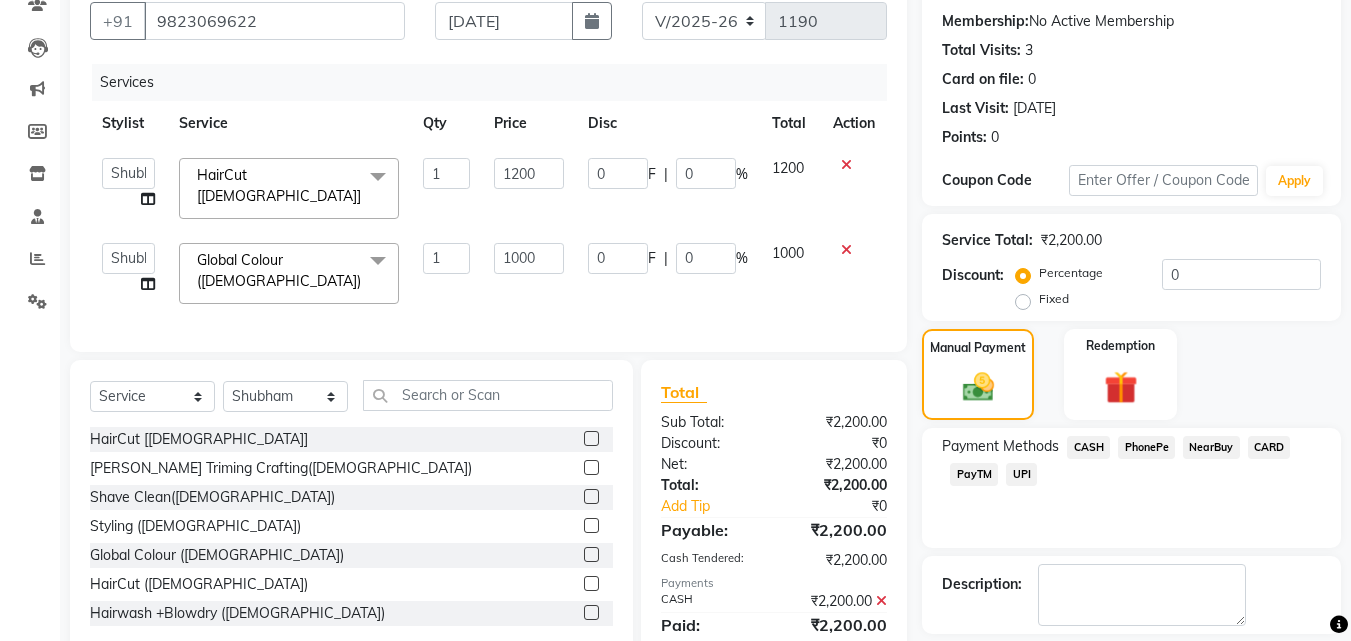 scroll, scrollTop: 275, scrollLeft: 0, axis: vertical 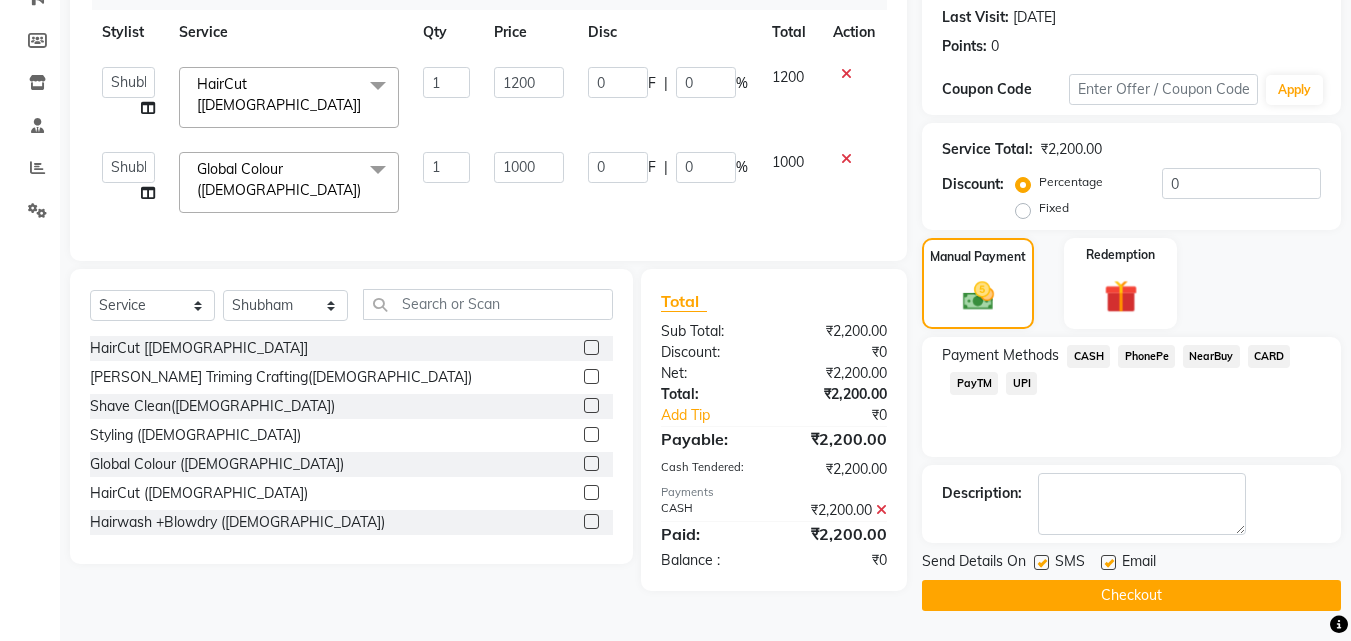 click on "Checkout" 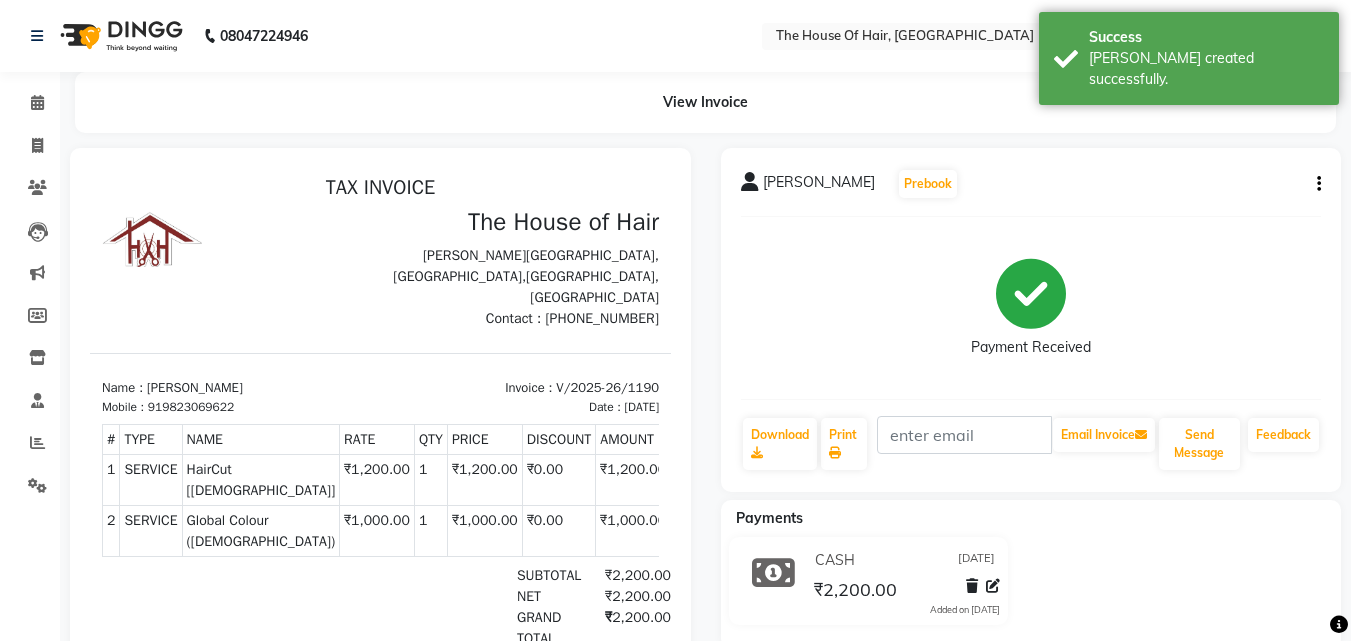 scroll, scrollTop: 0, scrollLeft: 0, axis: both 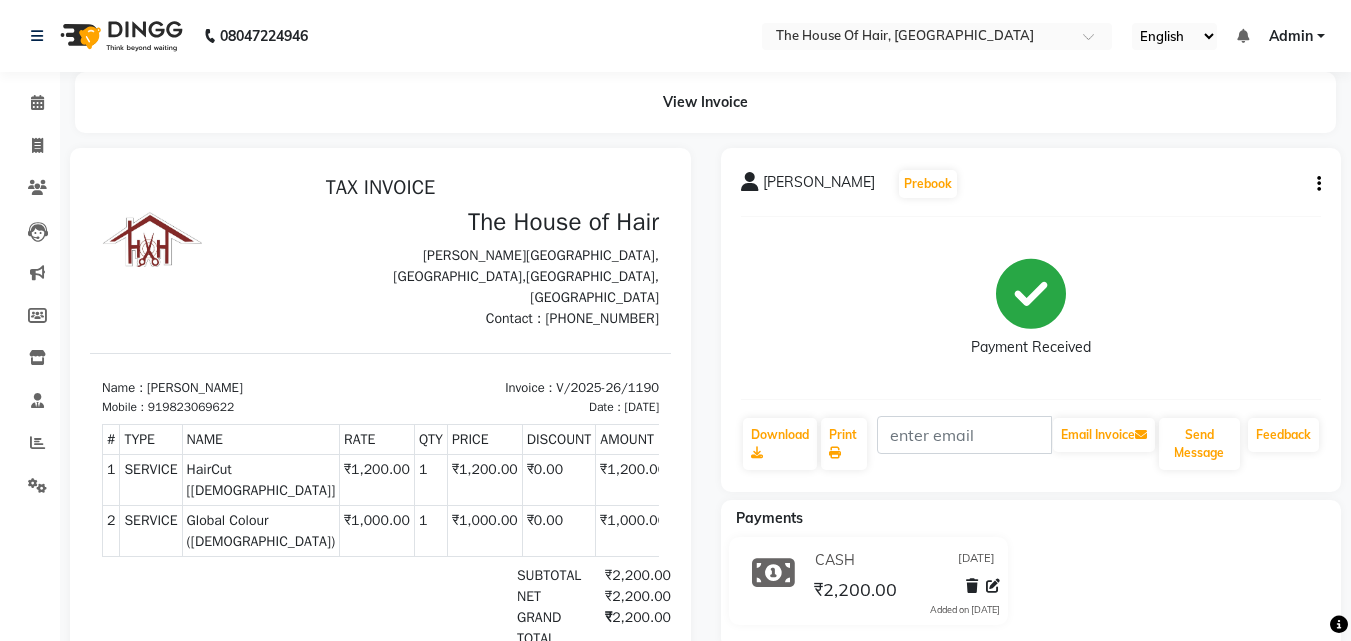 select on "service" 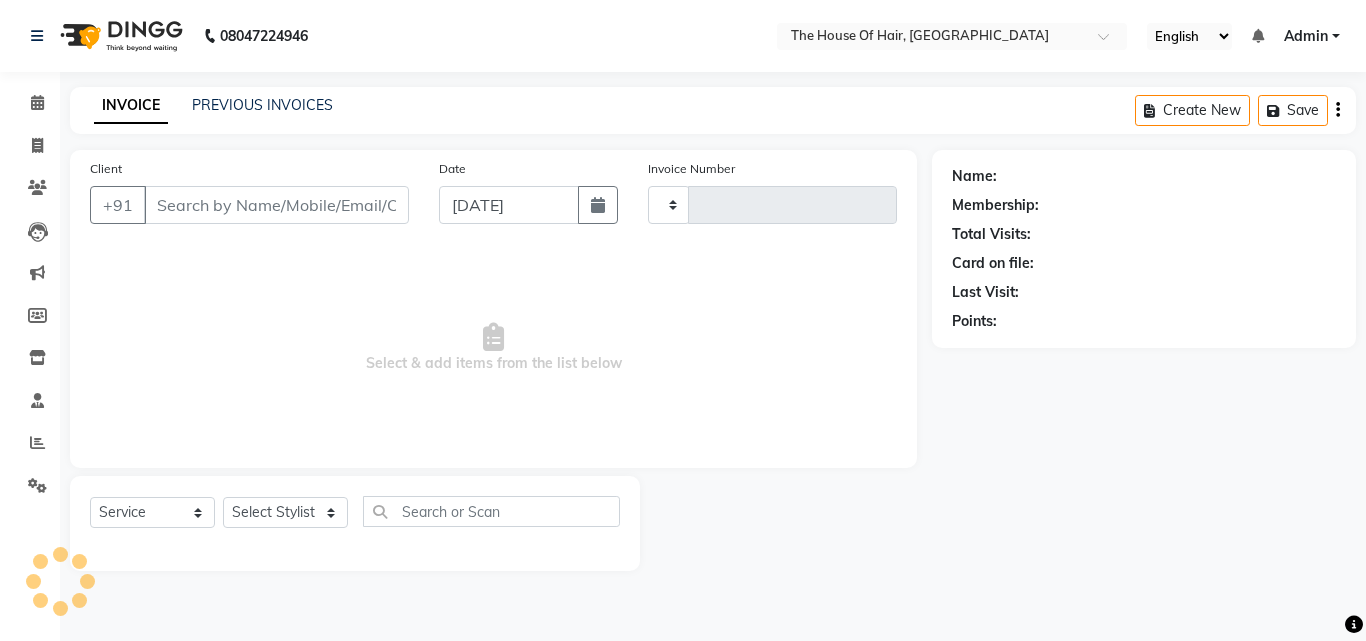 type on "1191" 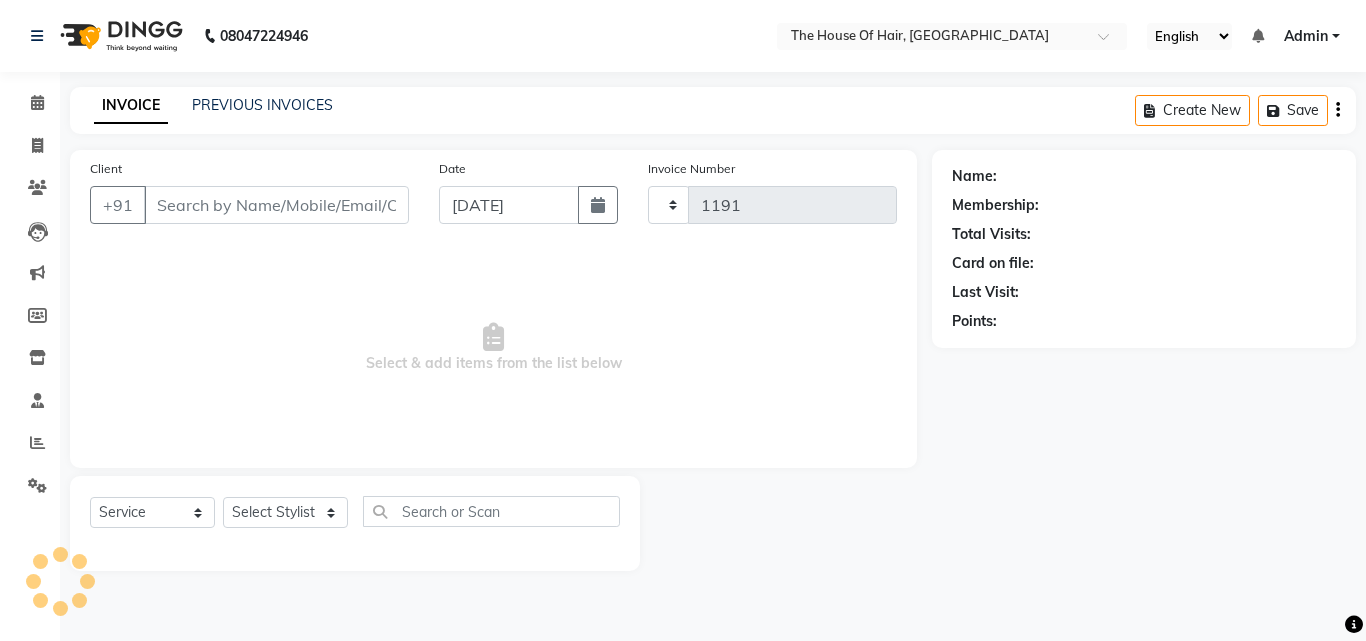 select on "5992" 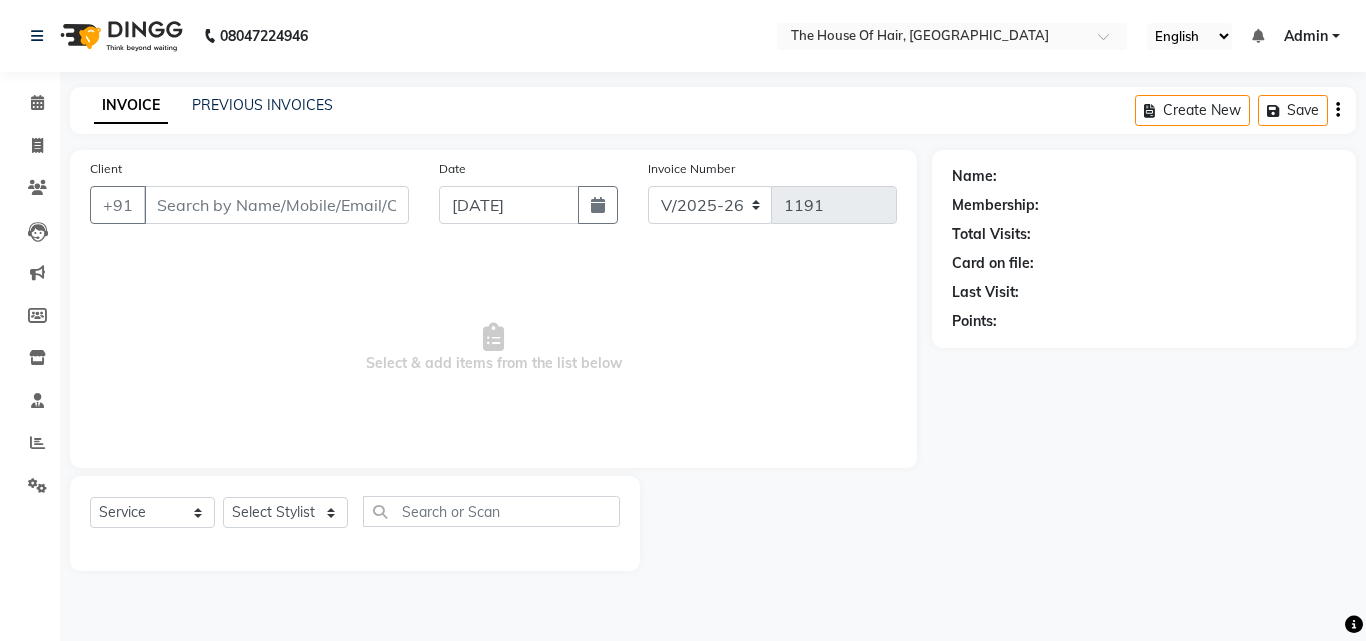 type on "9823069622" 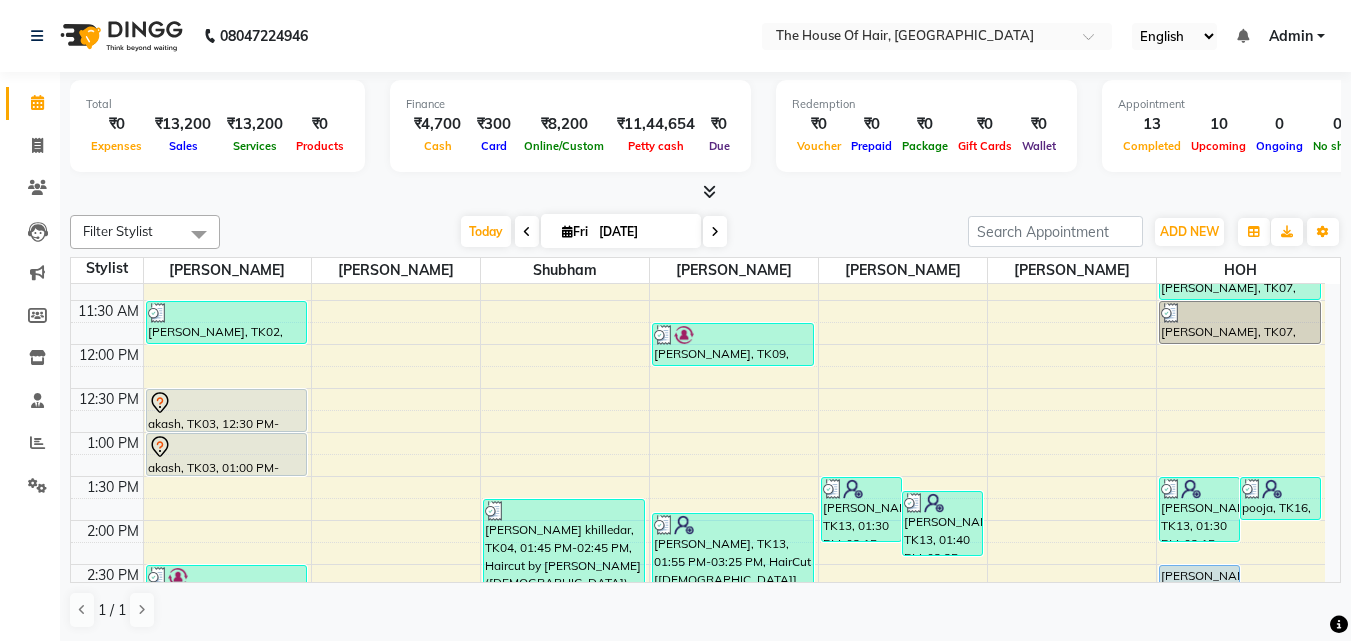 scroll, scrollTop: 293, scrollLeft: 0, axis: vertical 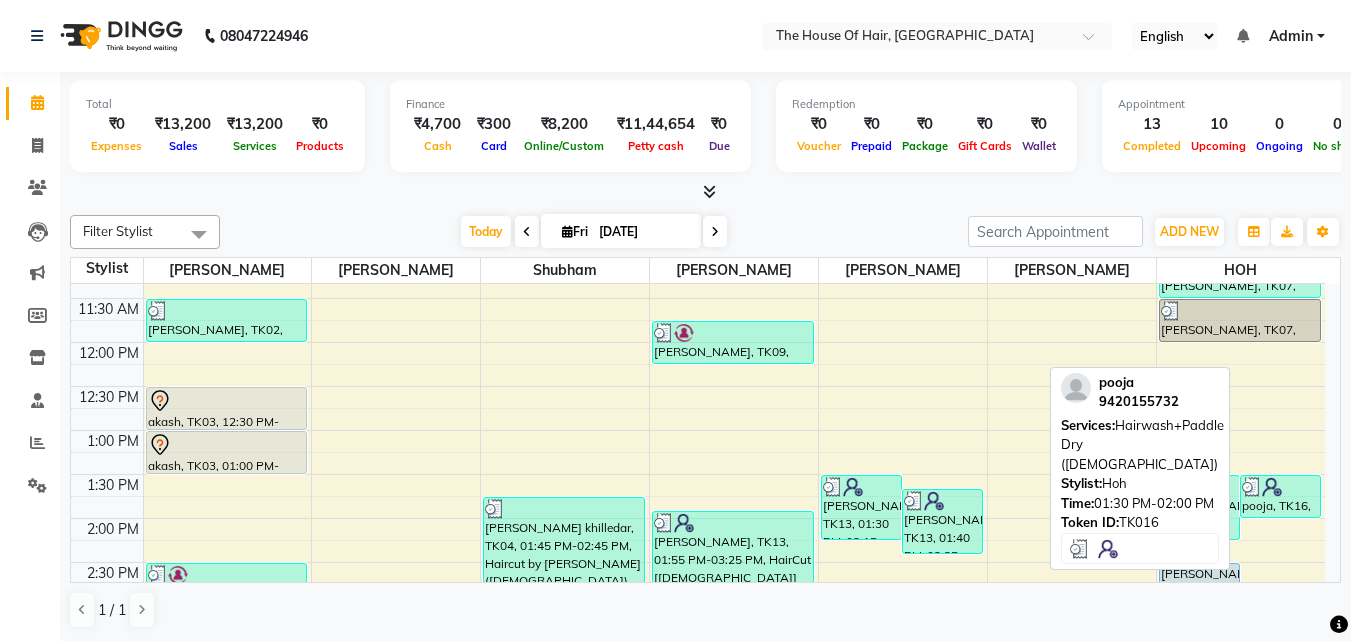 click at bounding box center [1272, 487] 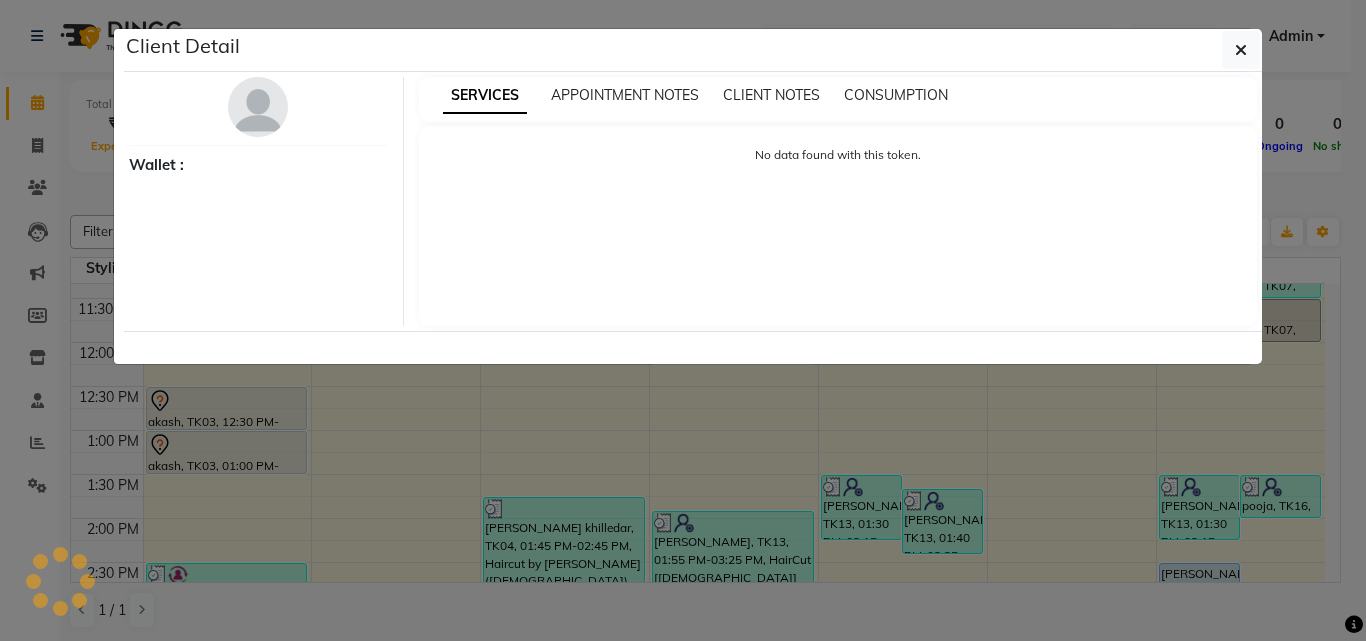 select on "3" 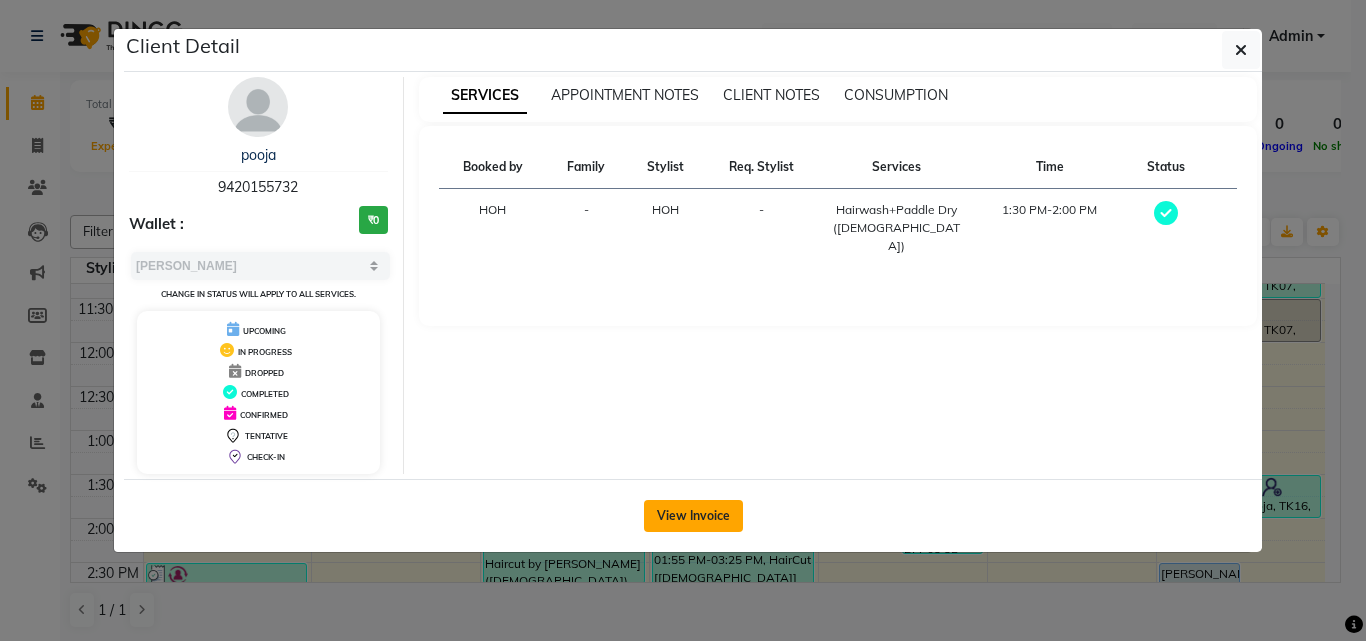 click on "View Invoice" 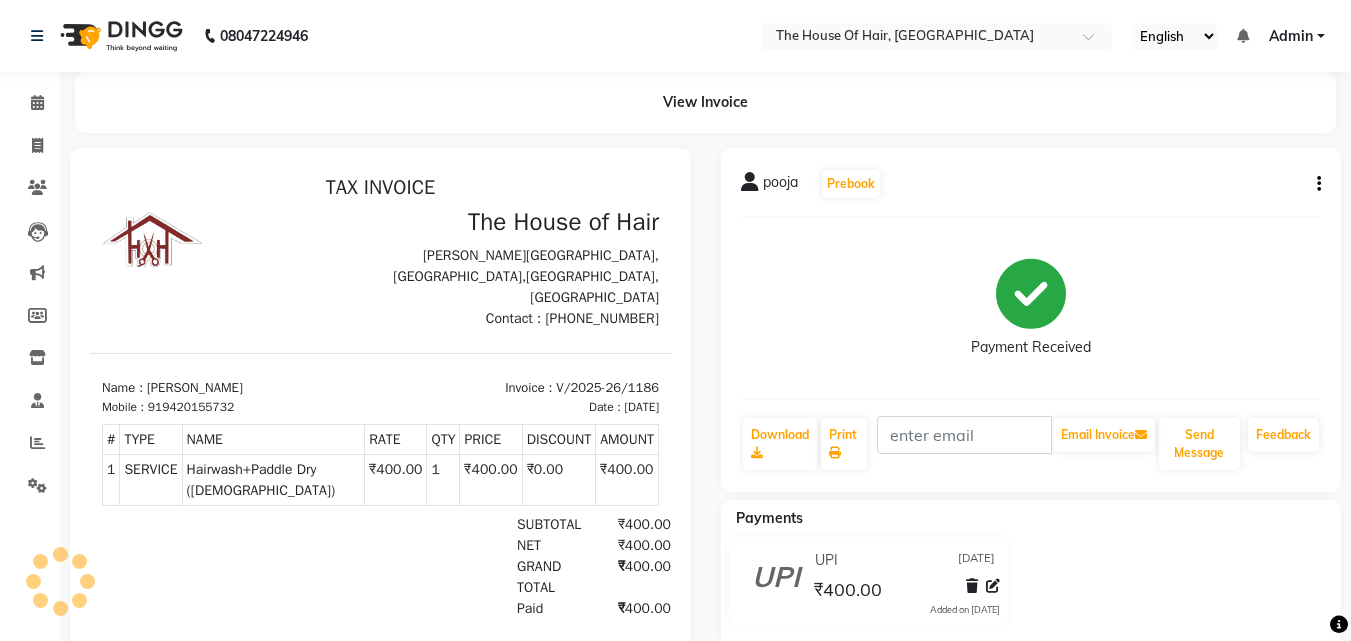 scroll, scrollTop: 0, scrollLeft: 0, axis: both 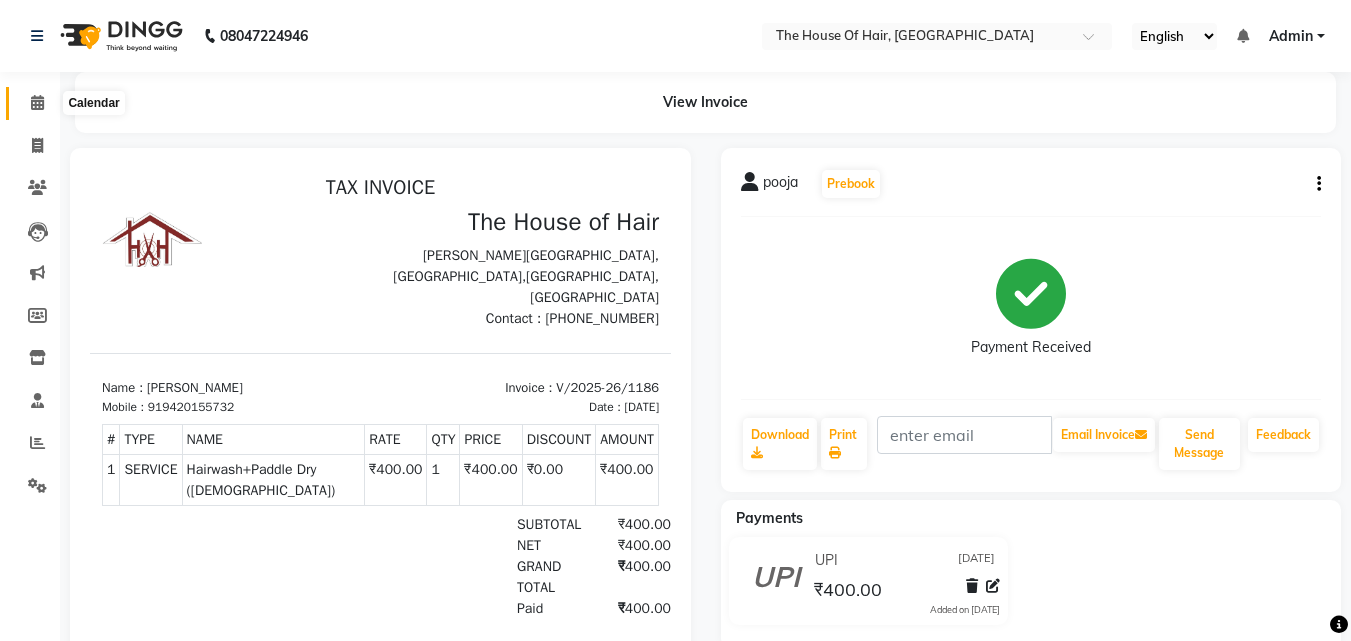 click 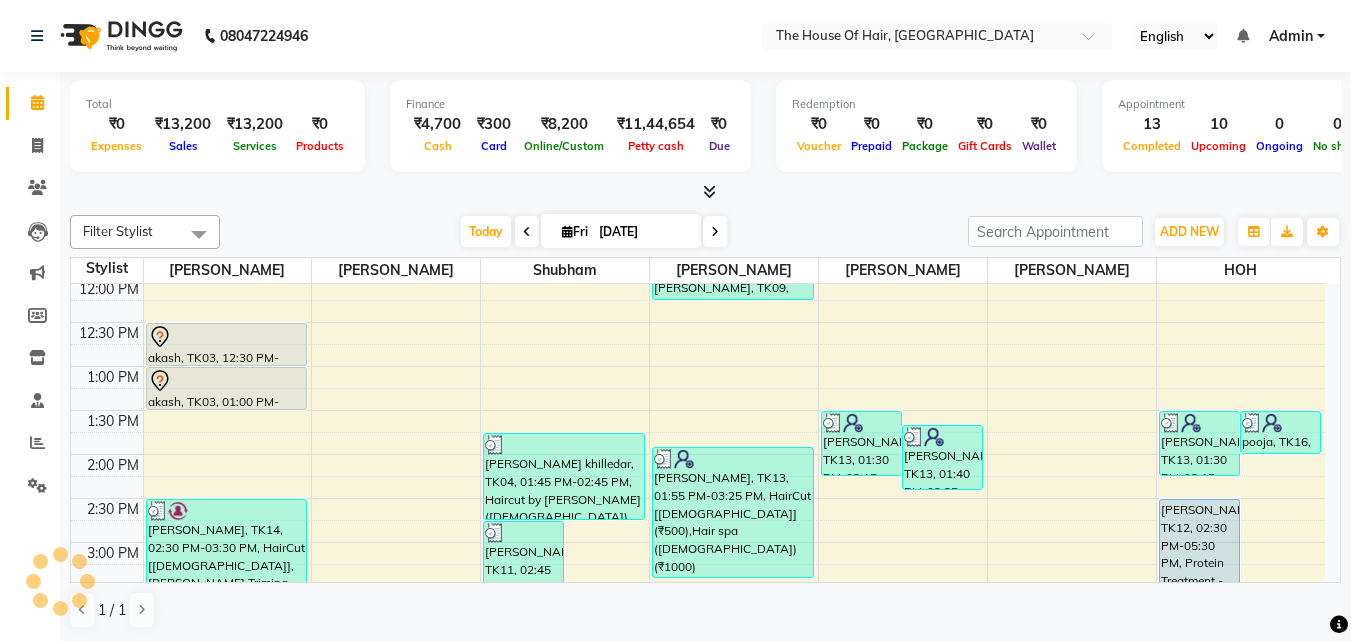 scroll, scrollTop: 359, scrollLeft: 0, axis: vertical 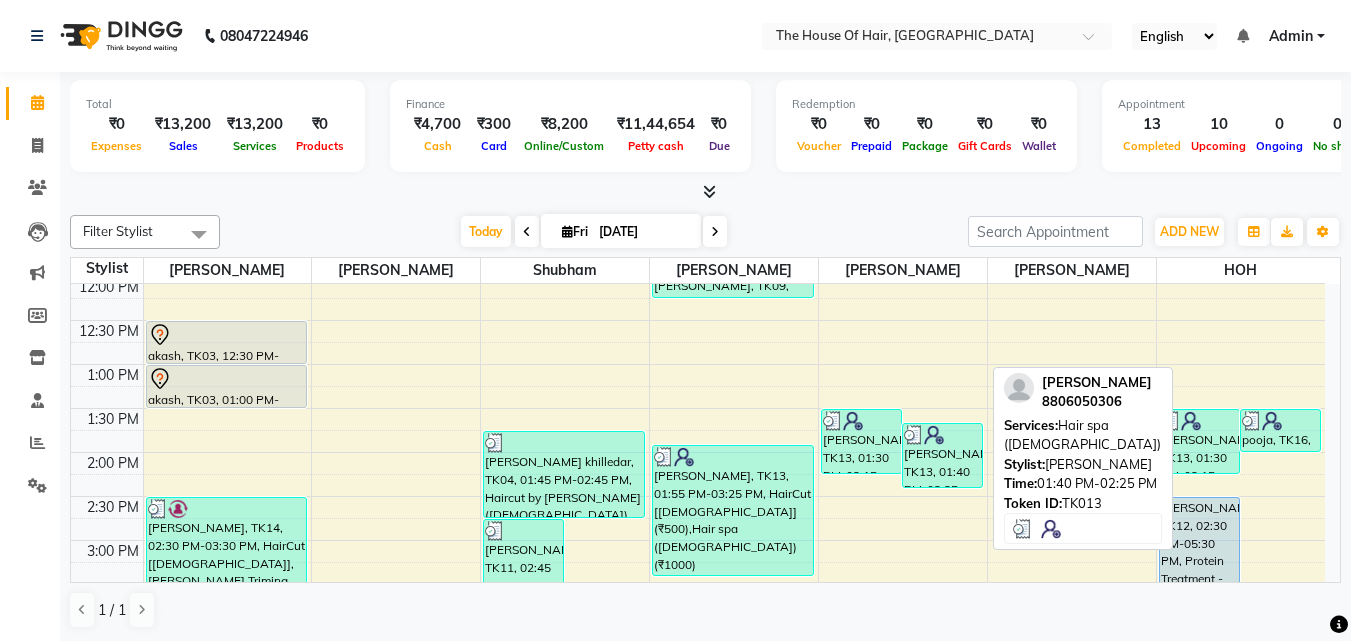 click on "Rajalakshmi, TK13, 01:40 PM-02:25 PM, Hair spa (Female)" at bounding box center (942, 455) 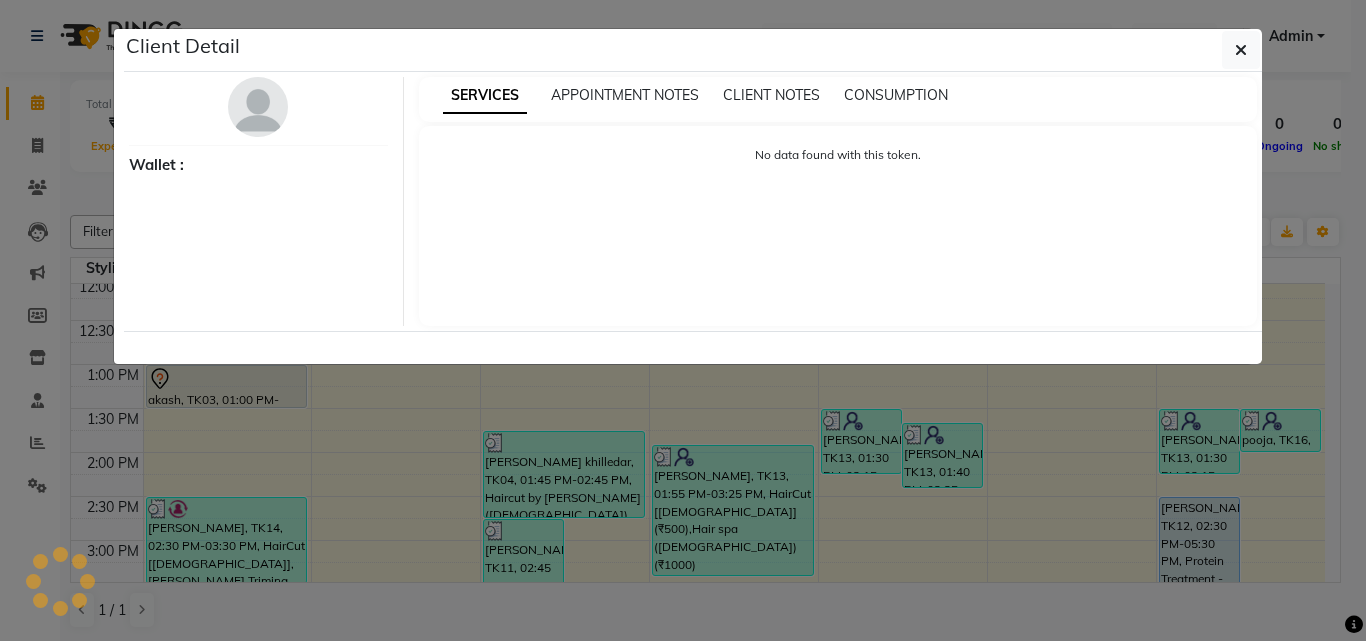 select on "3" 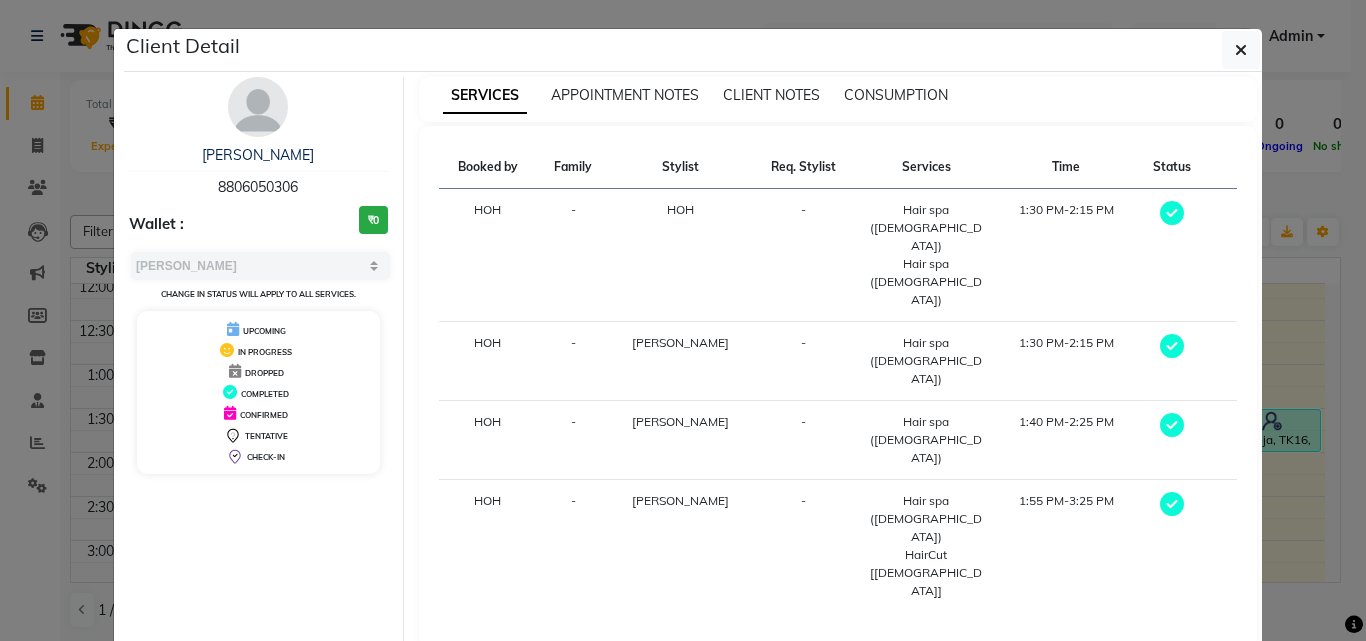 click on "View Invoice" 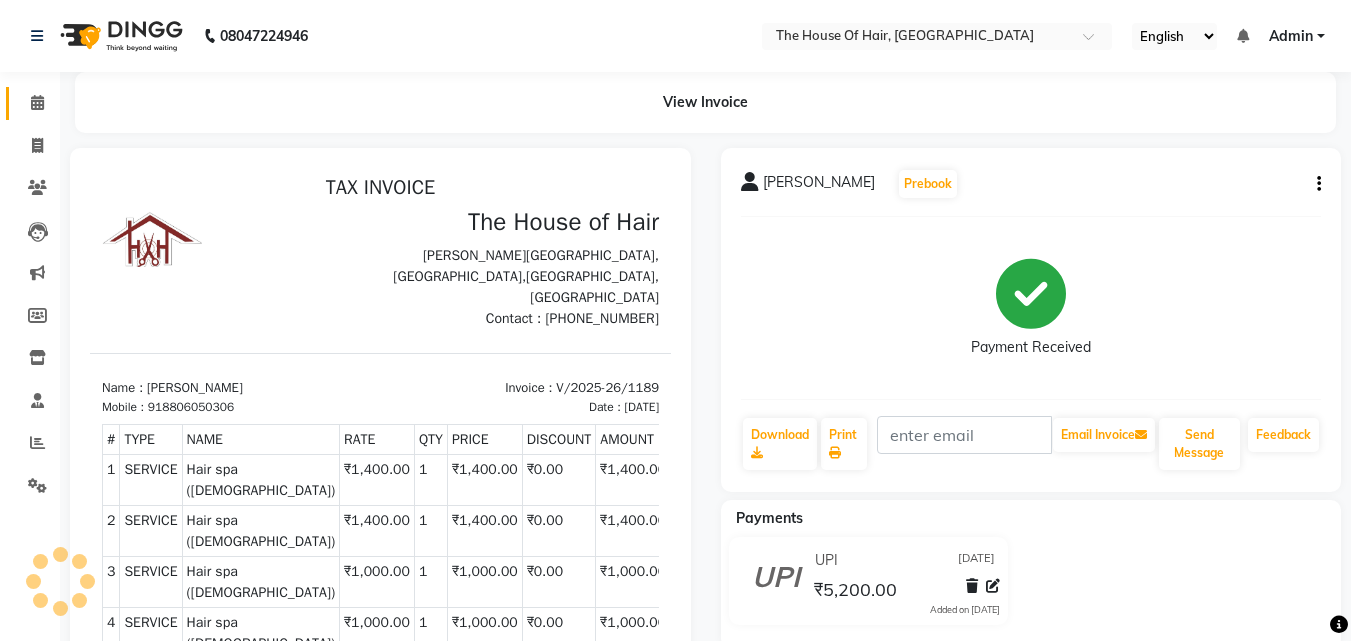 scroll, scrollTop: 0, scrollLeft: 0, axis: both 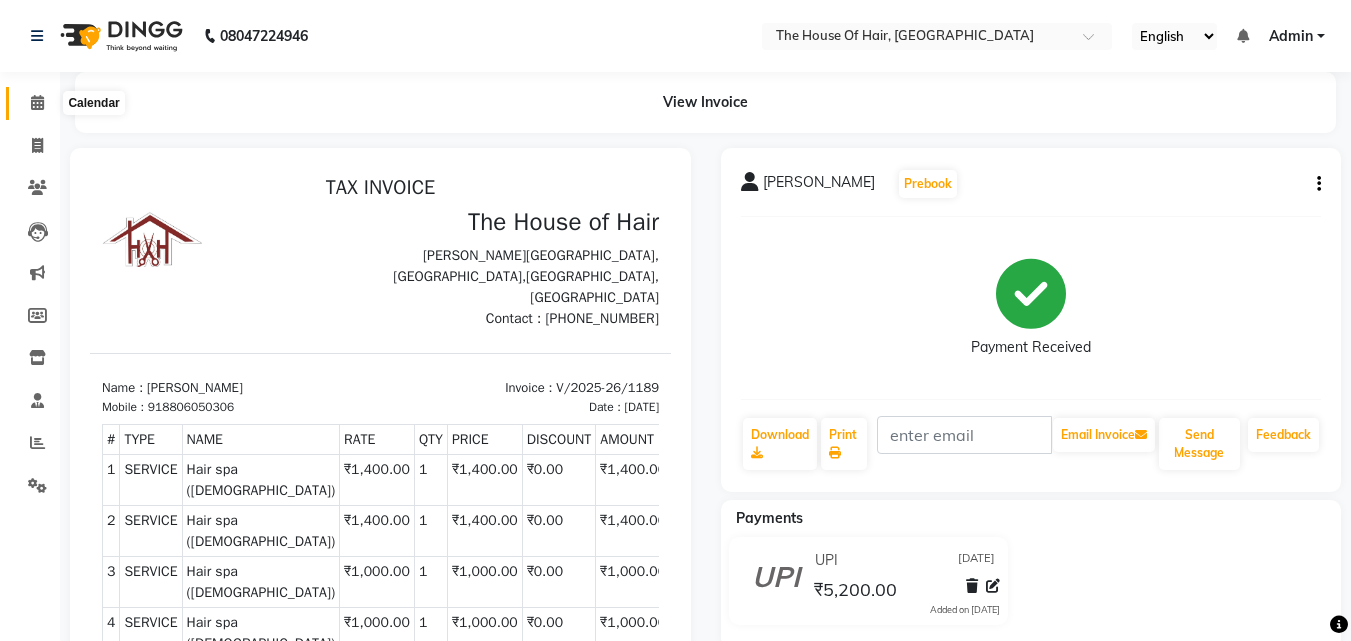 click 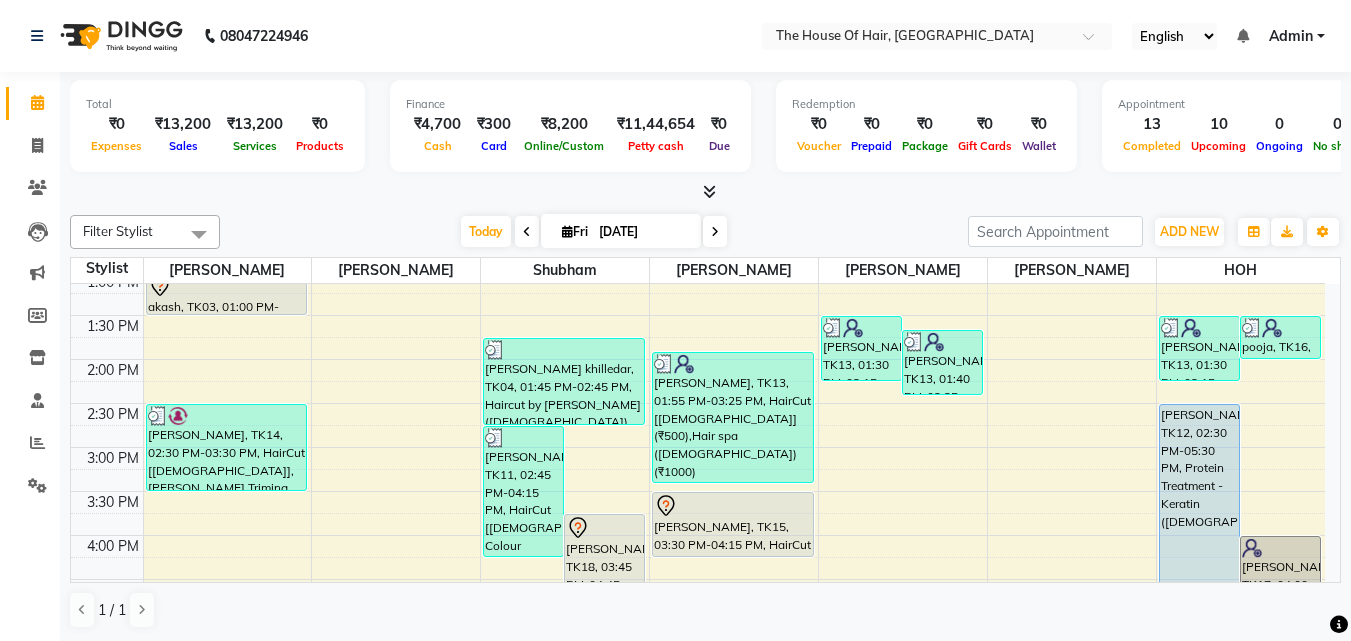 scroll, scrollTop: 454, scrollLeft: 0, axis: vertical 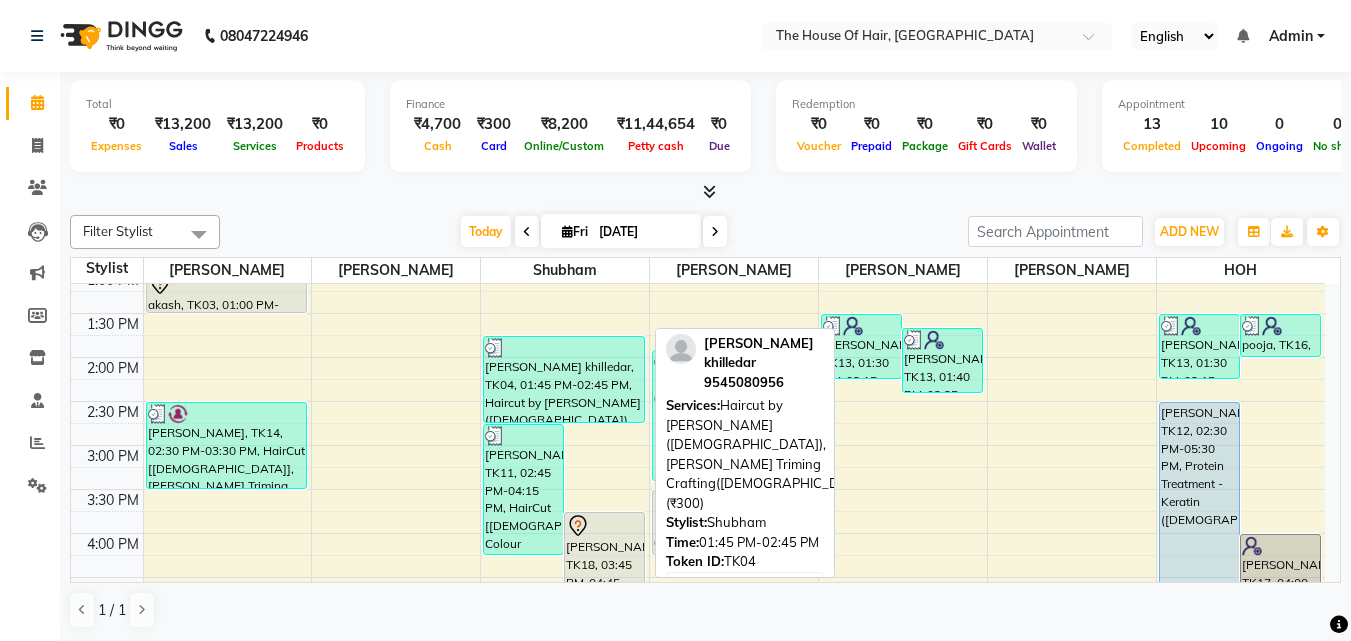 click at bounding box center [564, 348] 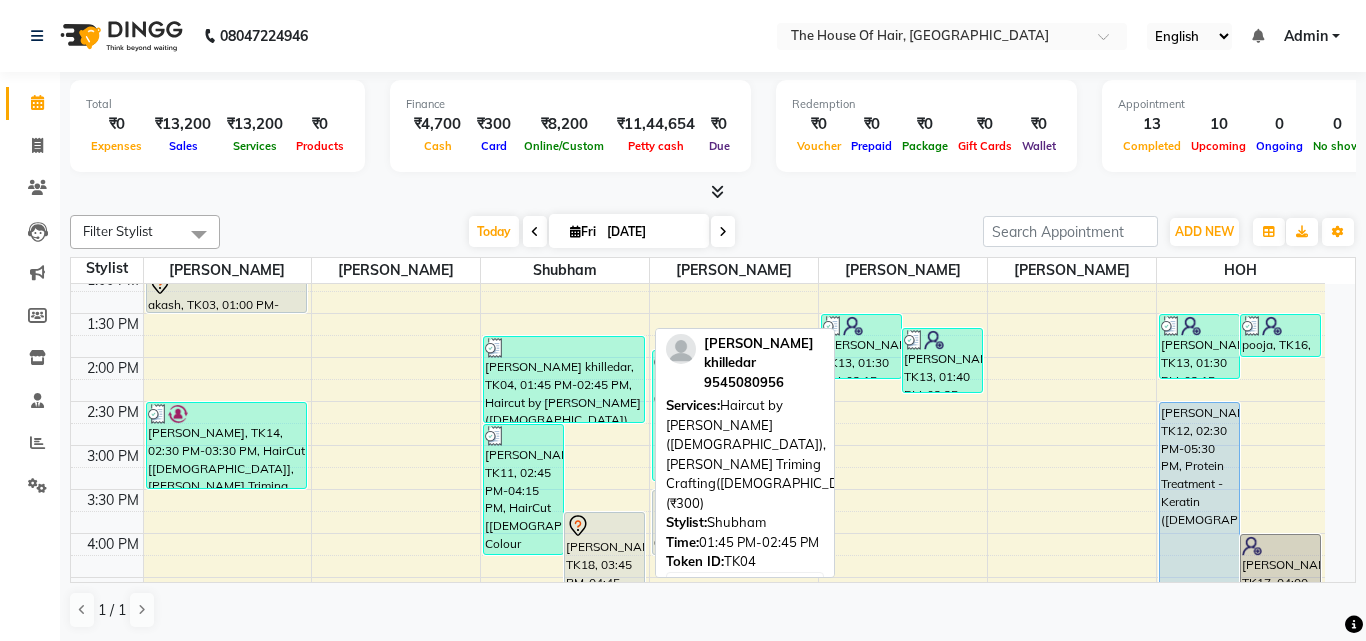 select on "3" 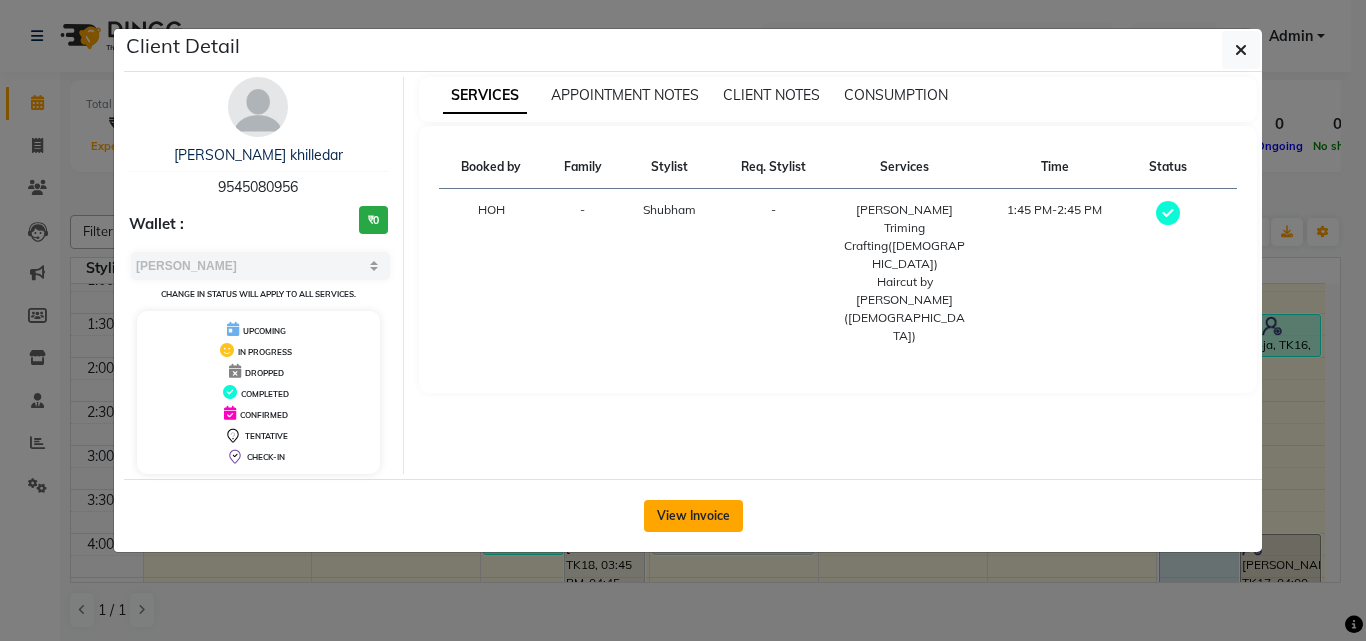 click on "View Invoice" 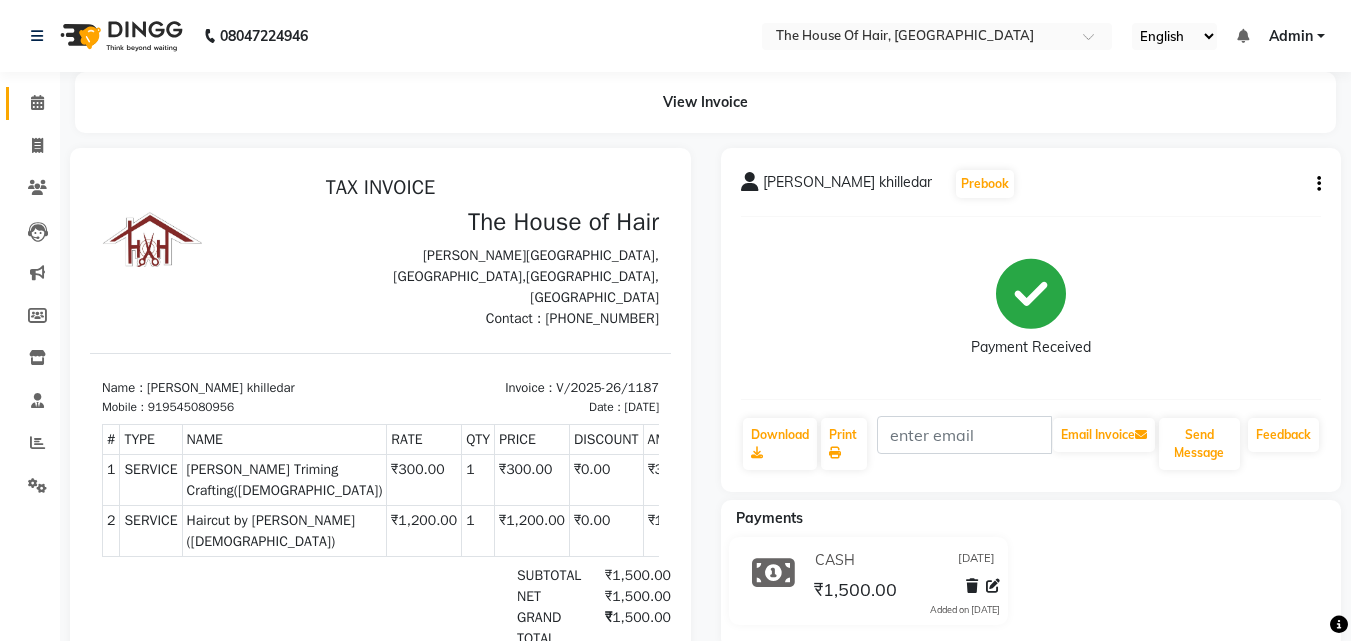scroll, scrollTop: 0, scrollLeft: 0, axis: both 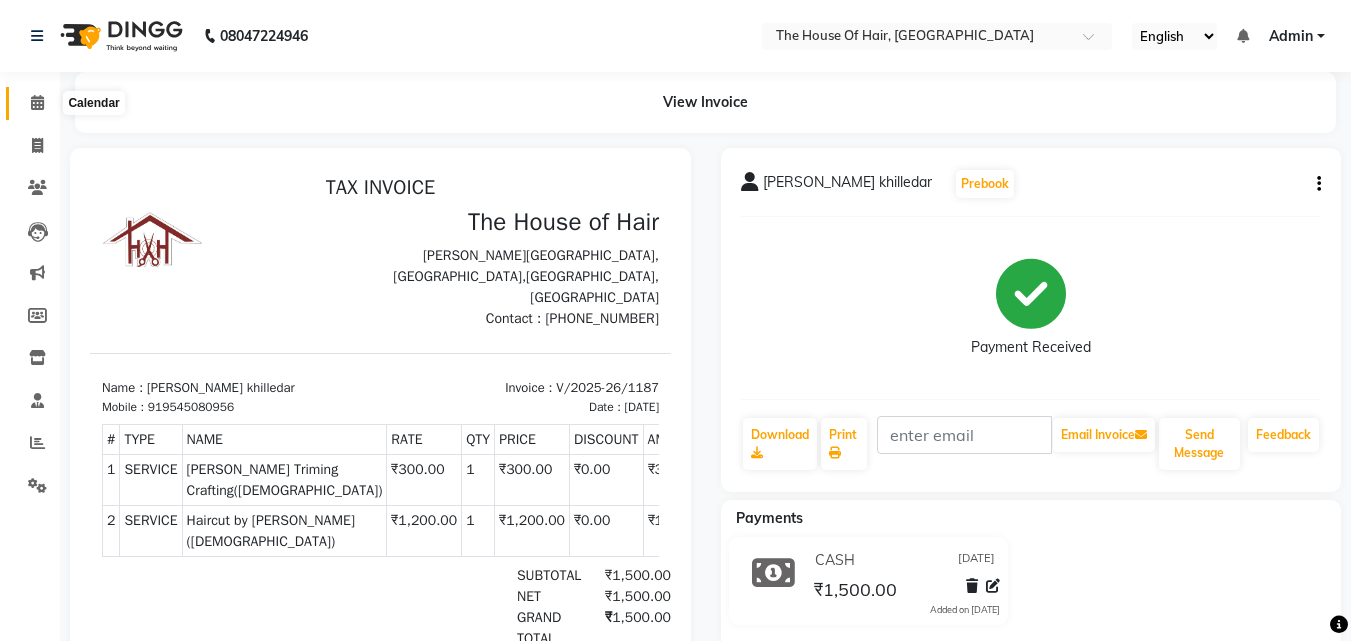 click 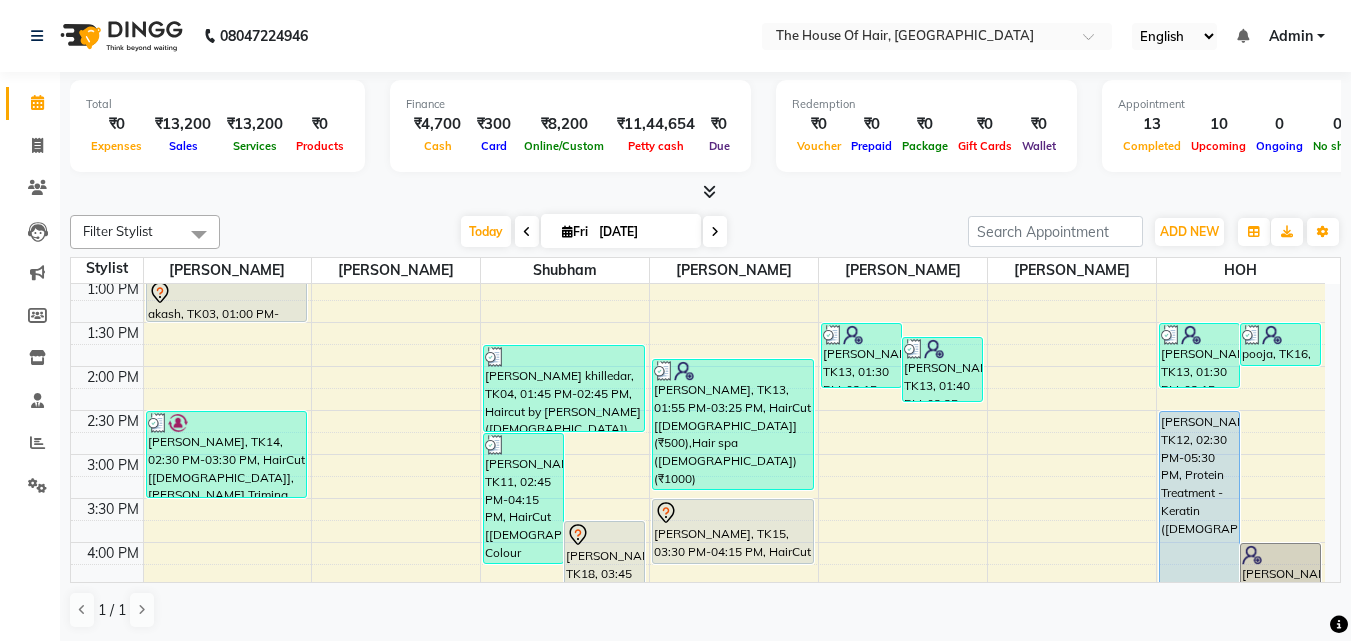 scroll, scrollTop: 446, scrollLeft: 0, axis: vertical 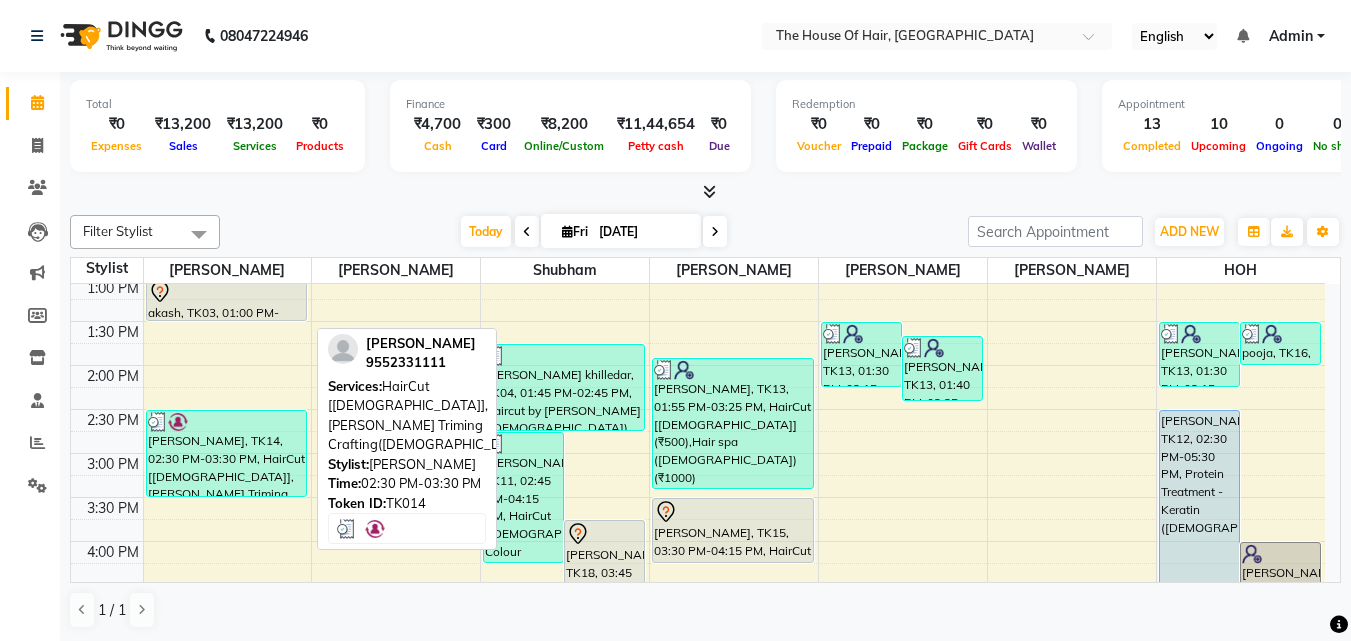 click on "Vishawajeet Jadhav, TK14, 02:30 PM-03:30 PM, HairCut  [Male],Beard Triming Crafting(Male)" at bounding box center (227, 453) 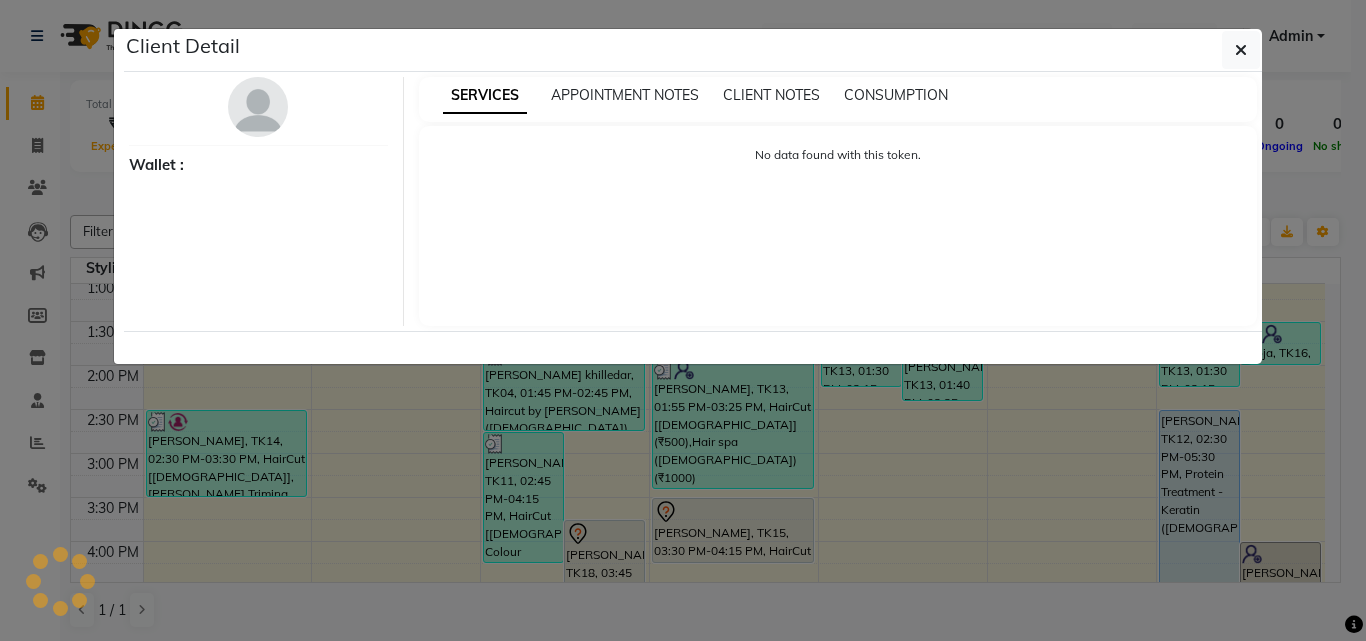 select on "3" 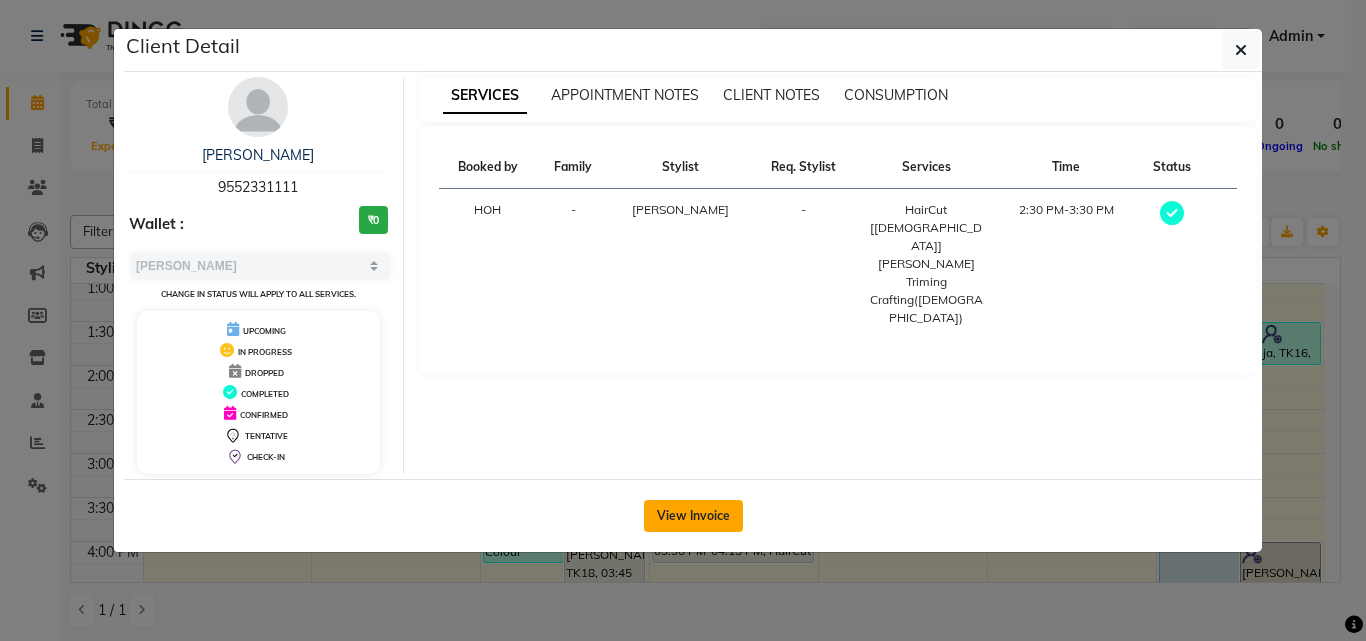 click on "View Invoice" 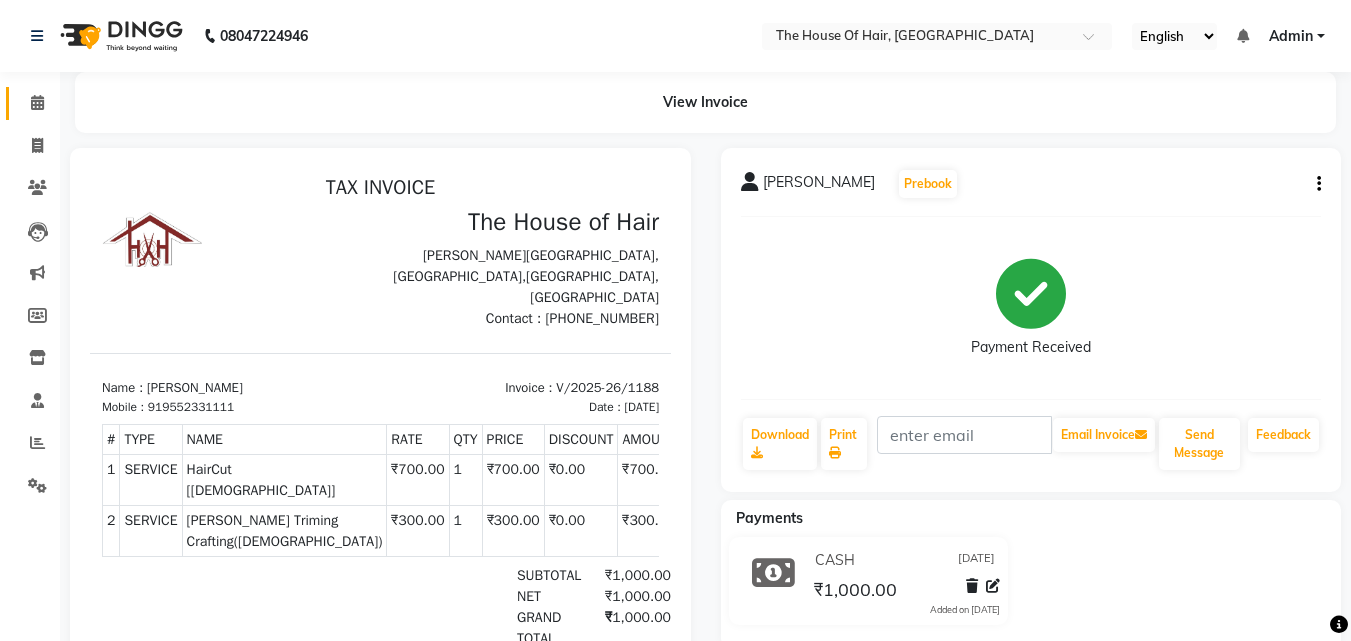 scroll, scrollTop: 0, scrollLeft: 0, axis: both 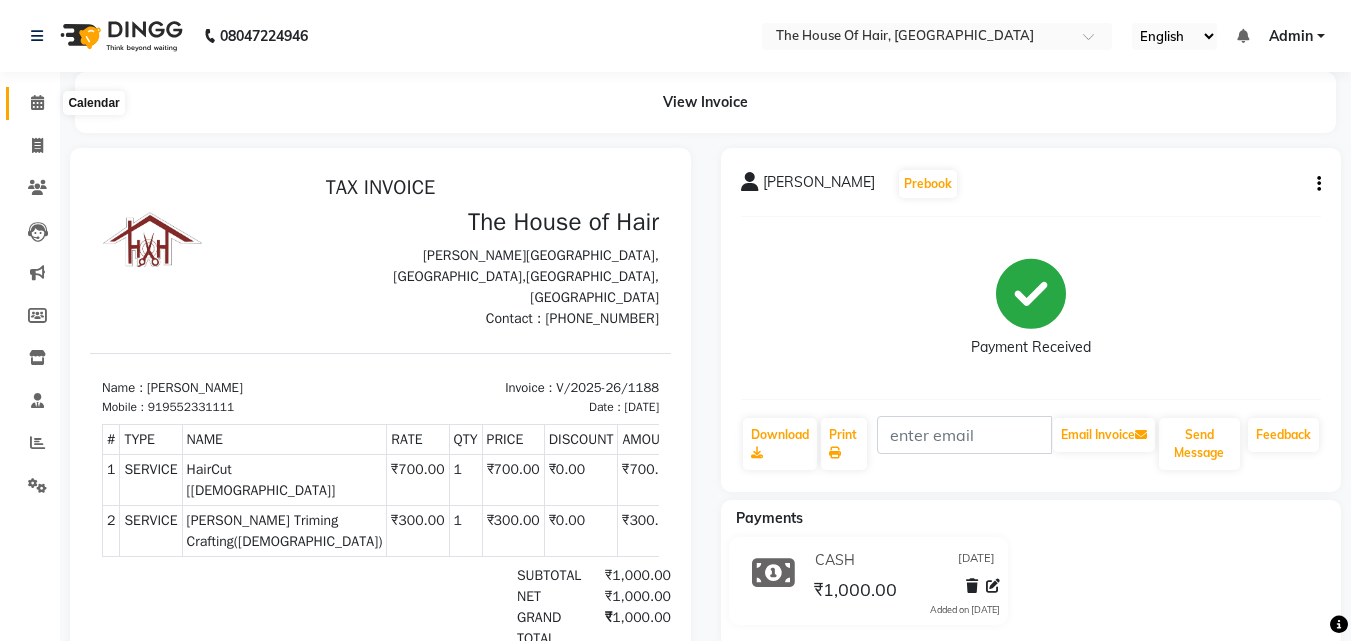 click 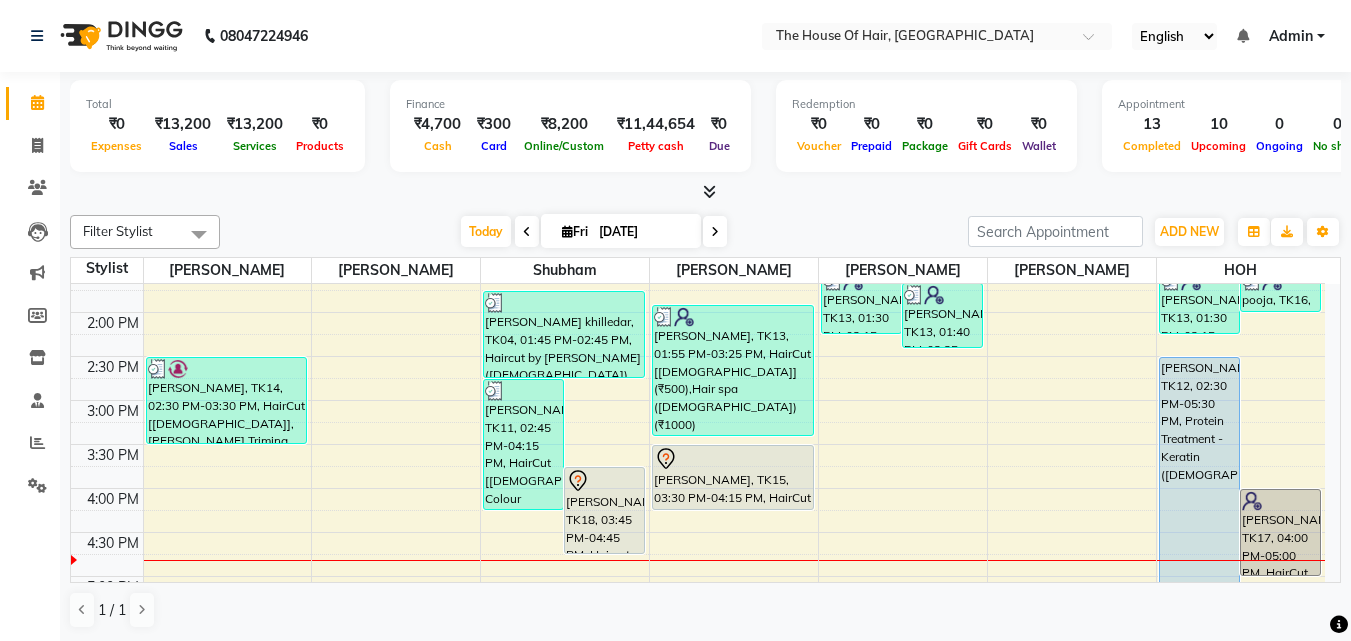 scroll, scrollTop: 500, scrollLeft: 0, axis: vertical 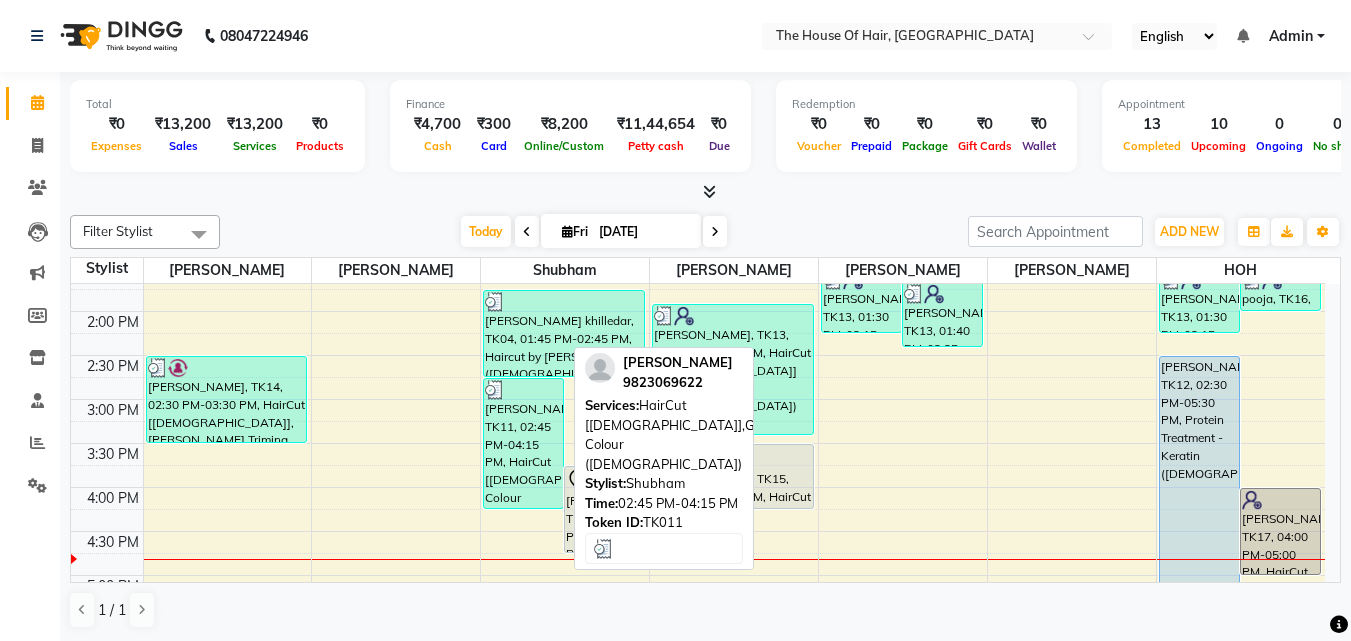click on "Apurva Mehta, TK11, 02:45 PM-04:15 PM, HairCut  [Male],Global Colour (Male)" at bounding box center [523, 443] 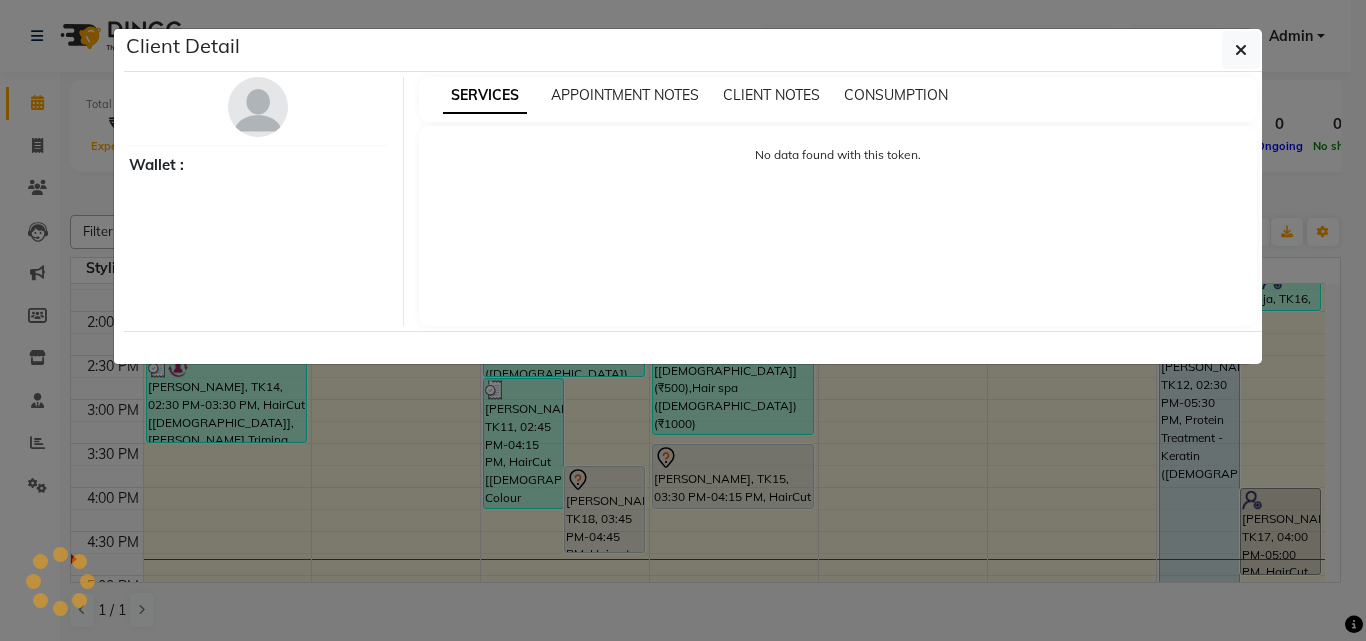select on "3" 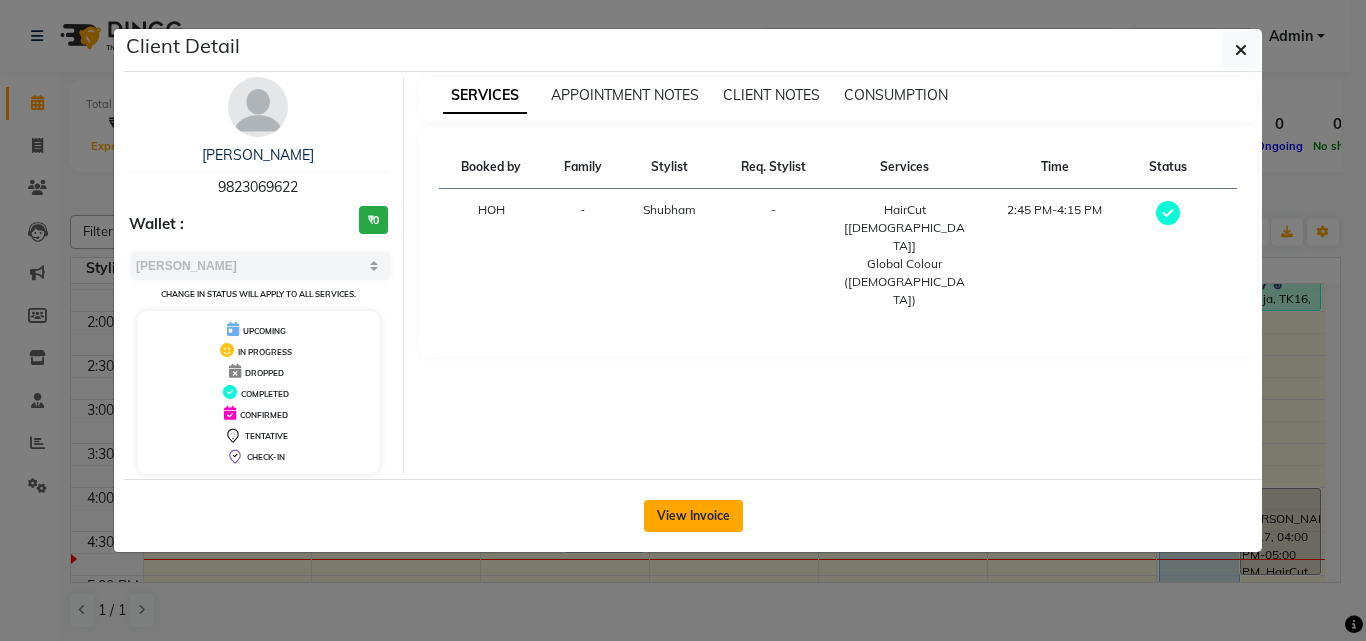 click on "View Invoice" 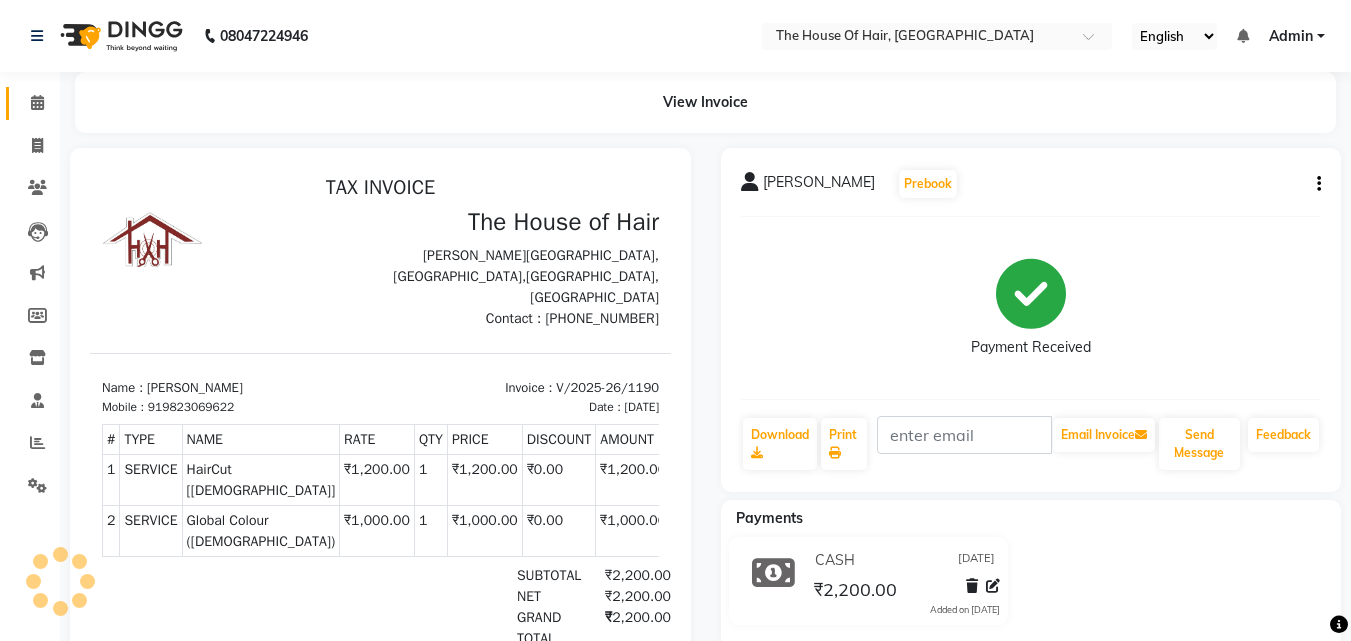 scroll, scrollTop: 0, scrollLeft: 0, axis: both 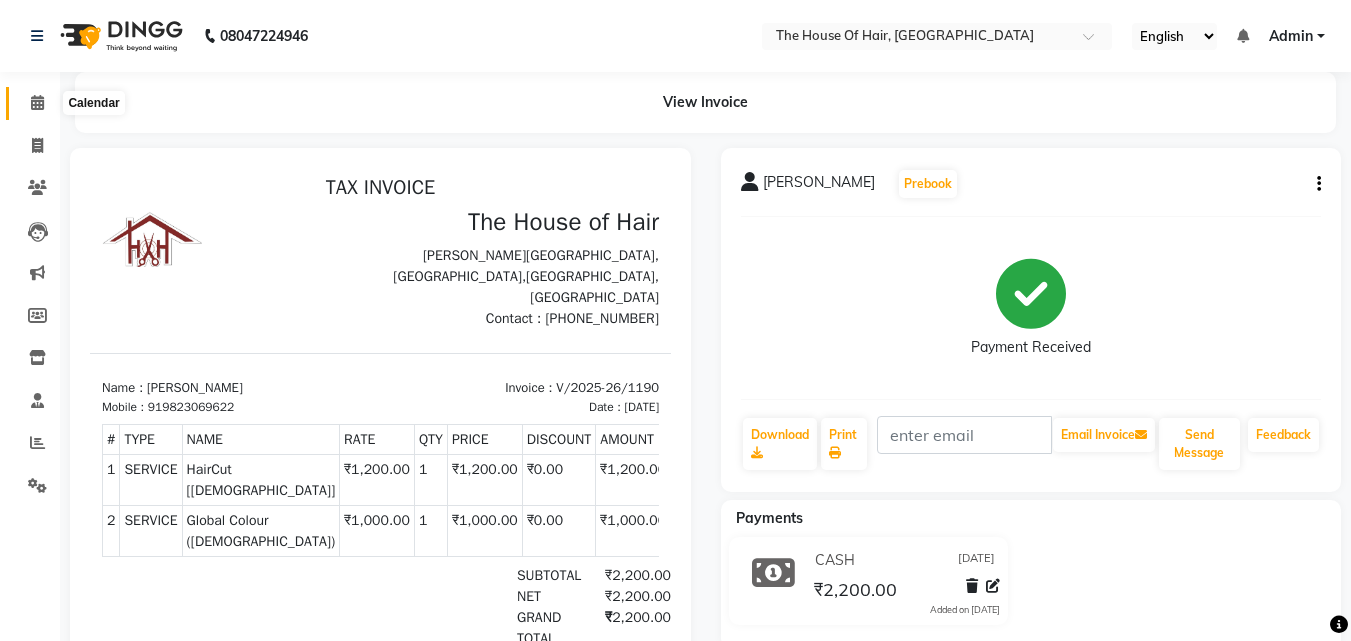 click 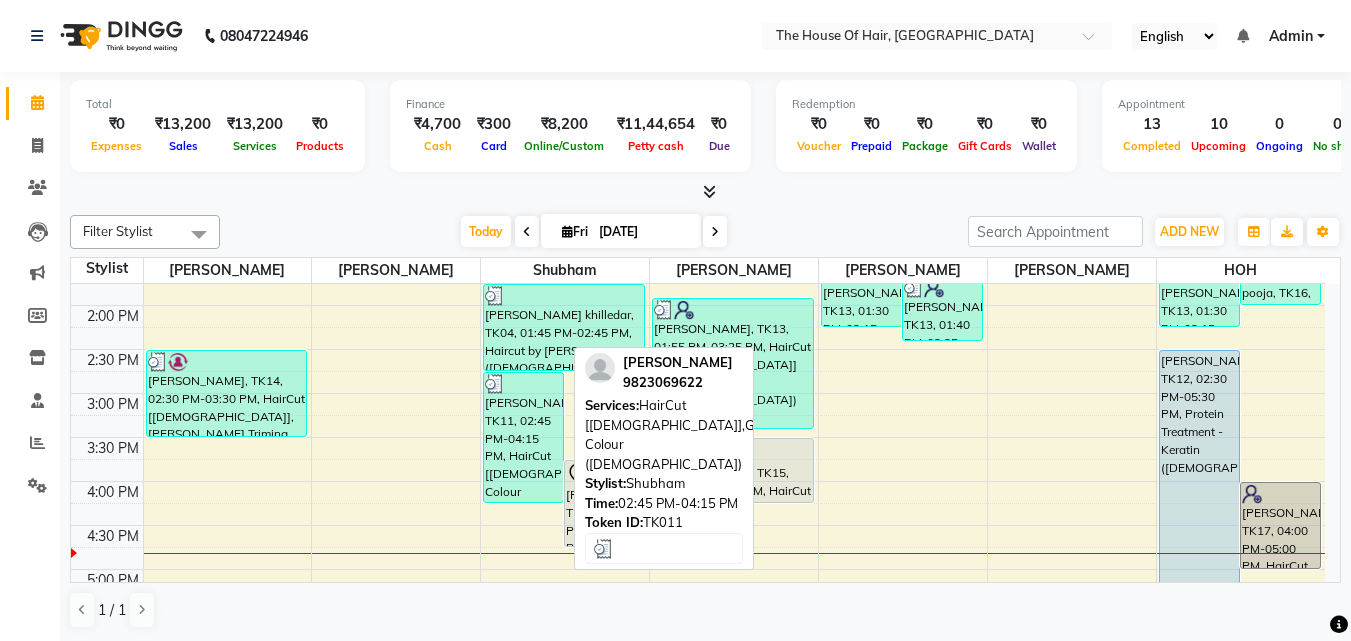 scroll, scrollTop: 499, scrollLeft: 0, axis: vertical 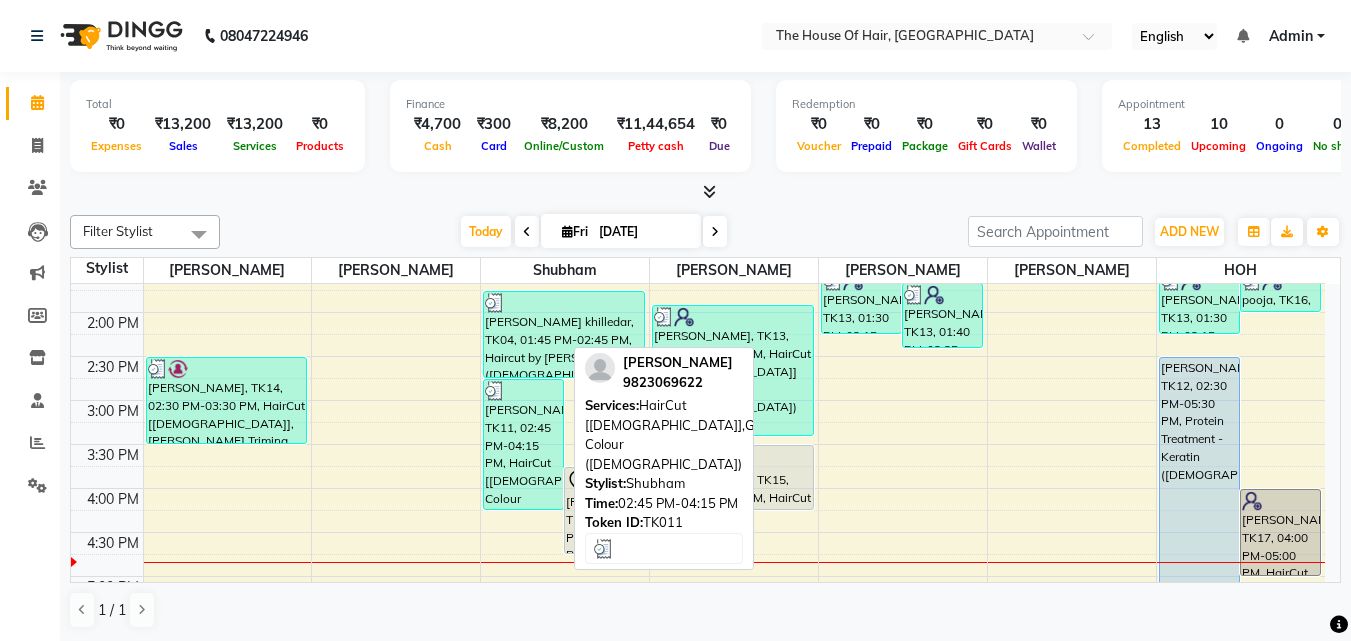 click on "Apurva Mehta, TK11, 02:45 PM-04:15 PM, HairCut  [Male],Global Colour (Male)" at bounding box center [523, 444] 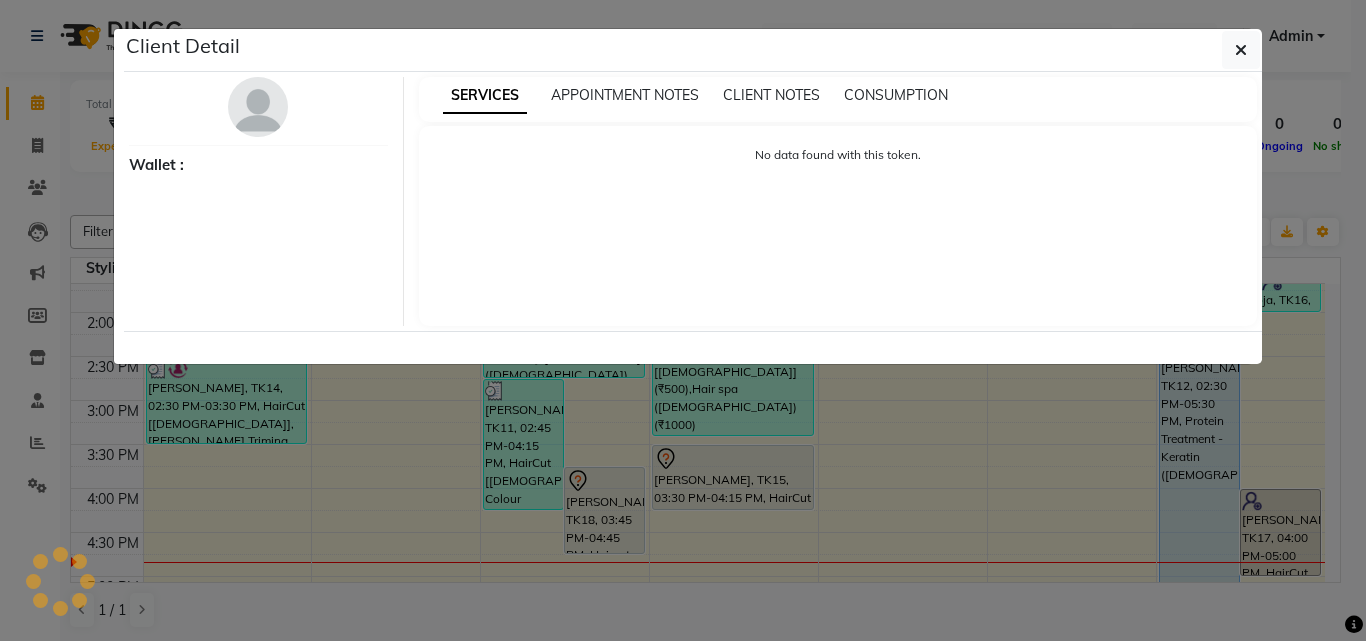 select on "3" 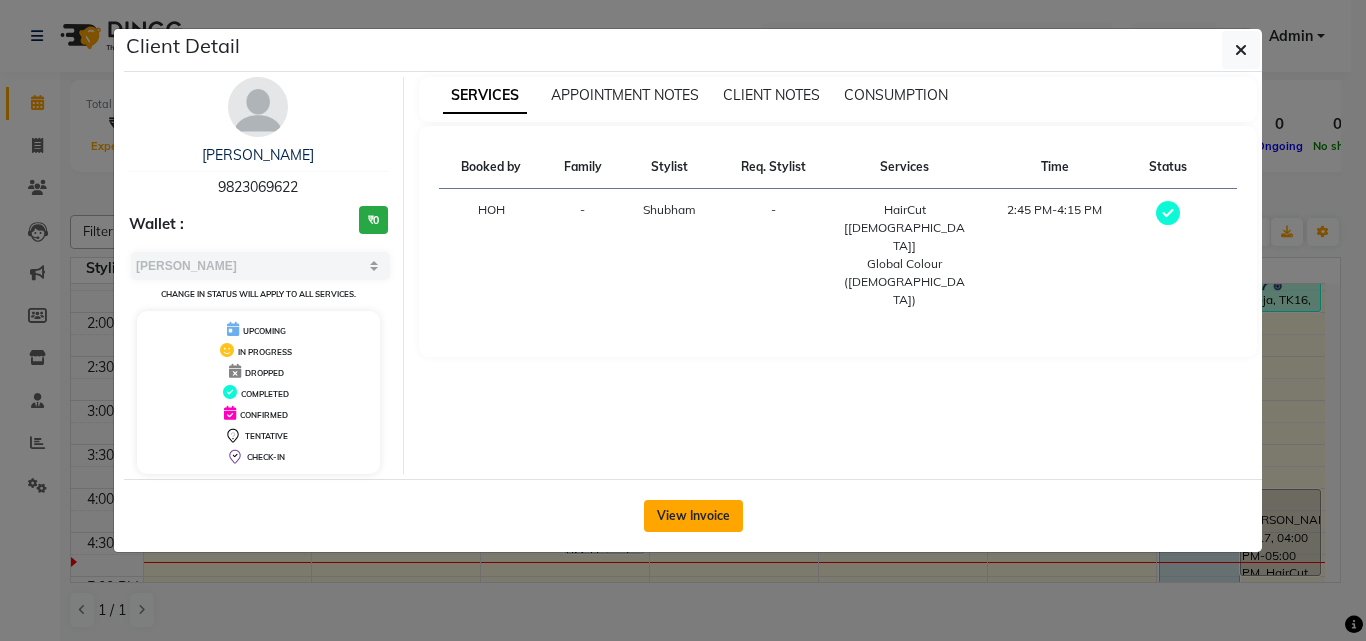 click on "View Invoice" 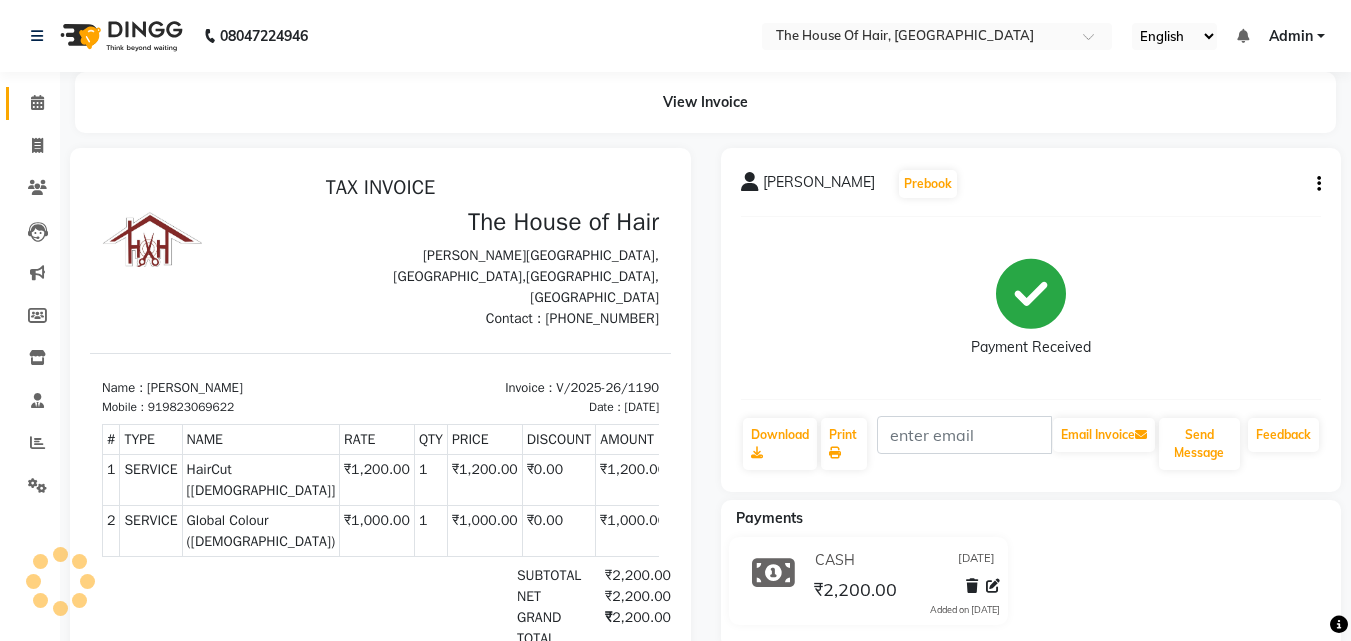 scroll, scrollTop: 0, scrollLeft: 0, axis: both 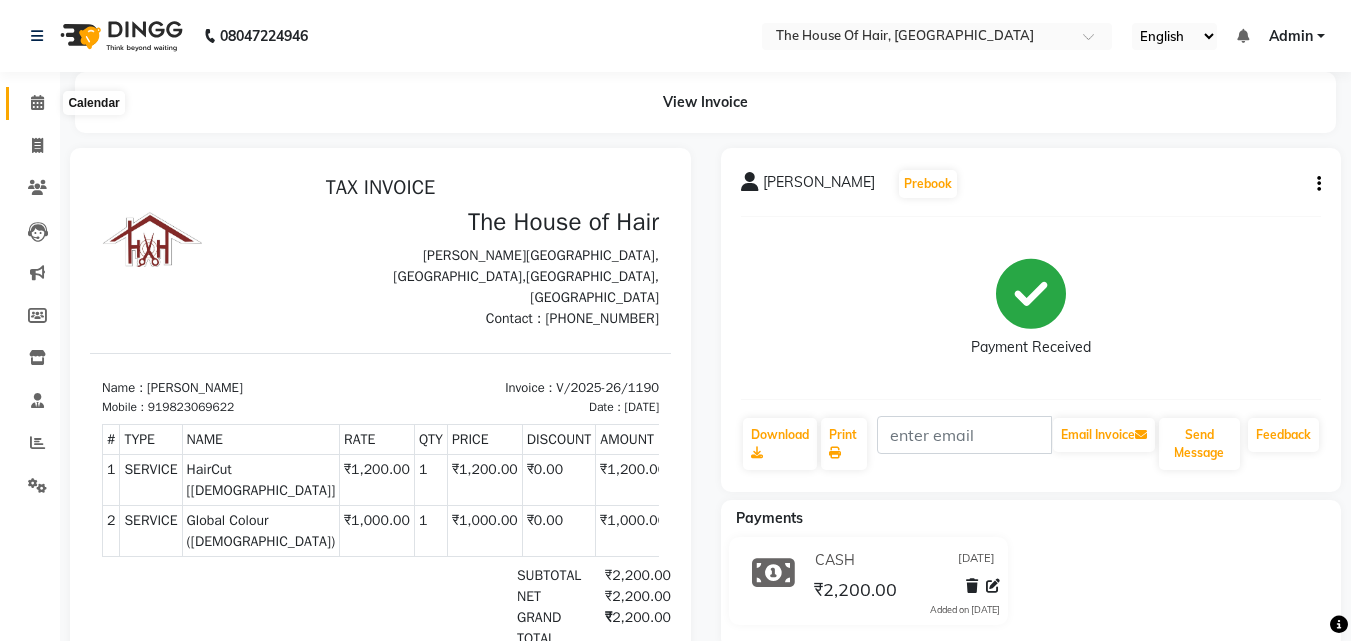 click 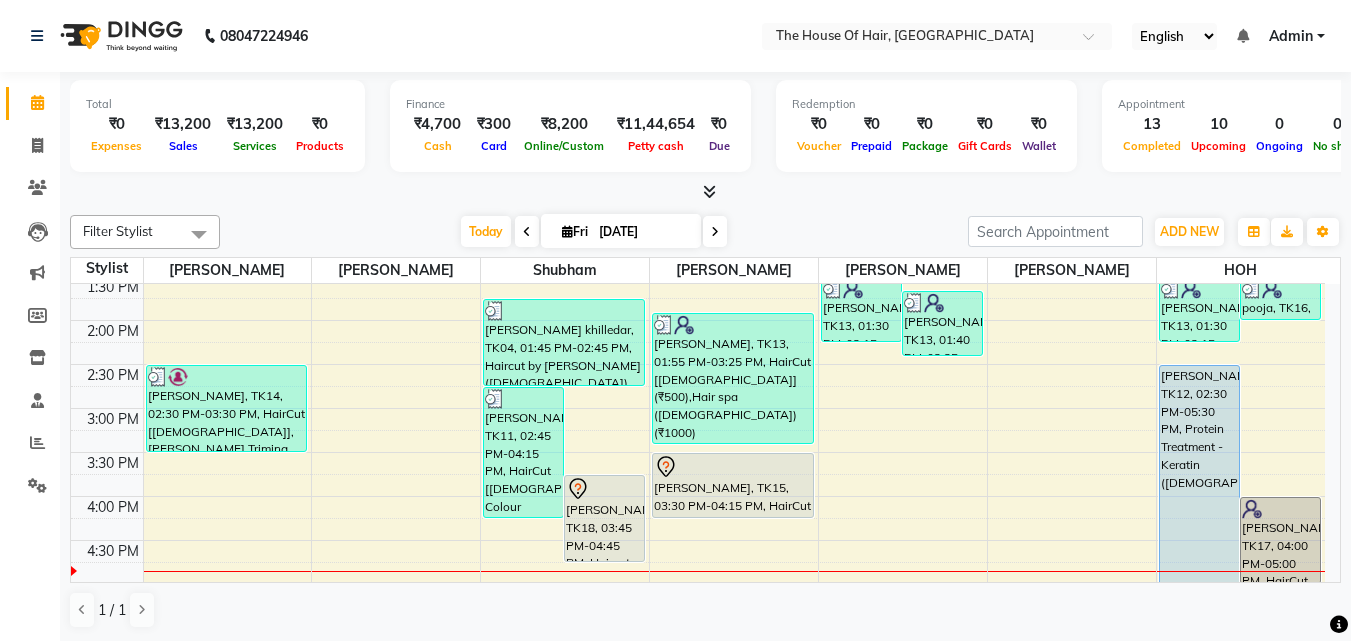 scroll, scrollTop: 492, scrollLeft: 0, axis: vertical 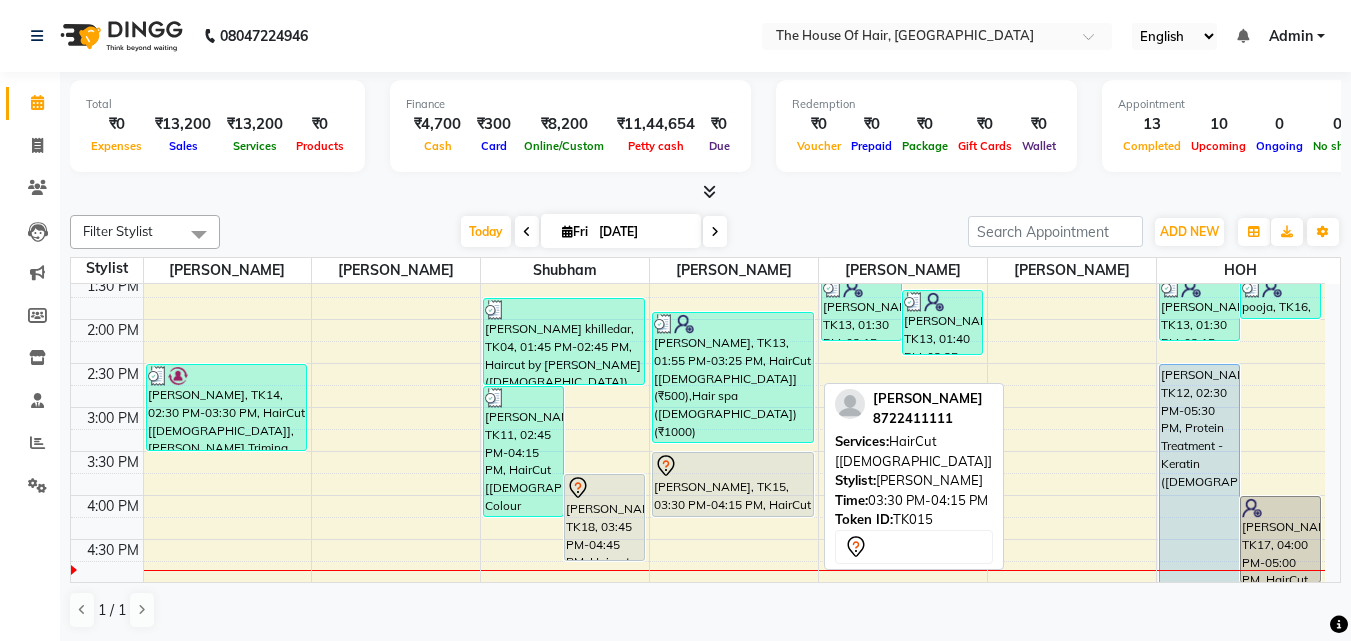 click on "Piyush Chopade, TK15, 03:30 PM-04:15 PM, HairCut  [Male]" at bounding box center (733, 484) 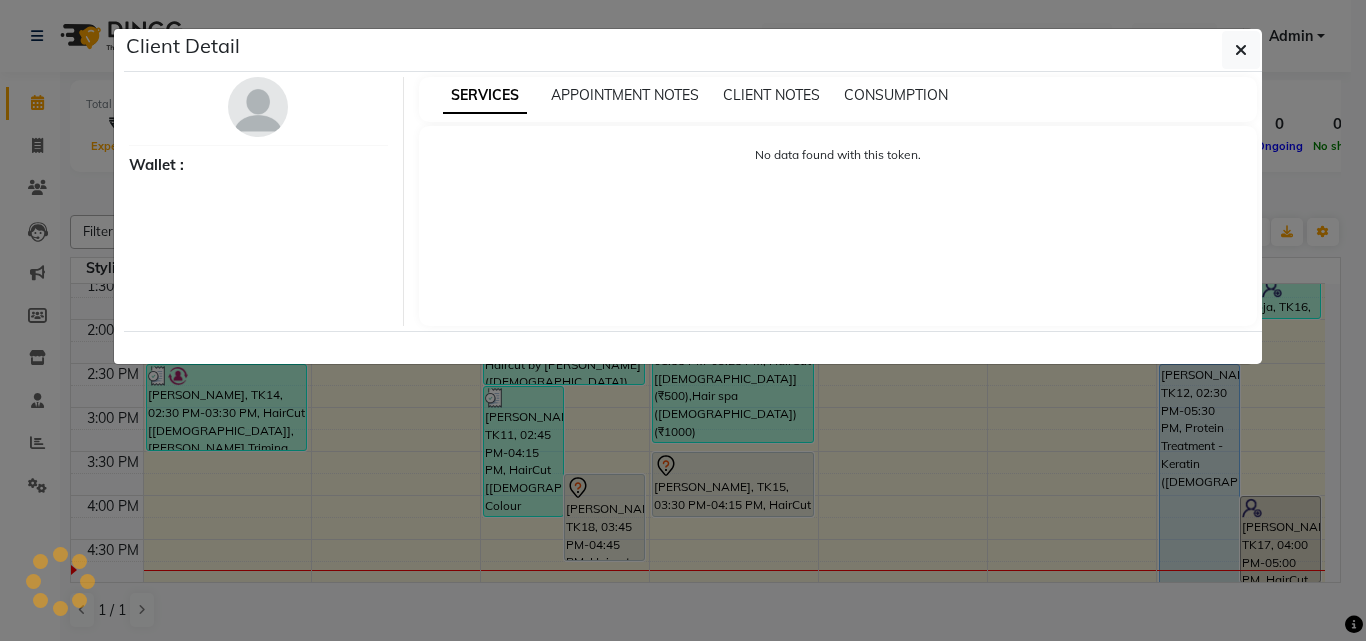 select on "7" 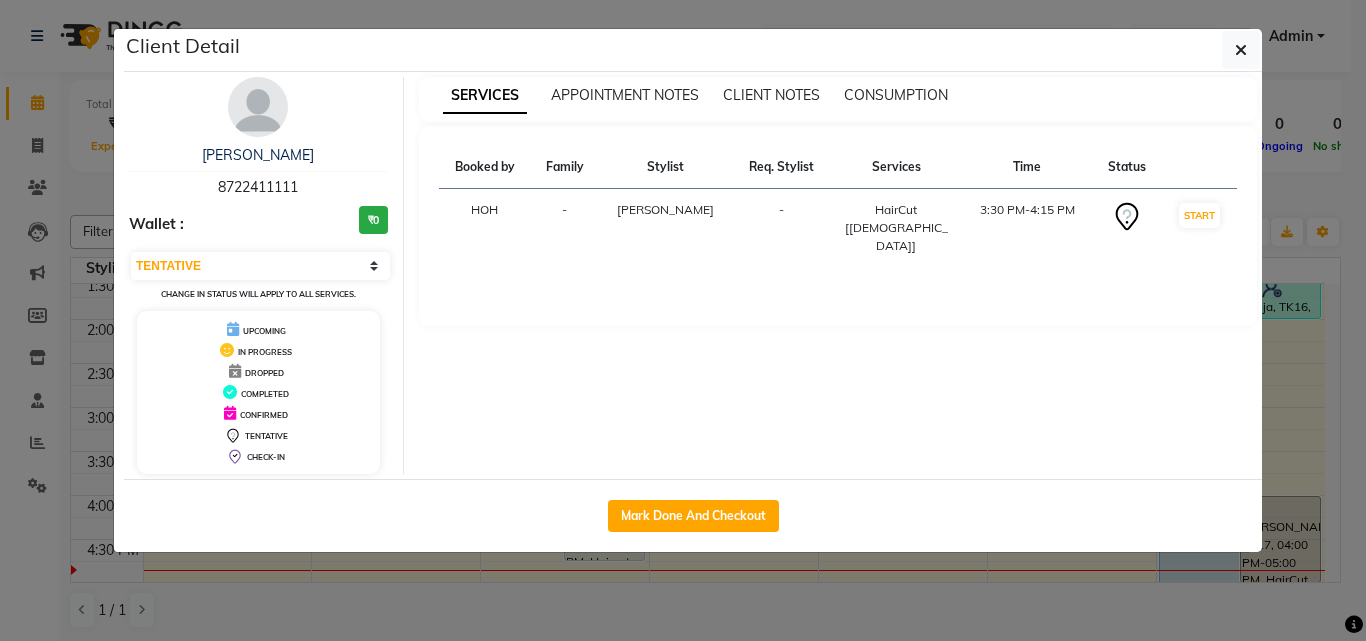 click on "Mark Done And Checkout" 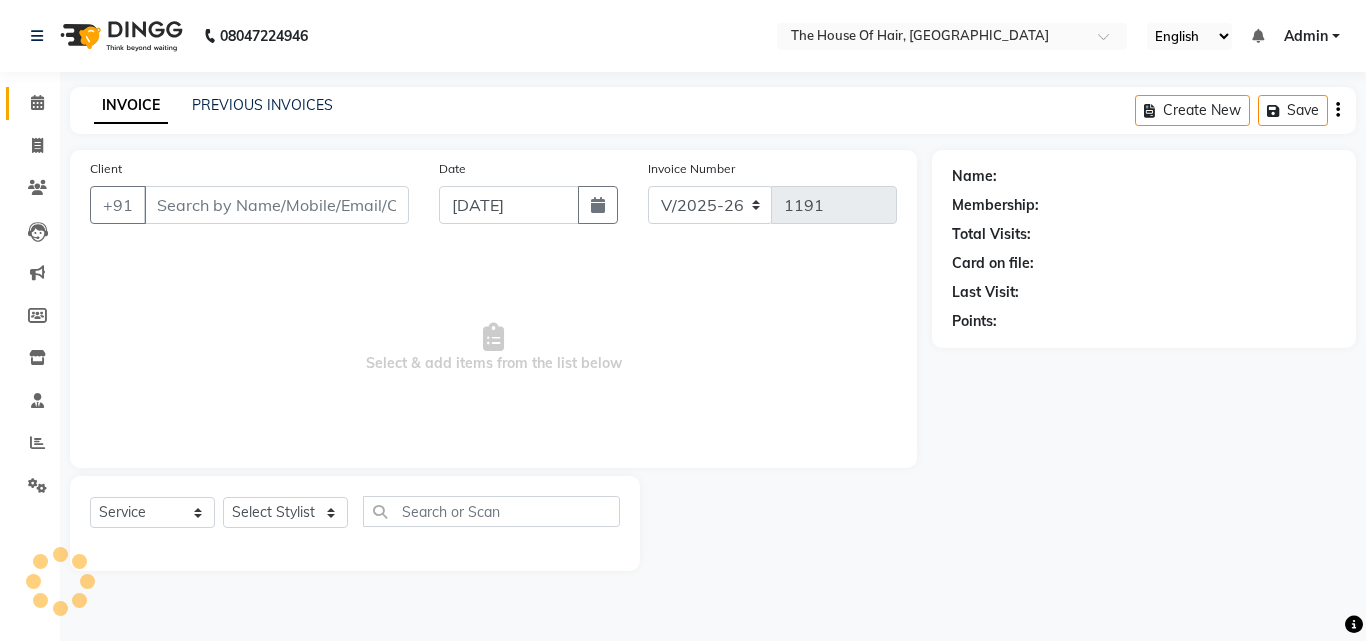 type on "8722411111" 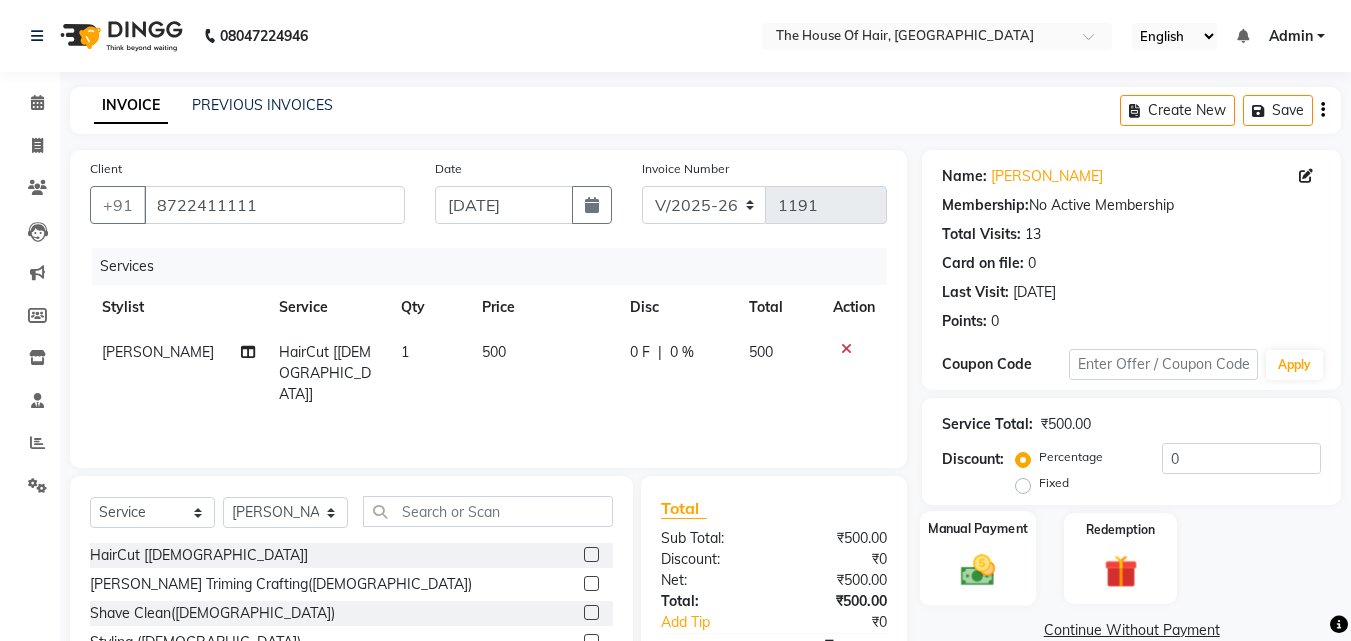 click 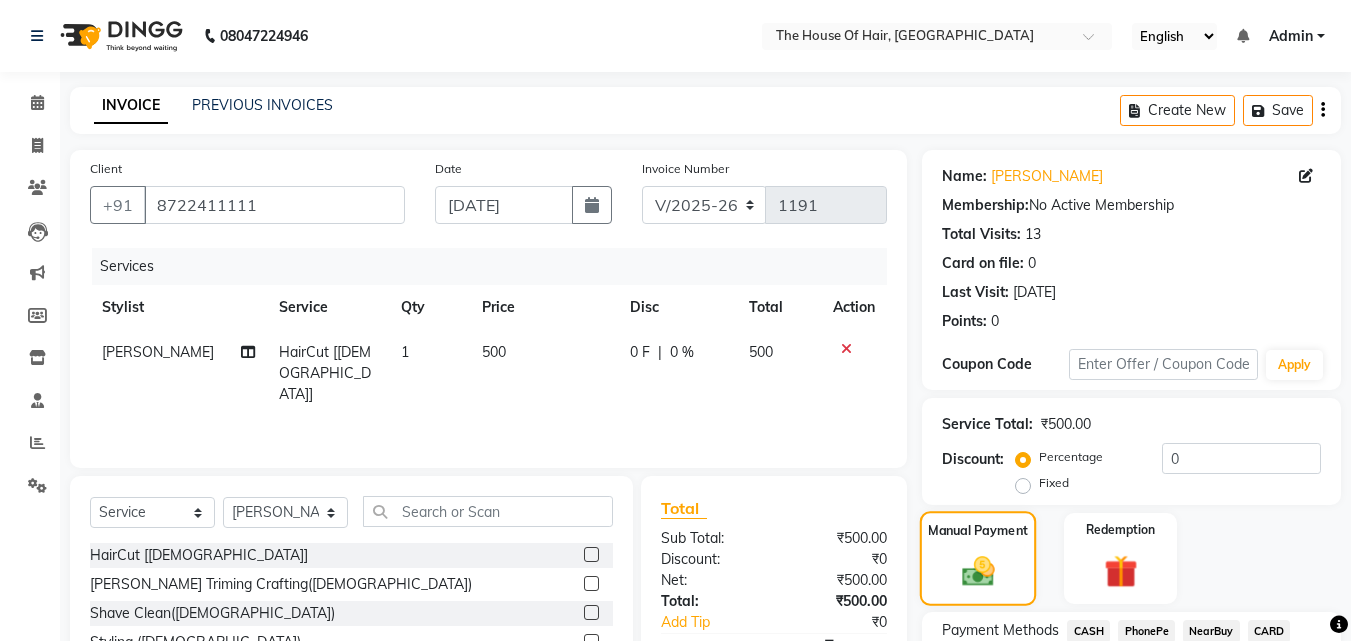 scroll, scrollTop: 162, scrollLeft: 0, axis: vertical 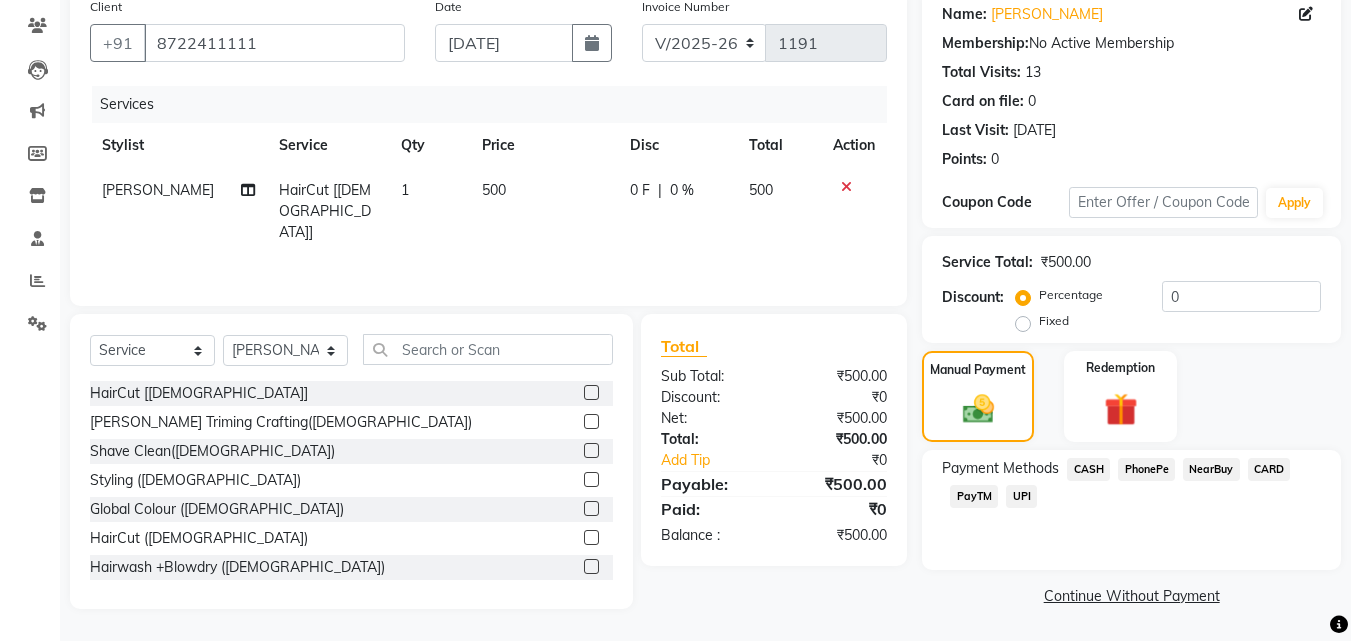 click on "UPI" 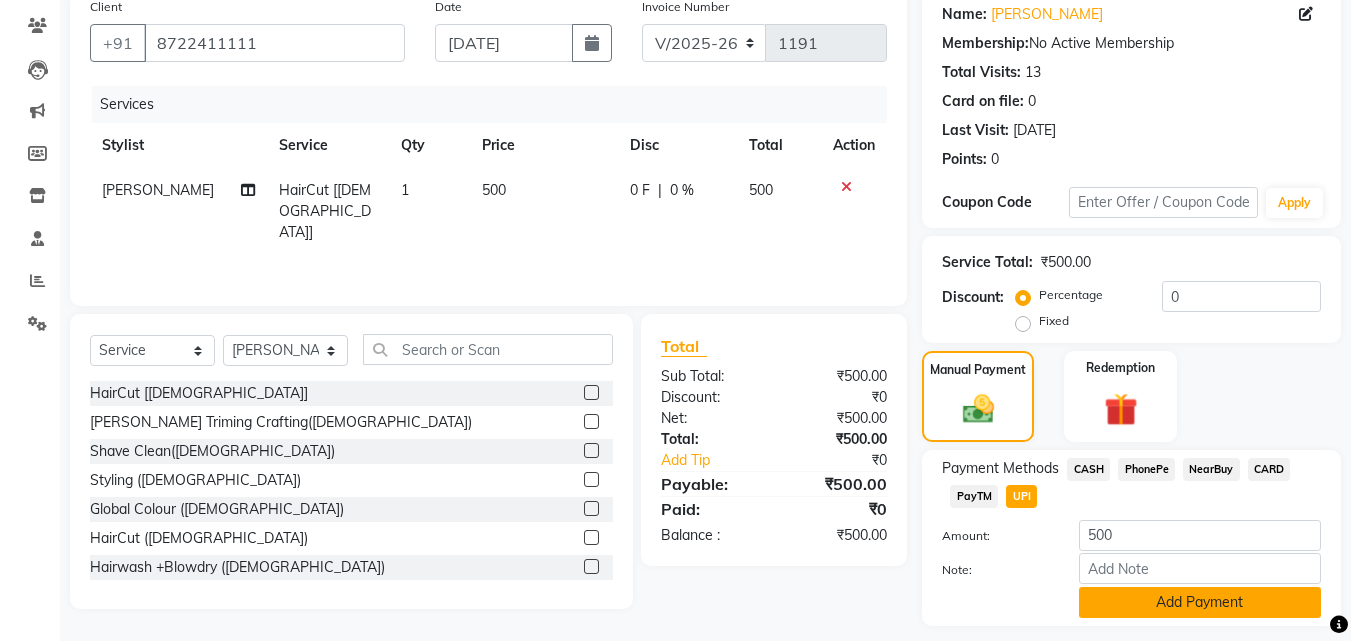 click on "Add Payment" 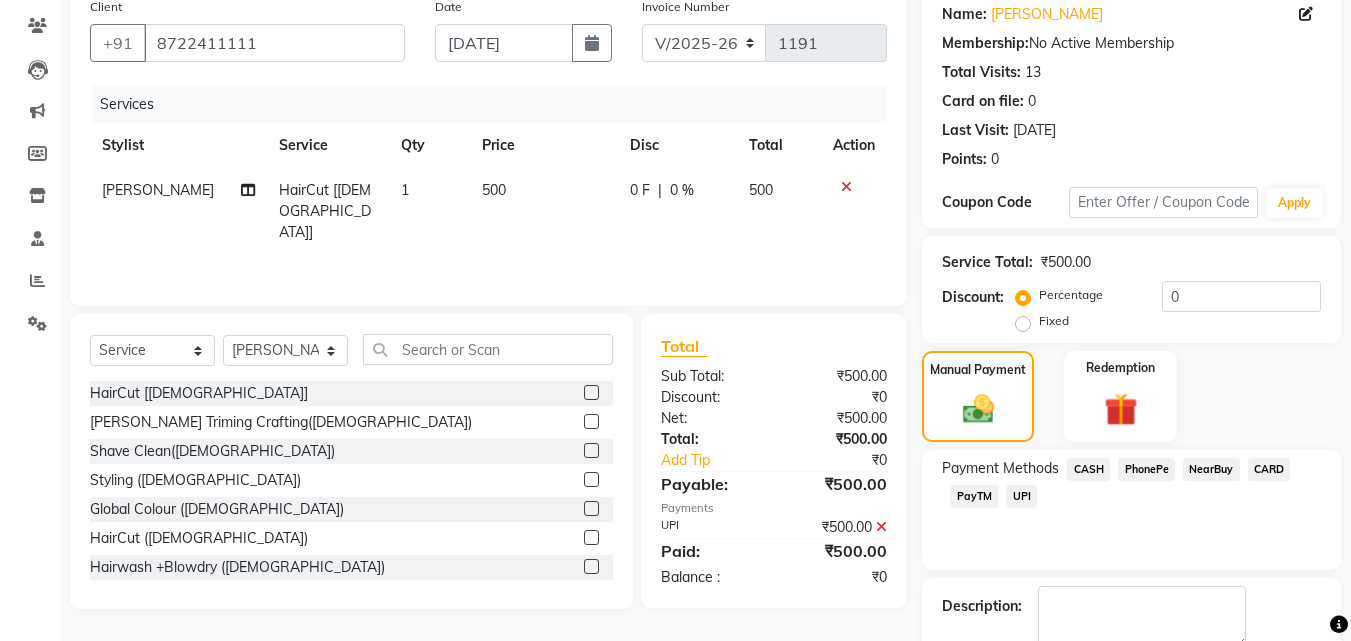scroll, scrollTop: 275, scrollLeft: 0, axis: vertical 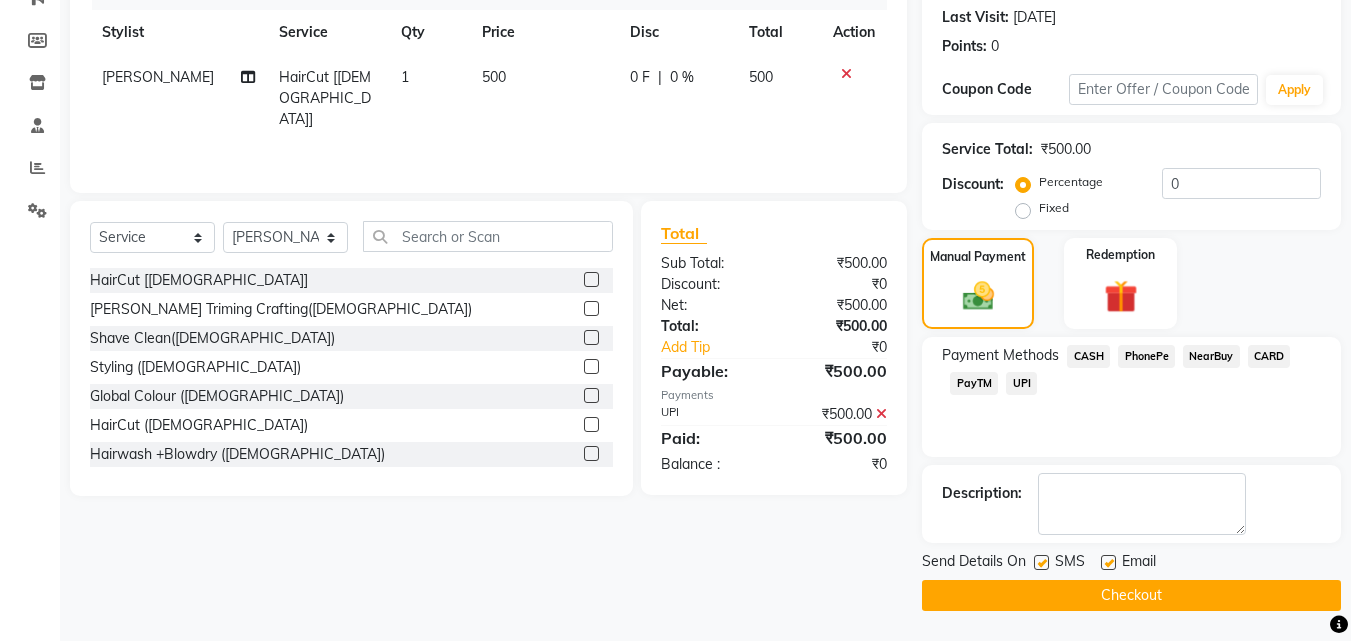 click on "Checkout" 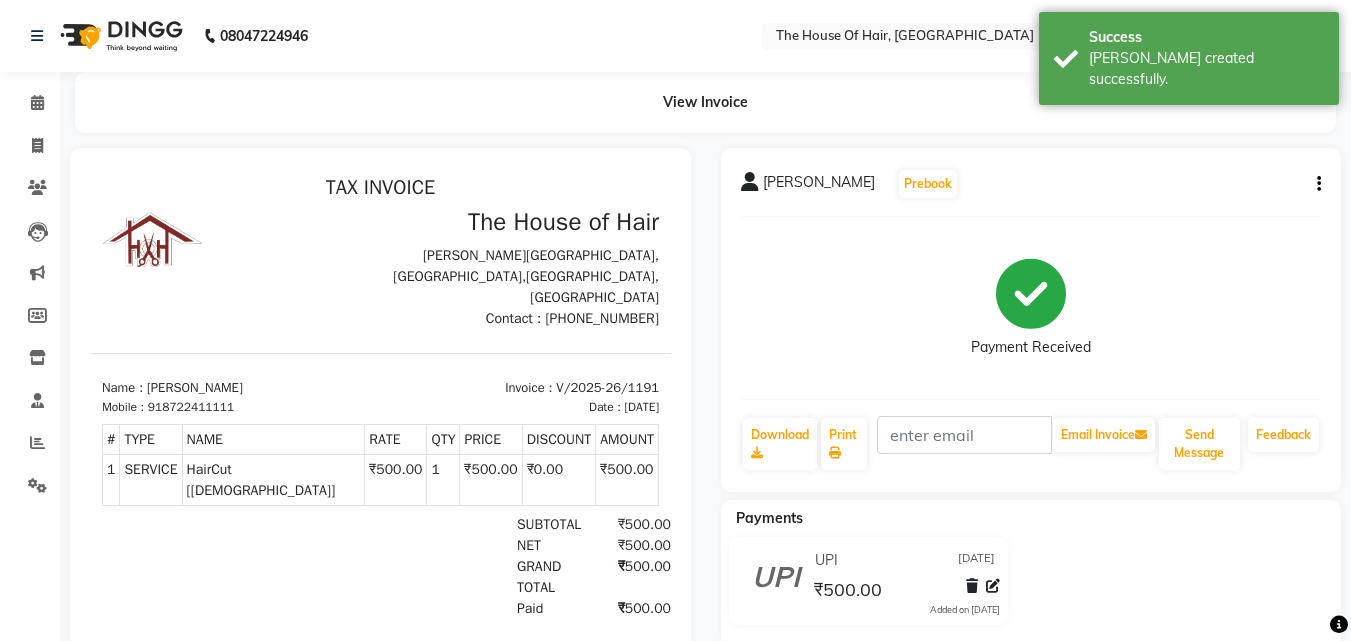 scroll, scrollTop: 0, scrollLeft: 0, axis: both 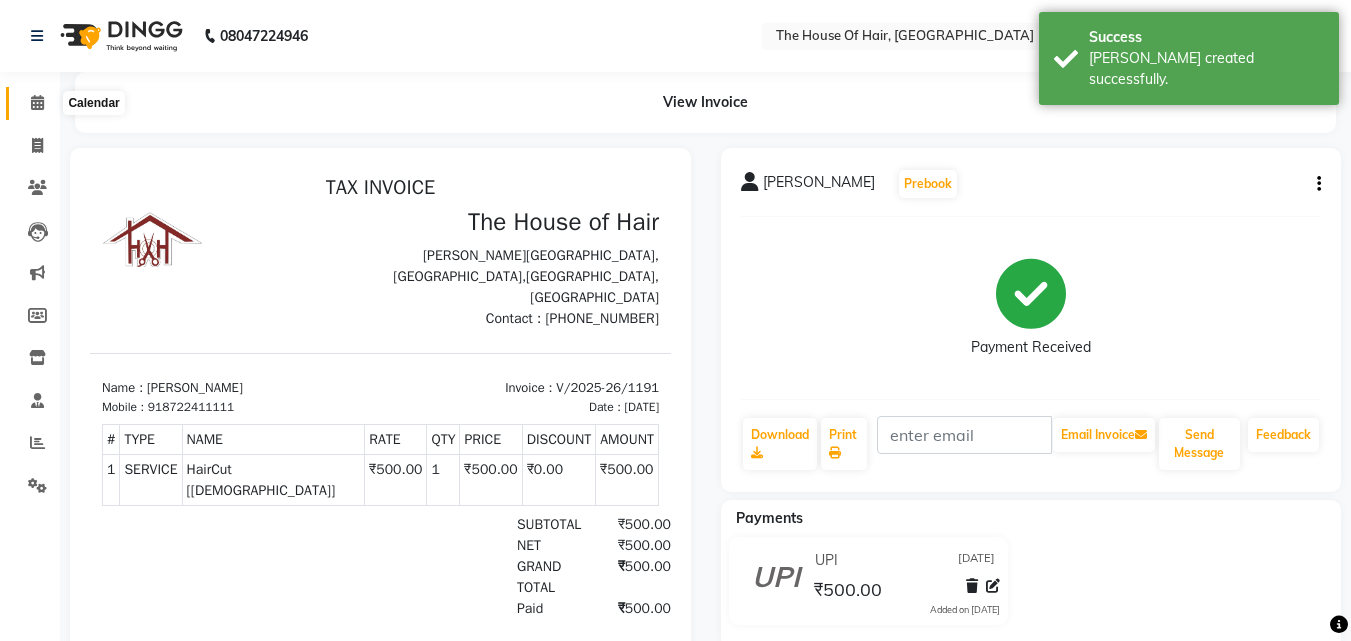 click 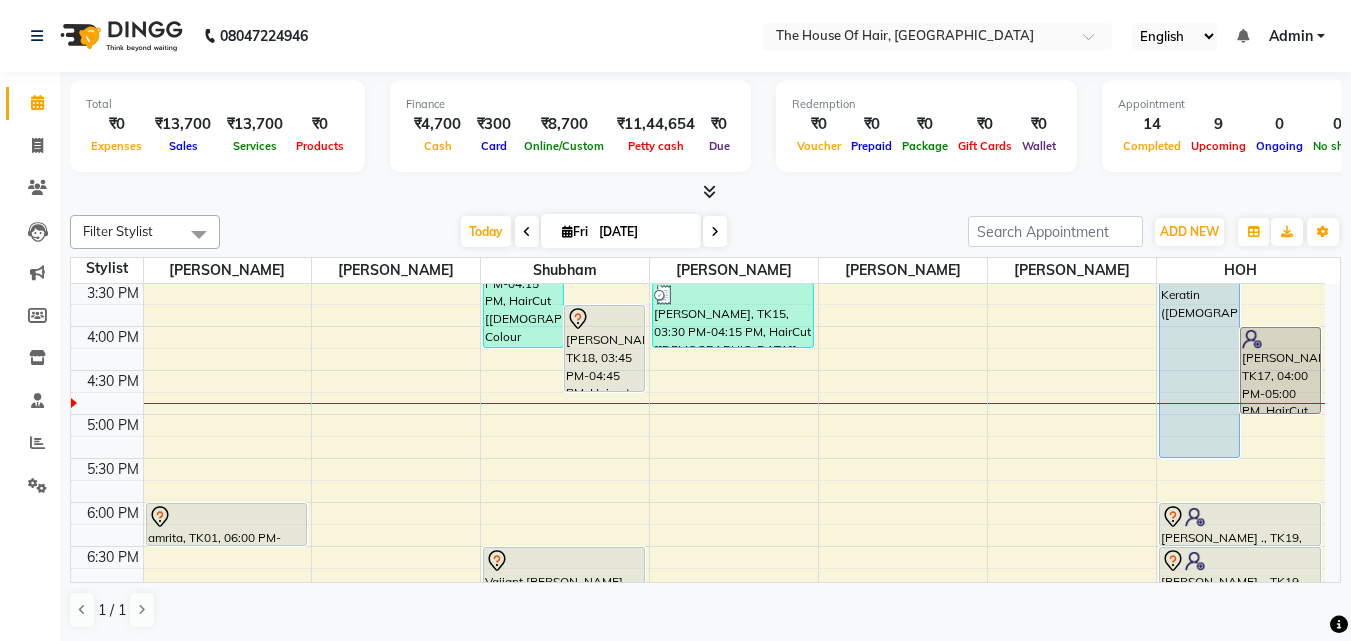 scroll, scrollTop: 662, scrollLeft: 0, axis: vertical 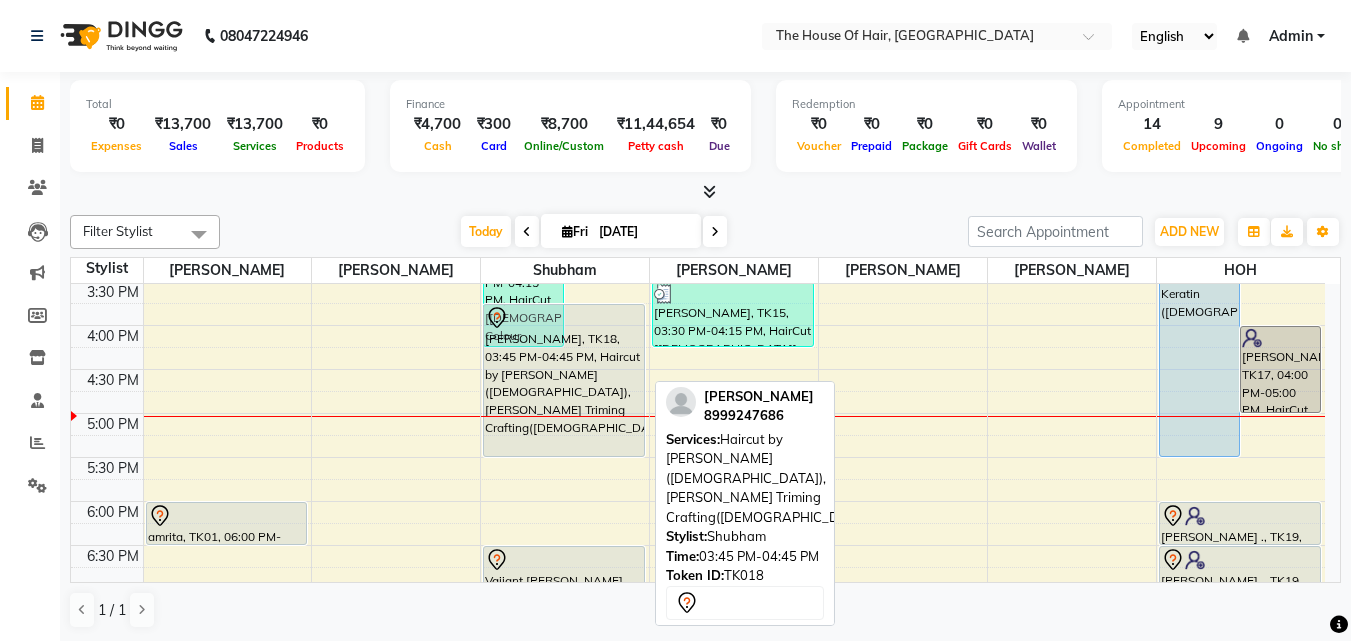 drag, startPoint x: 587, startPoint y: 388, endPoint x: 592, endPoint y: 445, distance: 57.21888 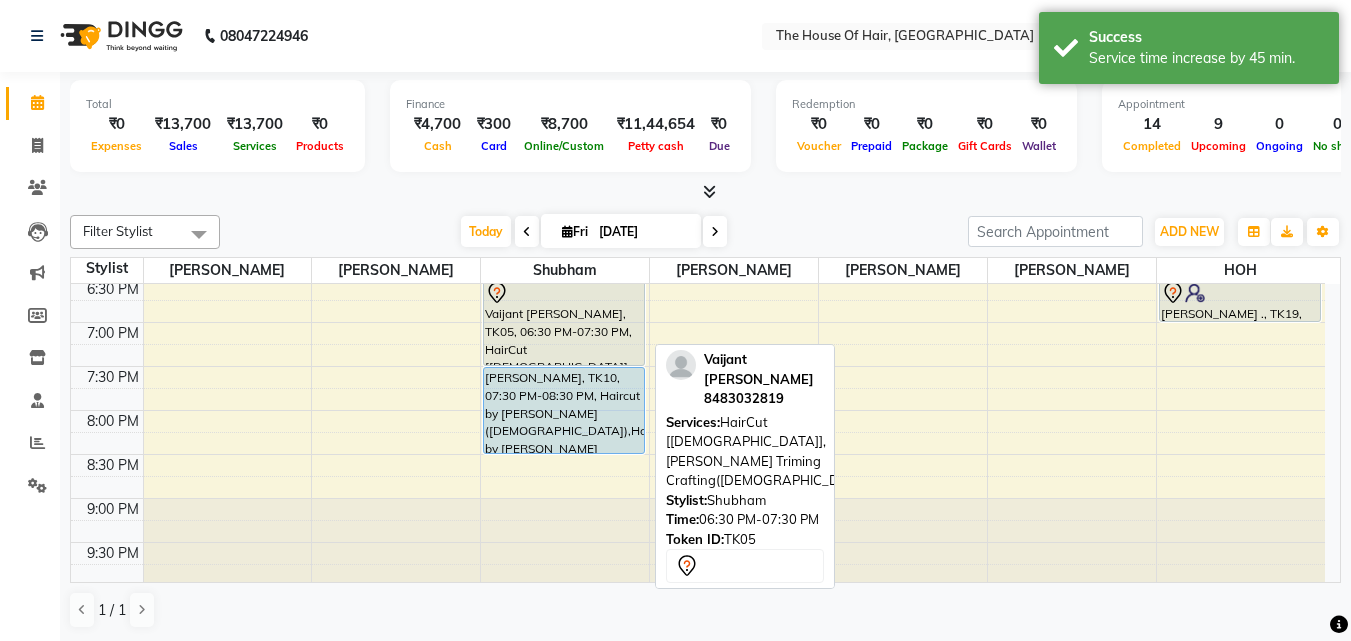 scroll, scrollTop: 933, scrollLeft: 0, axis: vertical 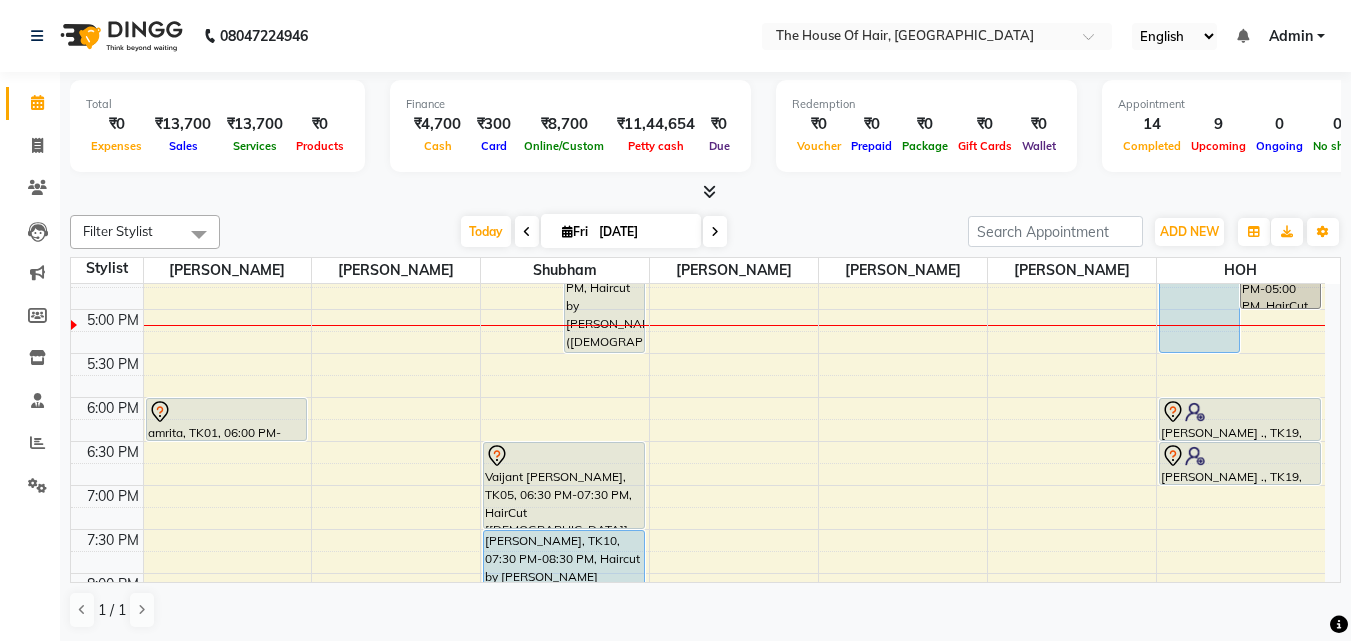 click at bounding box center (715, 232) 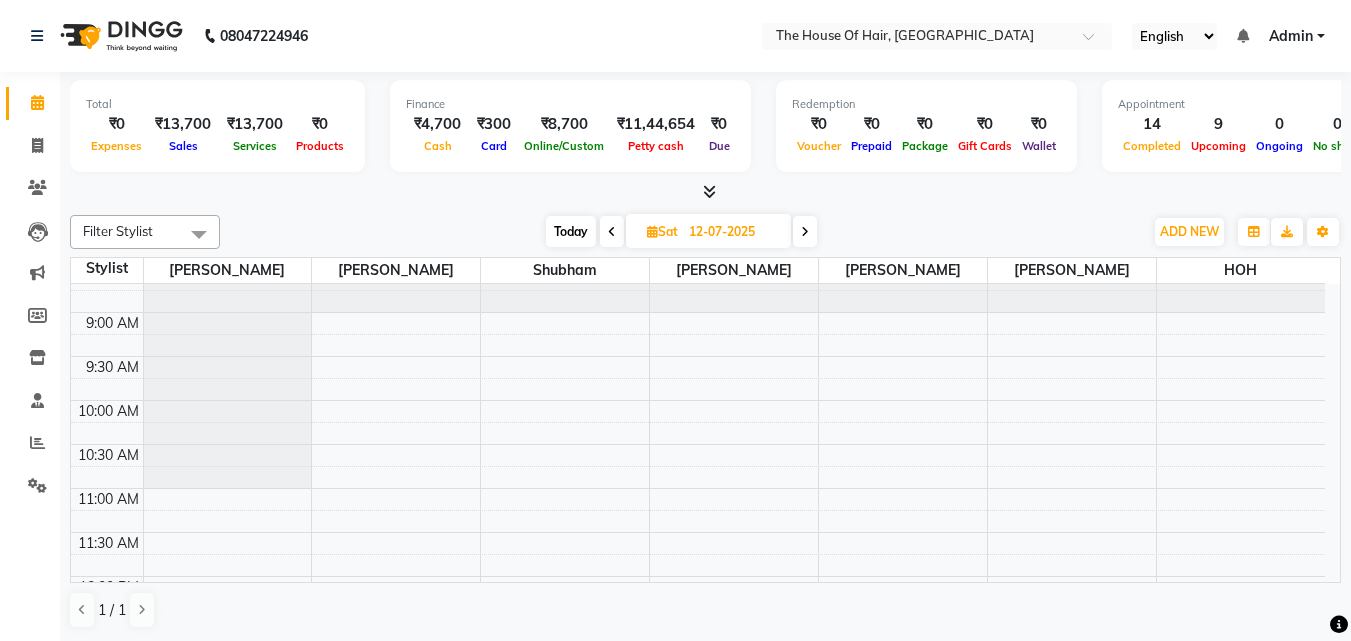 scroll, scrollTop: 0, scrollLeft: 0, axis: both 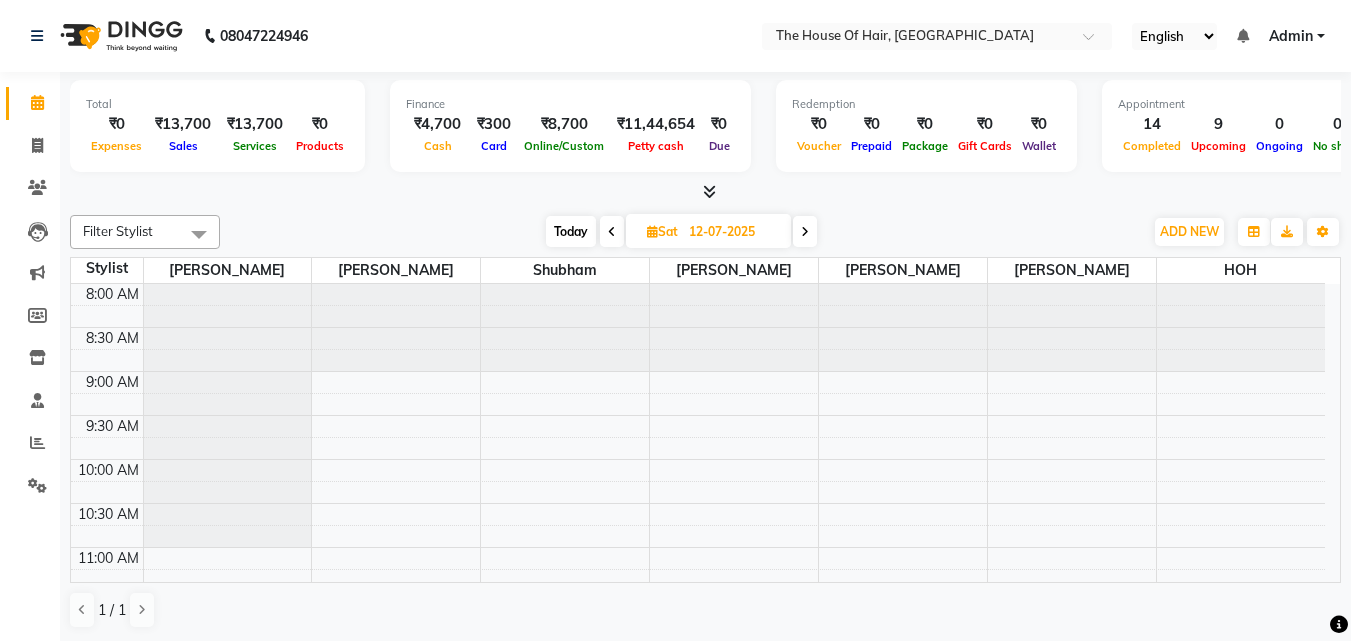 click at bounding box center (612, 232) 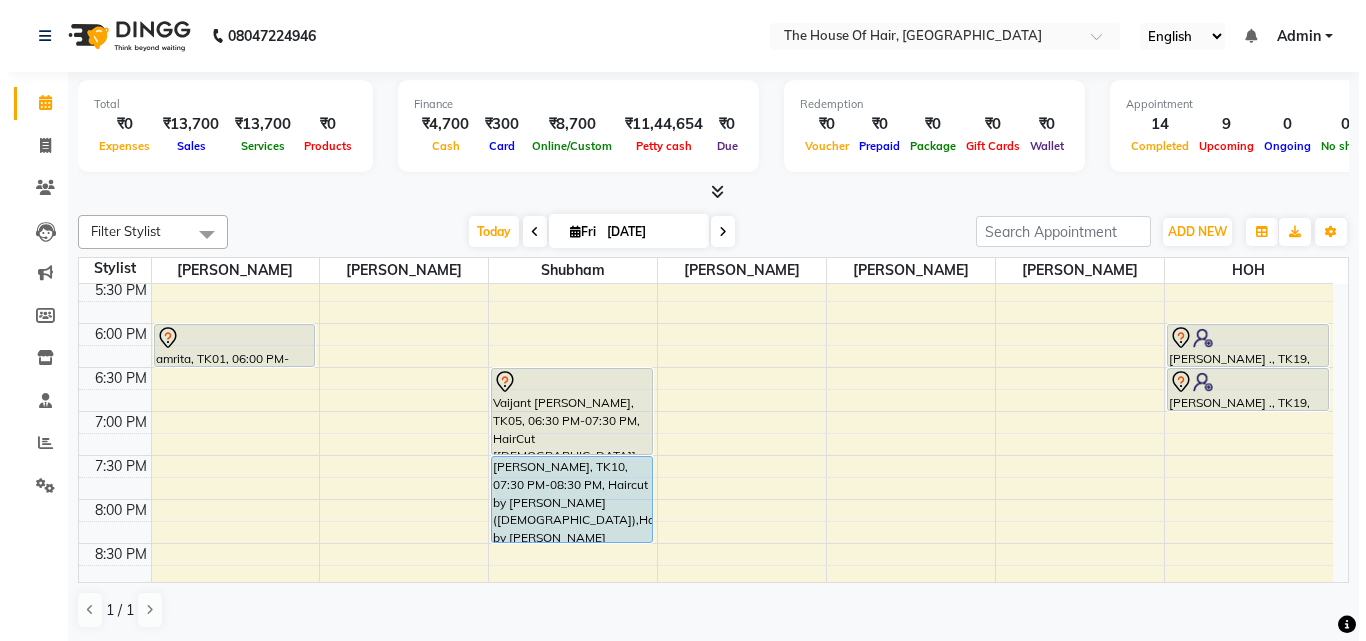 scroll, scrollTop: 842, scrollLeft: 0, axis: vertical 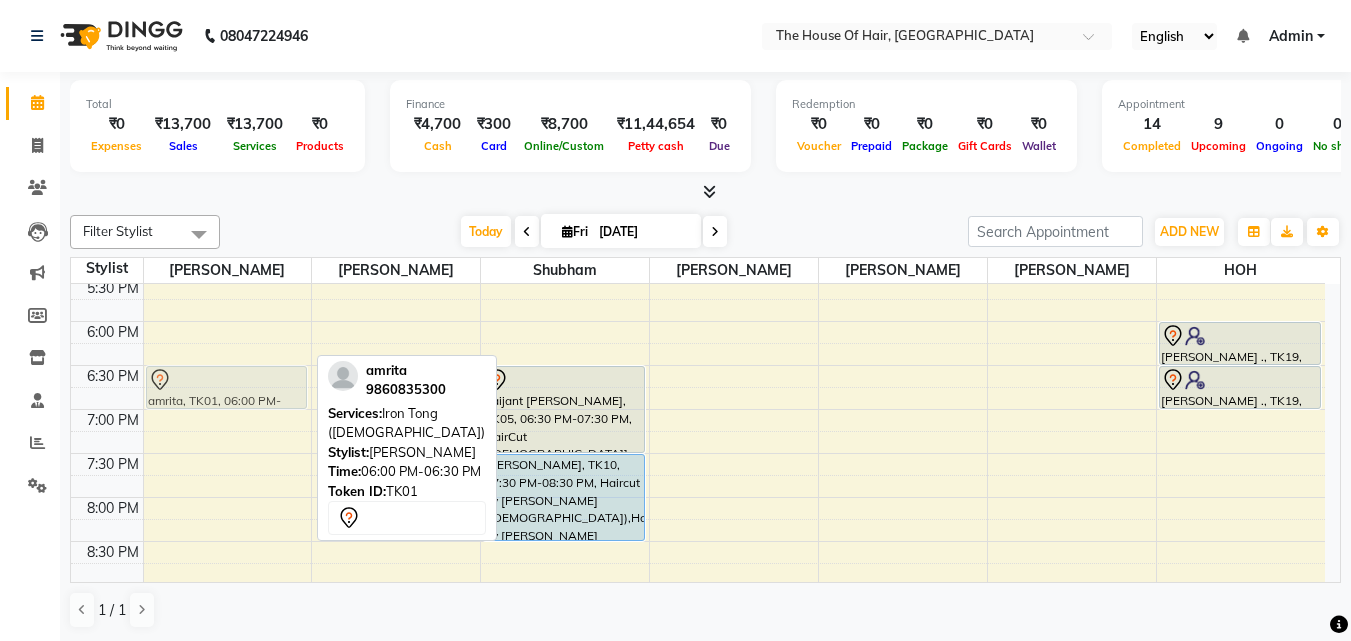 drag, startPoint x: 243, startPoint y: 336, endPoint x: 238, endPoint y: 379, distance: 43.289722 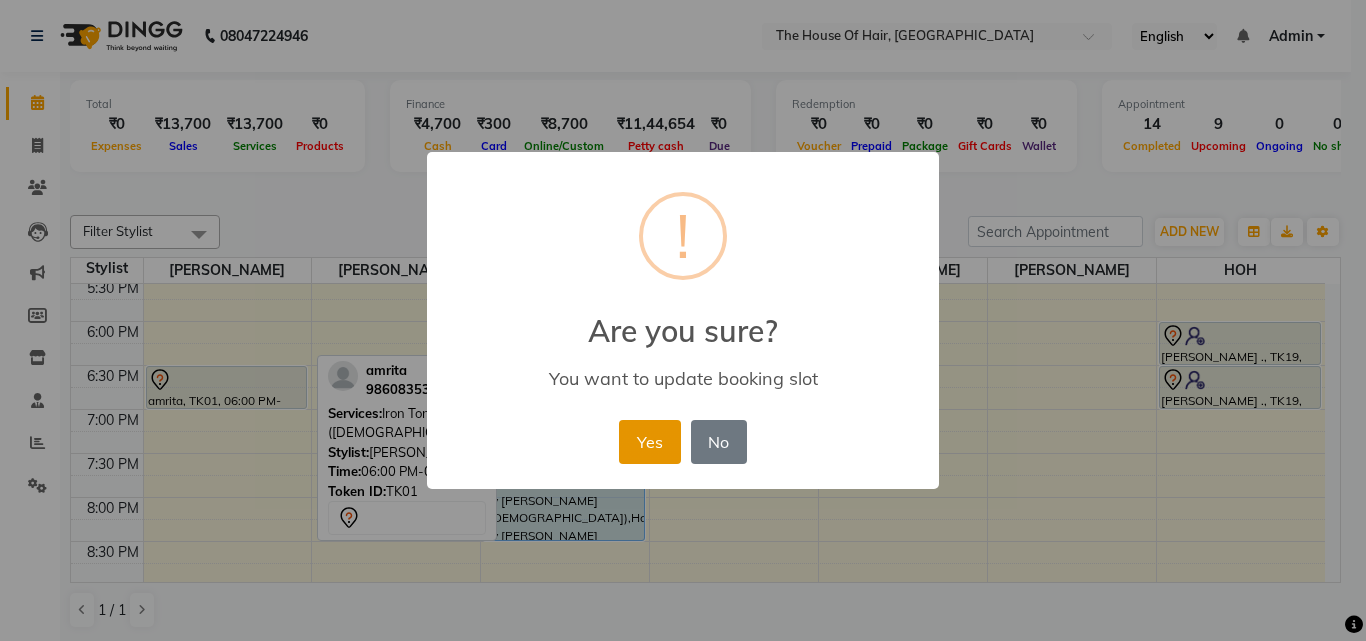 click on "Yes" at bounding box center [649, 442] 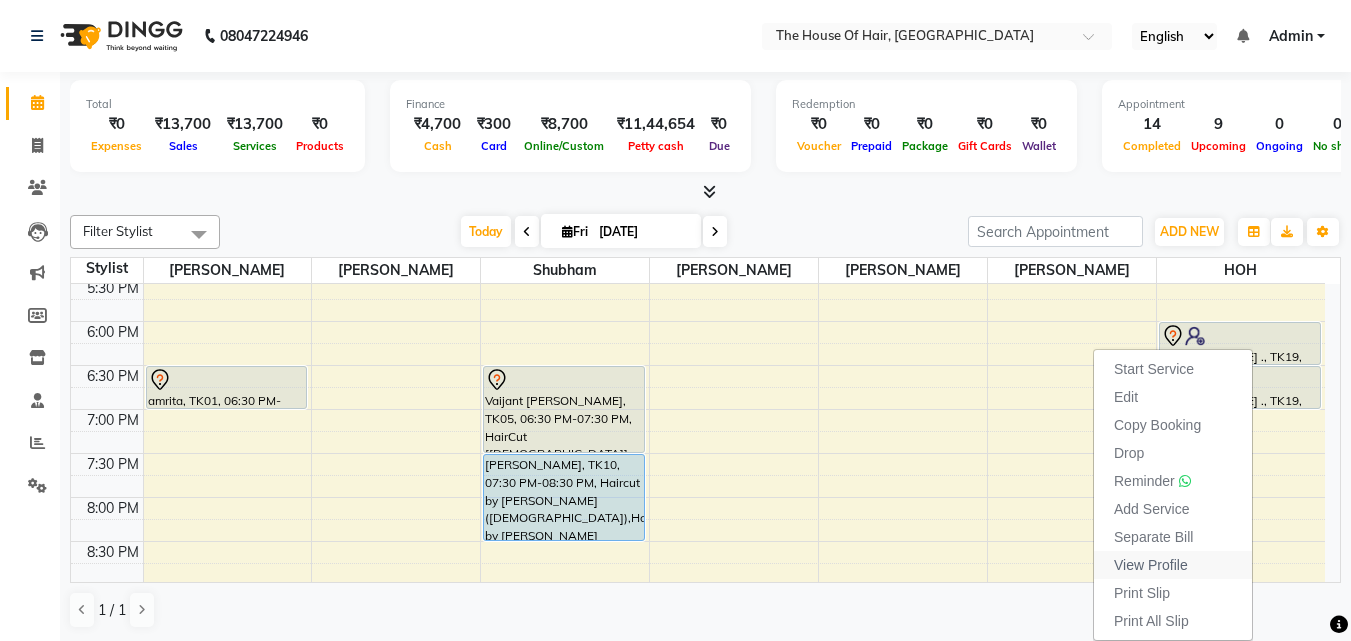 click on "View Profile" at bounding box center [1151, 565] 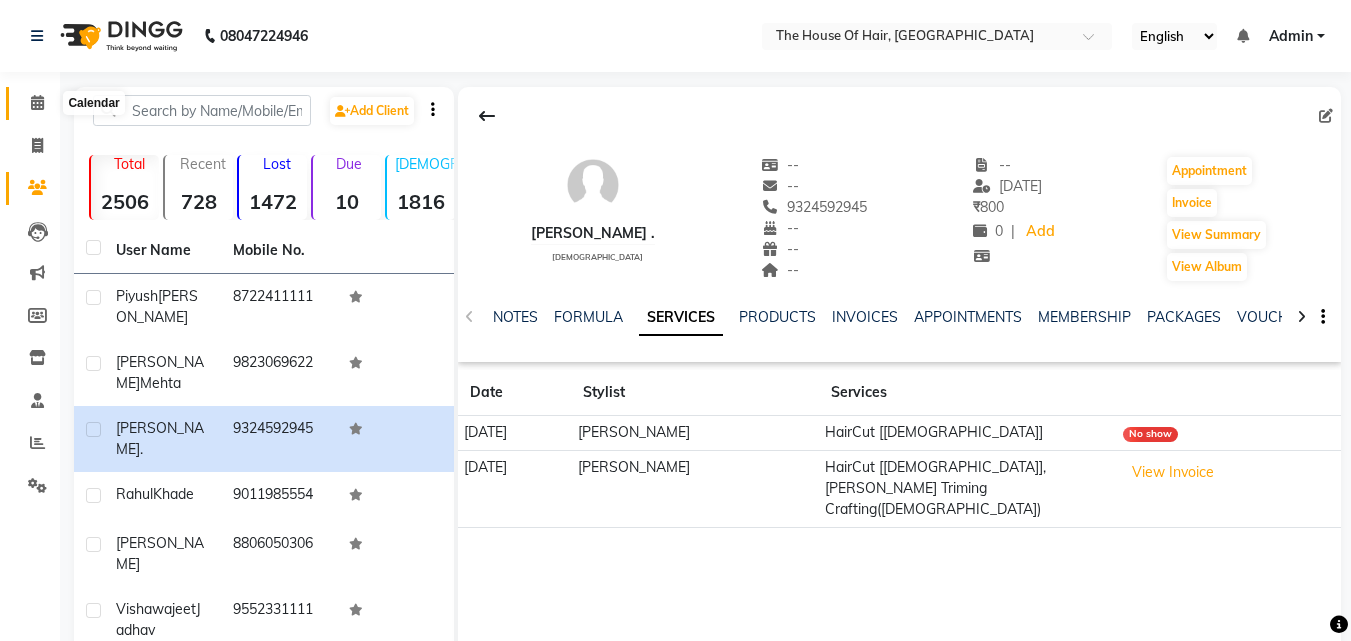 click 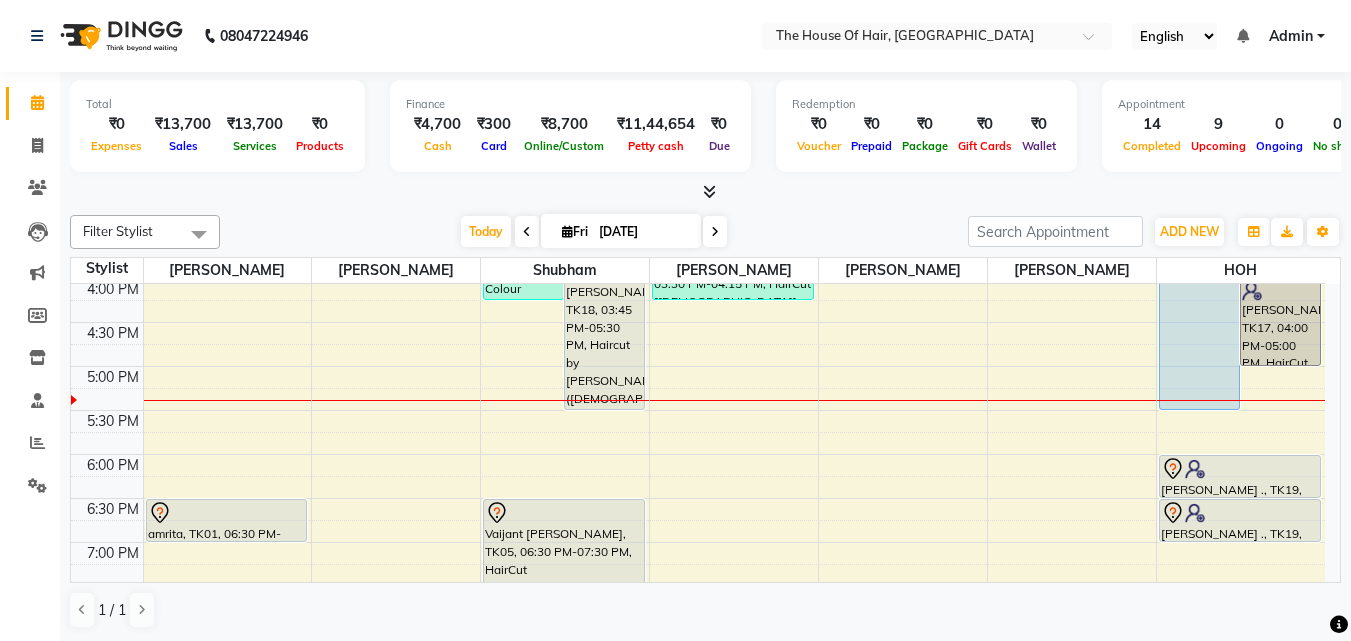 scroll, scrollTop: 729, scrollLeft: 0, axis: vertical 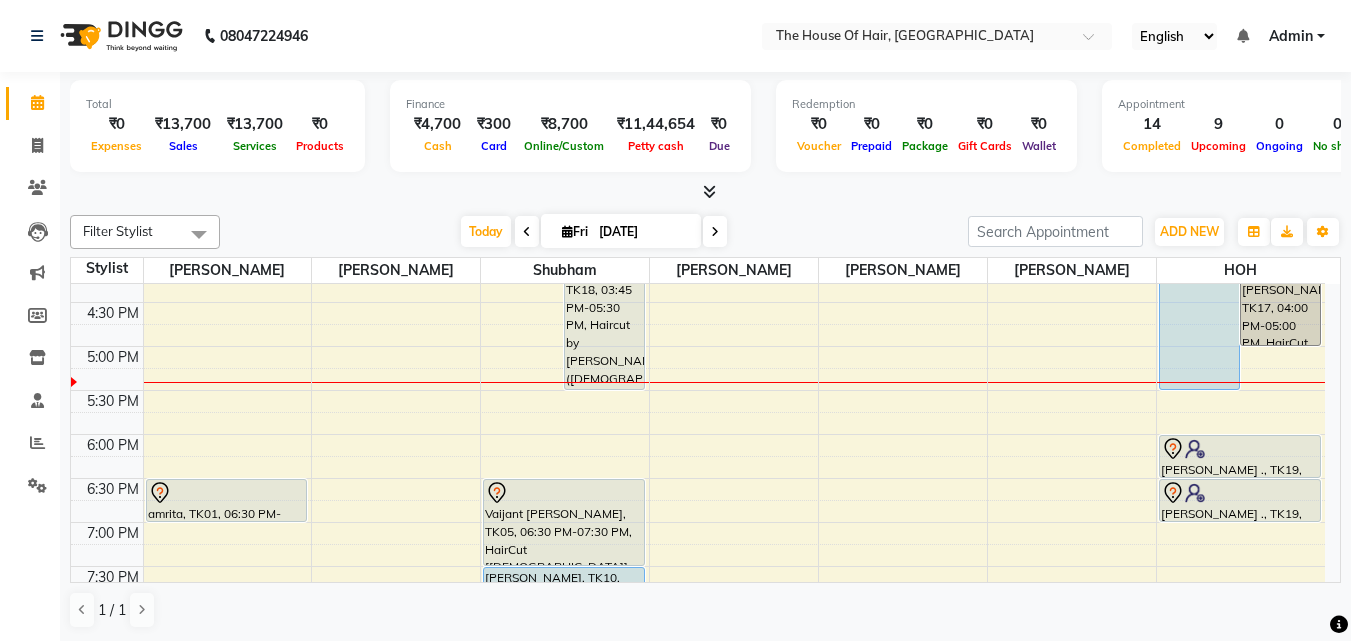 click at bounding box center (903, 382) 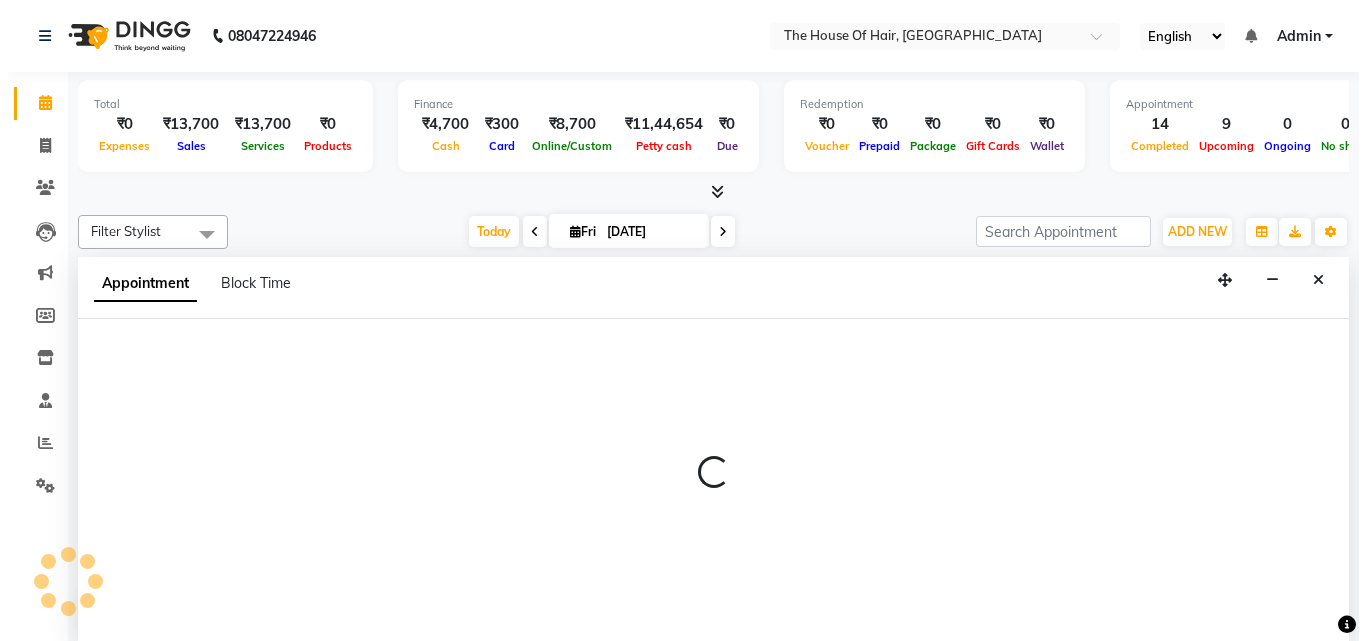 scroll, scrollTop: 1, scrollLeft: 0, axis: vertical 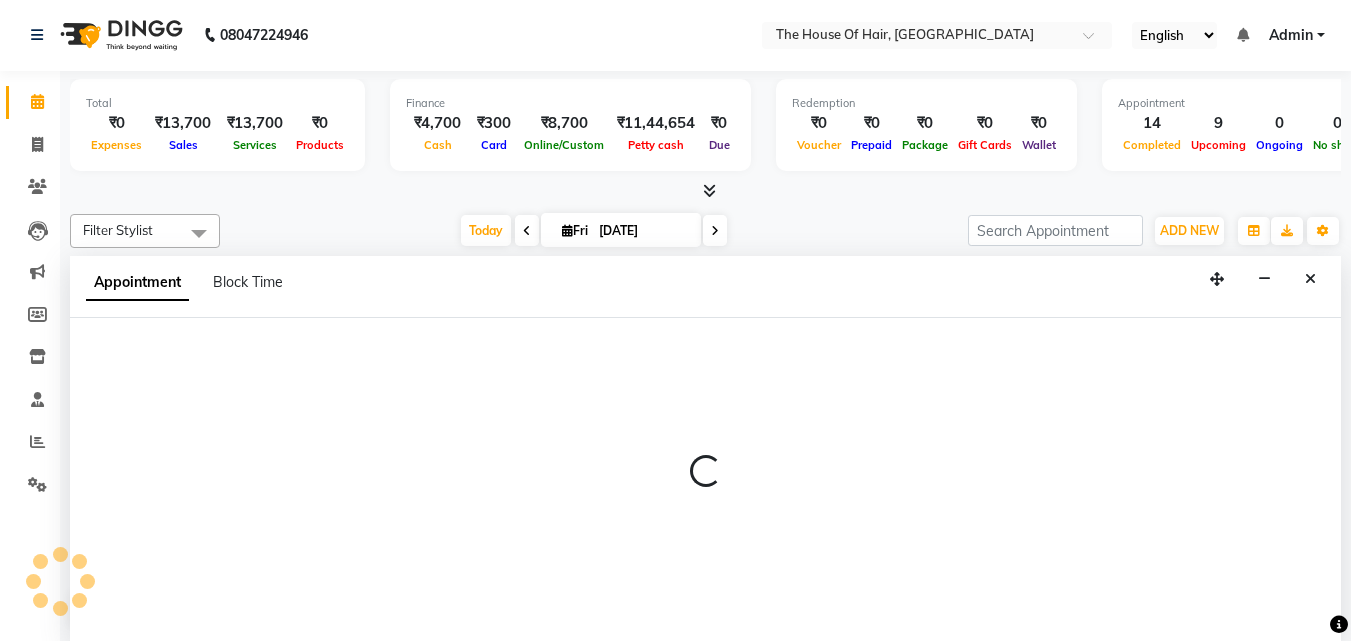select on "64183" 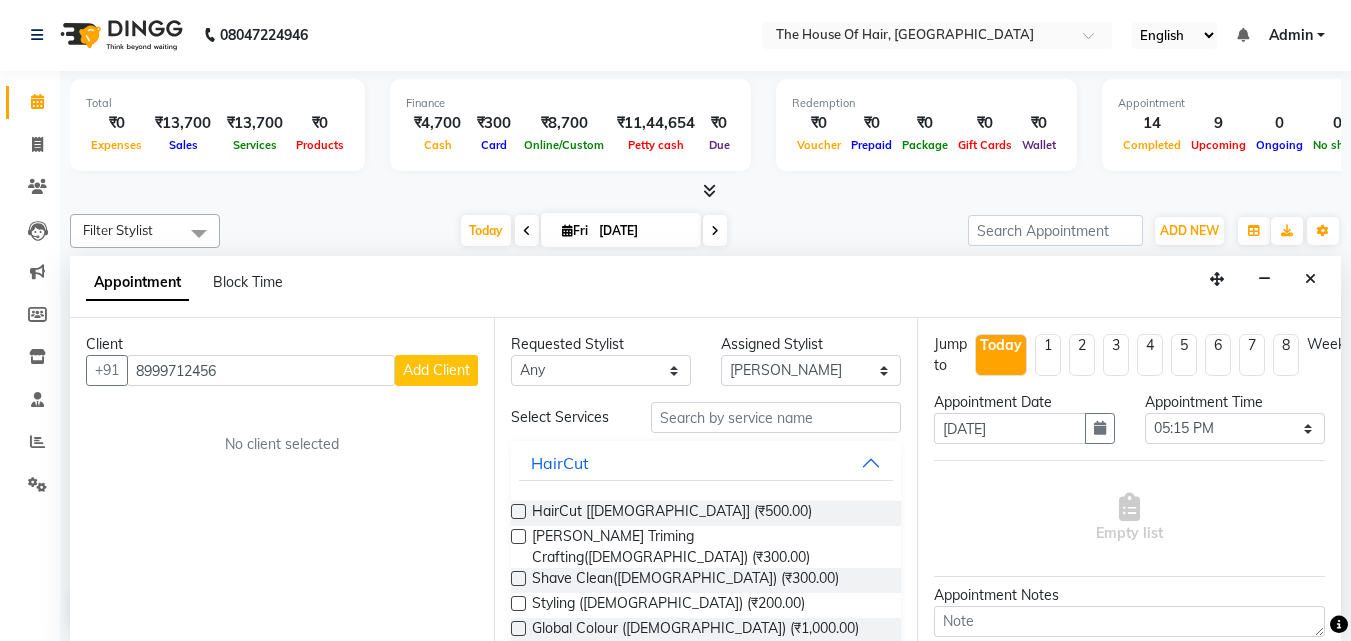 type on "8999712456" 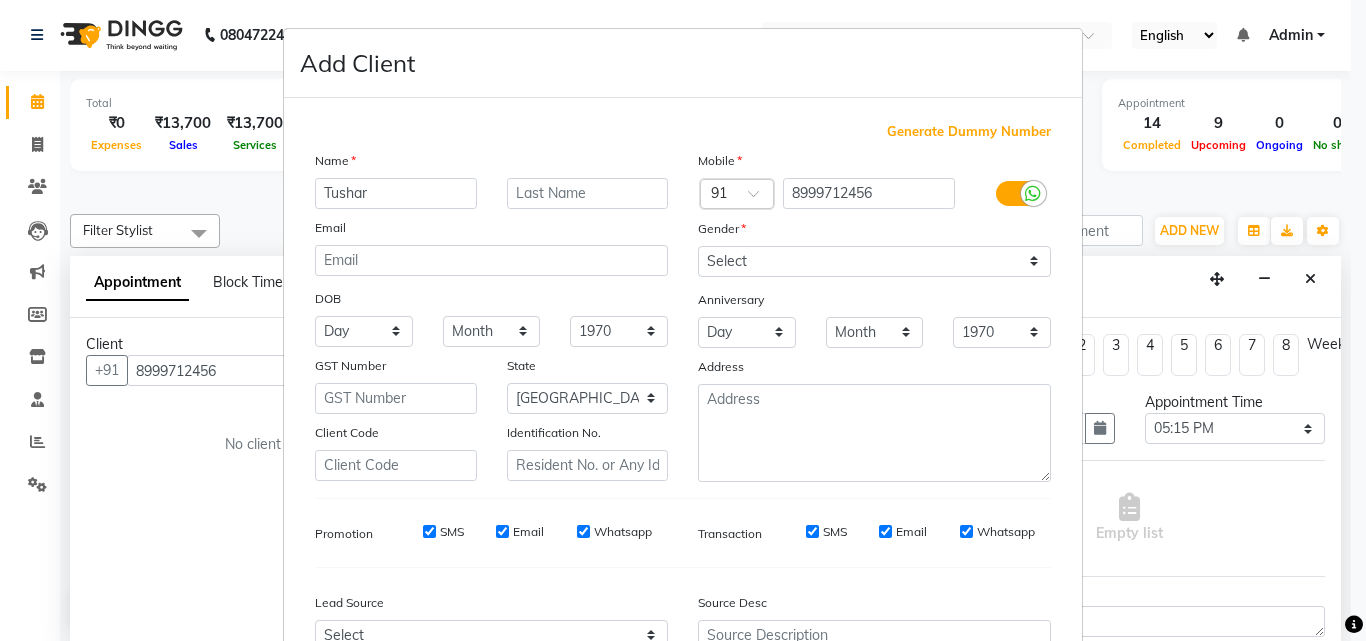 type on "Tushar" 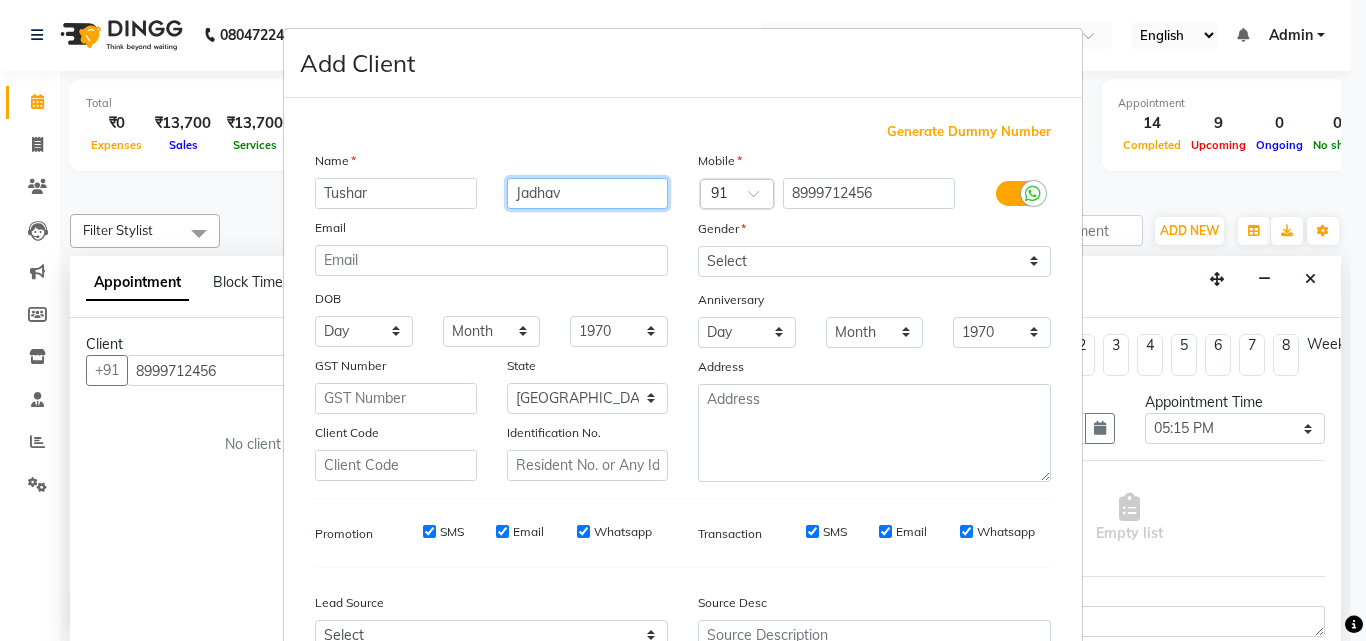 type on "Jadhav" 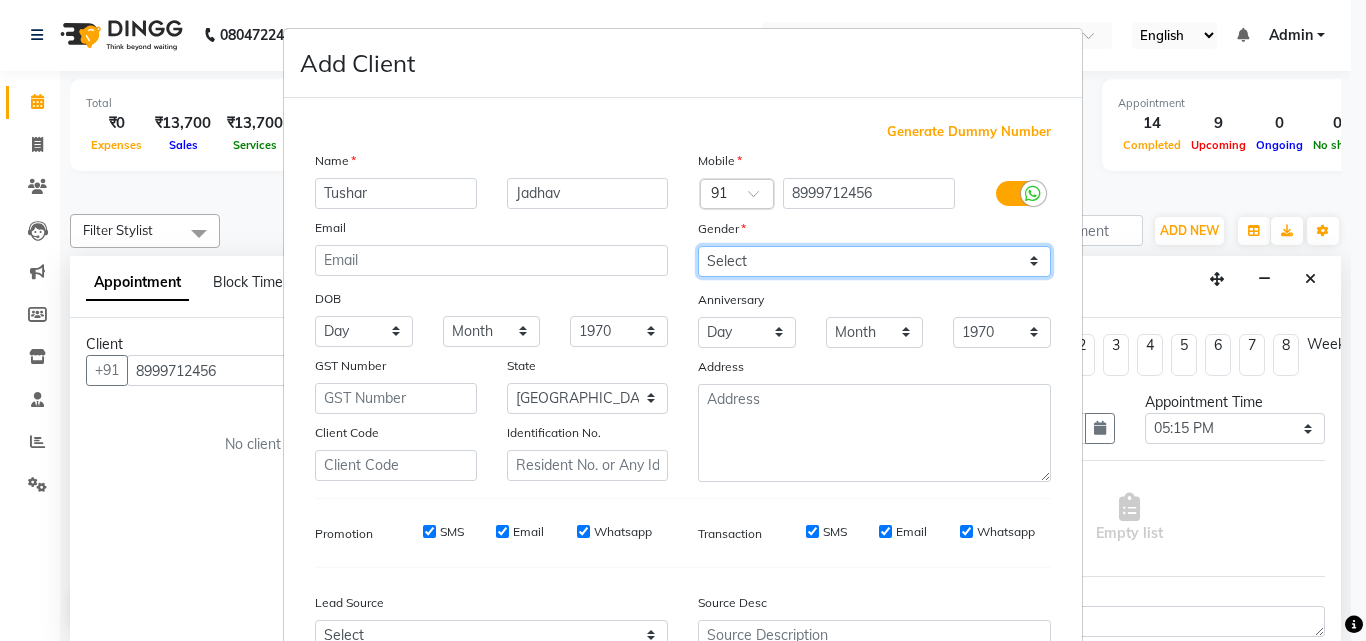 click on "Select Male Female Other Prefer Not To Say" at bounding box center (874, 261) 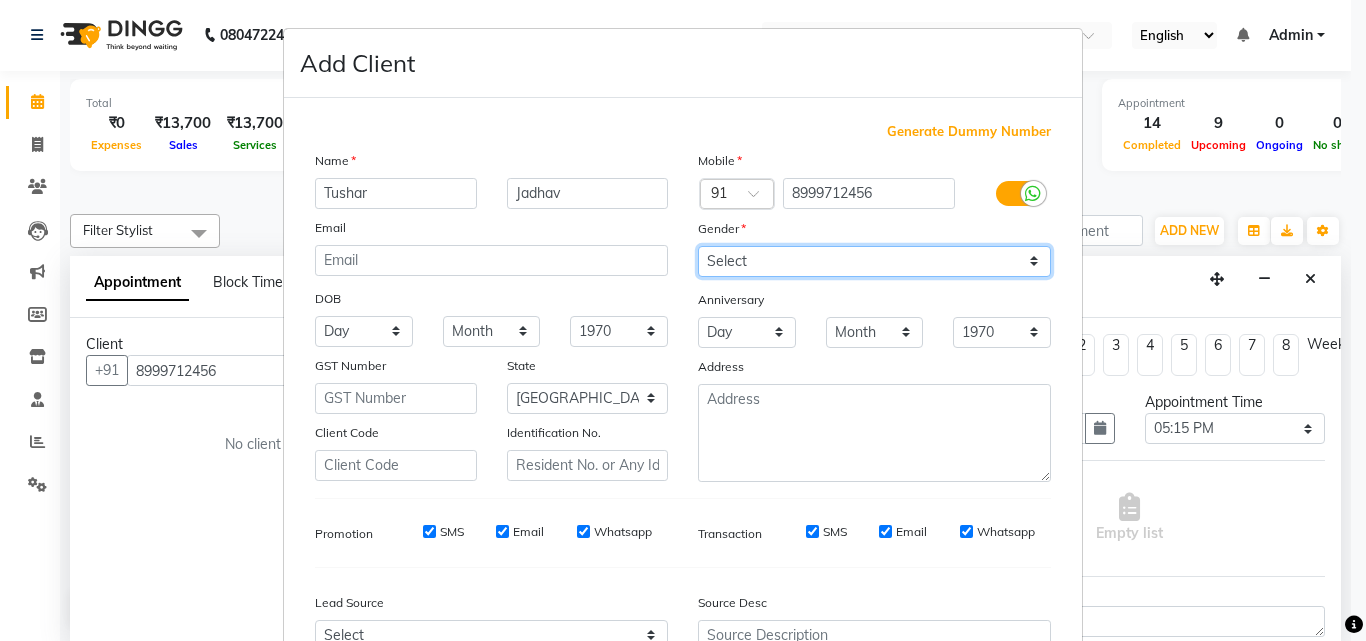 select on "male" 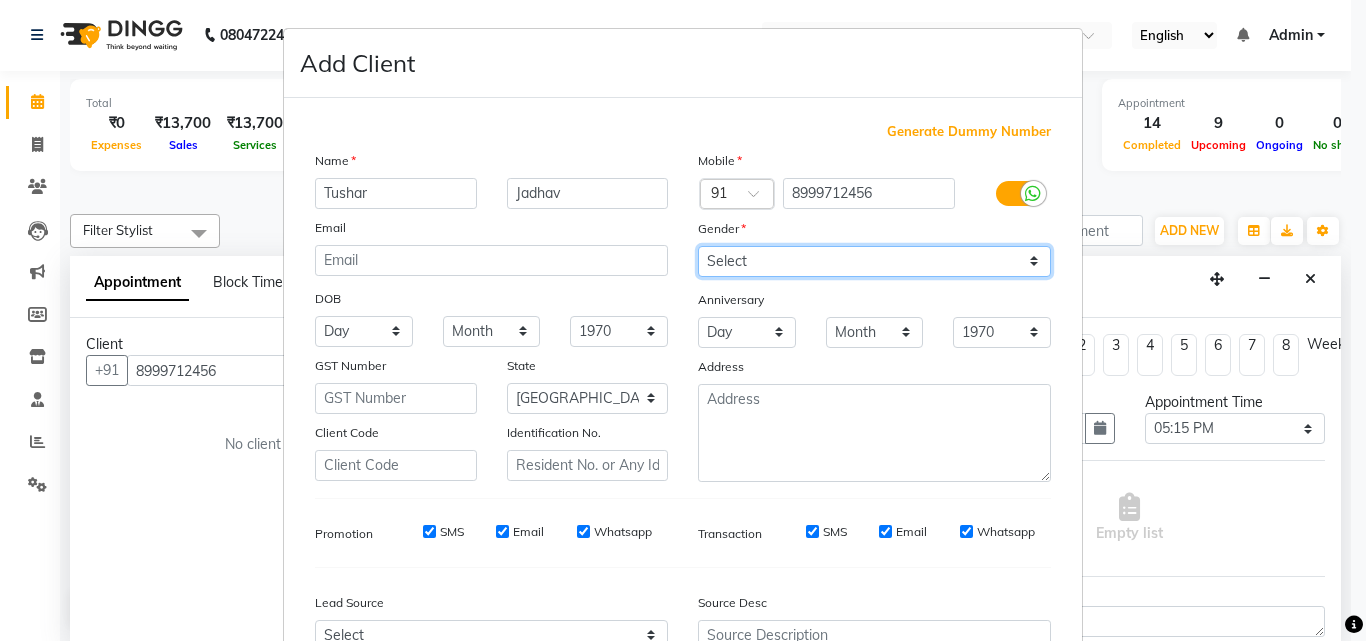 click on "Select Male Female Other Prefer Not To Say" at bounding box center [874, 261] 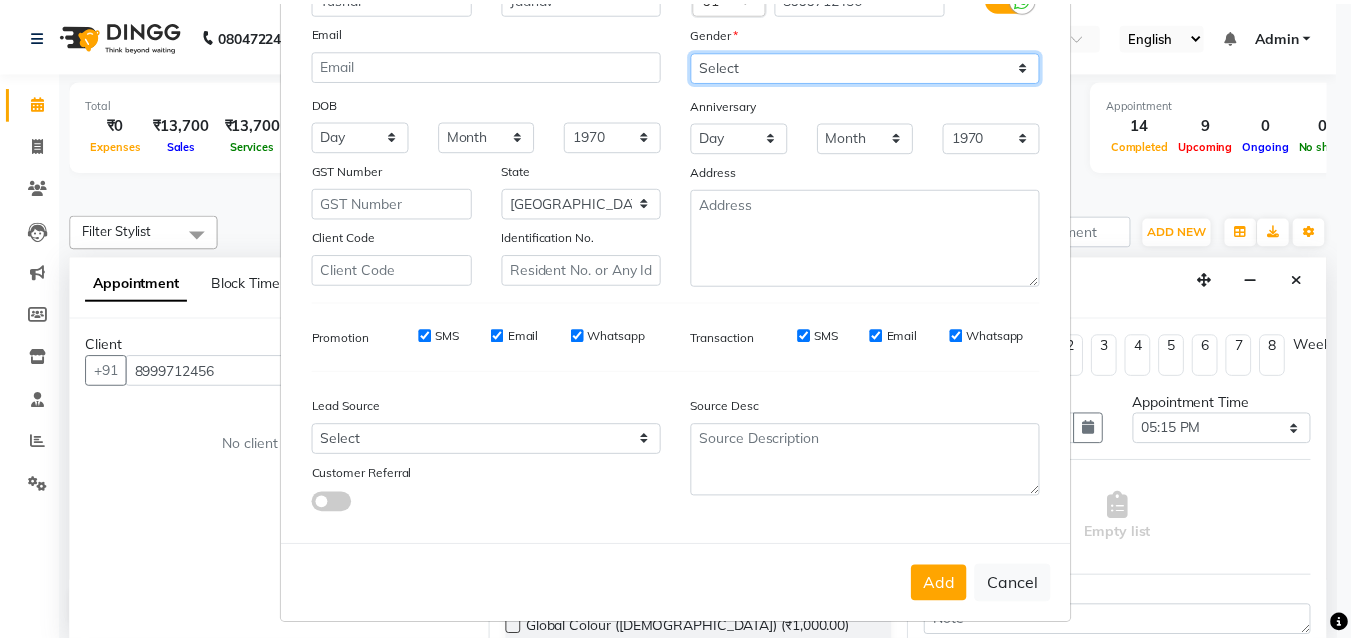 scroll, scrollTop: 208, scrollLeft: 0, axis: vertical 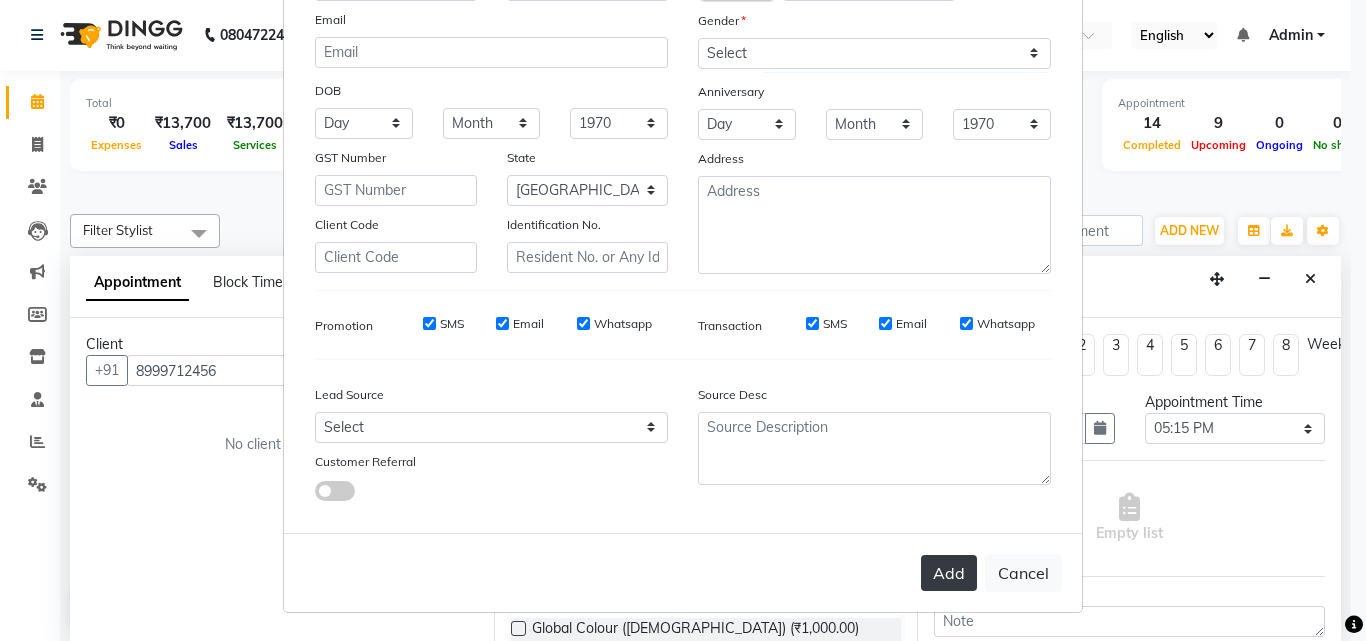 click on "Add" at bounding box center (949, 573) 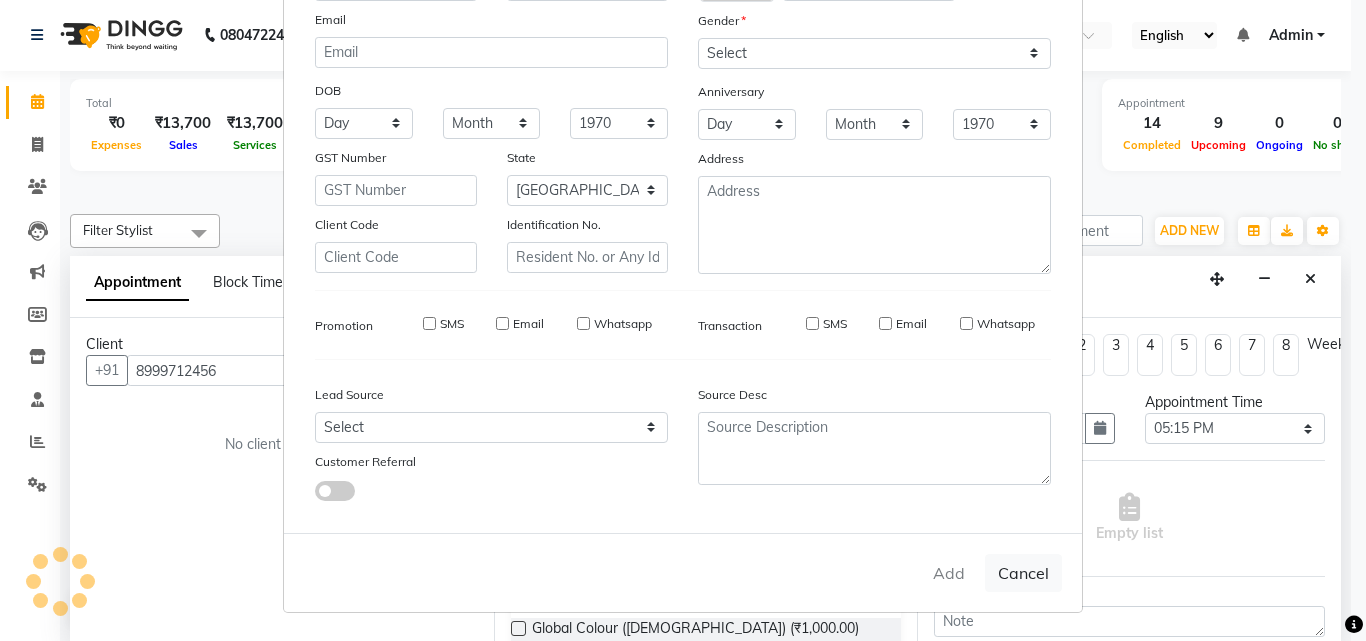 type 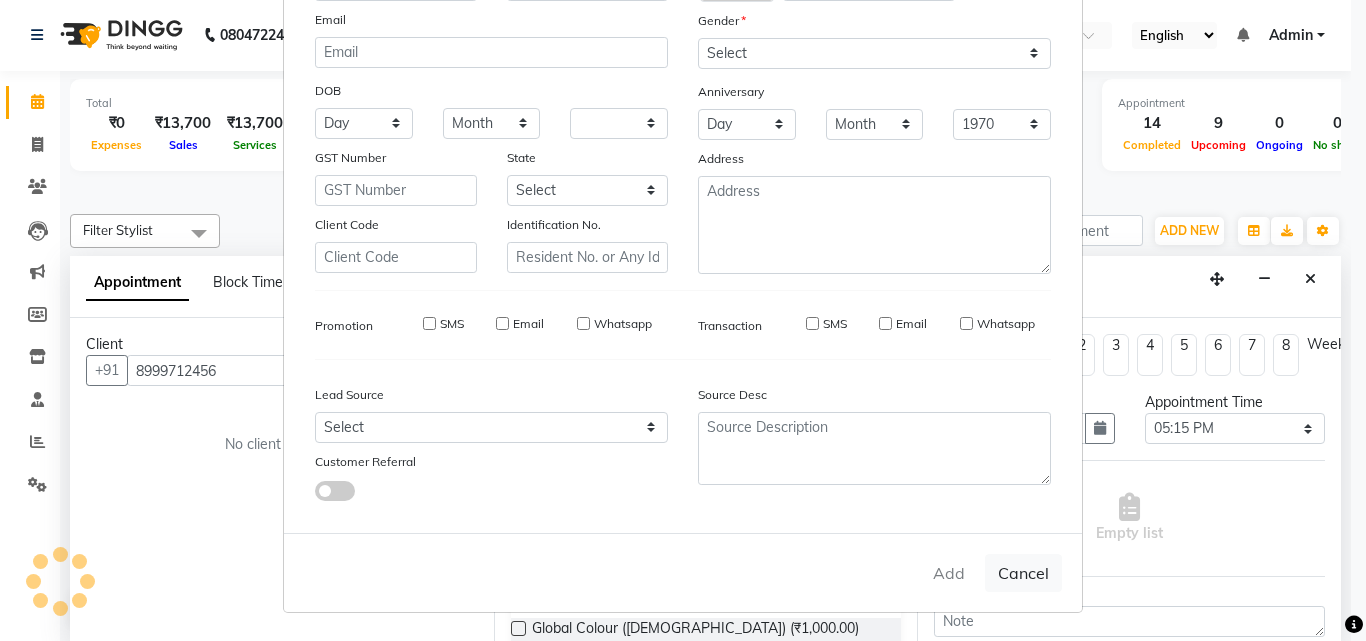 select 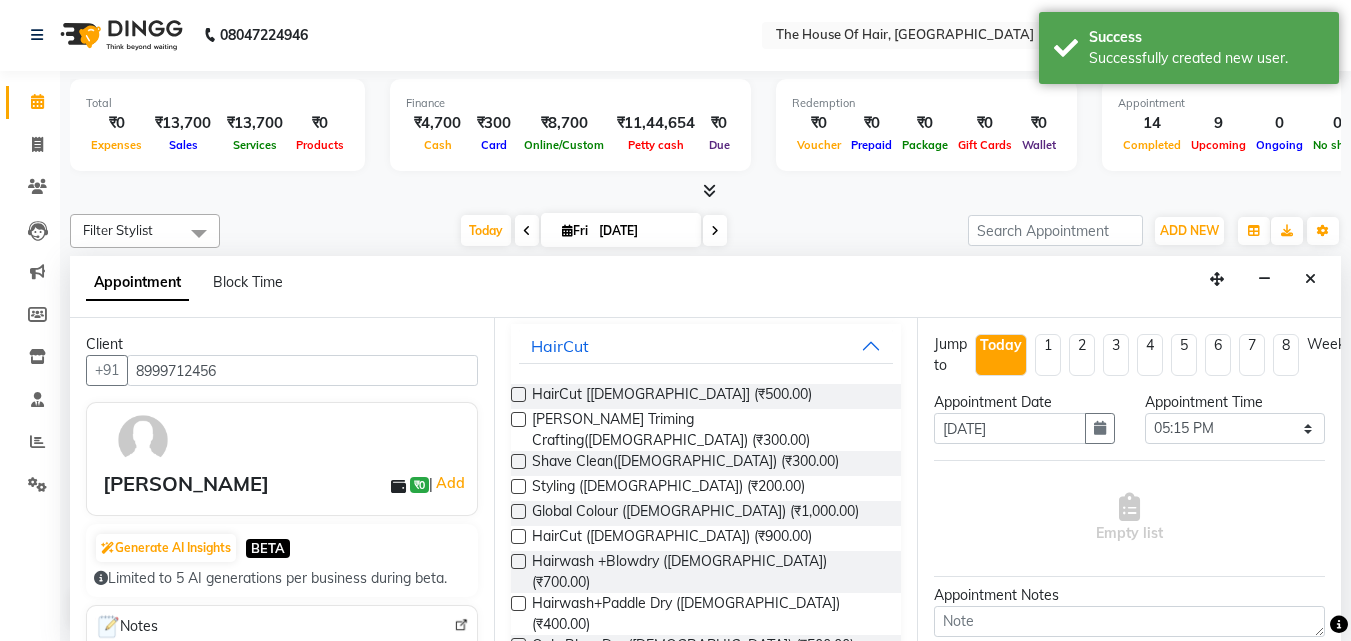 scroll, scrollTop: 116, scrollLeft: 0, axis: vertical 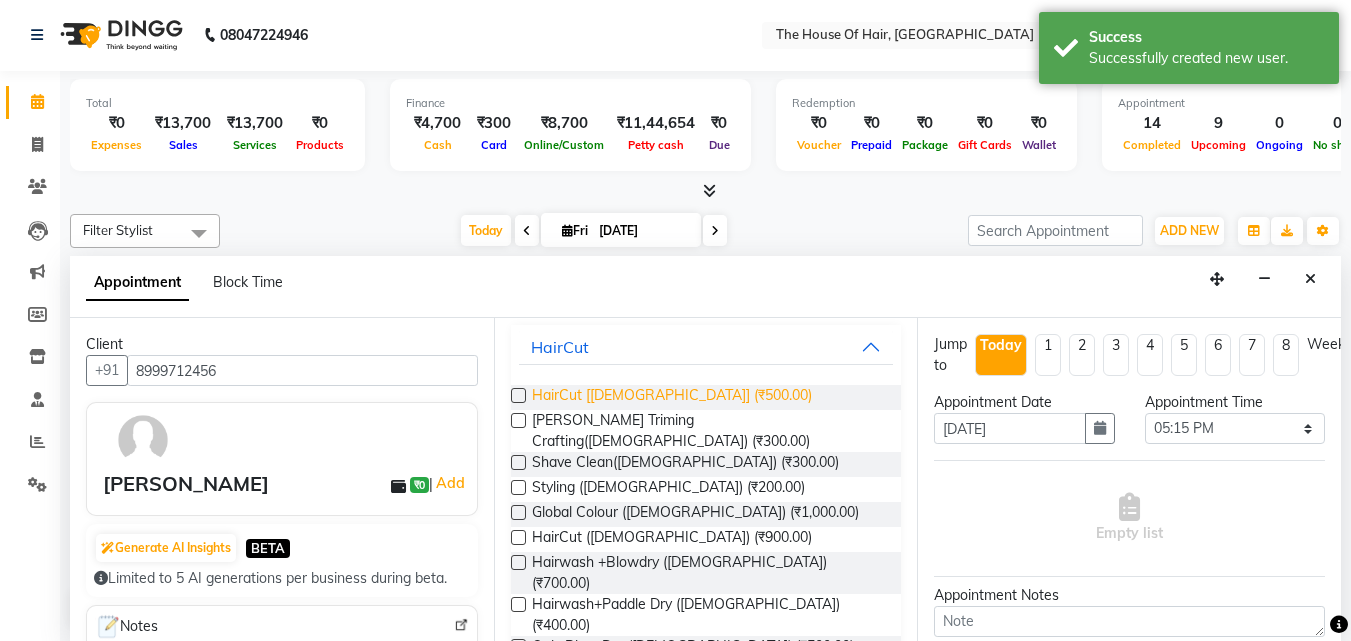 click on "HairCut  [Male] (₹500.00)" at bounding box center (672, 397) 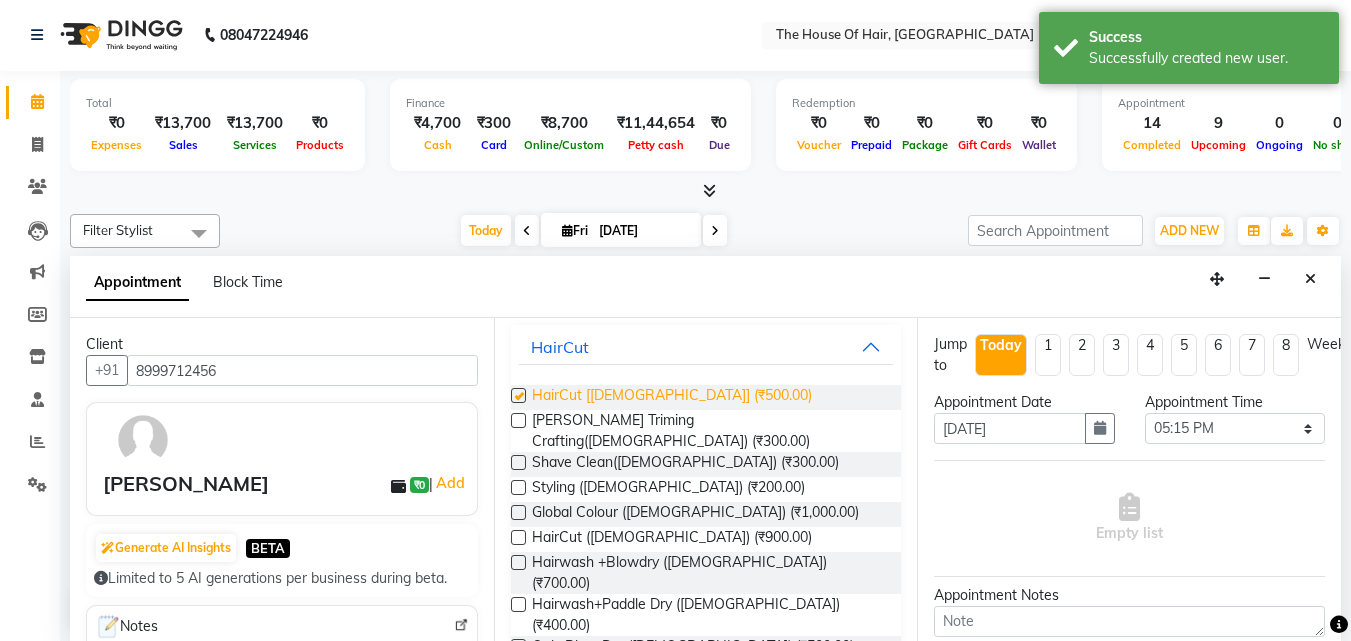 checkbox on "false" 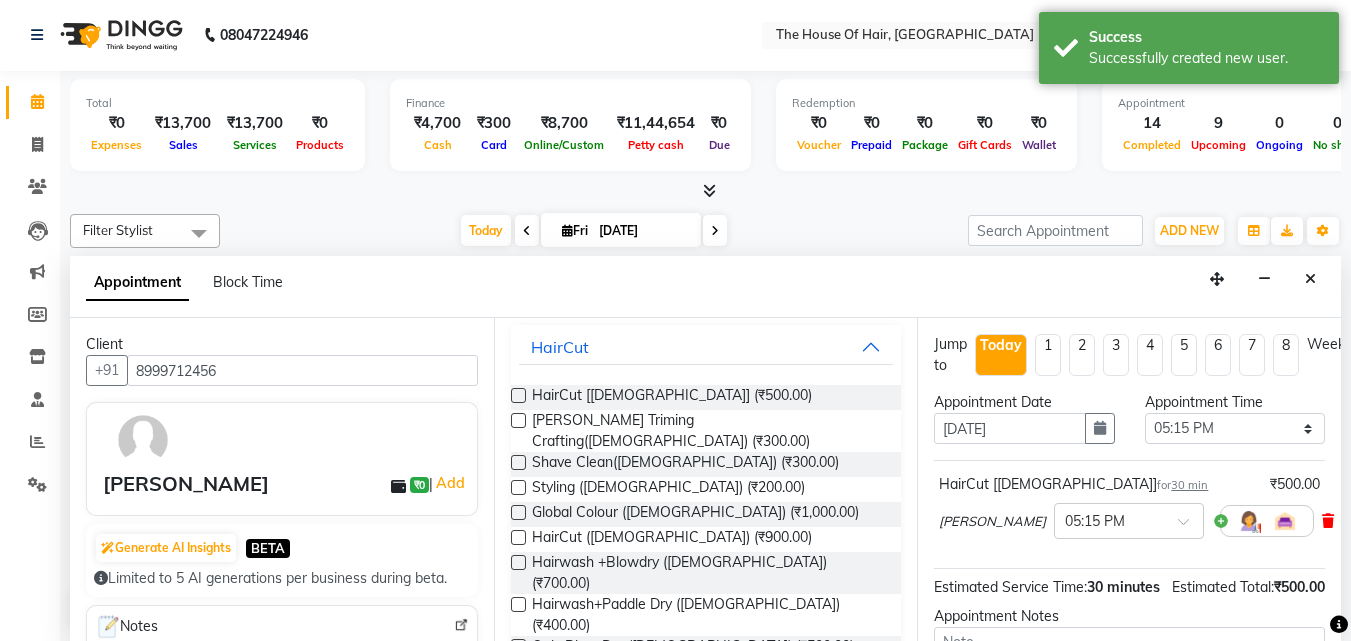 click at bounding box center (1328, 521) 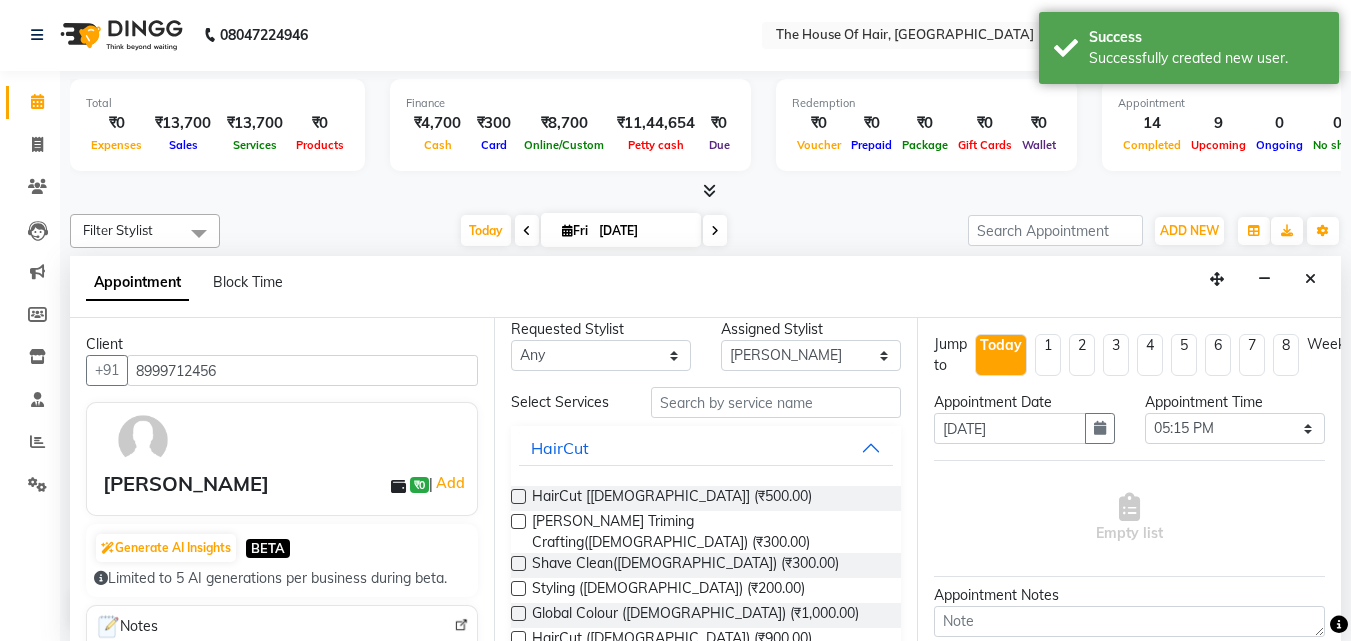 scroll, scrollTop: 0, scrollLeft: 0, axis: both 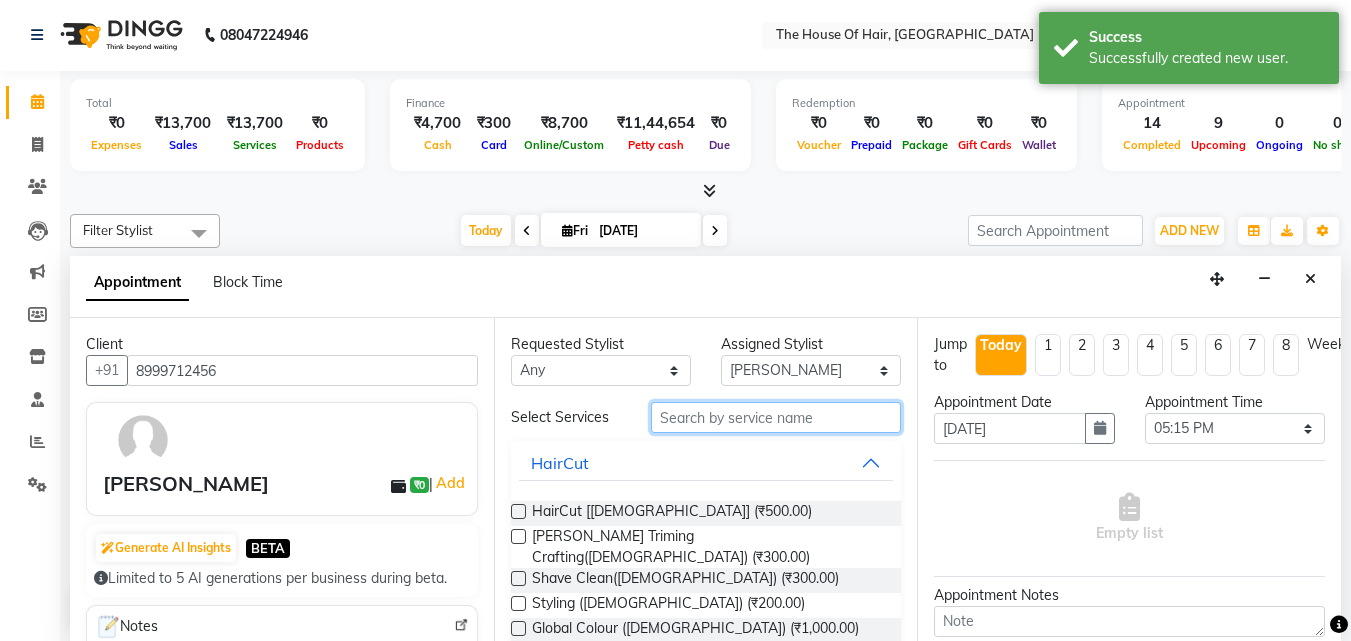 click at bounding box center [776, 417] 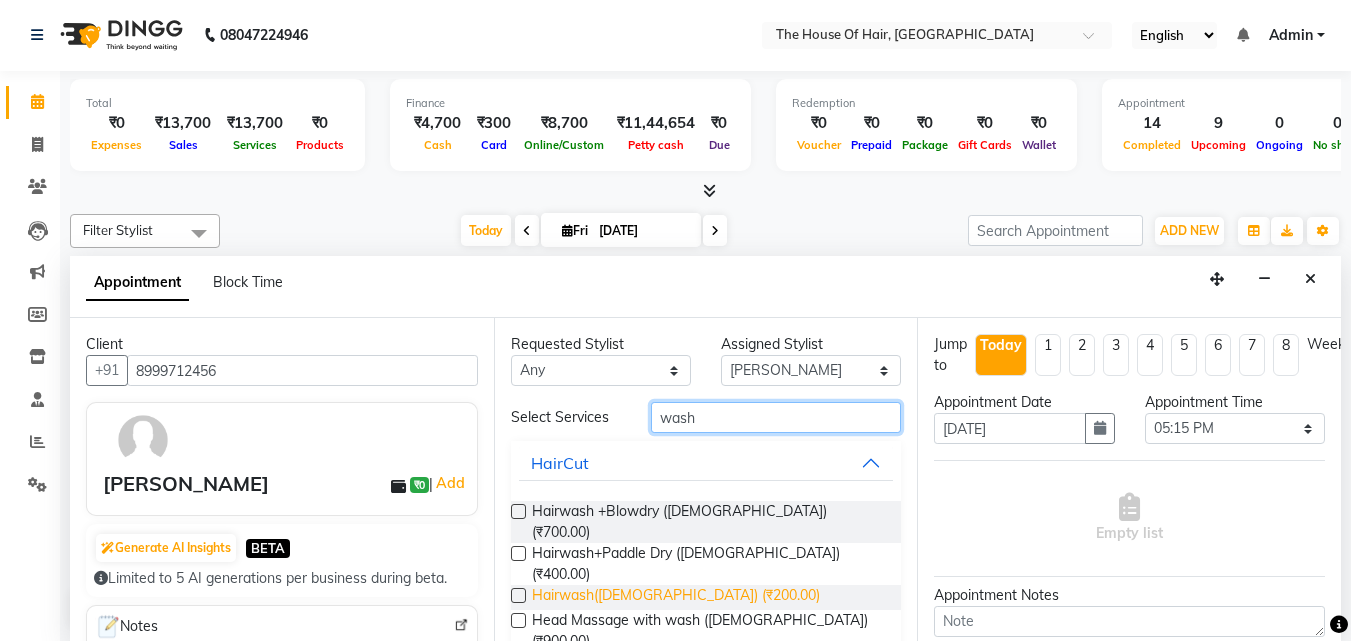 type on "wash" 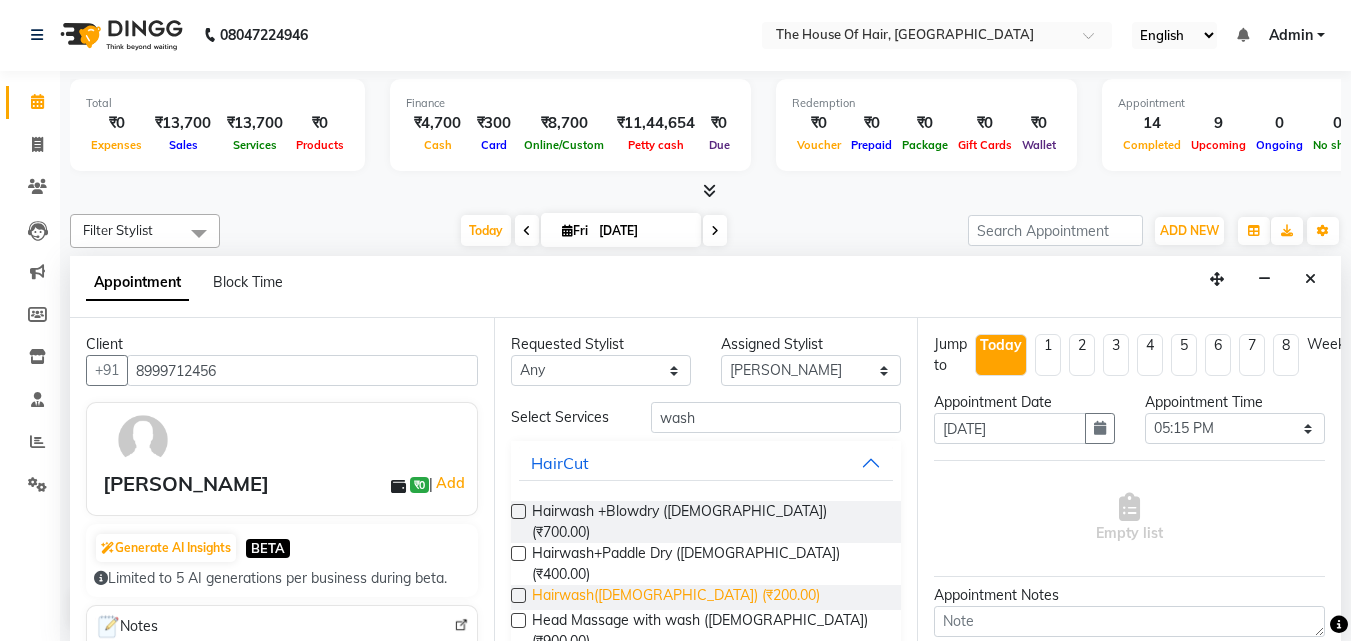 click on "Hairwash(male) (₹200.00)" at bounding box center [676, 597] 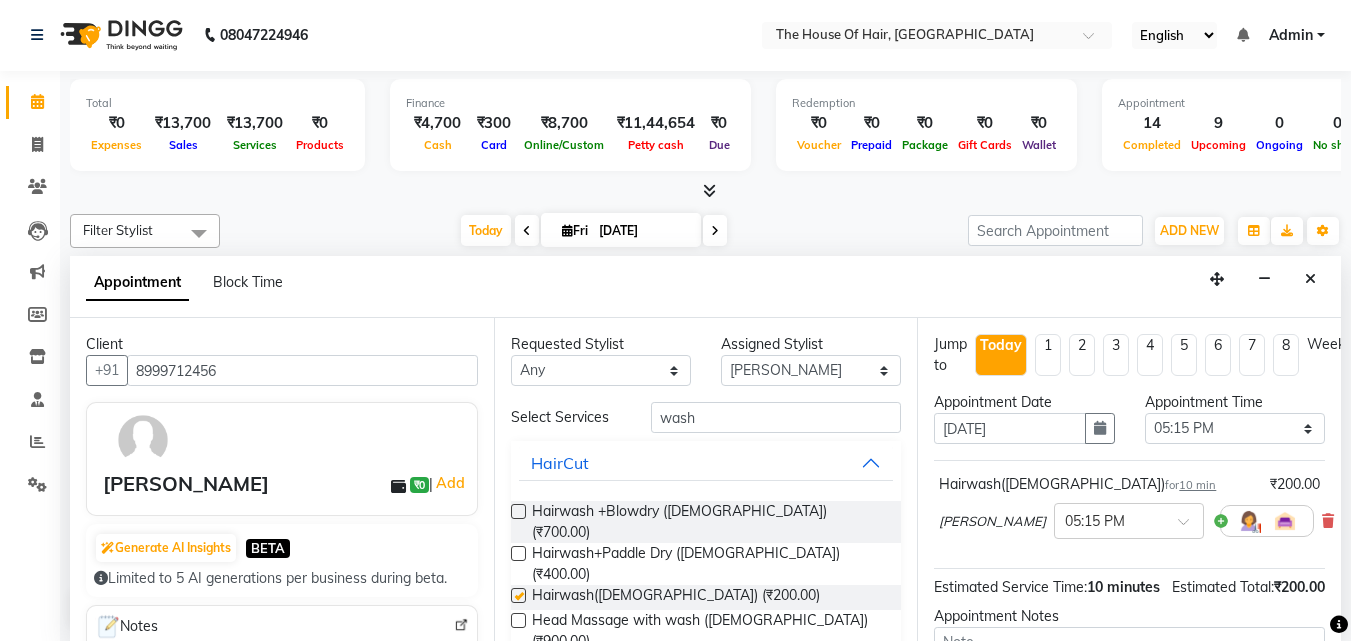 checkbox on "false" 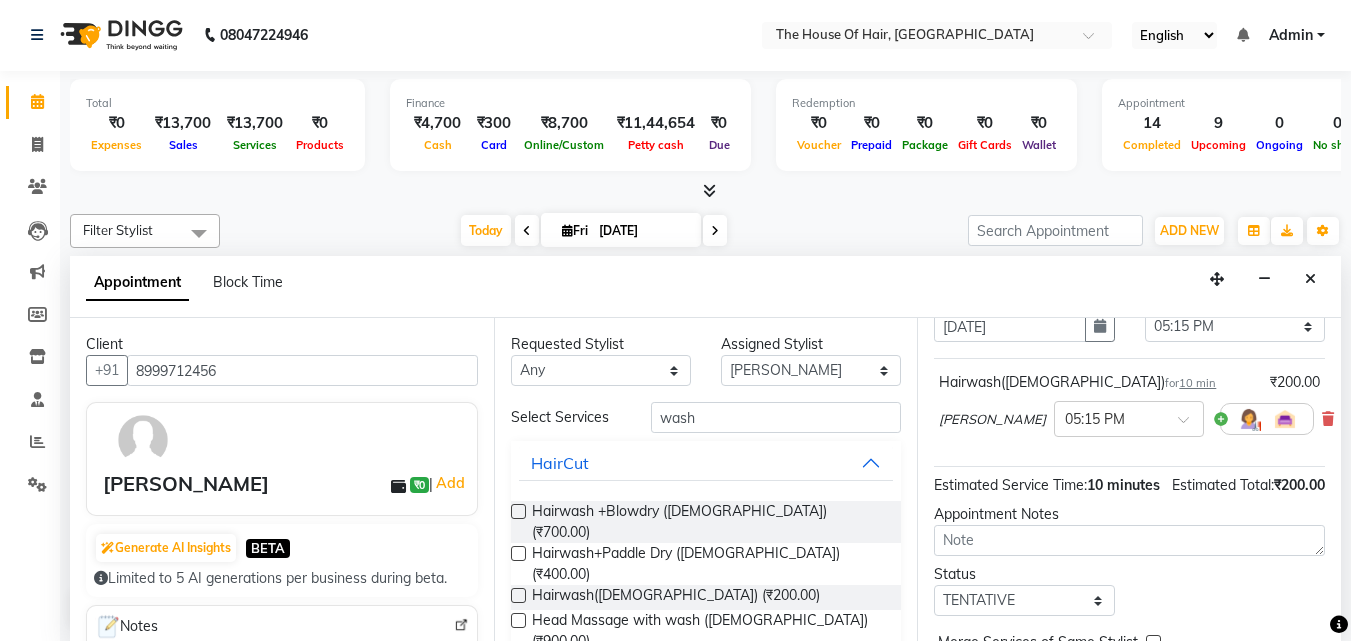 scroll, scrollTop: 242, scrollLeft: 0, axis: vertical 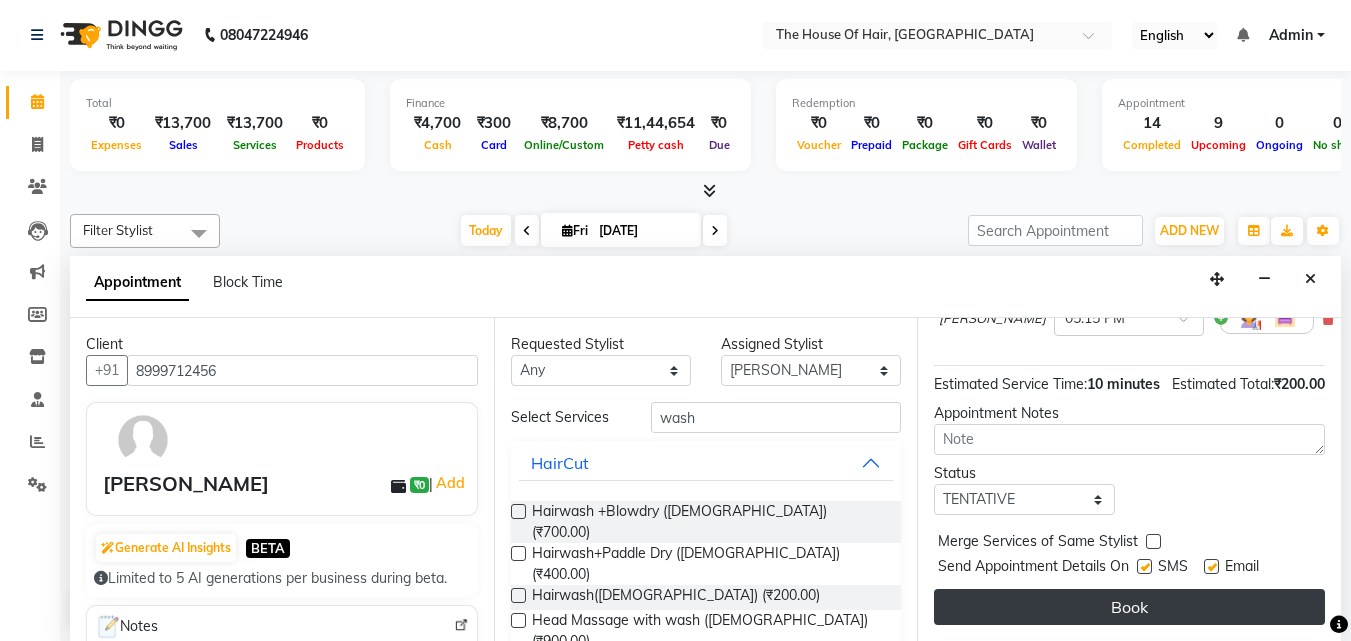 click on "Book" at bounding box center (1129, 607) 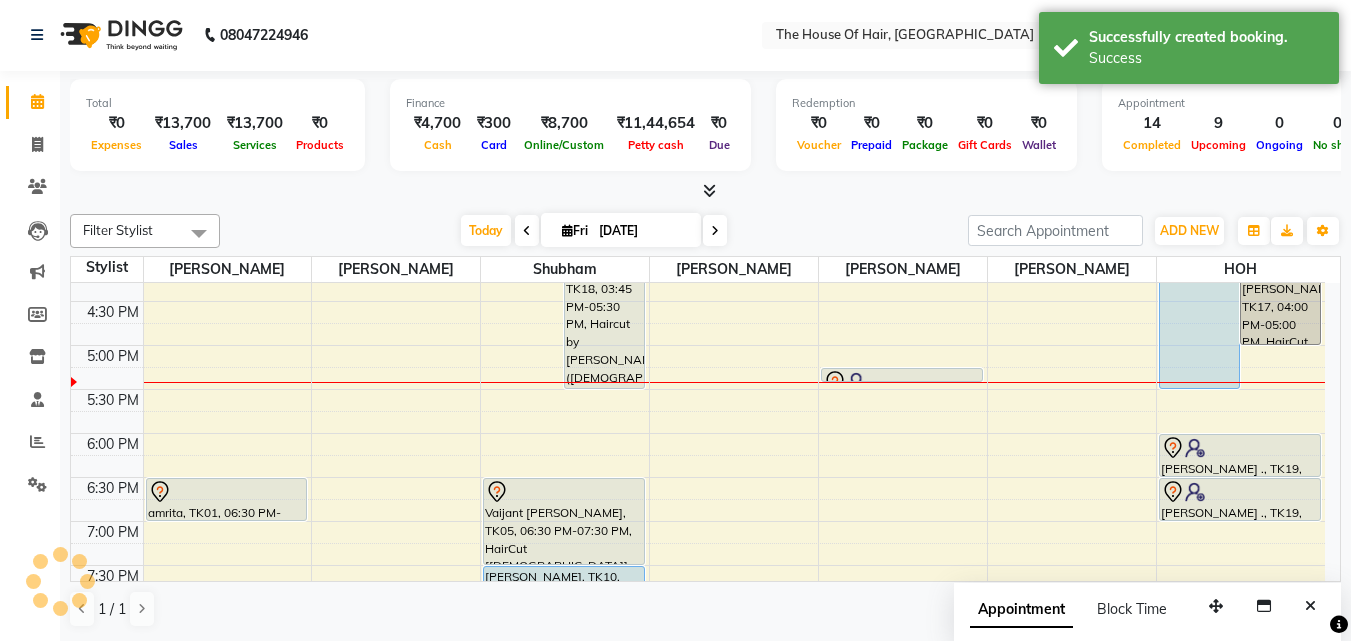 scroll, scrollTop: 0, scrollLeft: 0, axis: both 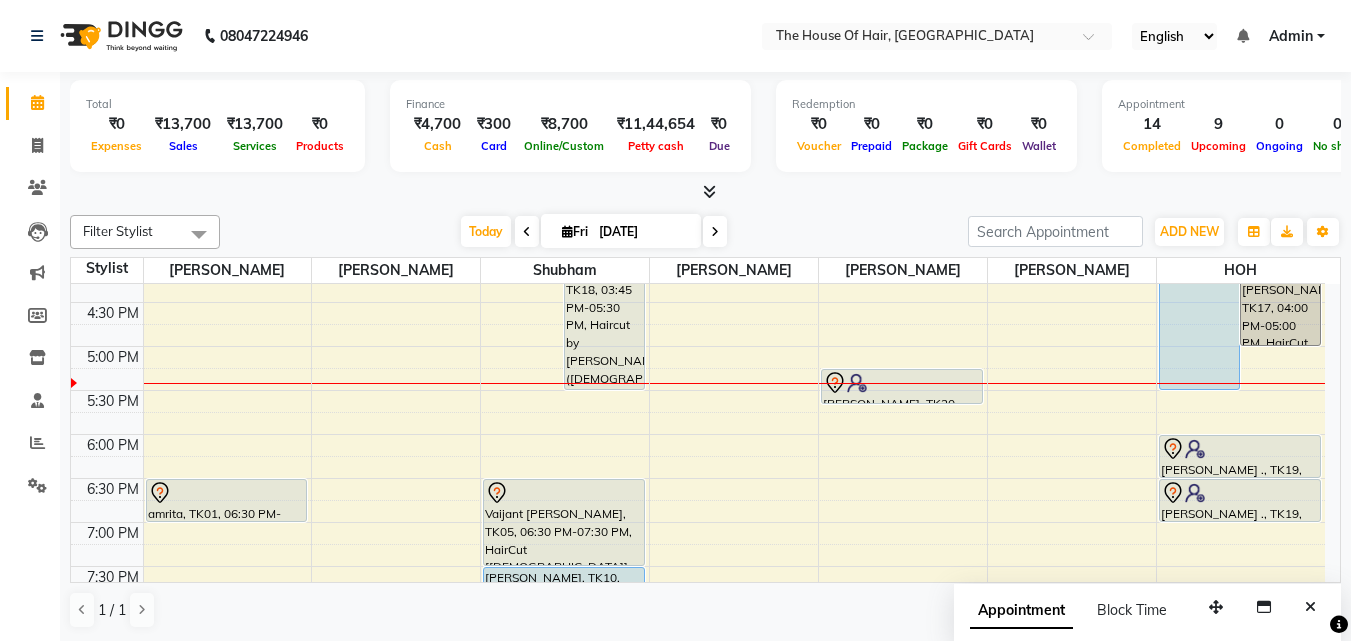 drag, startPoint x: 931, startPoint y: 381, endPoint x: 927, endPoint y: 405, distance: 24.33105 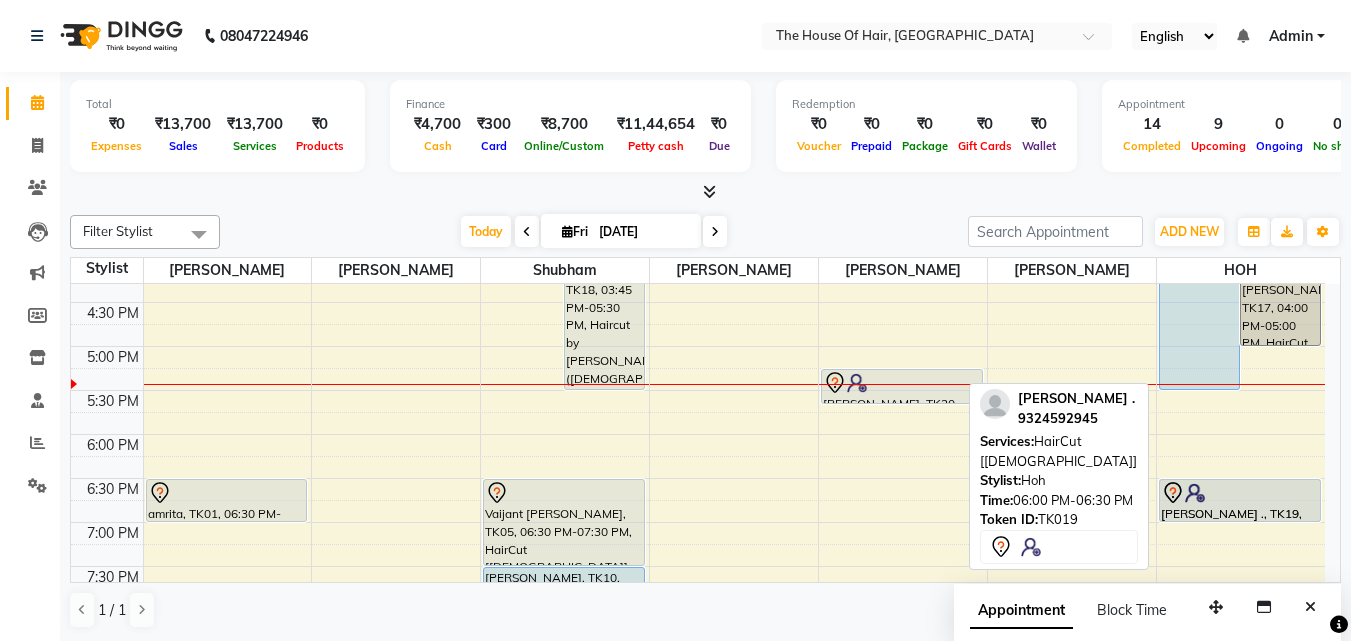 drag, startPoint x: 1219, startPoint y: 453, endPoint x: 1214, endPoint y: 501, distance: 48.259712 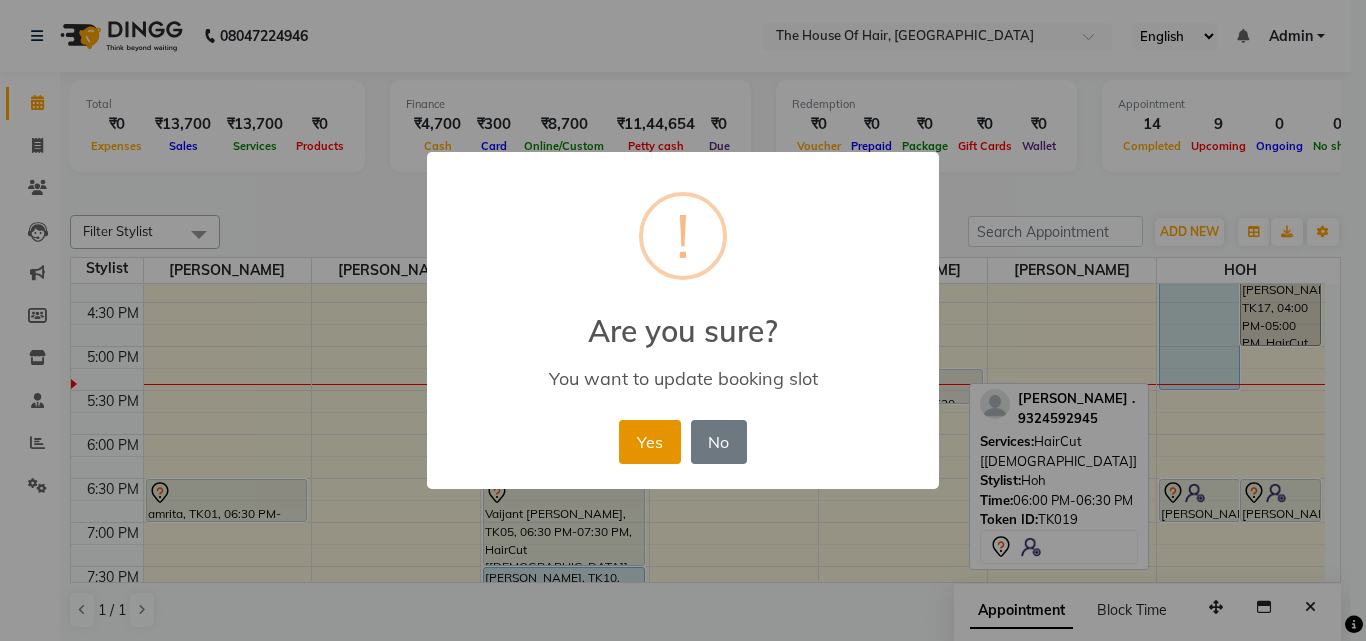 click on "Yes" at bounding box center [649, 442] 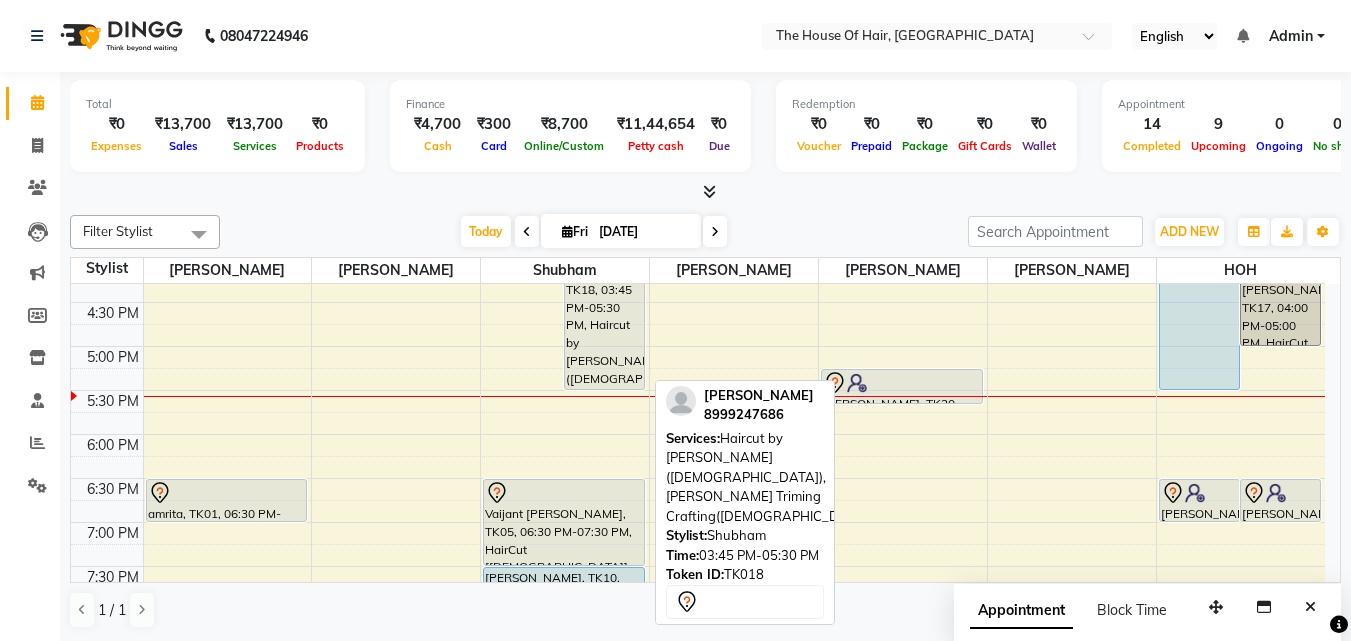 click on "Saurabh Pawar, TK18, 03:45 PM-05:30 PM, Haircut by Shubham (Male),Beard Triming Crafting(Male)" at bounding box center (604, 313) 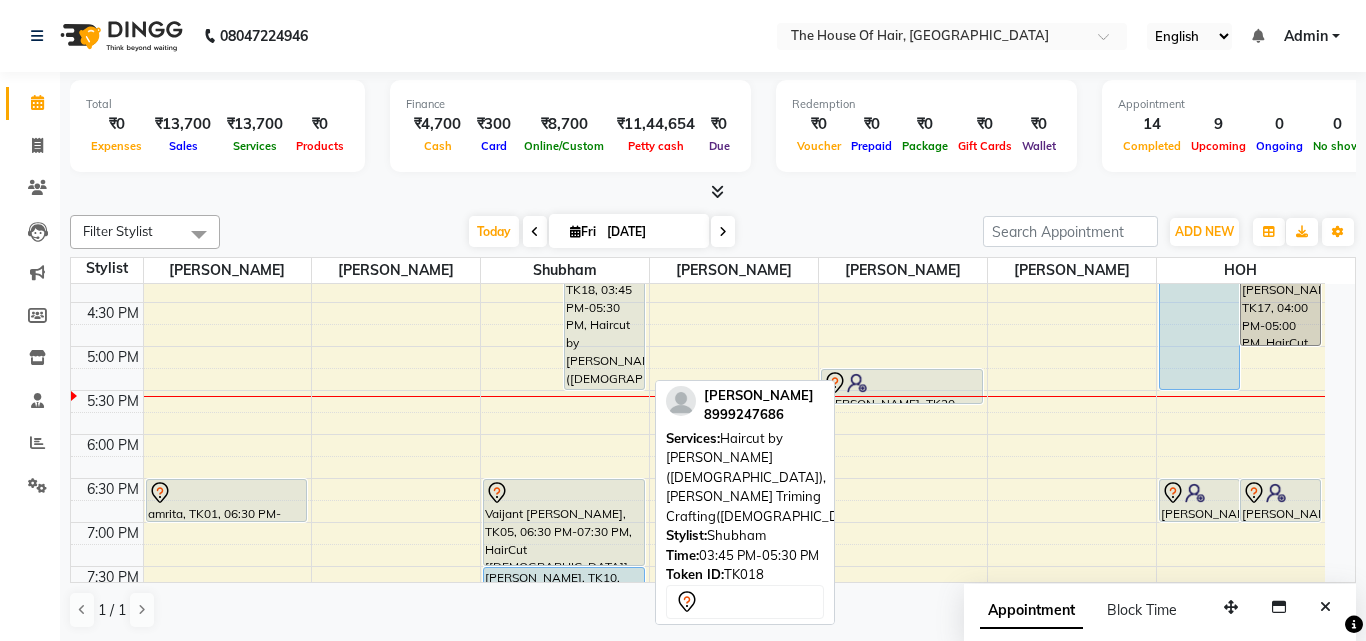 select on "7" 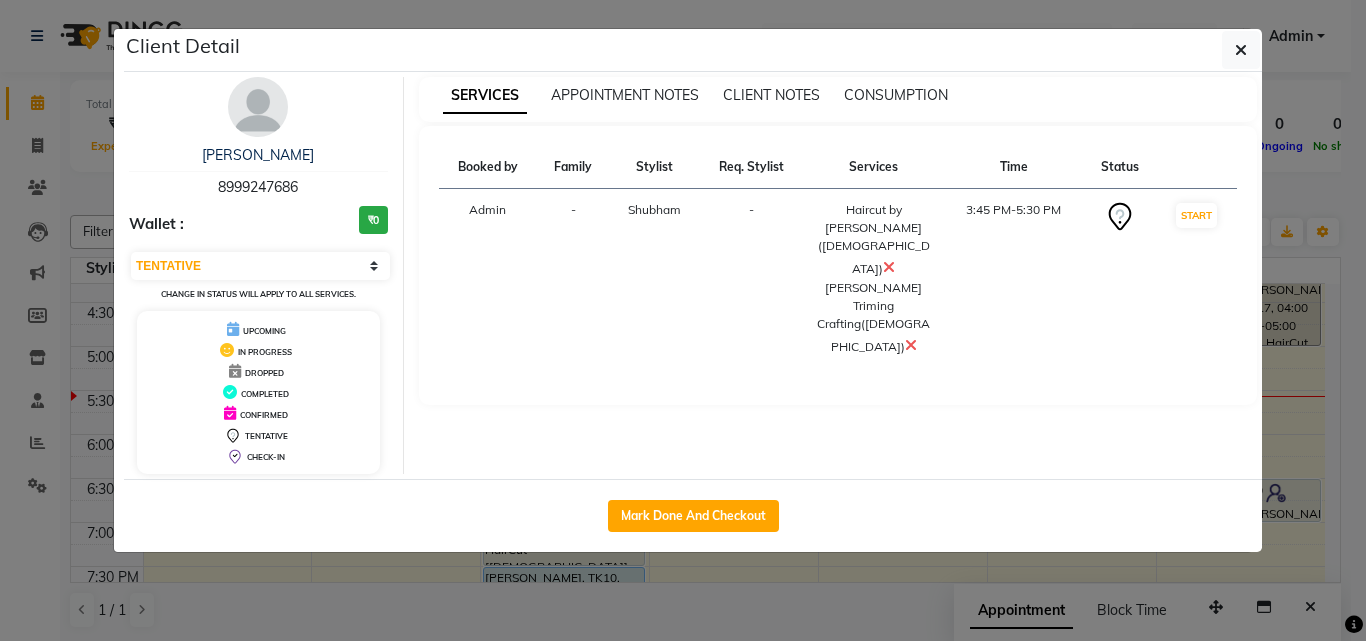 click on "SERVICES APPOINTMENT NOTES CLIENT NOTES CONSUMPTION Booked by Family Stylist Req. Stylist Services Time Status  Admin  - Shubham -  Haircut by Shubham (Male)   Beard Triming Crafting(Male)   3:45 PM-5:30 PM   START" at bounding box center (838, 275) 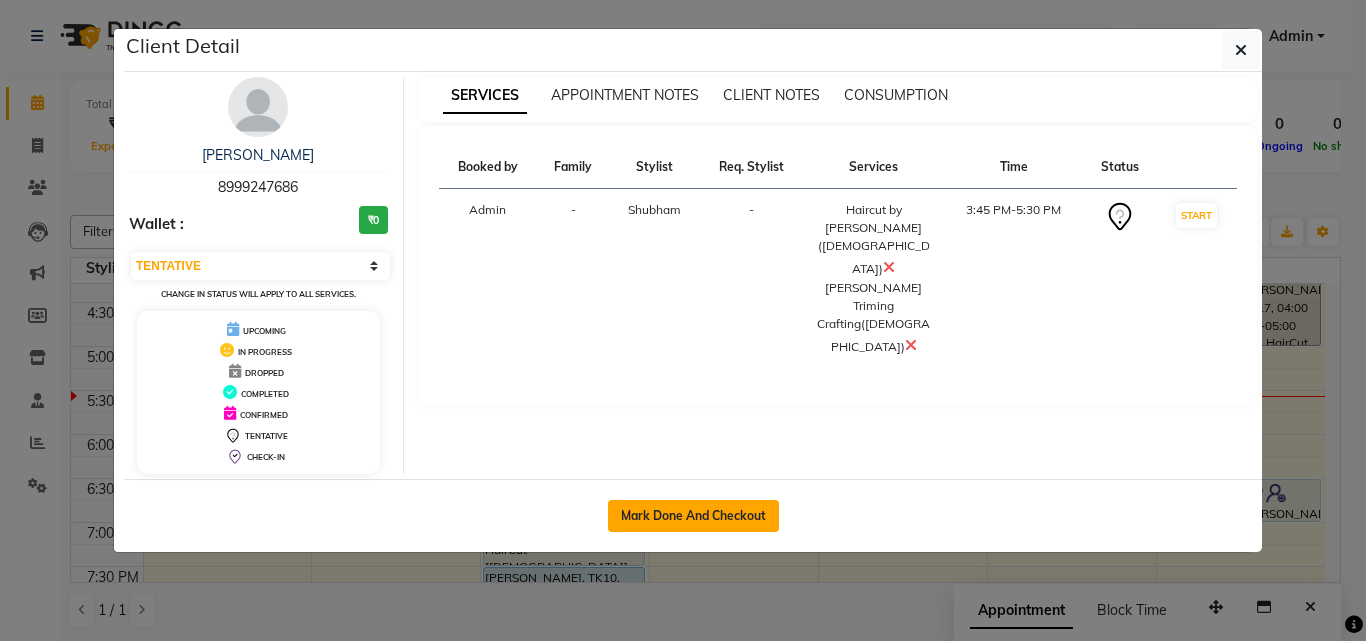 click on "Mark Done And Checkout" 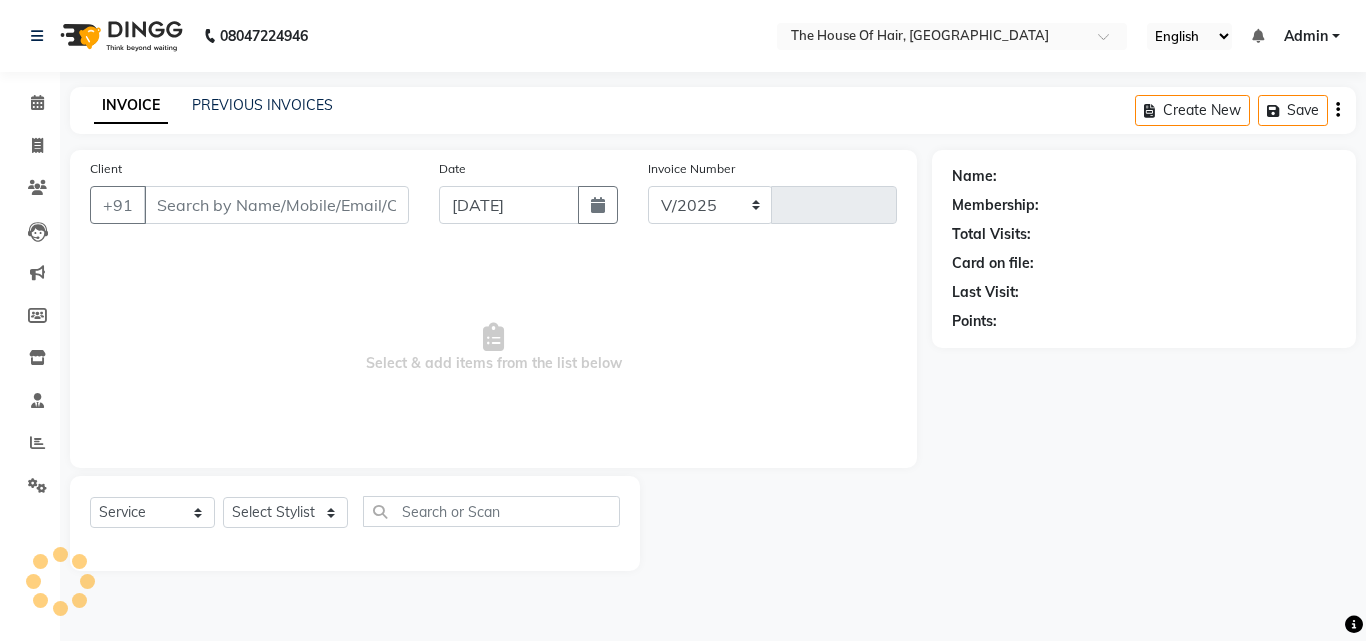 select on "5992" 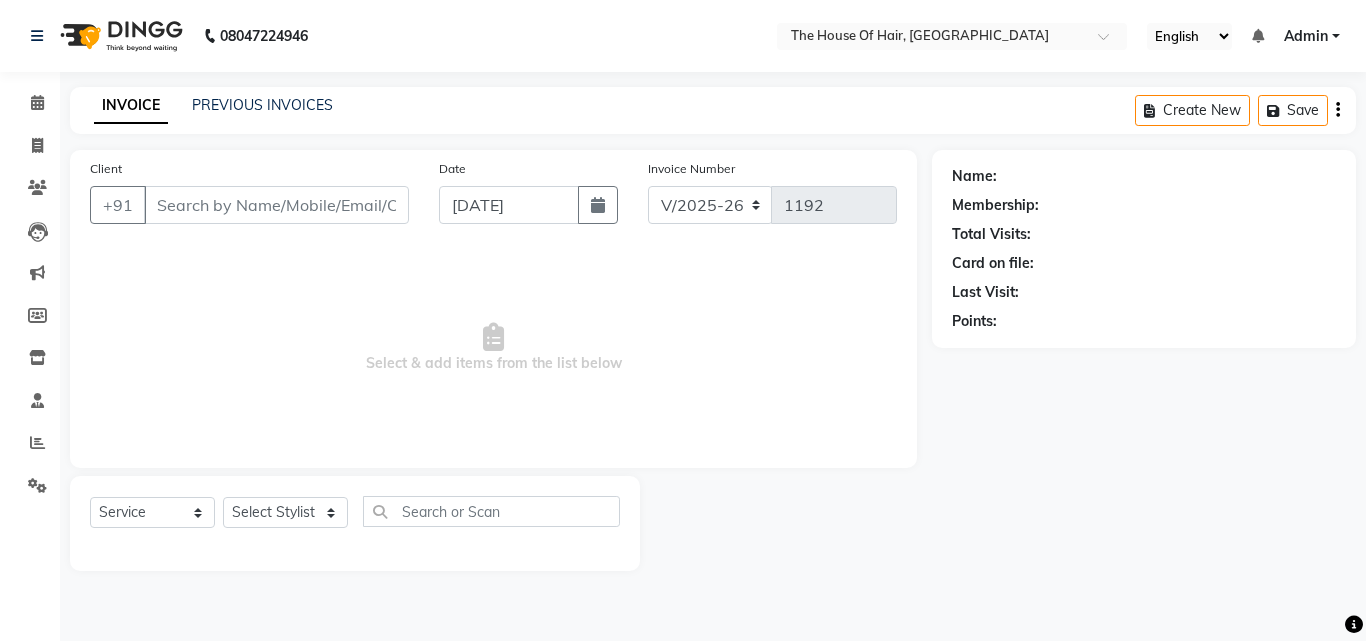 type on "8999247686" 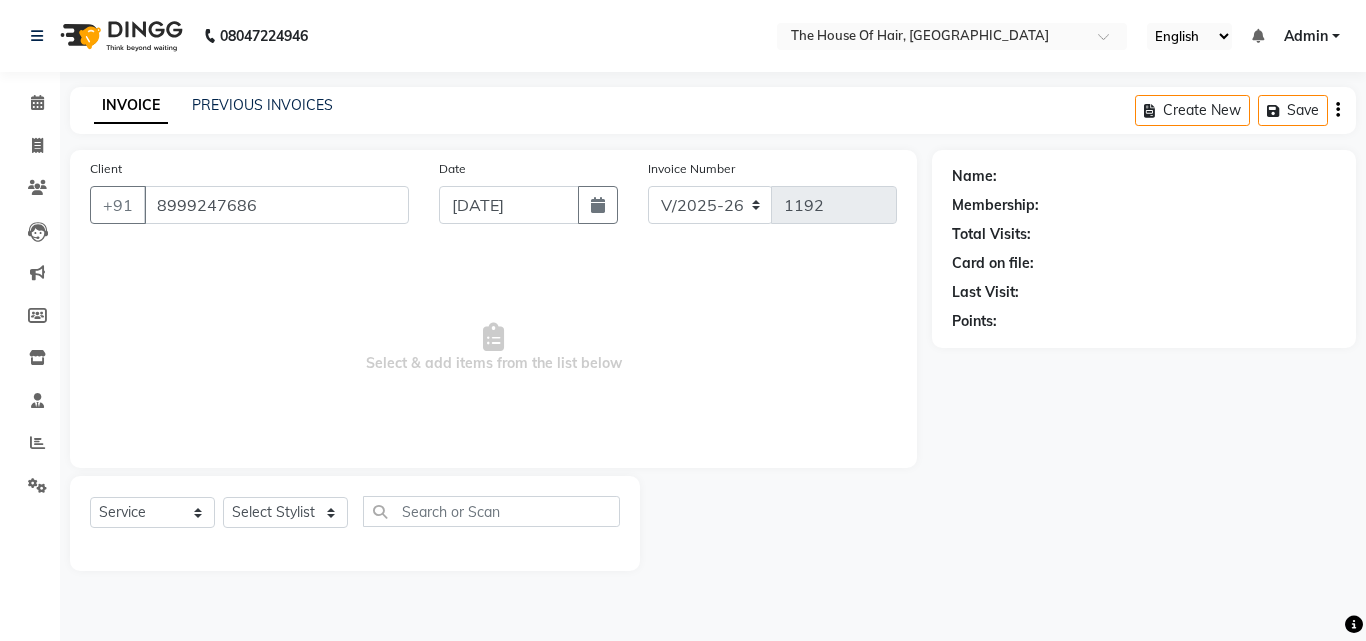 select on "42824" 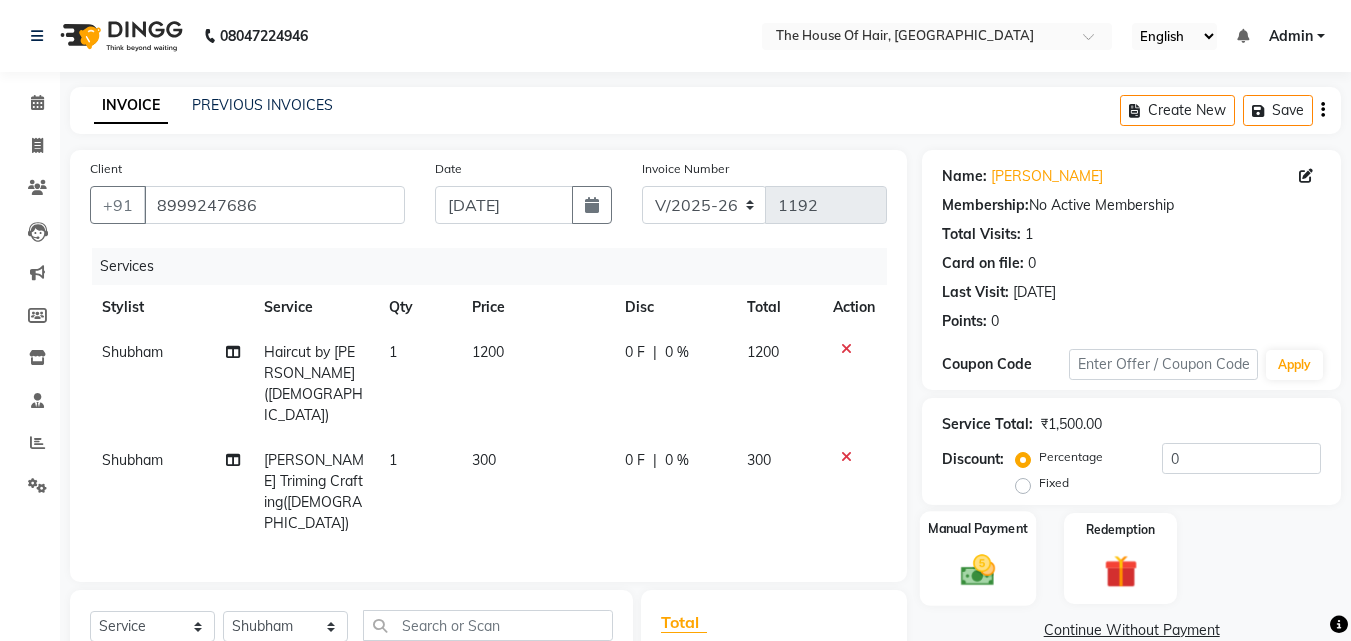 click 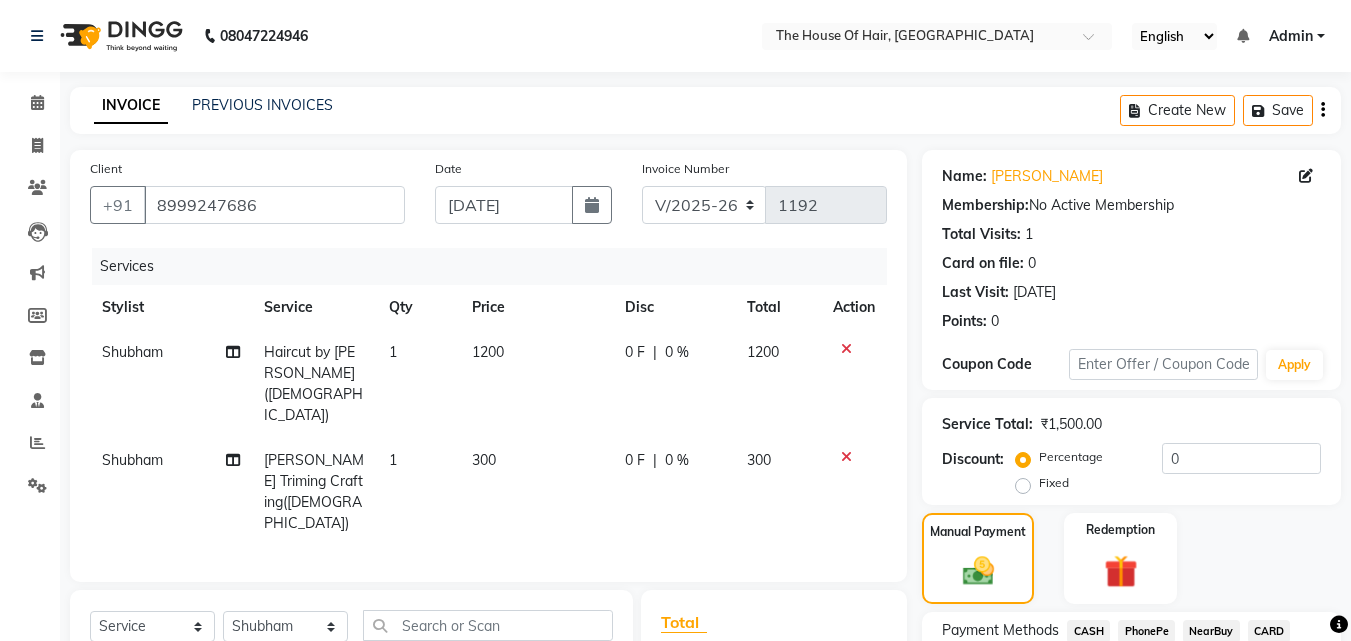 scroll, scrollTop: 205, scrollLeft: 0, axis: vertical 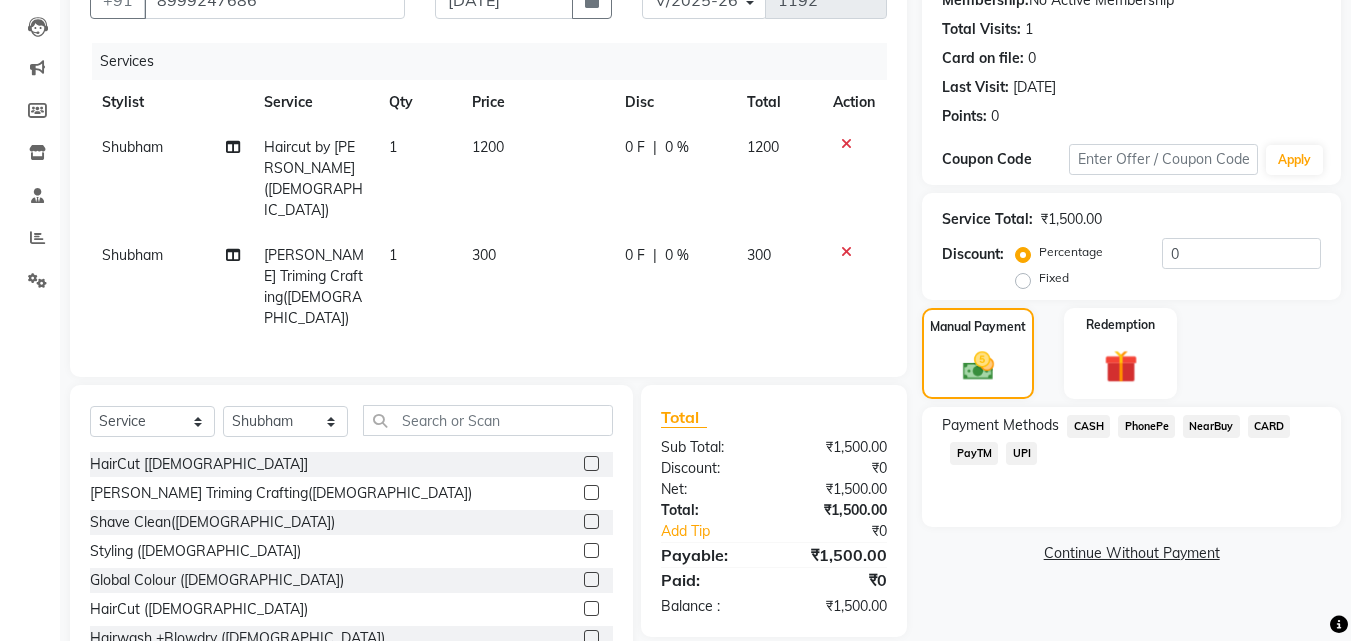 click on "UPI" 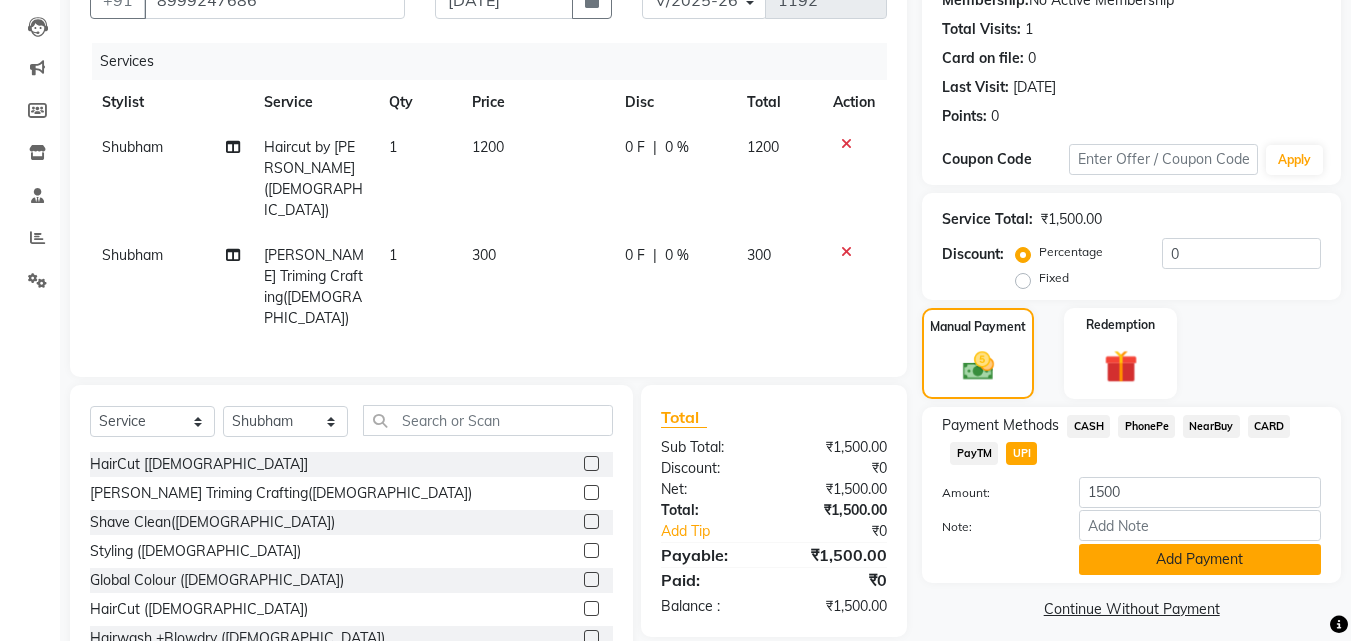 click on "Add Payment" 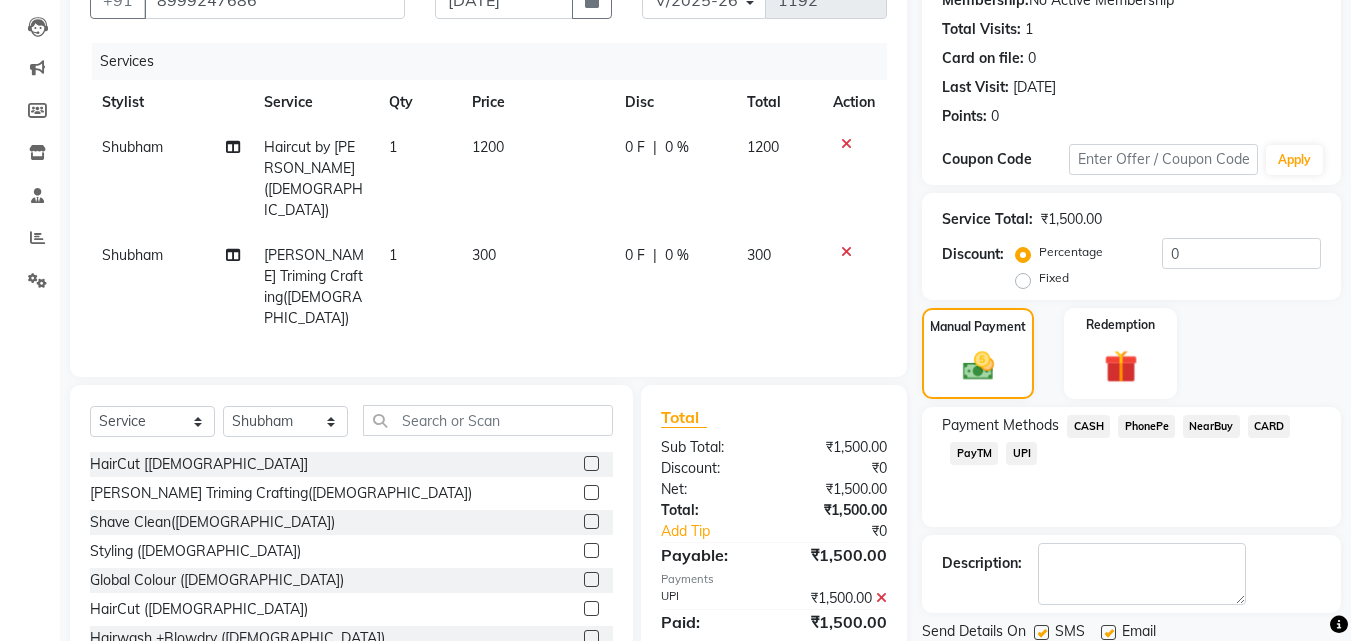 scroll, scrollTop: 275, scrollLeft: 0, axis: vertical 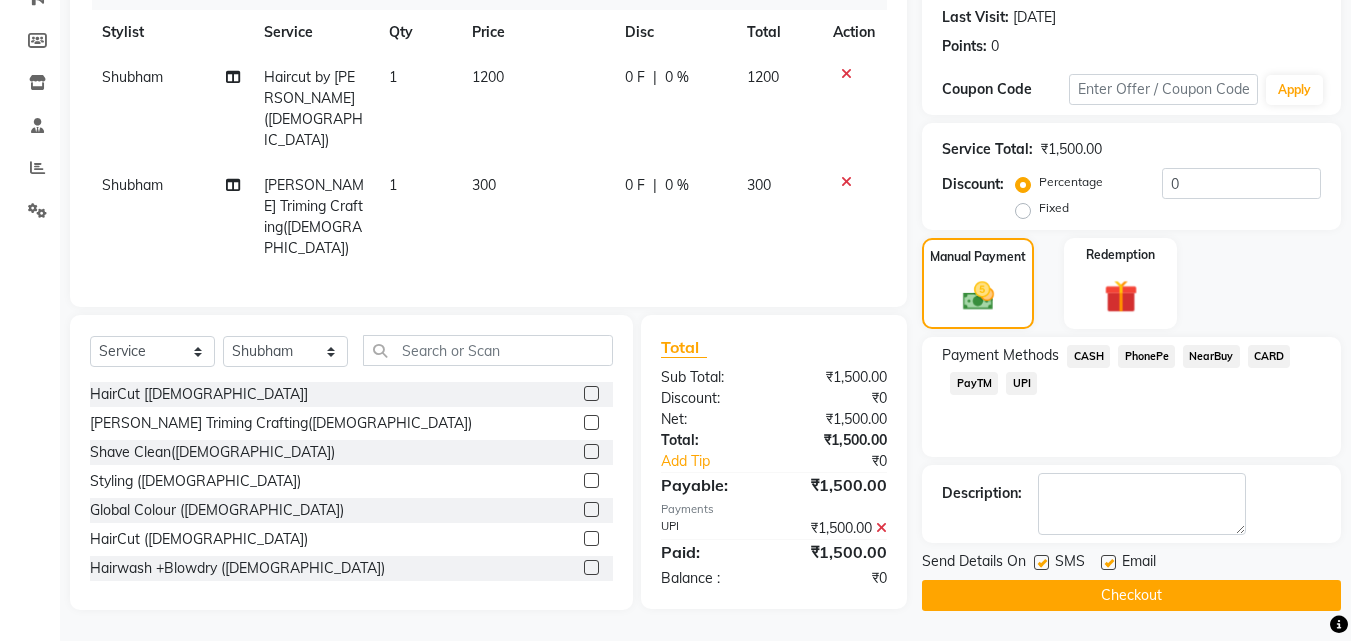 click on "Checkout" 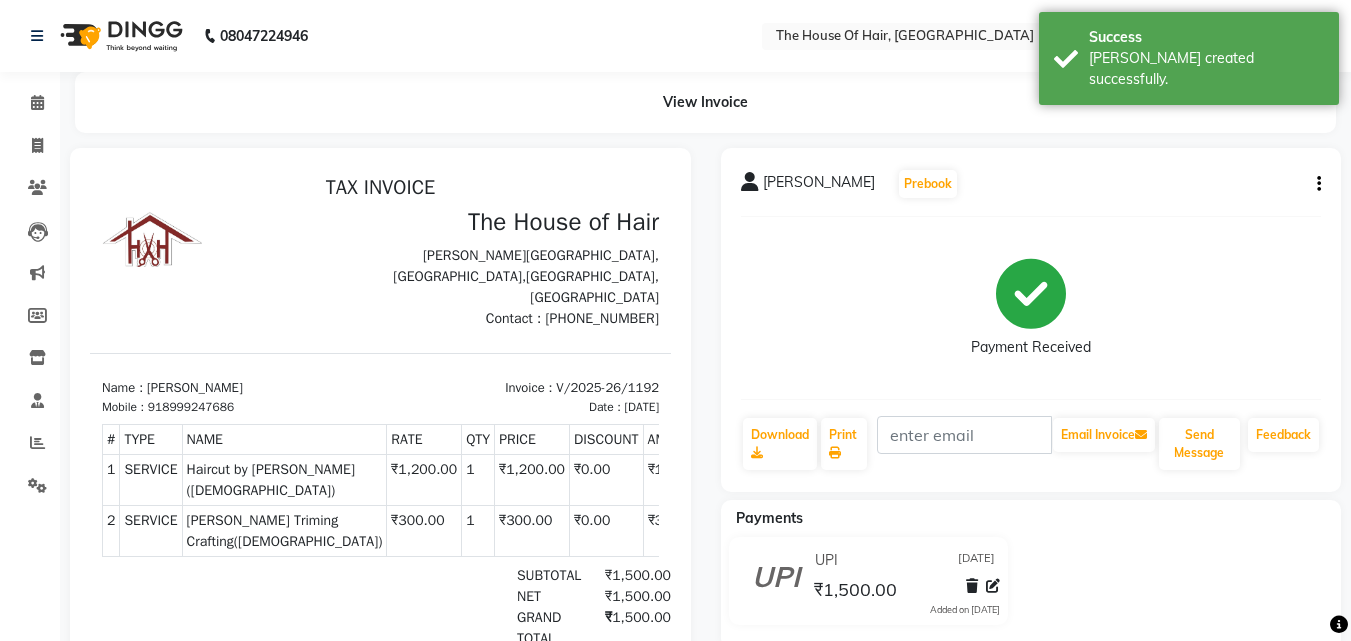 scroll, scrollTop: 0, scrollLeft: 0, axis: both 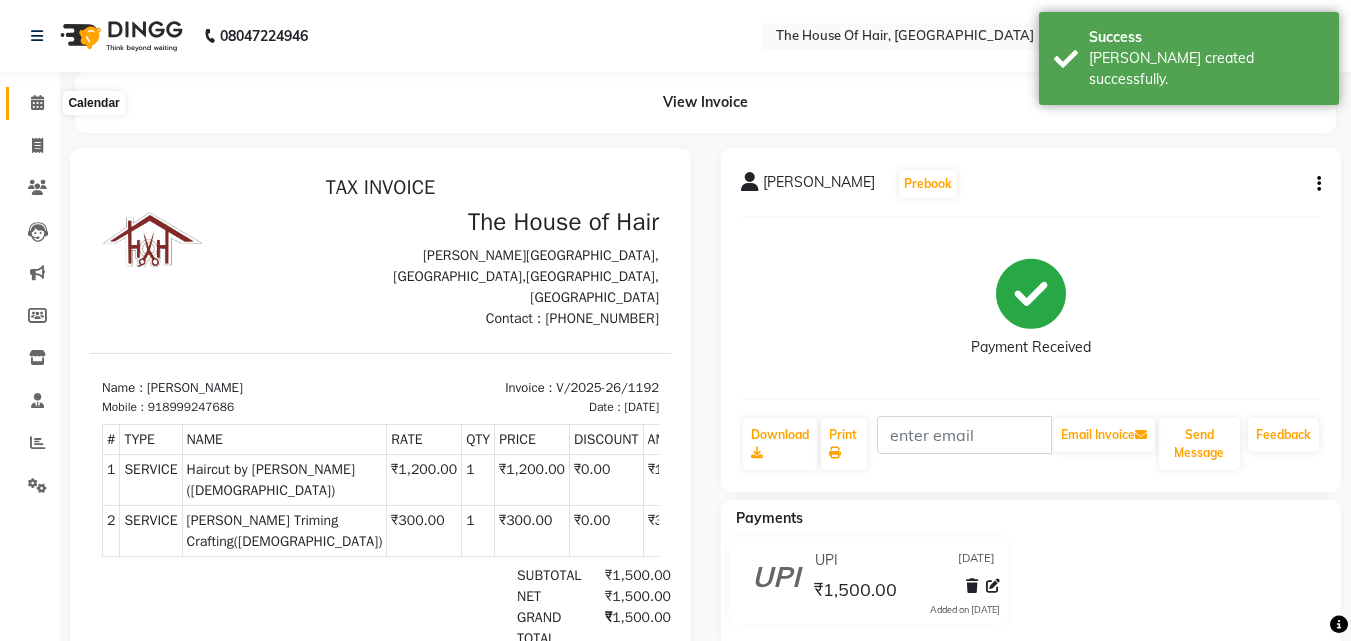 click 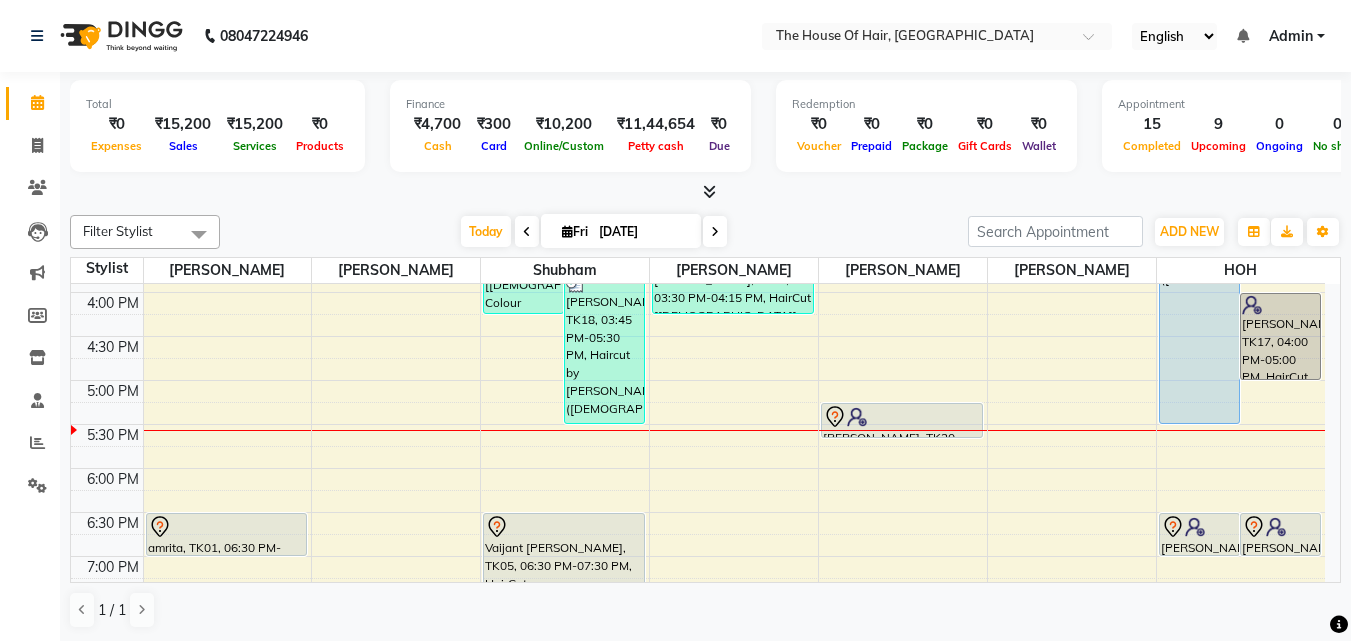 scroll, scrollTop: 687, scrollLeft: 0, axis: vertical 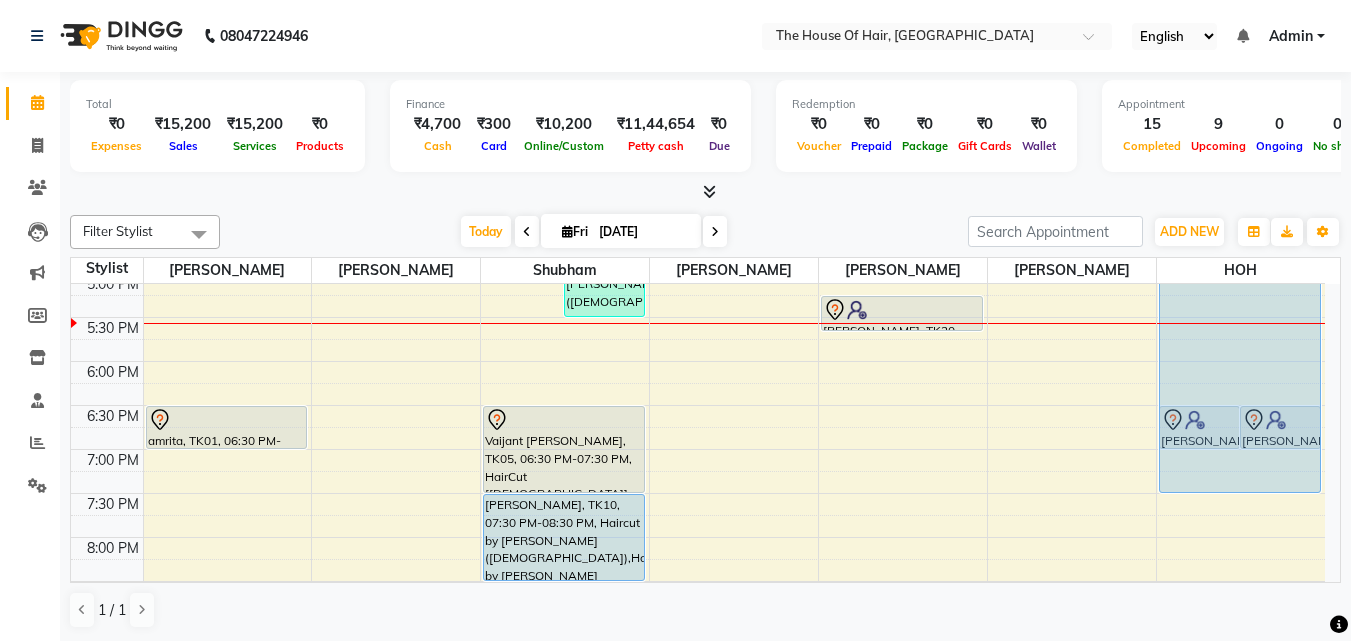 drag, startPoint x: 1198, startPoint y: 432, endPoint x: 1190, endPoint y: 480, distance: 48.6621 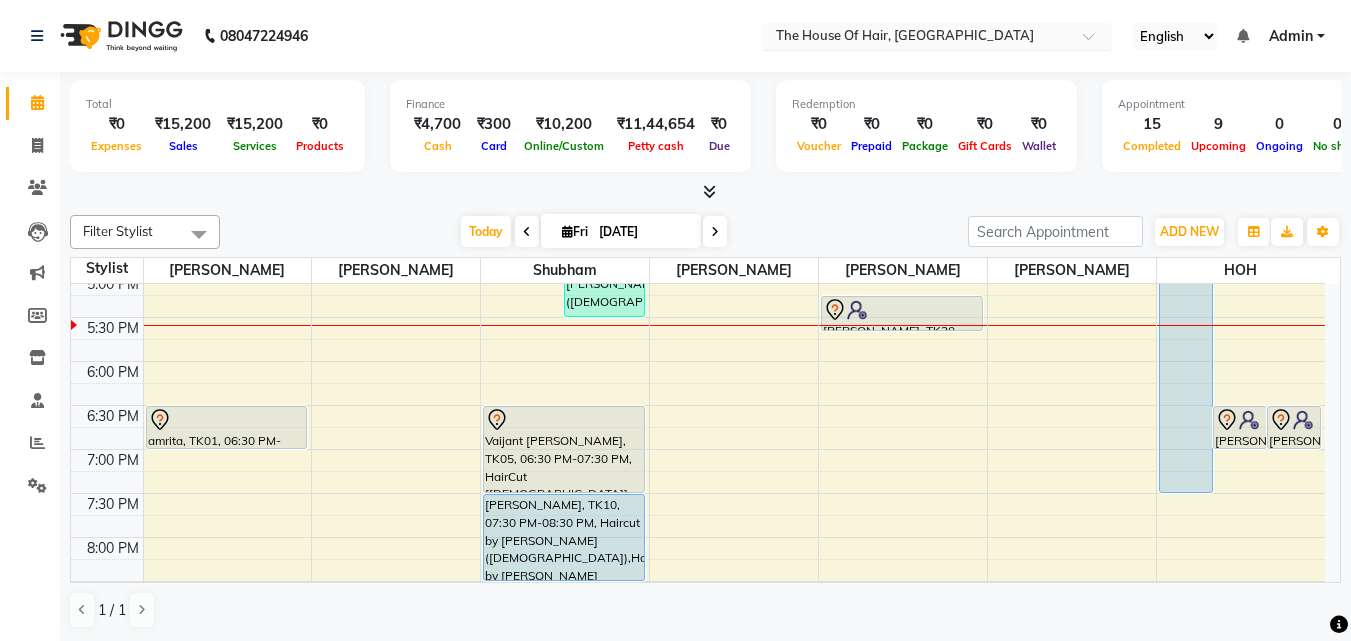 click at bounding box center (917, 38) 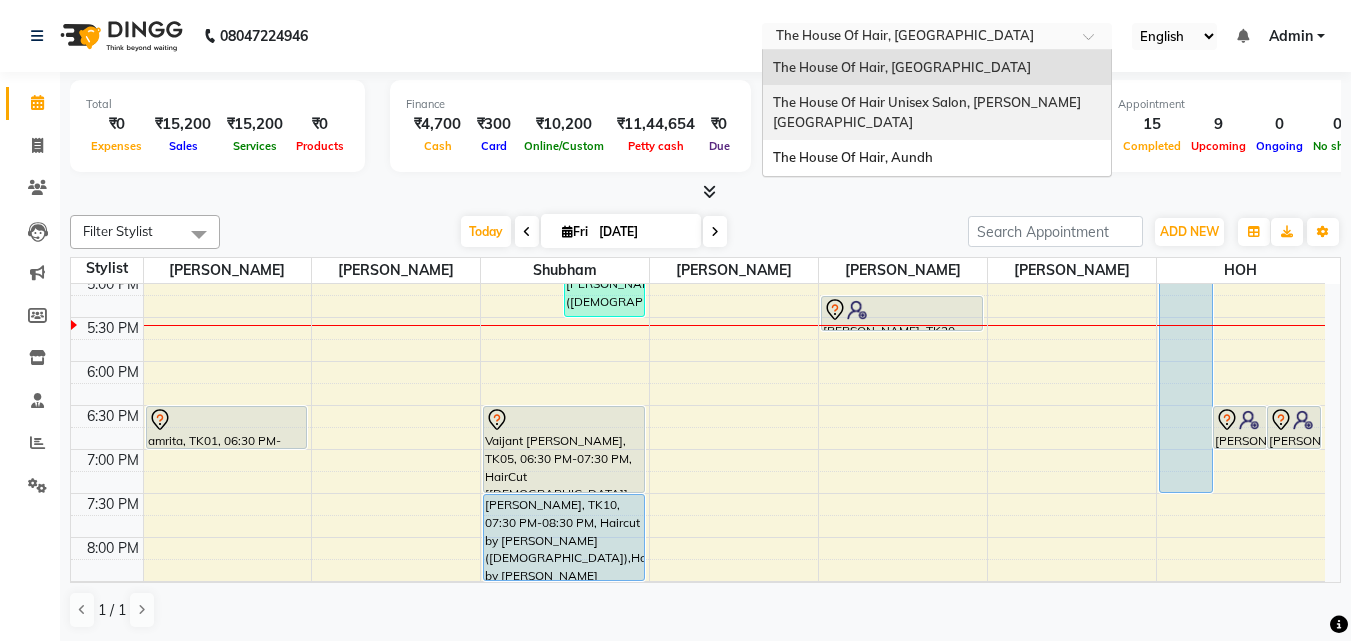 click on "The House Of Hair Unisex Salon, [PERSON_NAME][GEOGRAPHIC_DATA]" at bounding box center [927, 112] 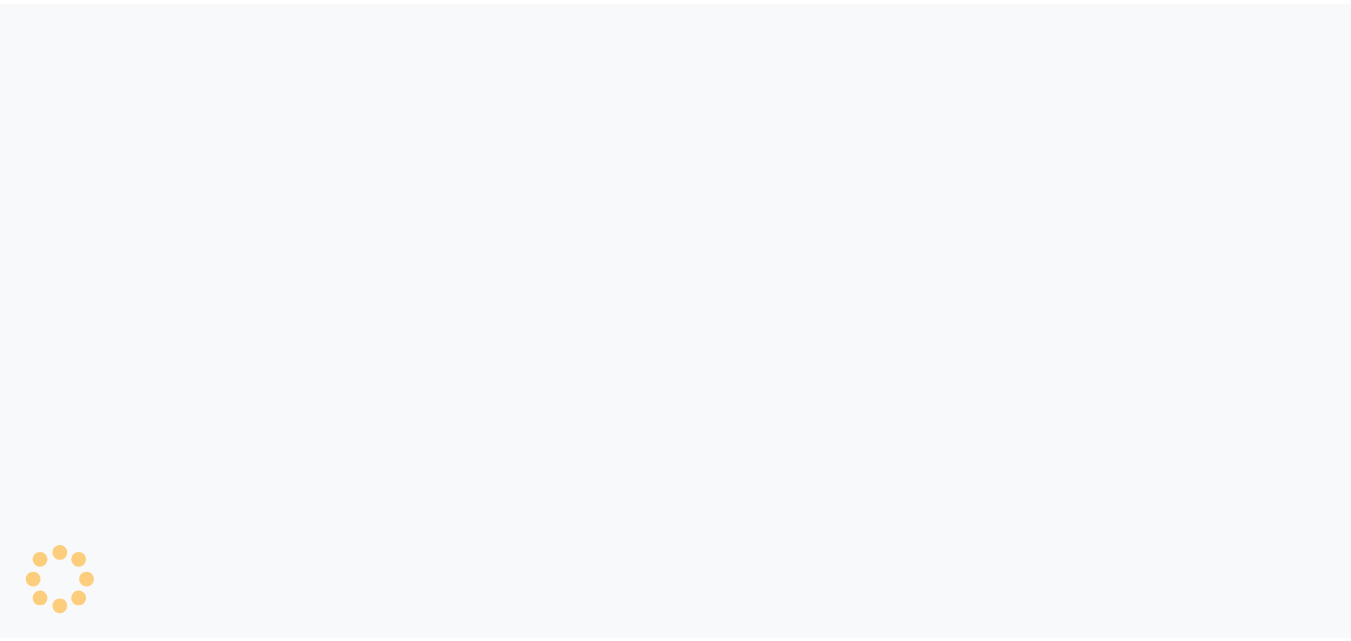 scroll, scrollTop: 0, scrollLeft: 0, axis: both 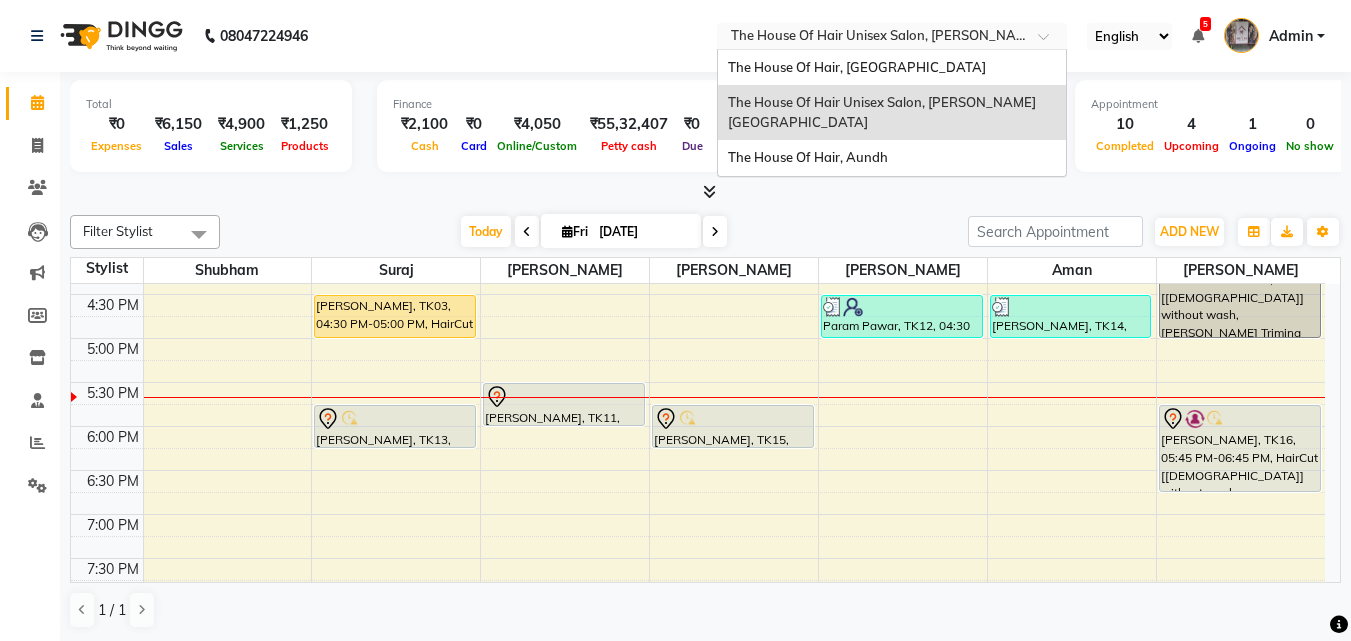 click at bounding box center [872, 38] 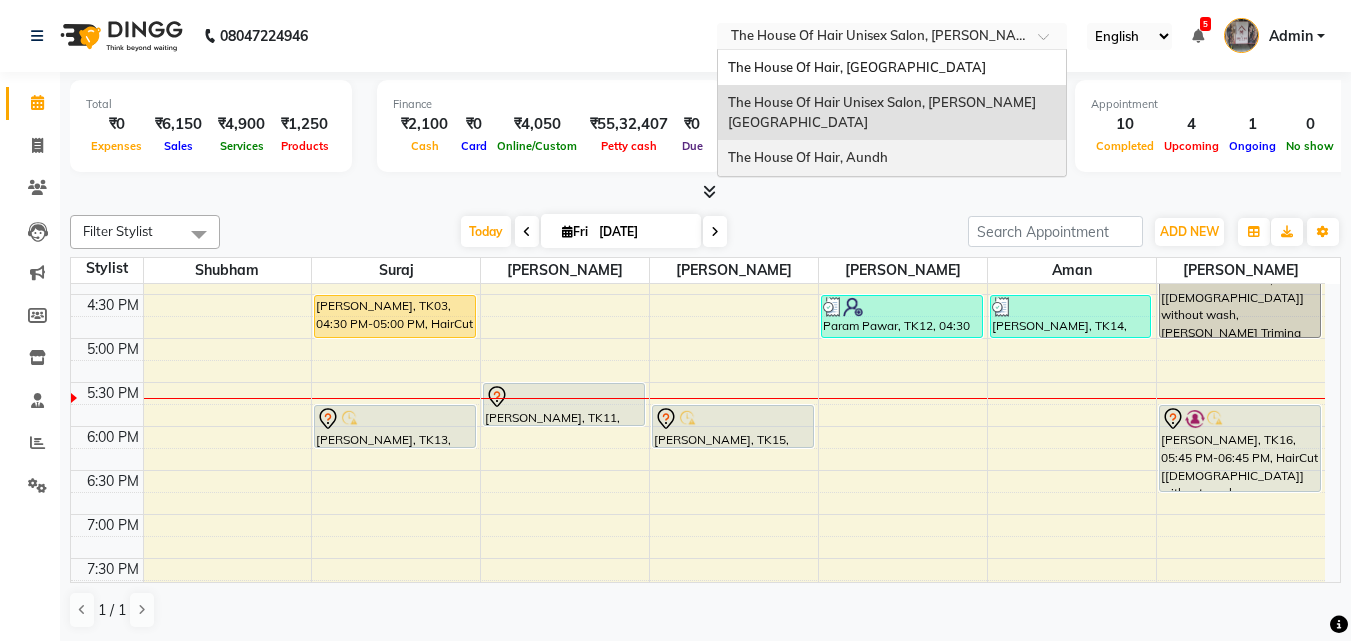 click on "The House Of Hair, Aundh" at bounding box center [892, 158] 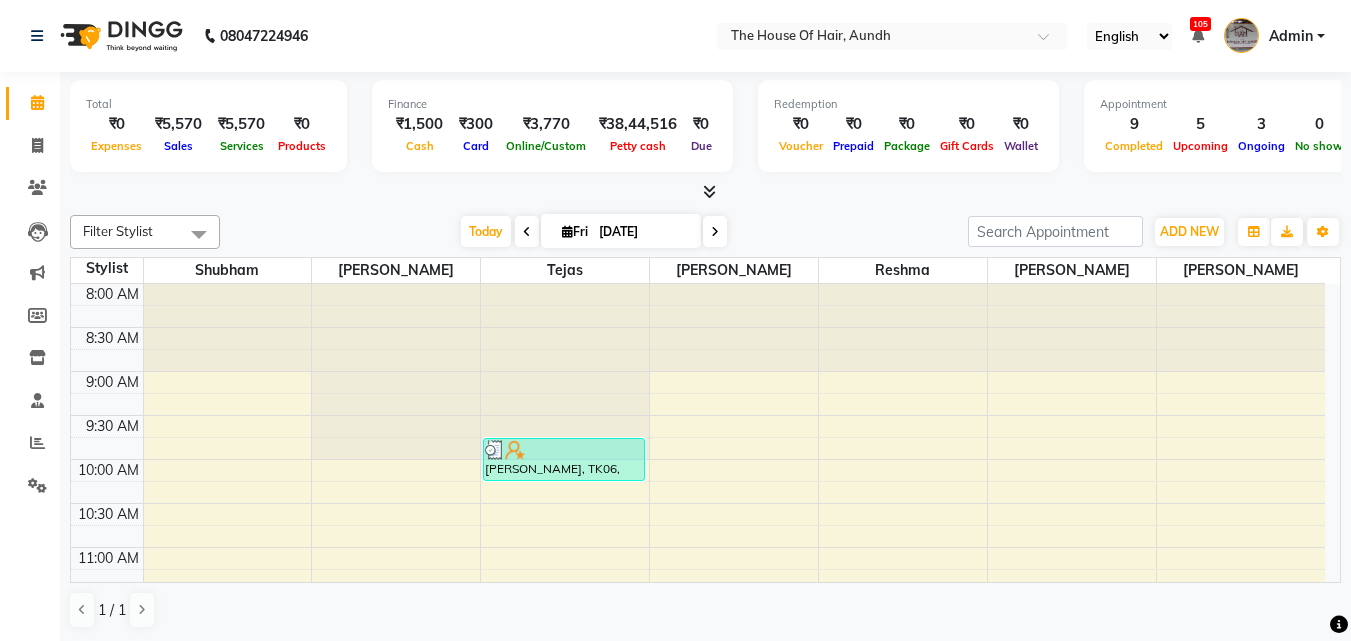scroll, scrollTop: 0, scrollLeft: 0, axis: both 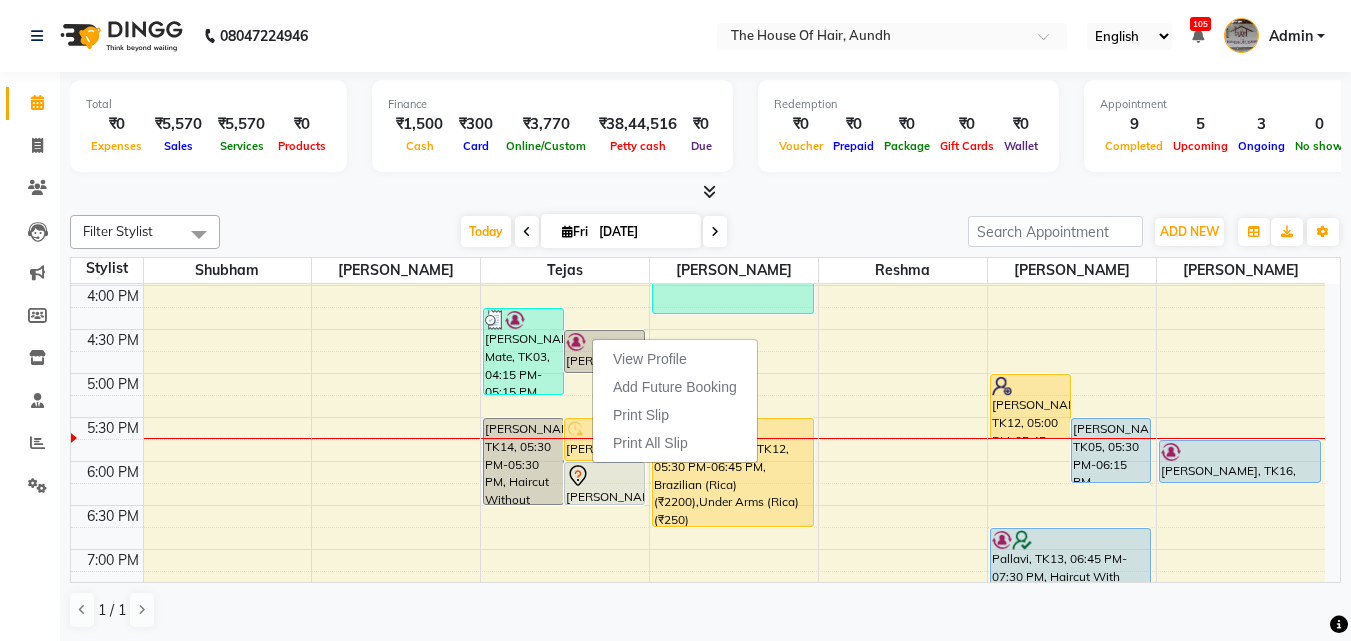click on "Total  ₹0  Expenses ₹5,570  Sales ₹5,570  Services ₹0  Products Finance  ₹1,500  Cash ₹300  Card ₹3,770  Online/Custom ₹38,44,516 [PERSON_NAME] cash ₹0 Due  Redemption  ₹0 Voucher ₹0 Prepaid ₹0 Package ₹0  Gift Cards ₹0  Wallet  Appointment  9 Completed 5 Upcoming 3 Ongoing 0 No show  Other sales  ₹0  Packages ₹0  Memberships ₹0  Vouchers ₹0  Prepaids ₹0  Gift Cards" at bounding box center [705, 137] 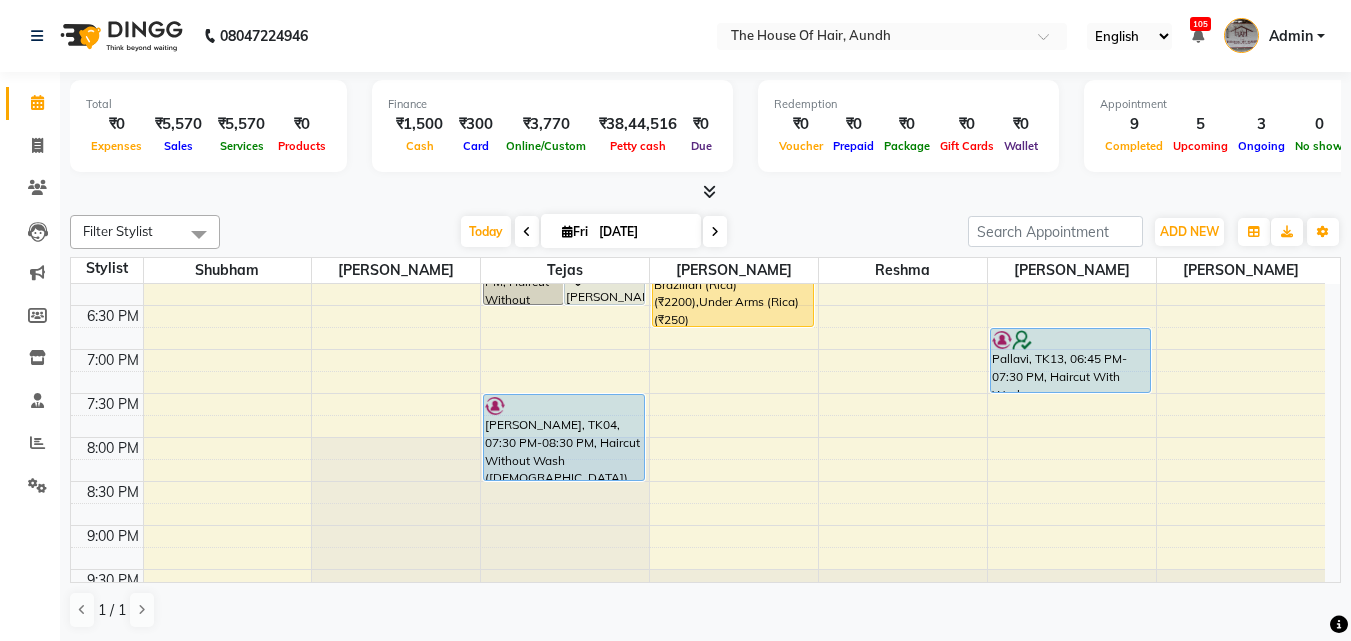 scroll, scrollTop: 933, scrollLeft: 0, axis: vertical 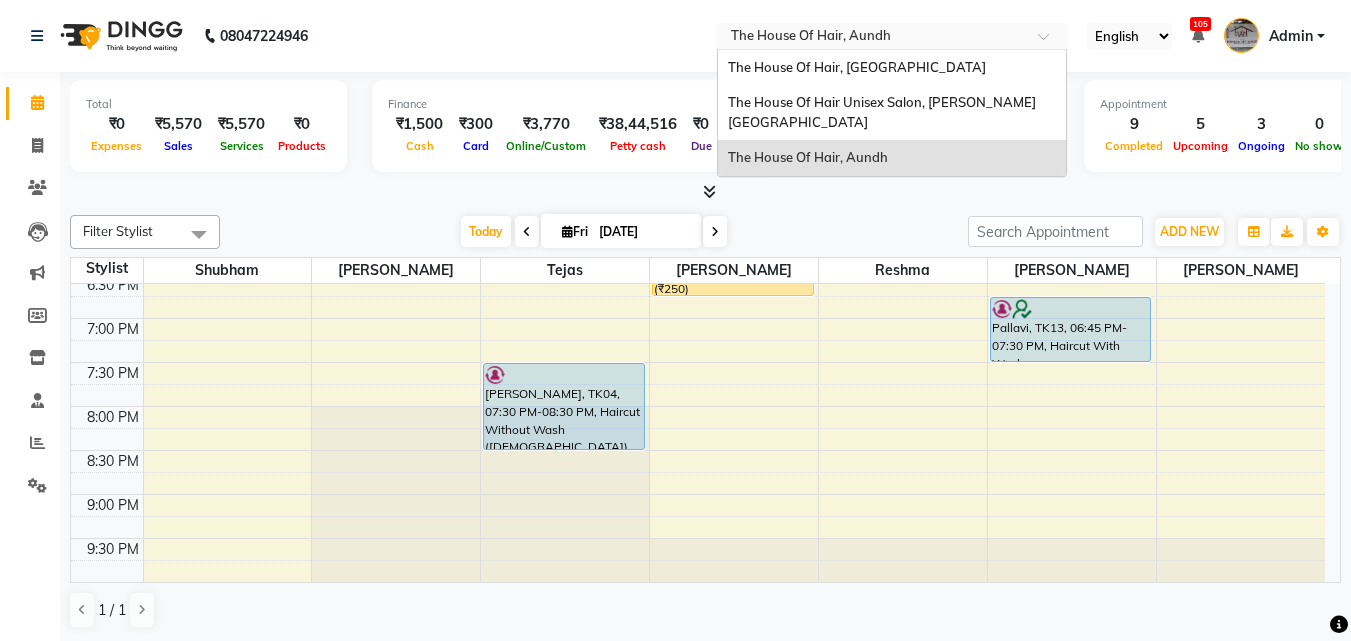 click at bounding box center [872, 38] 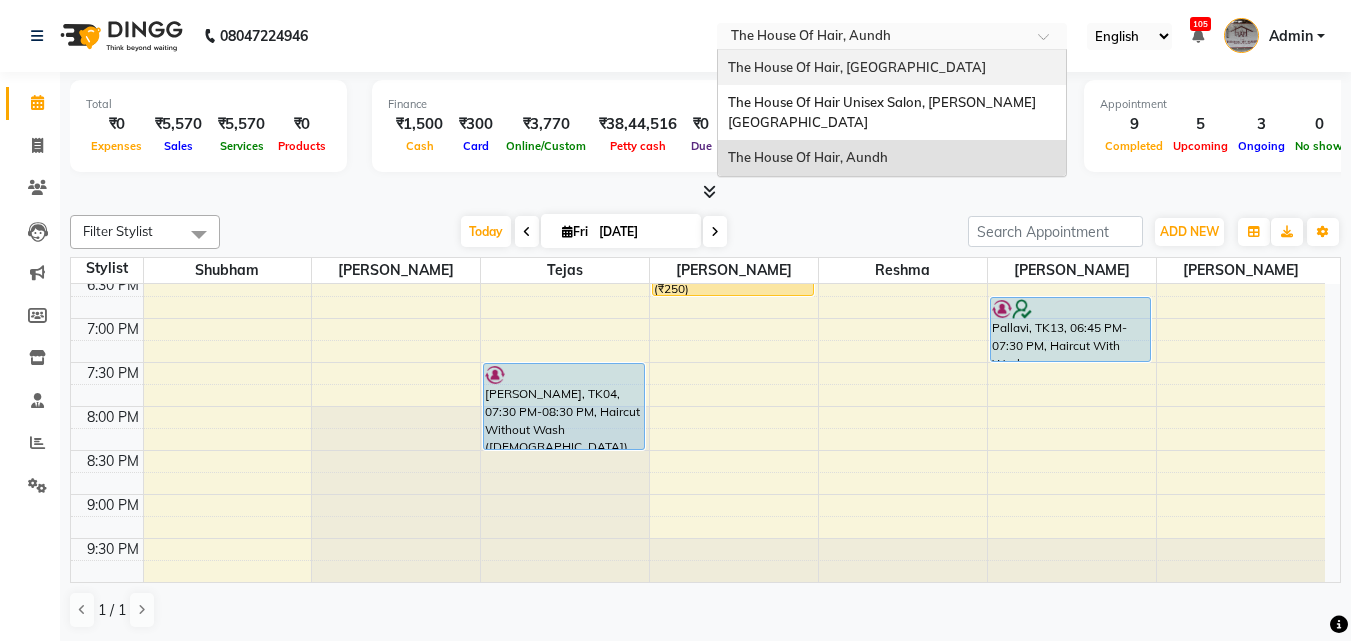 click on "The House Of Hair, [GEOGRAPHIC_DATA]" at bounding box center (857, 67) 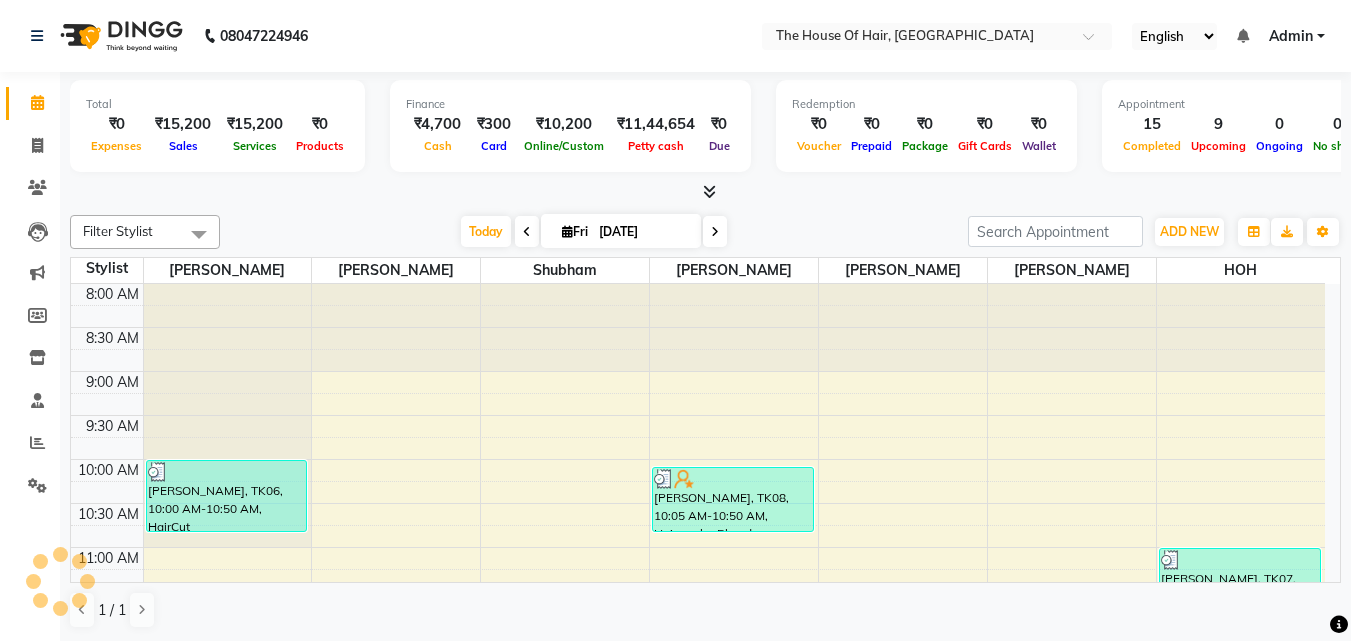scroll, scrollTop: 0, scrollLeft: 0, axis: both 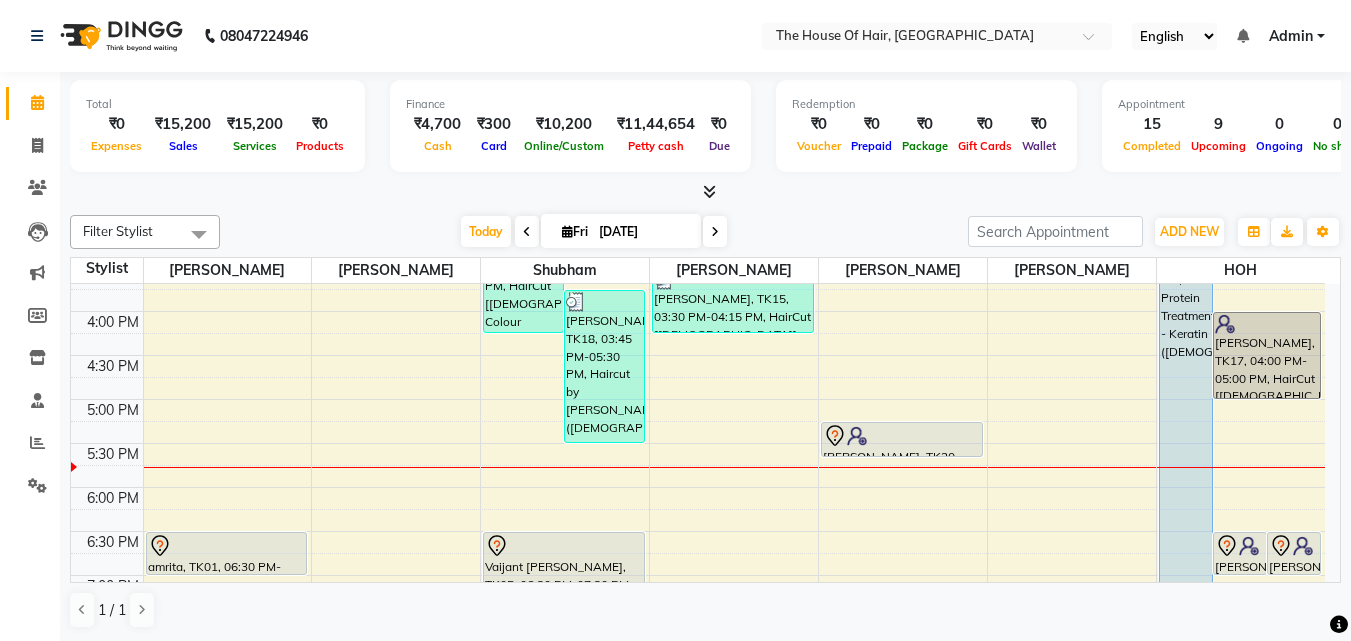 click on "8:00 AM 8:30 AM 9:00 AM 9:30 AM 10:00 AM 10:30 AM 11:00 AM 11:30 AM 12:00 PM 12:30 PM 1:00 PM 1:30 PM 2:00 PM 2:30 PM 3:00 PM 3:30 PM 4:00 PM 4:30 PM 5:00 PM 5:30 PM 6:00 PM 6:30 PM 7:00 PM 7:30 PM 8:00 PM 8:30 PM 9:00 PM 9:30 PM     Anand, TK06, 10:00 AM-10:50 AM, HairCut  [Male],Head Massage (Male)     tejal gath, TK02, 11:30 AM-12:00 PM, Beard Triming Crafting(Male)             akash, TK03, 12:30 PM-01:00 PM, HairCut  [Male]             akash, TK03, 01:00 PM-01:30 PM, Beard Triming Crafting(Male)     Vishawajeet Jadhav, TK14, 02:30 PM-03:30 PM, HairCut  [Male],Beard Triming Crafting(Male)             amrita, TK01, 06:30 PM-07:00 PM, Iron Tong (Female)     Apurva Mehta, TK11, 02:45 PM-04:15 PM, HairCut  [Male],Global Colour (Male)     Saurabh Pawar, TK18, 03:45 PM-05:30 PM, Haircut by Shubham (Male),Beard Triming Crafting(Male)     Parth khilledar, TK04, 01:45 PM-02:45 PM, Haircut by Shubham (Male),Beard Triming Crafting(Male) (₹300)" at bounding box center [698, 223] 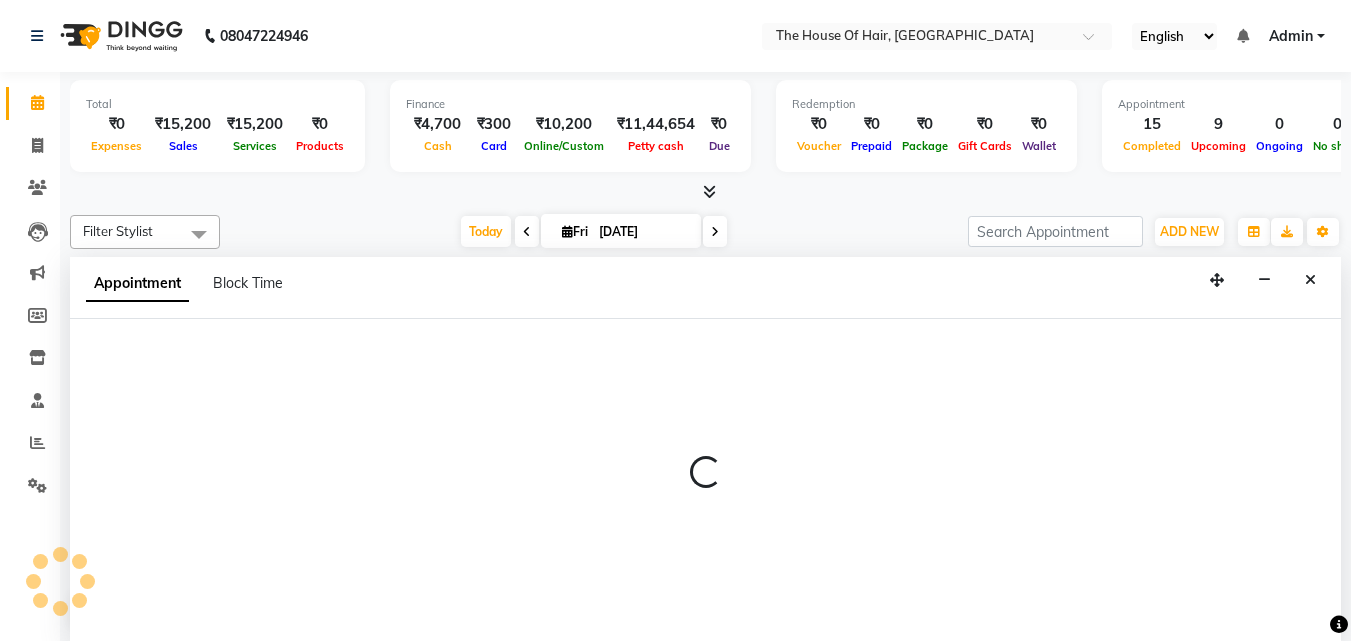 scroll, scrollTop: 1, scrollLeft: 0, axis: vertical 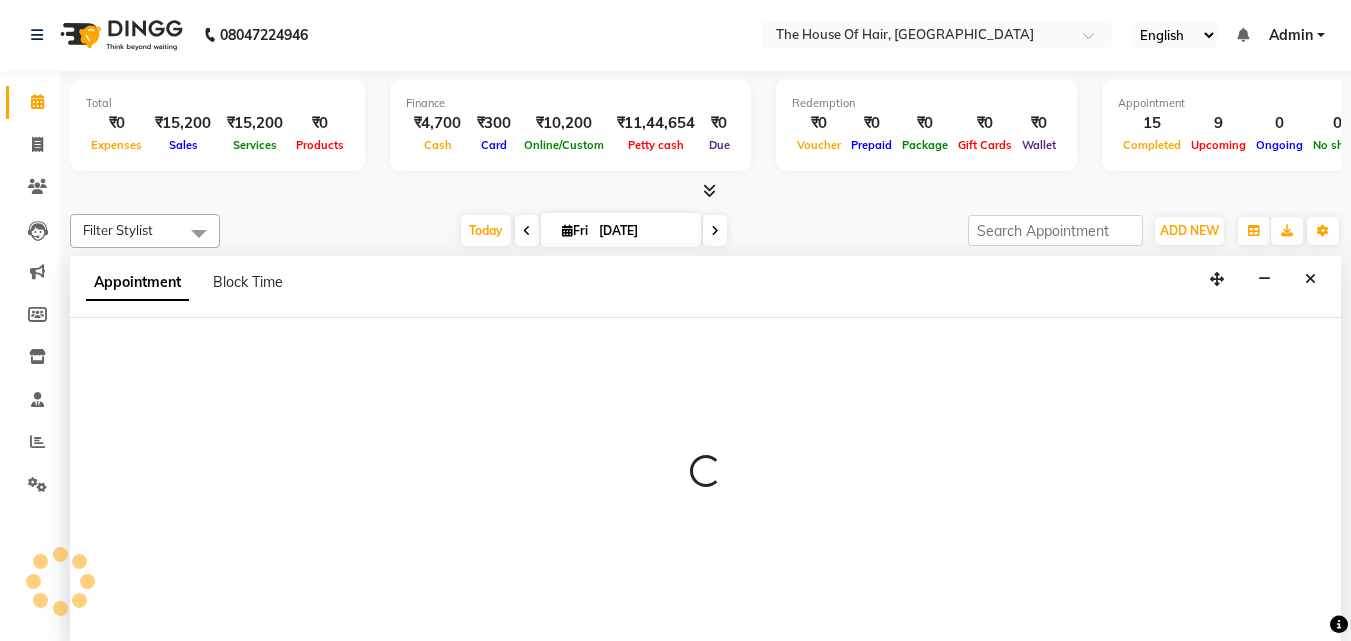 select on "42812" 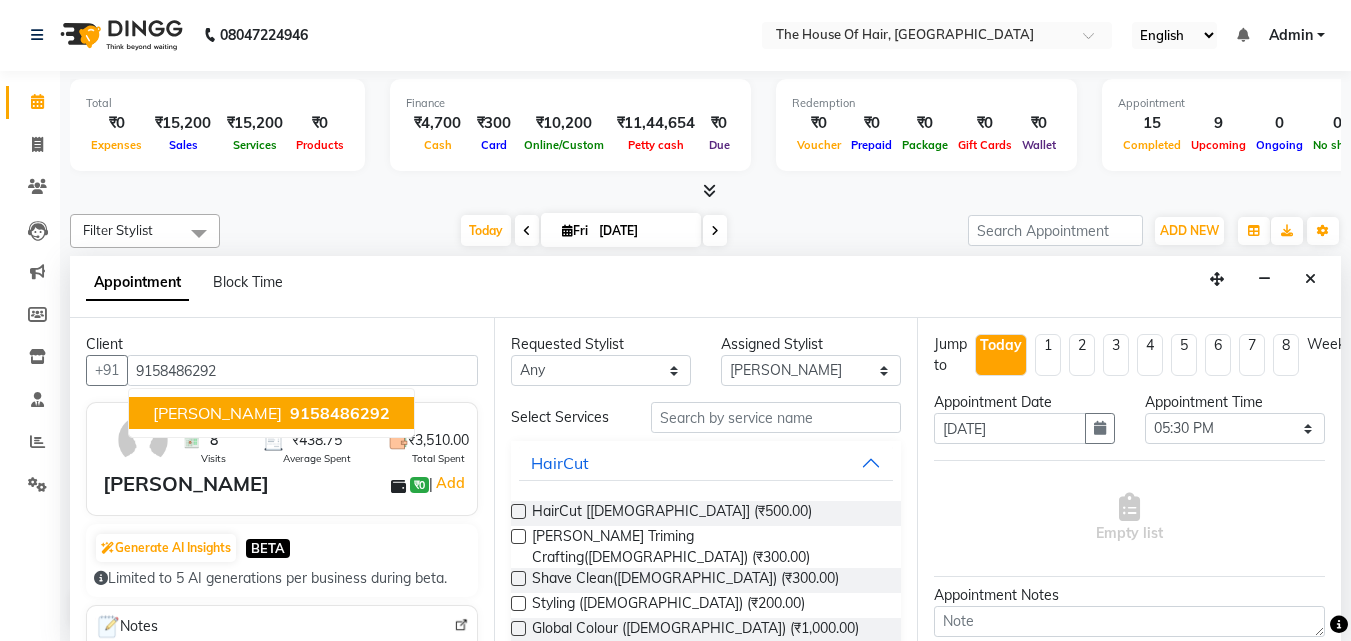 click on "Neeraj Vazalwar" at bounding box center (217, 413) 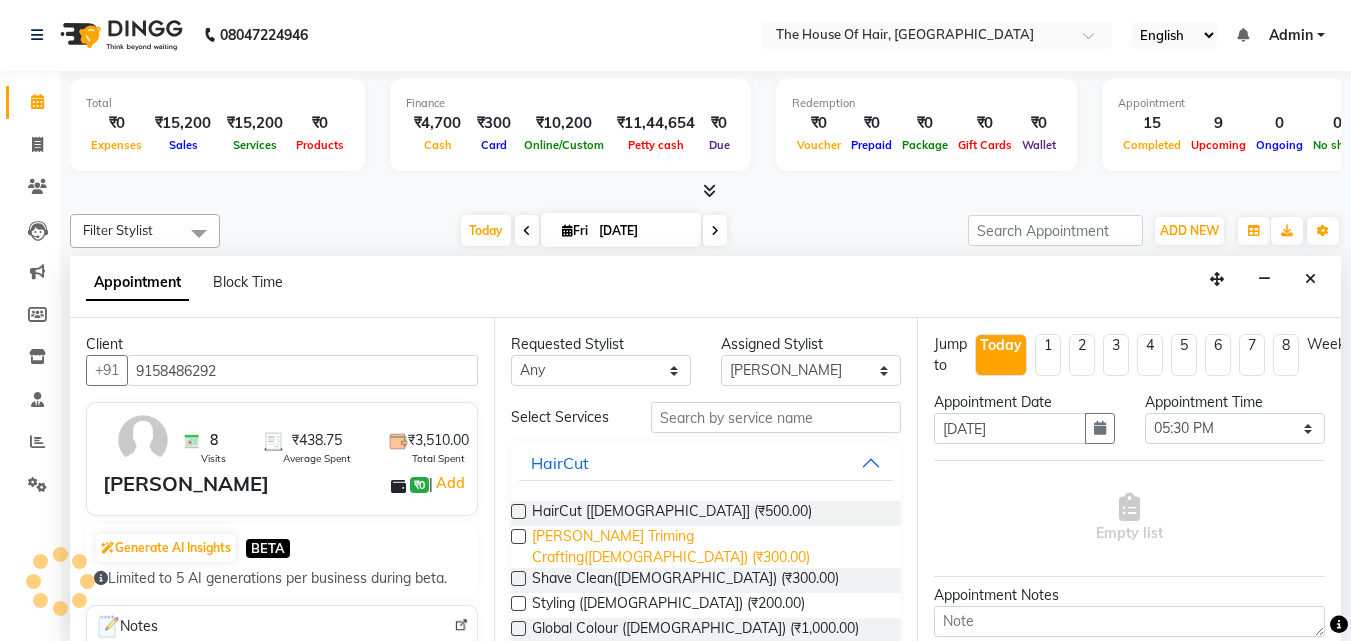 type on "9158486292" 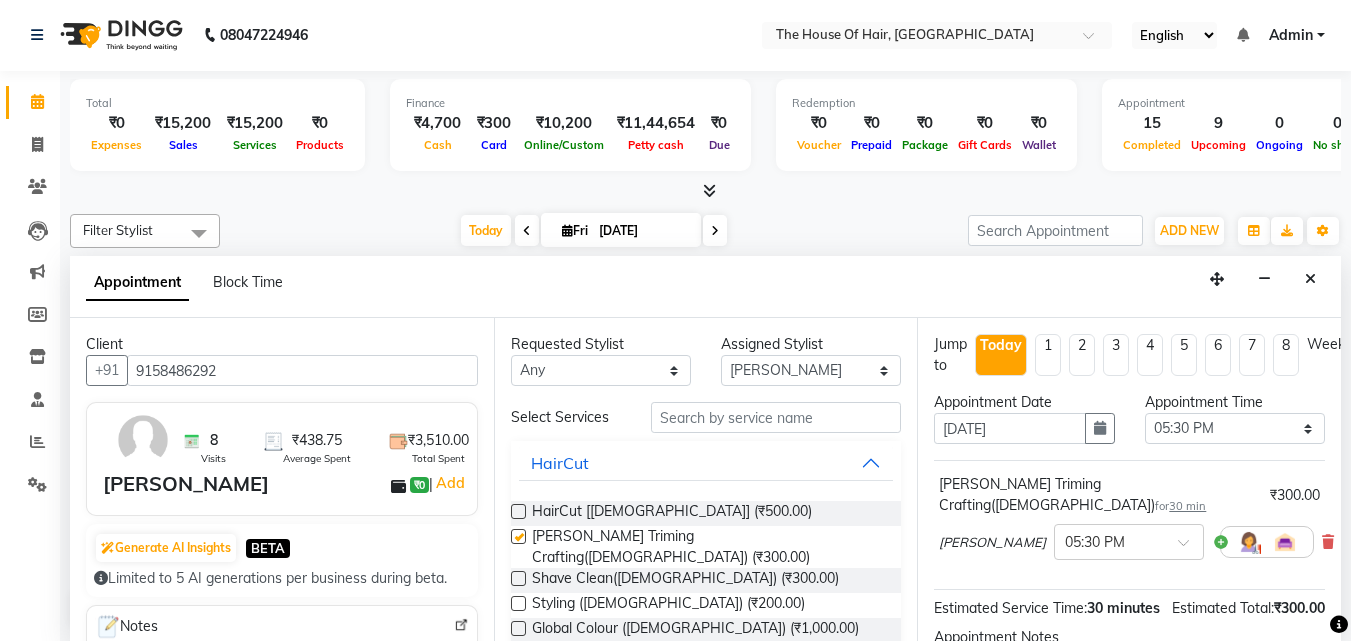 checkbox on "false" 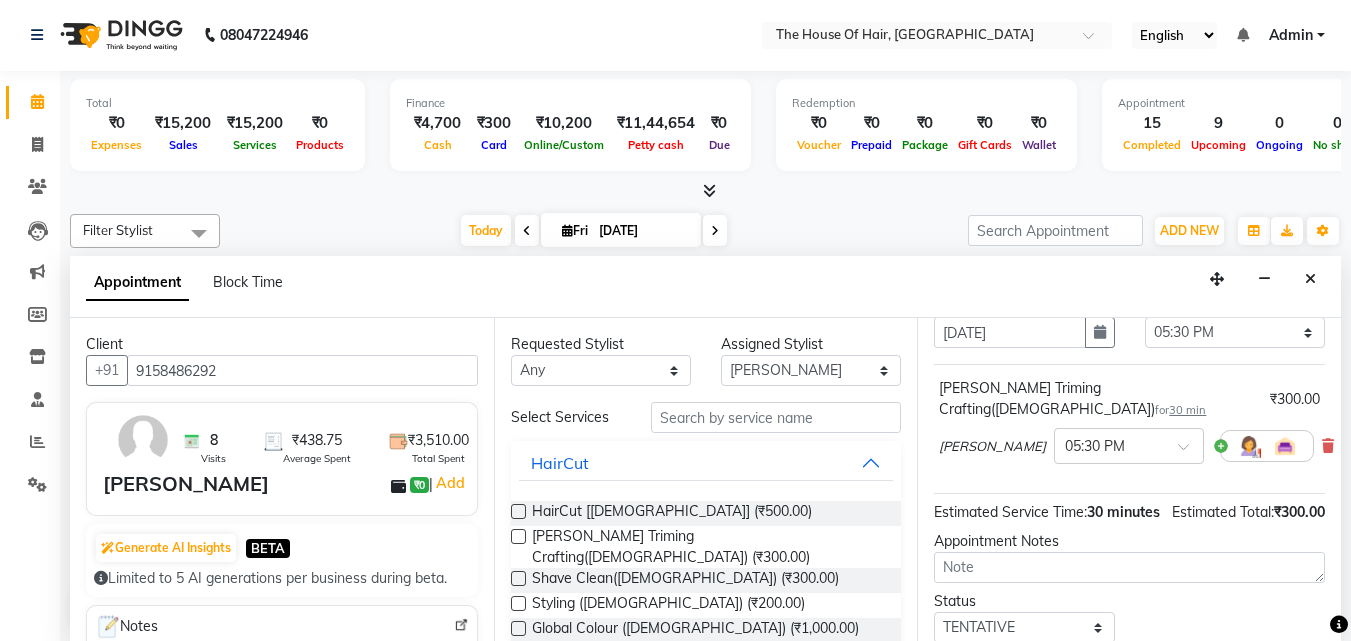 scroll, scrollTop: 239, scrollLeft: 0, axis: vertical 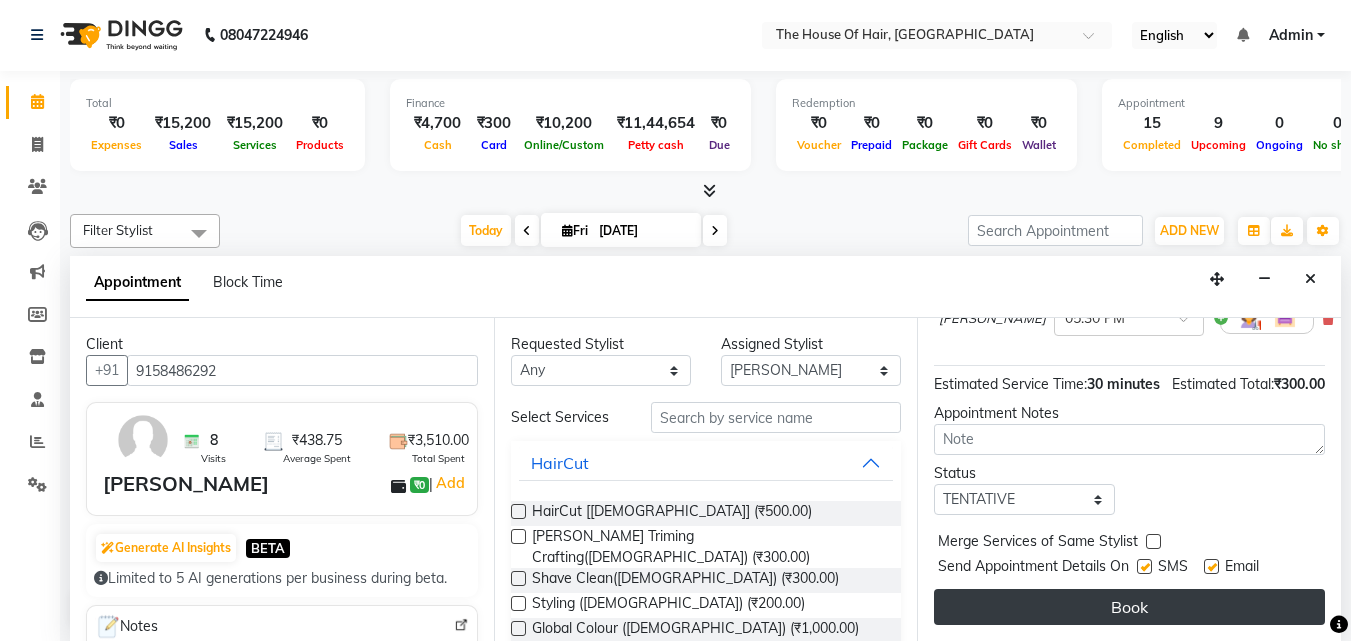 click on "Book" at bounding box center [1129, 607] 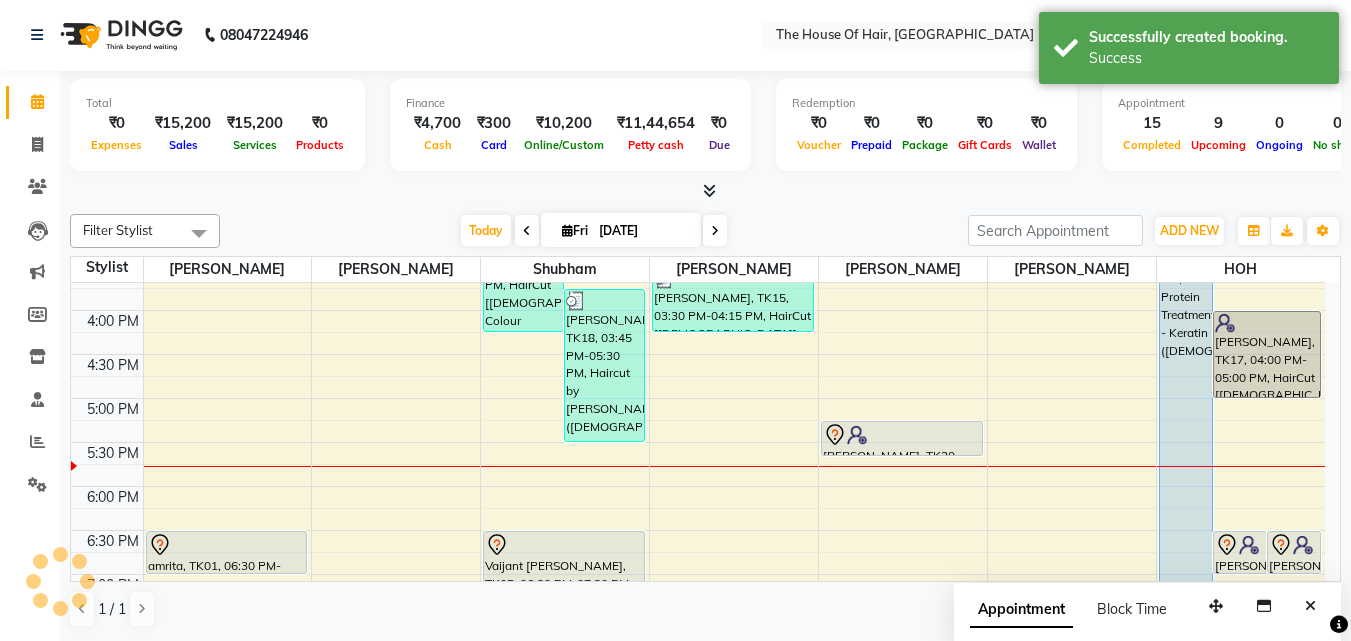 scroll, scrollTop: 0, scrollLeft: 0, axis: both 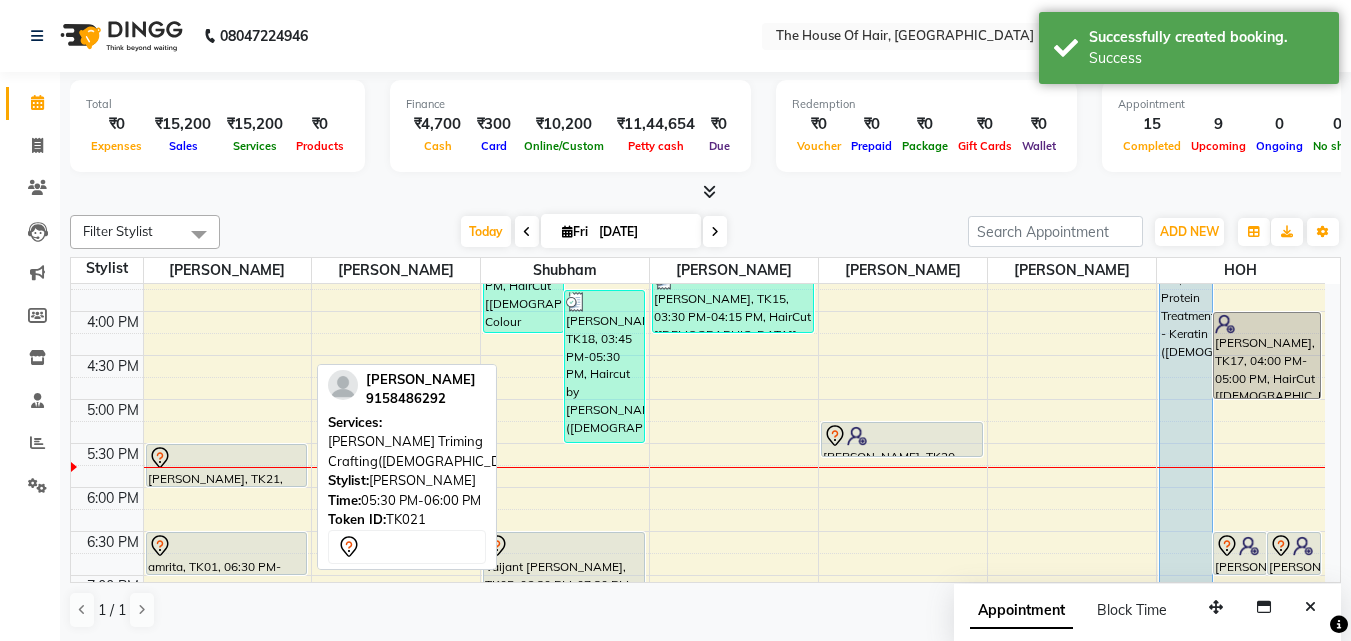 click at bounding box center (227, 458) 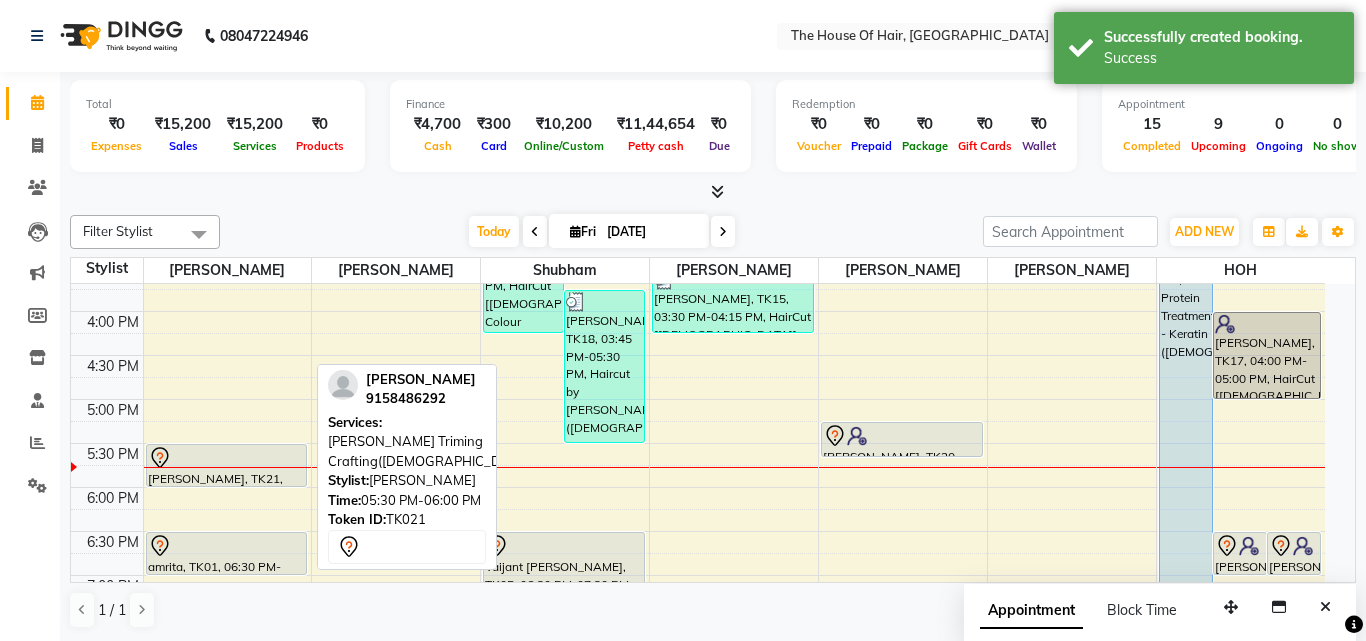 select on "7" 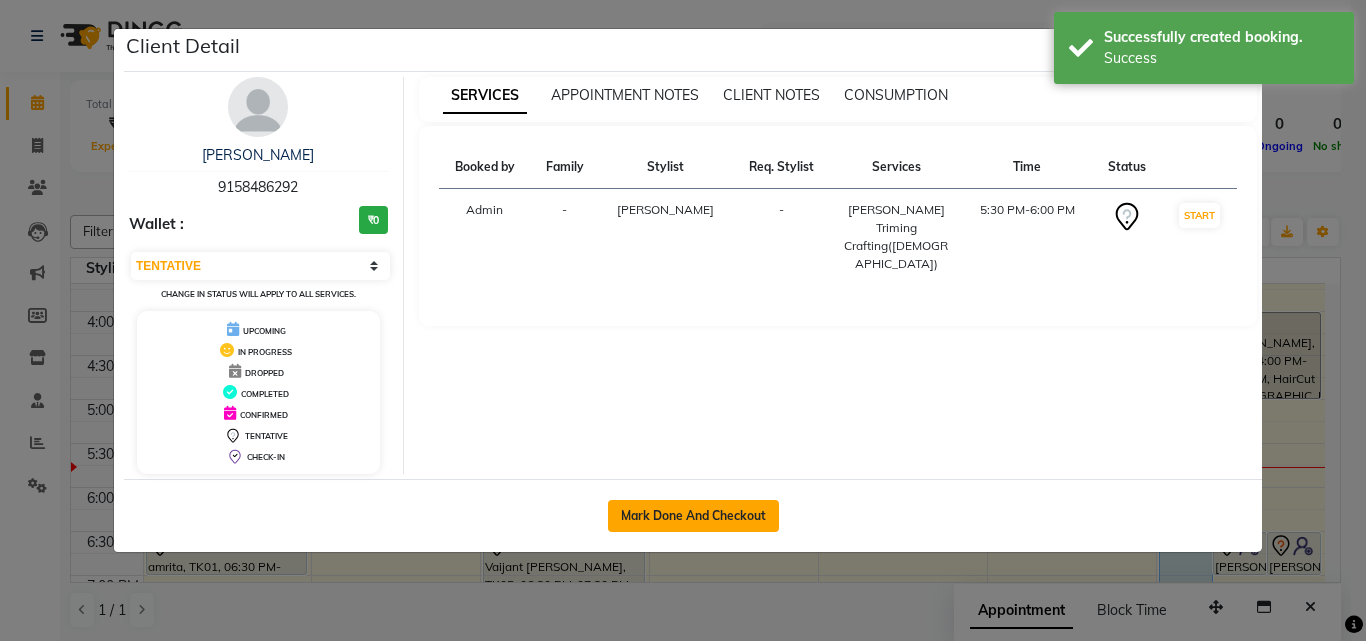 click on "Mark Done And Checkout" 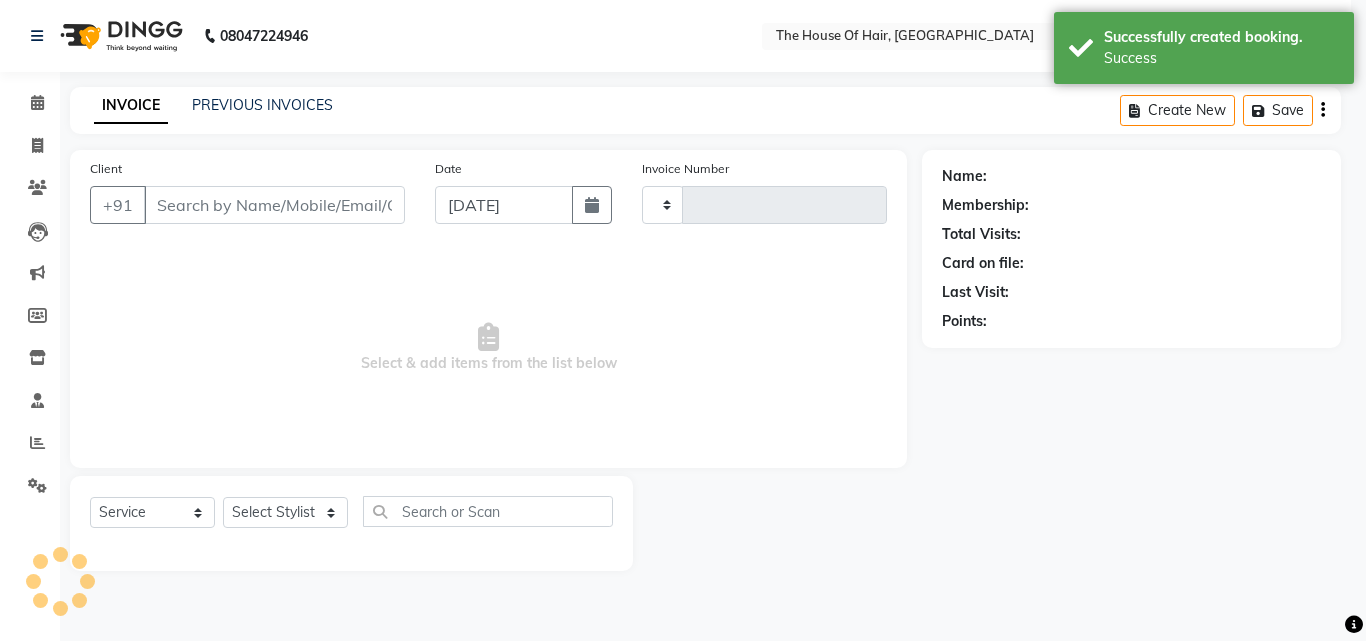 type on "1193" 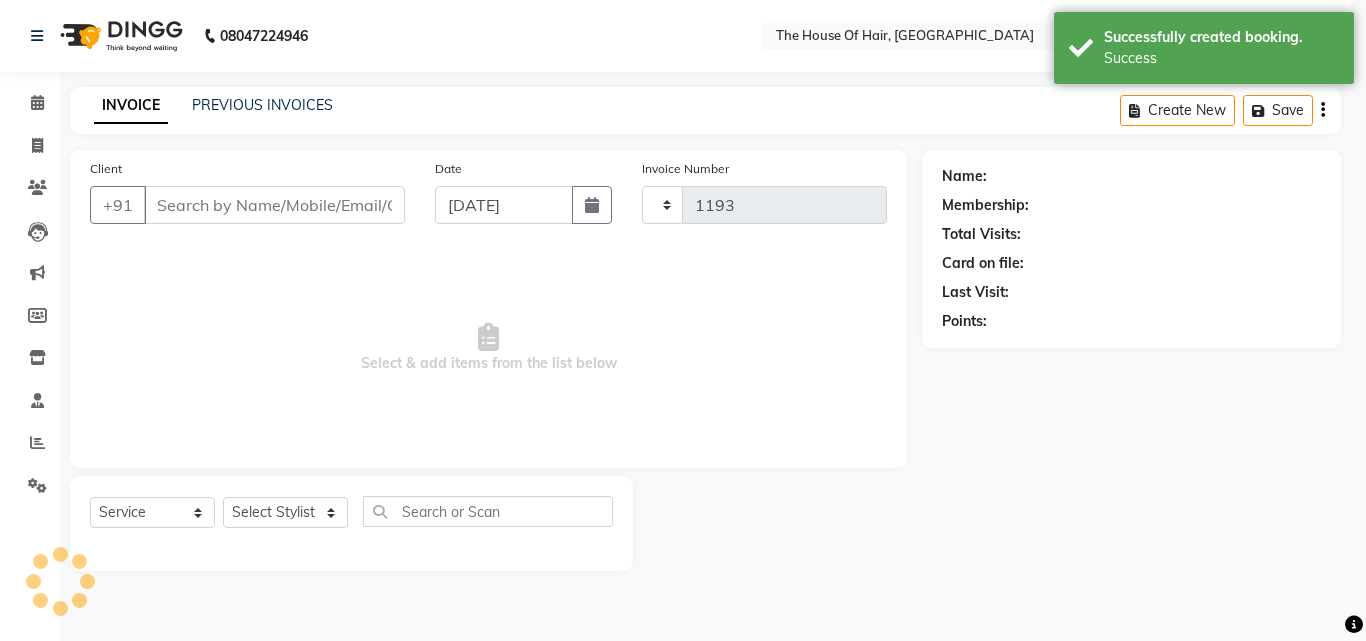 select on "5992" 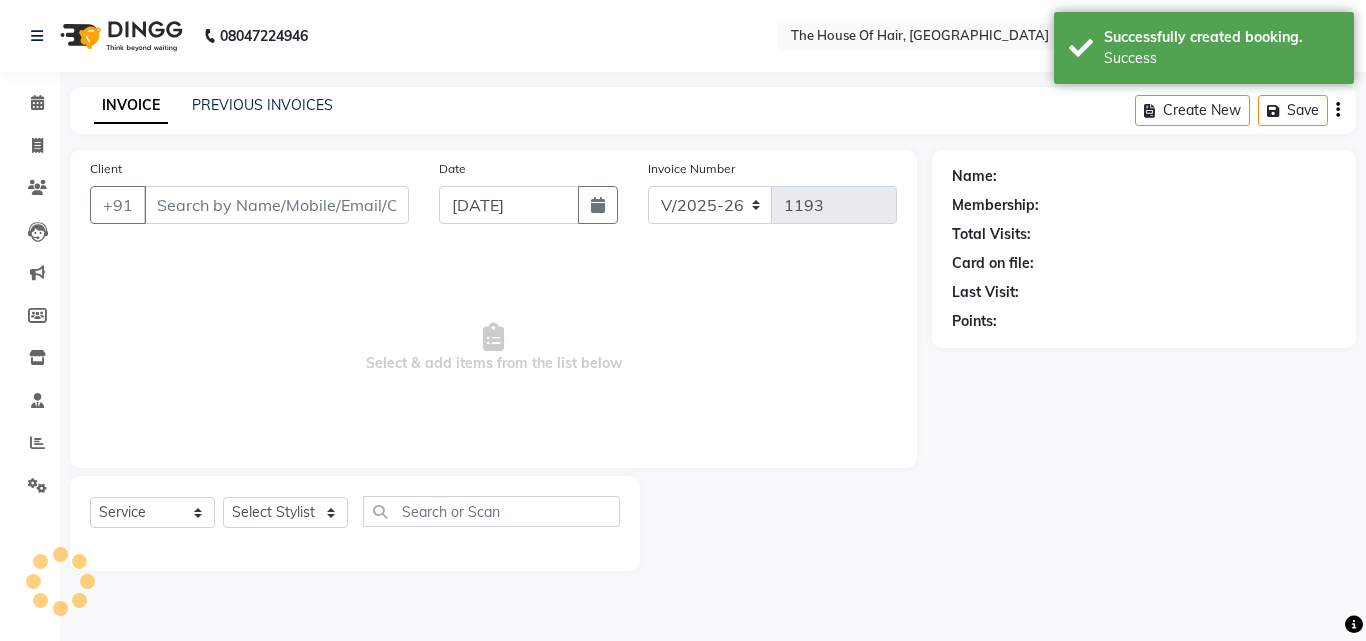 type on "9158486292" 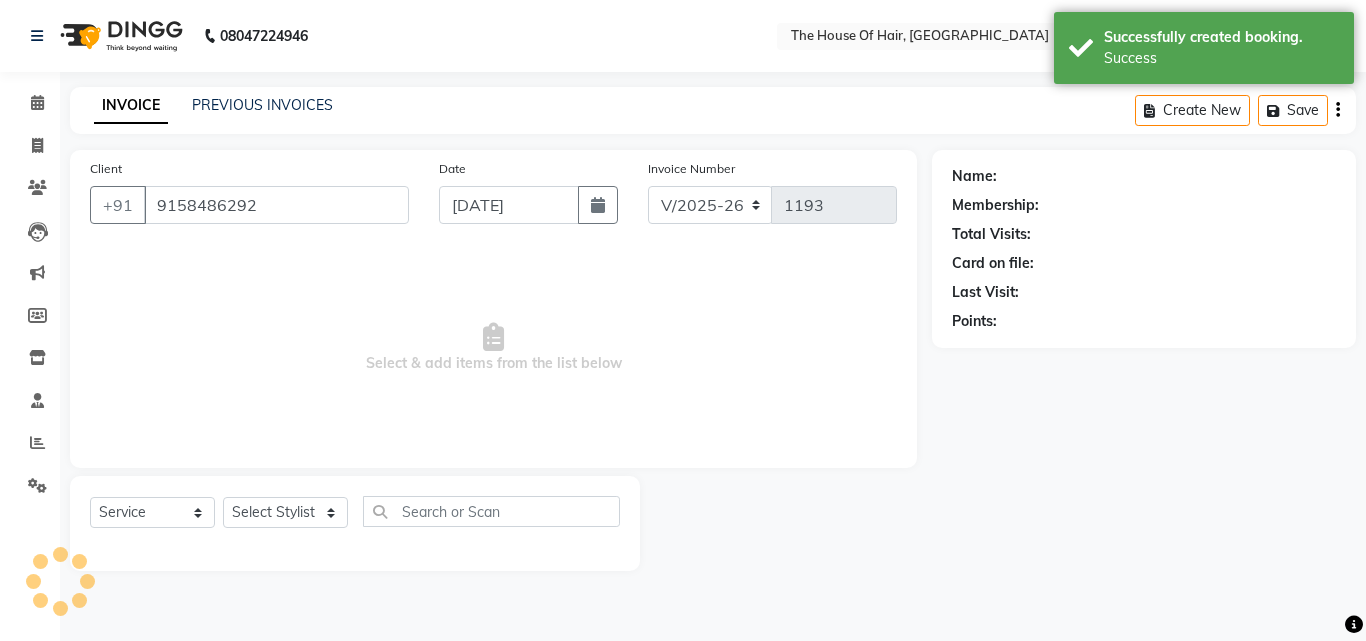 select on "42812" 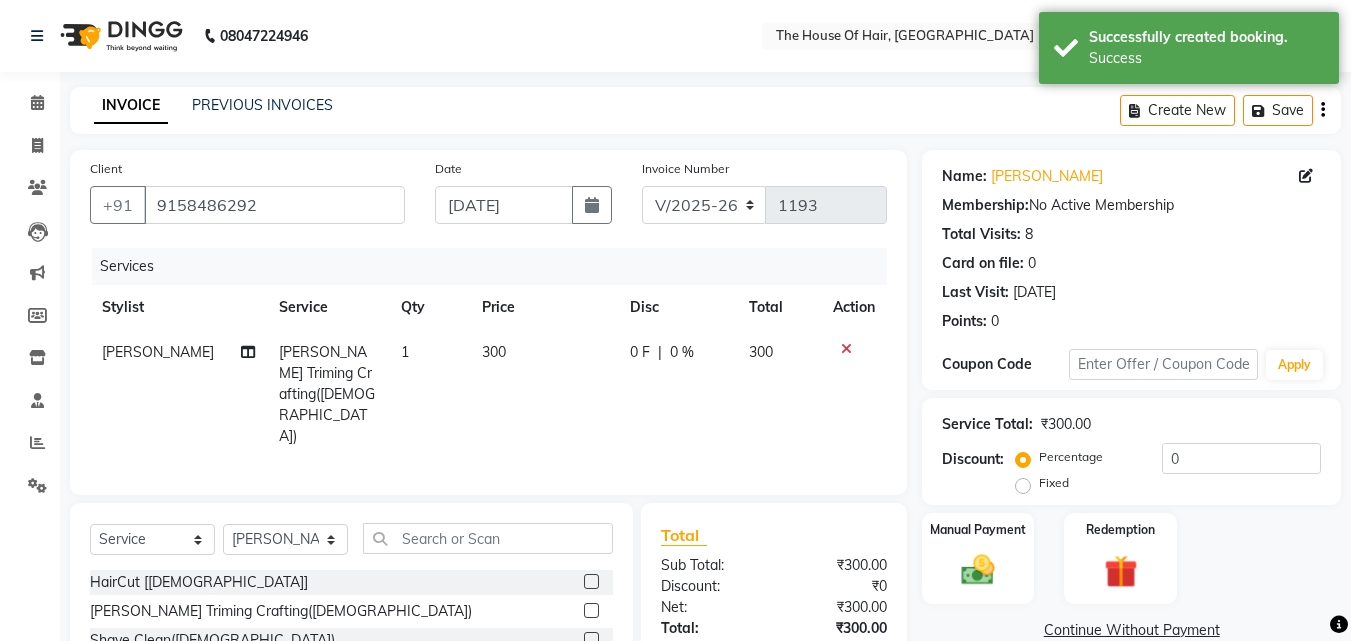 click on "Client +91 9158486292 Date 11-07-2025 Invoice Number V/2025 V/2025-26 1193 Services Stylist Service Qty Price Disc Total Action navin vaidya Beard Triming Crafting(Male) 1 300 0 F | 0 % 300" 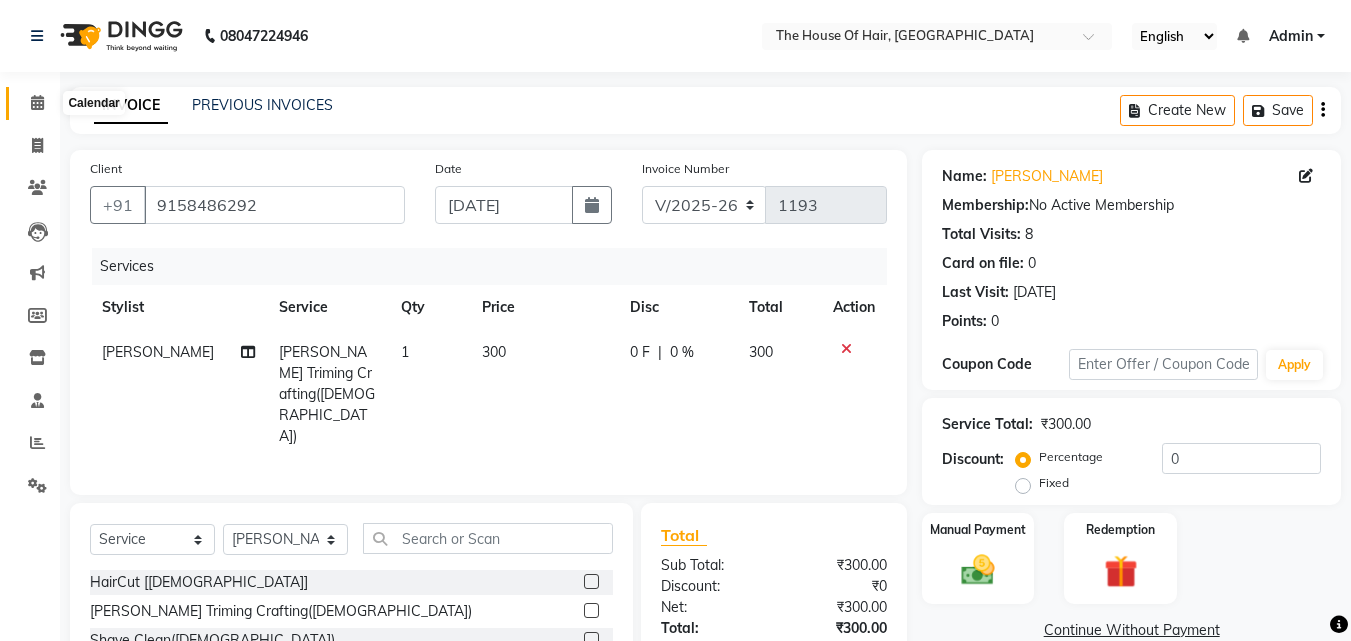 click 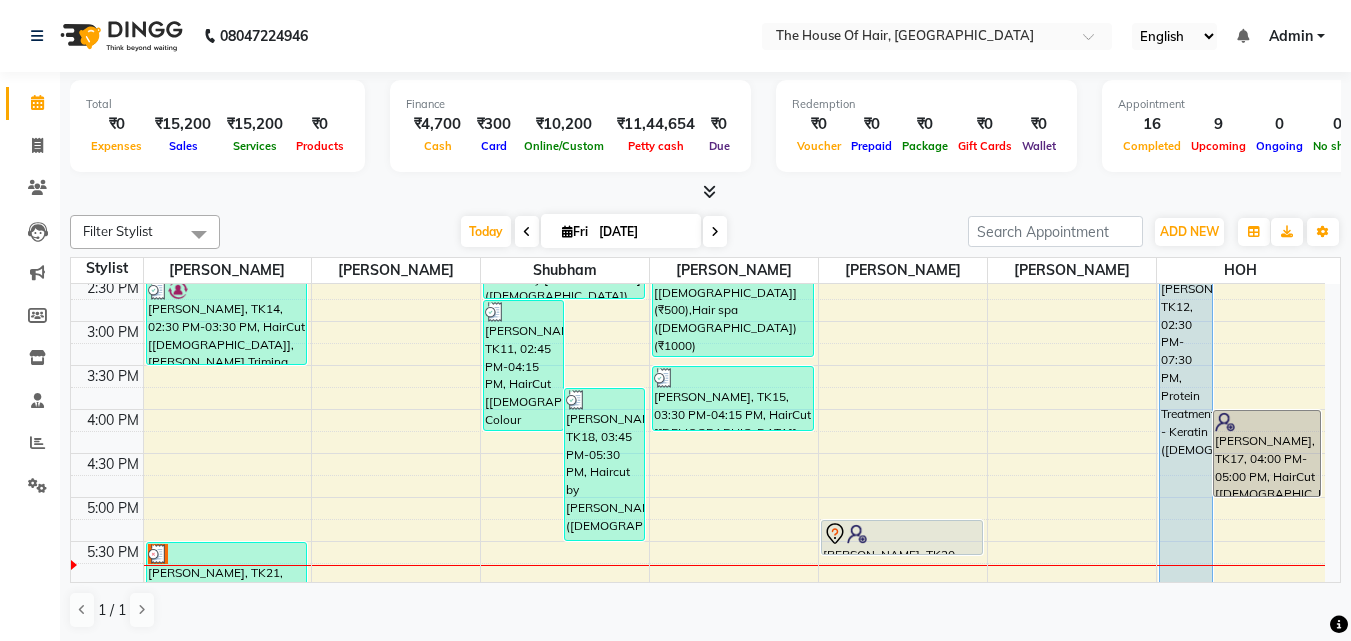scroll, scrollTop: 691, scrollLeft: 0, axis: vertical 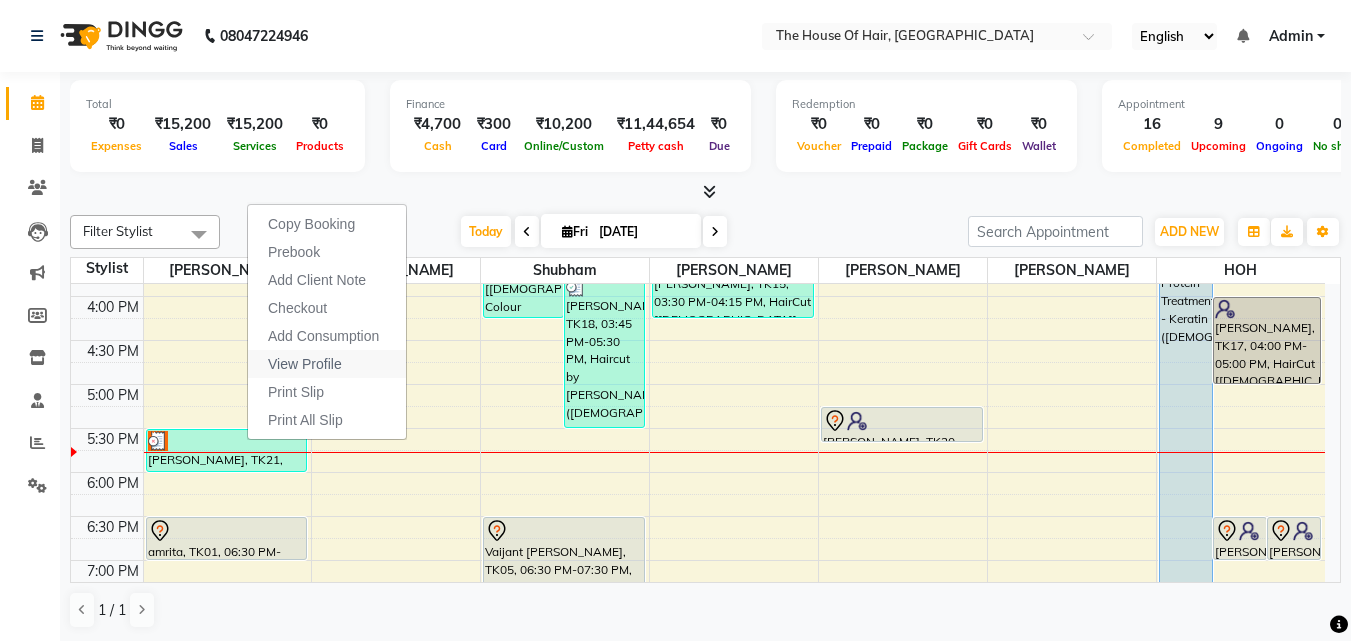 click on "View Profile" at bounding box center [305, 364] 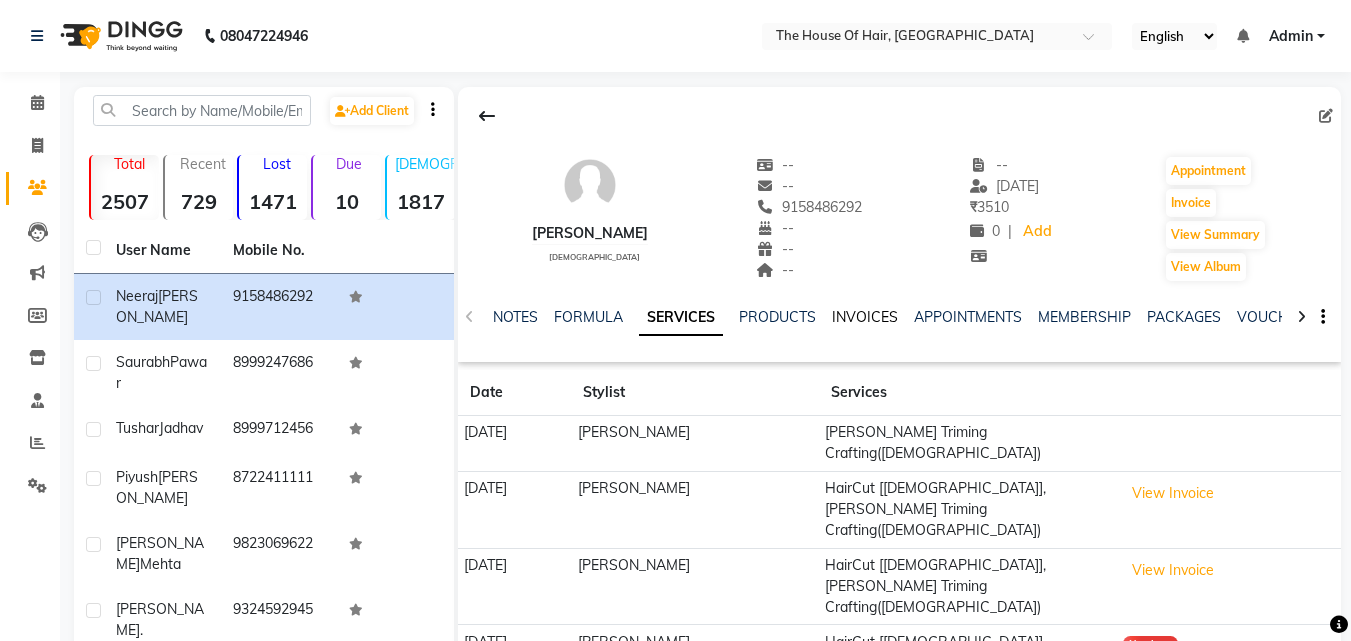 click on "INVOICES" 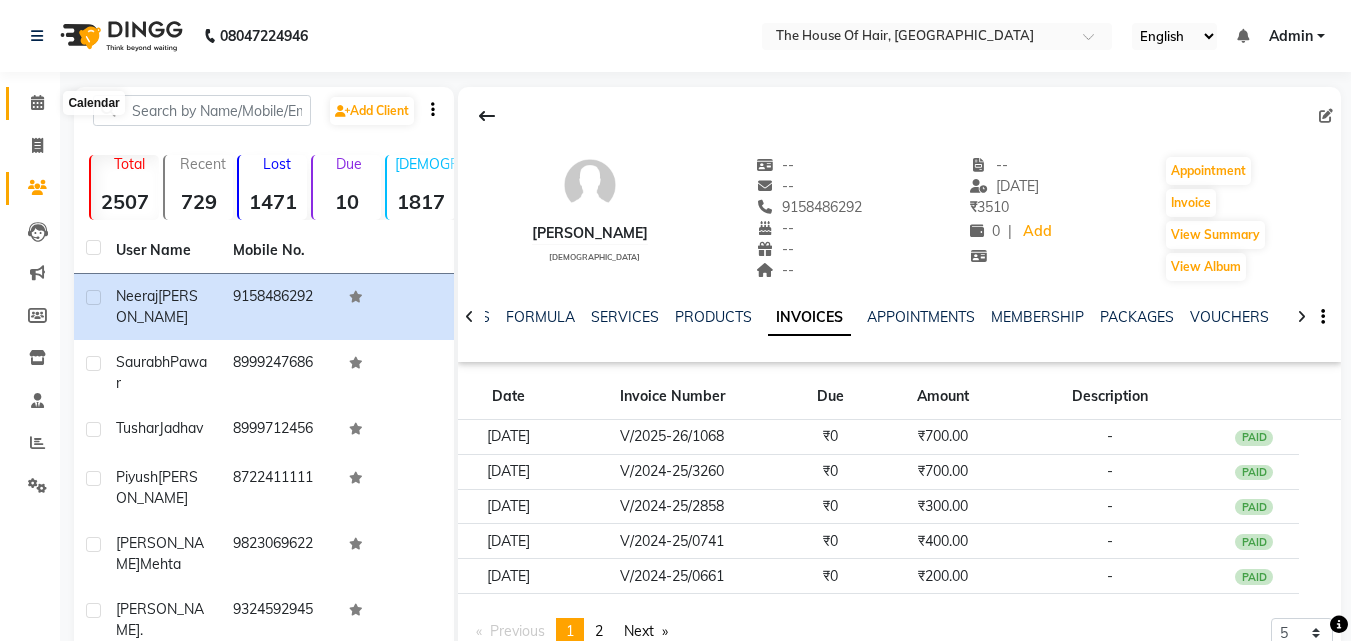 click 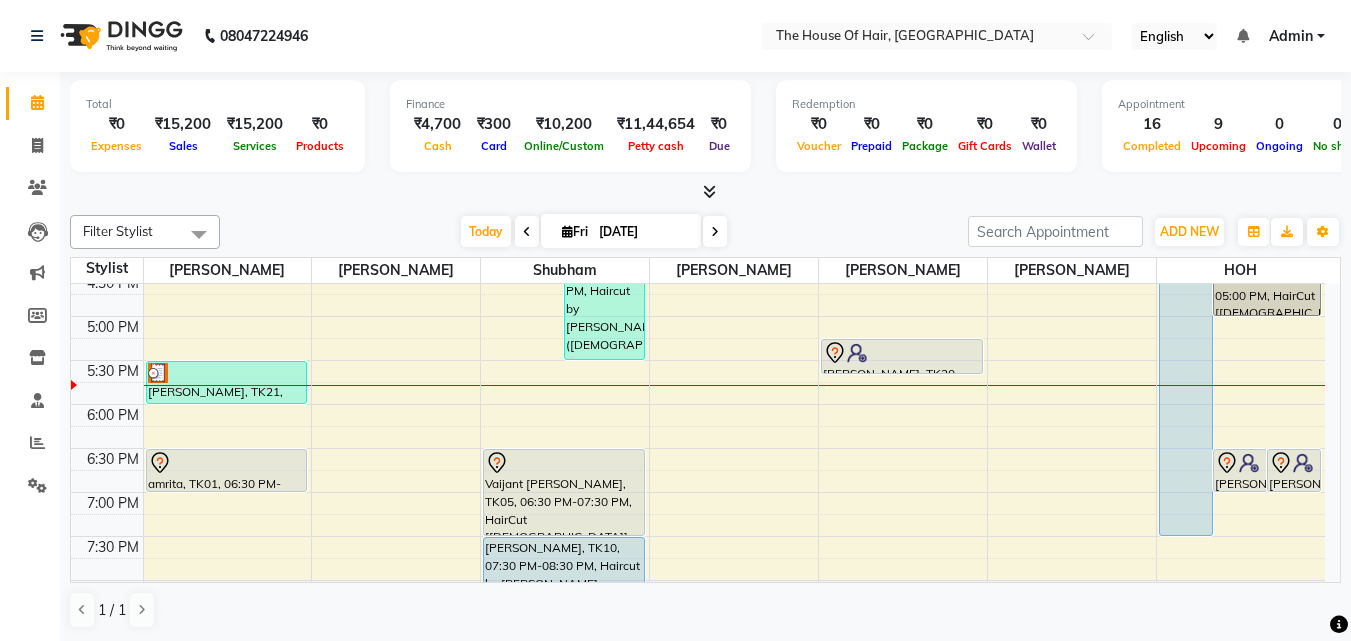scroll, scrollTop: 758, scrollLeft: 0, axis: vertical 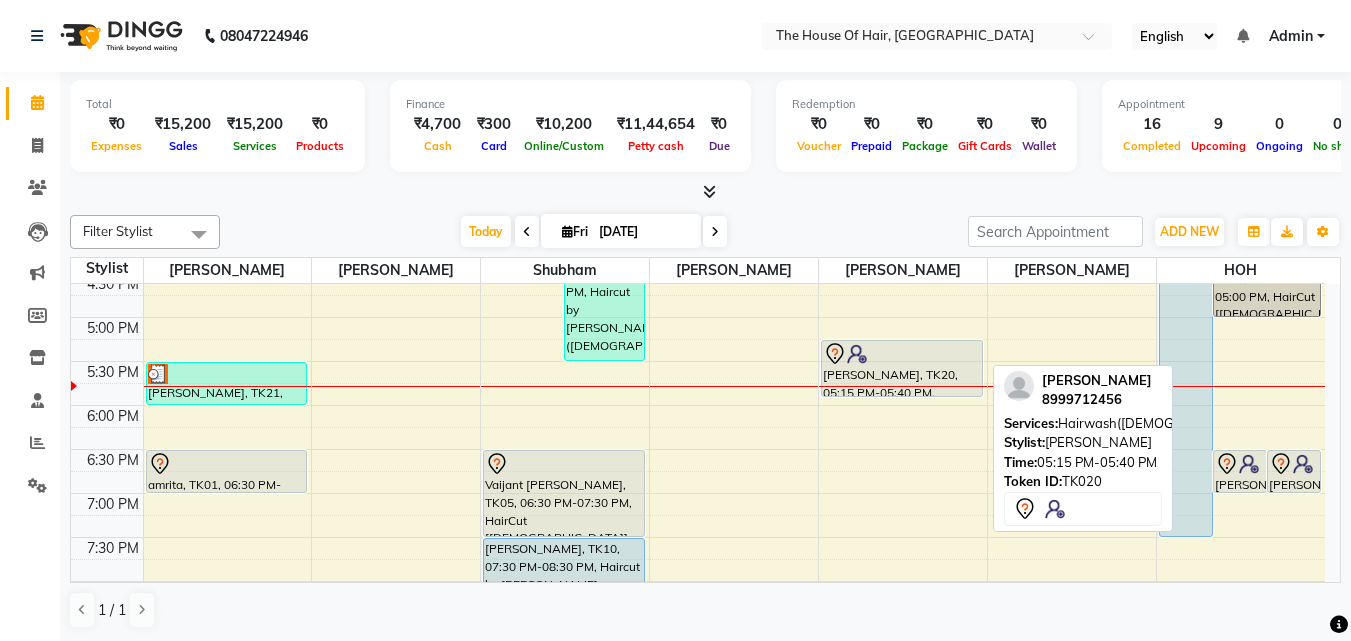 drag, startPoint x: 894, startPoint y: 371, endPoint x: 887, endPoint y: 404, distance: 33.734257 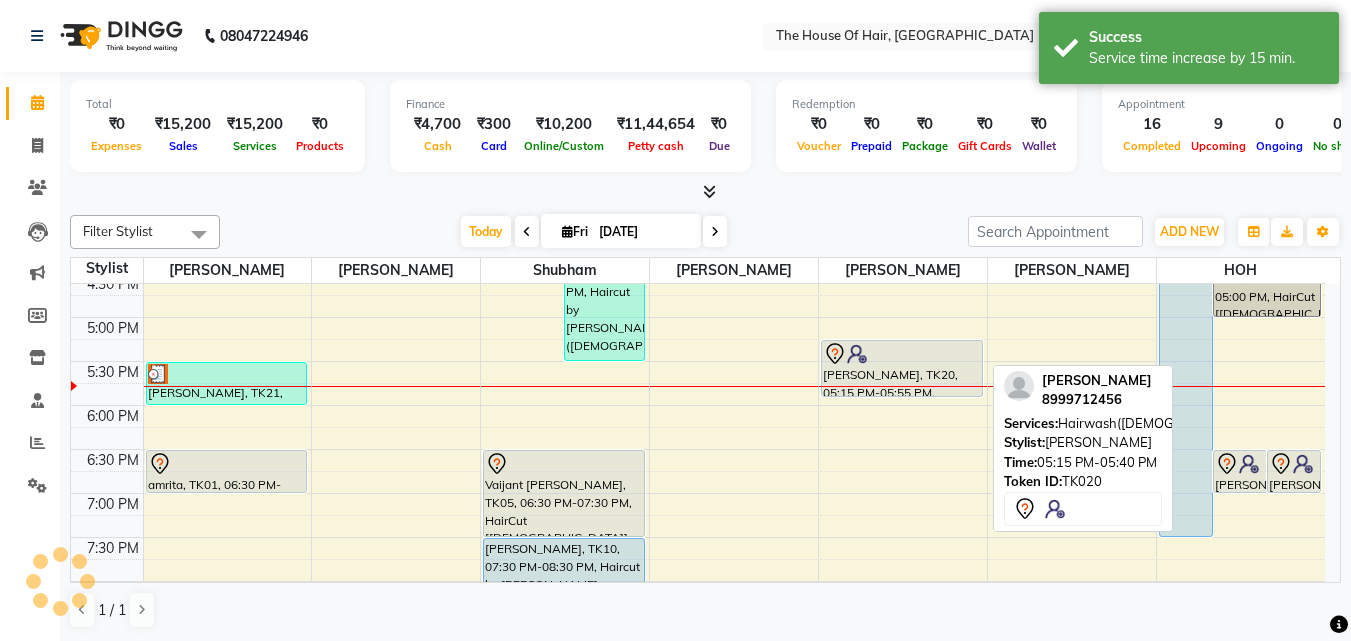 click on "Filter Stylist Select All Aarohi Ubale Amit Rasal HOH Kanchan Chouhan Kritika navin vaidya Shubham Today  Fri 11-07-2025 Toggle Dropdown Add Appointment Add Invoice Add Expense Add Attendance Add Client Add Transaction Toggle Dropdown Add Appointment Add Invoice Add Expense Add Attendance Add Client ADD NEW Toggle Dropdown Add Appointment Add Invoice Add Expense Add Attendance Add Client Add Transaction Filter Stylist Select All Aarohi Ubale Amit Rasal HOH Kanchan Chouhan Kritika navin vaidya Shubham Group By  Staff View   Room View  View as Vertical  Vertical - Week View  Horizontal  Horizontal - Week View  List  Toggle Dropdown Calendar Settings Manage Tags   Arrange Stylists   Reset Stylists  Full Screen Appointment Form Zoom 100% Staff/Room Display Count 7  Tushar Jadhav   8999712456  Services: Hairwash(male) Stylist:  Aarohi Ubale  Time:  05:15 PM-05:40 PM   Token ID:  TK020          Stylist navin vaidya Kritika Shubham Amit Rasal Aarohi Ubale Kanchan Chouhan HOH 8:00 AM 8:30 AM 9:00 AM 9:30 AM 10:00 AM" 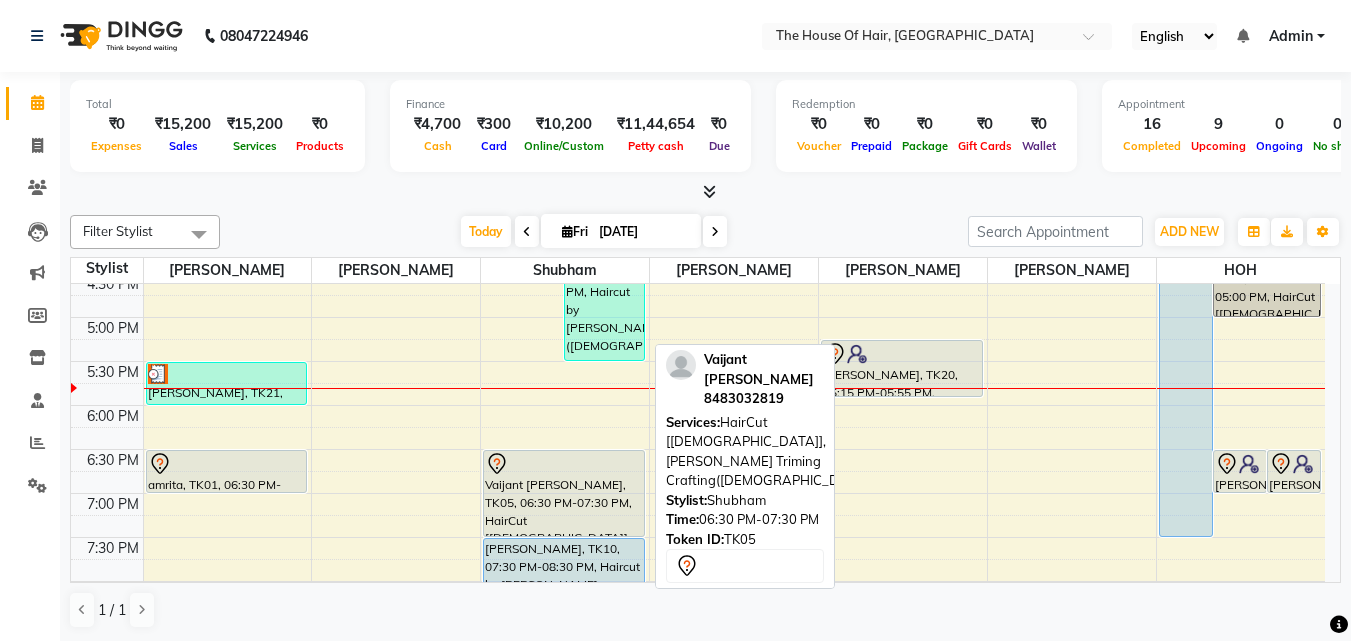 click on "Apurva Mehta, TK11, 02:45 PM-04:15 PM, HairCut  [Male],Global Colour (Male)     Saurabh Pawar, TK18, 03:45 PM-05:30 PM, Haircut by Shubham (Male),Beard Triming Crafting(Male)     Parth khilledar, TK04, 01:45 PM-02:45 PM, Haircut by Shubham (Male),Beard Triming Crafting(Male) (₹300)             Vaijant Dighe, TK05, 06:30 PM-07:30 PM, HairCut  [Male],Beard Triming Crafting(Male)    rushikesh natu, TK10, 07:30 PM-08:30 PM, Haircut by Shubham (Male),Haircut by Shubham (Male)" at bounding box center [565, 141] 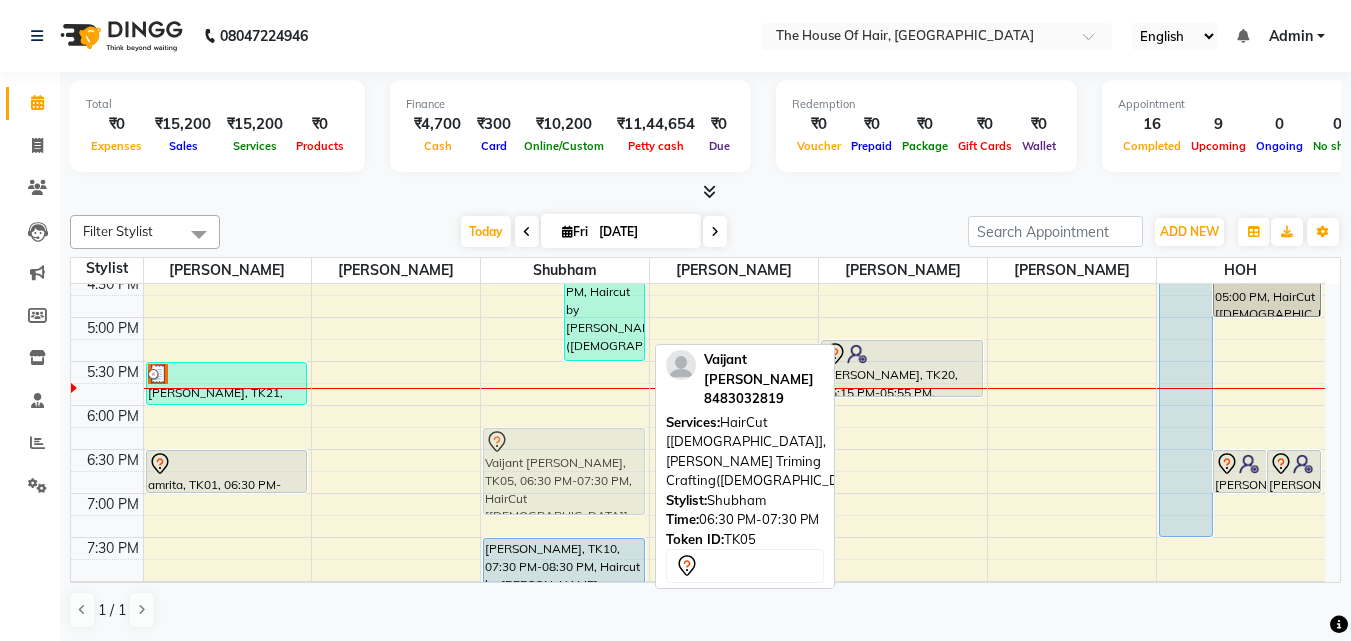 drag, startPoint x: 566, startPoint y: 460, endPoint x: 560, endPoint y: 442, distance: 18.973665 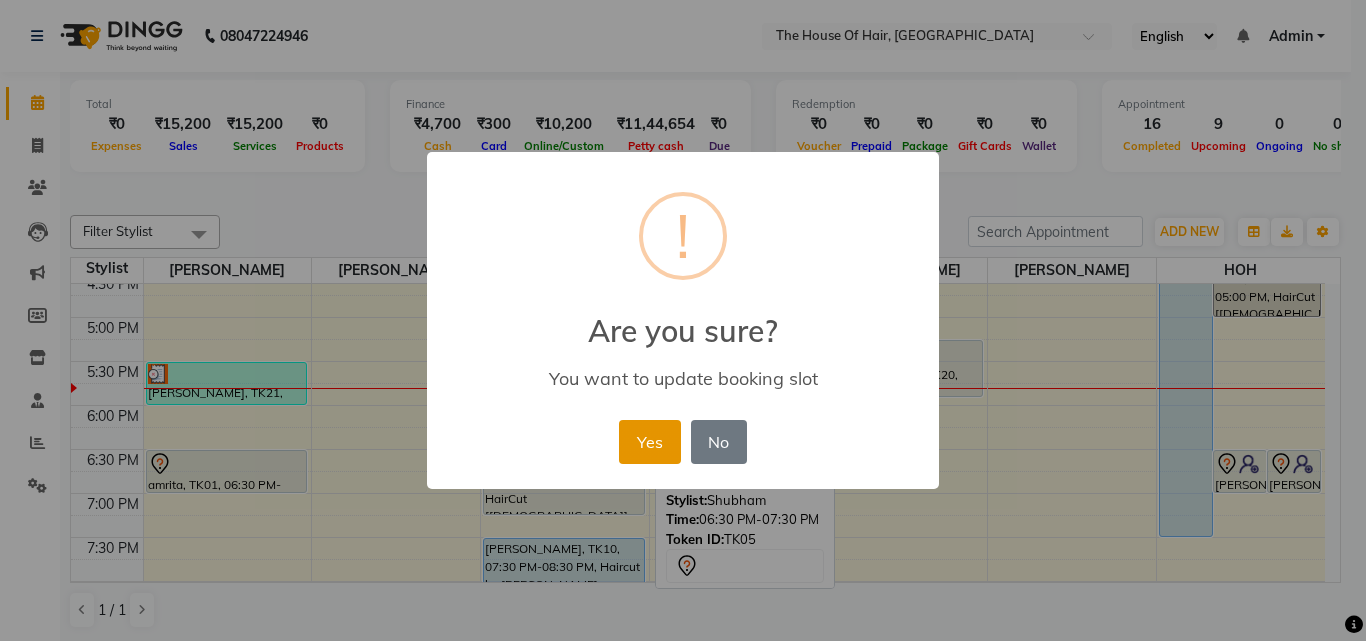 click on "Yes" at bounding box center [649, 442] 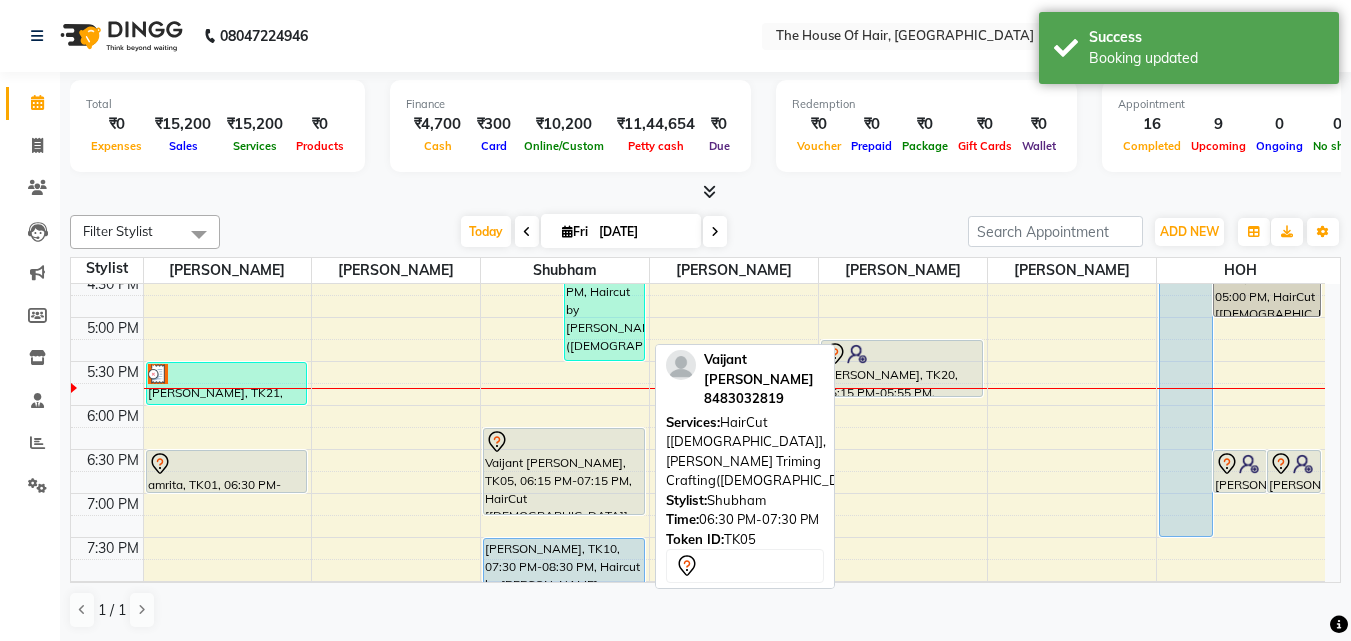 click on "Today  Fri 11-07-2025" at bounding box center (594, 232) 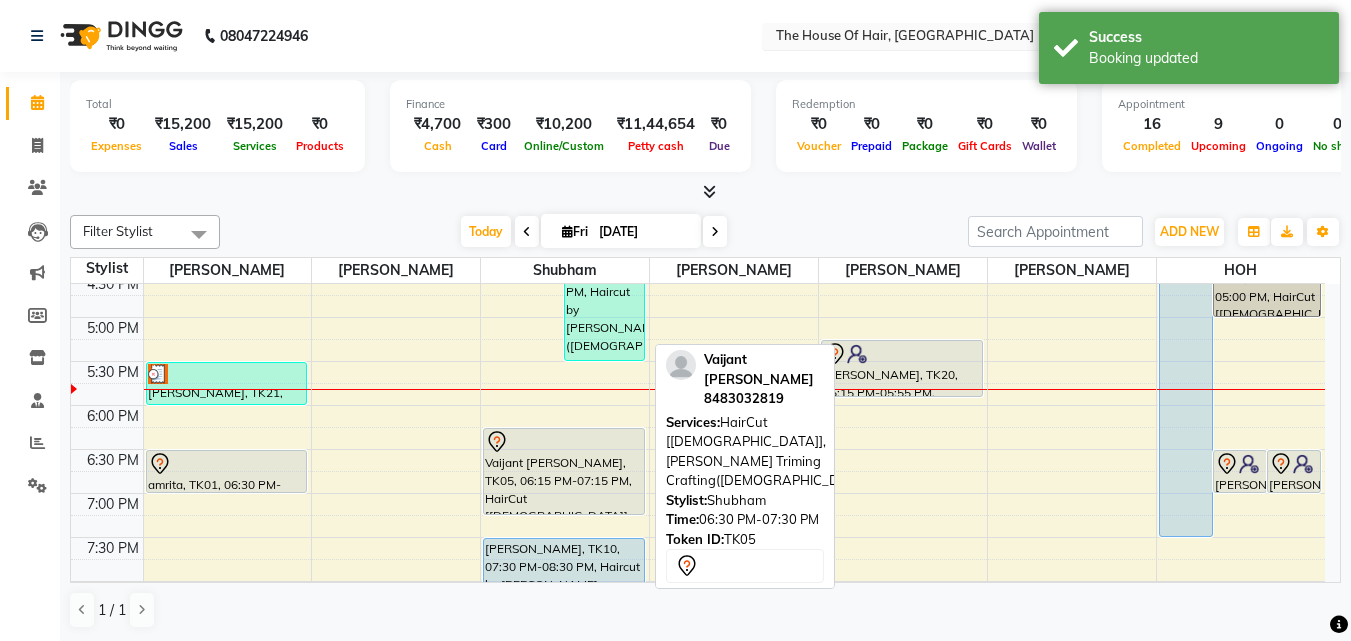 click at bounding box center (917, 38) 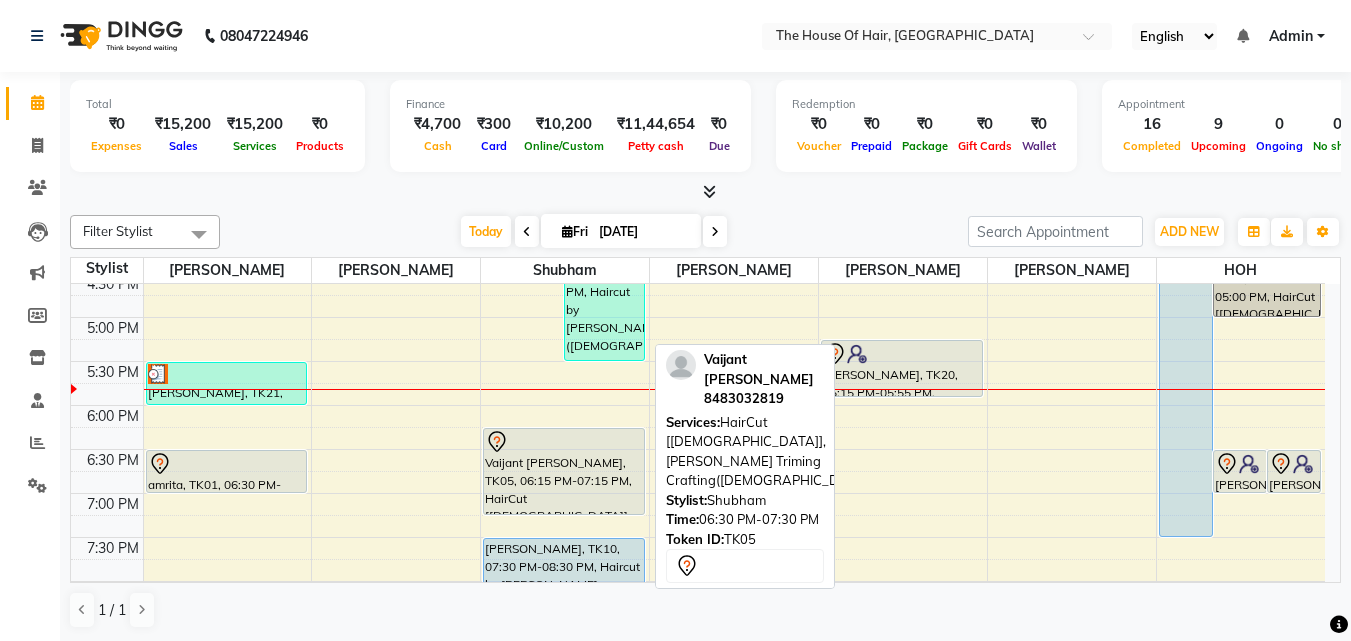 click at bounding box center (705, 192) 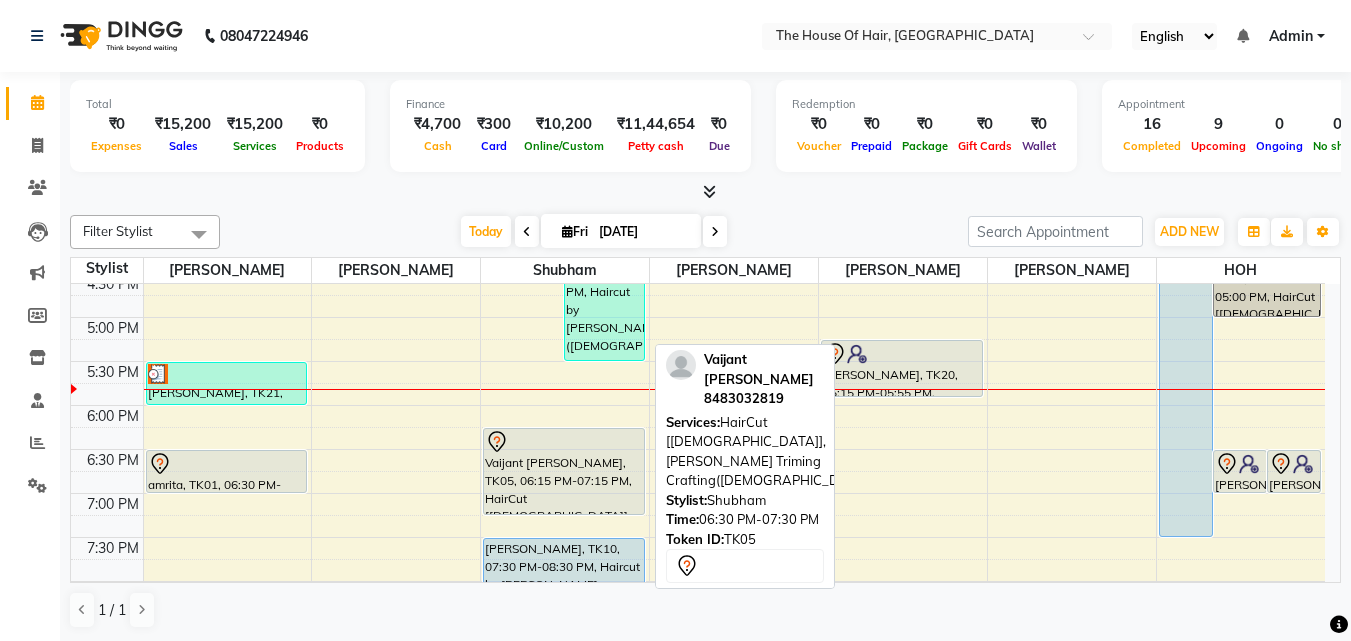 click at bounding box center [715, 232] 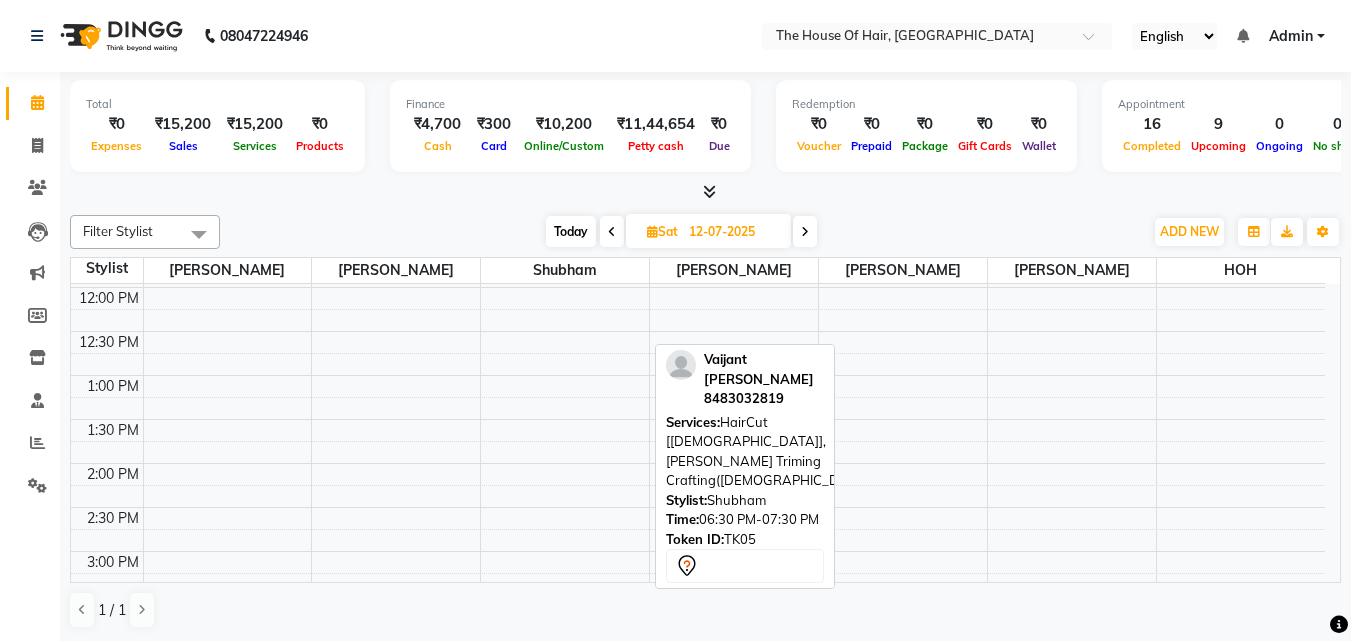 scroll, scrollTop: 408, scrollLeft: 0, axis: vertical 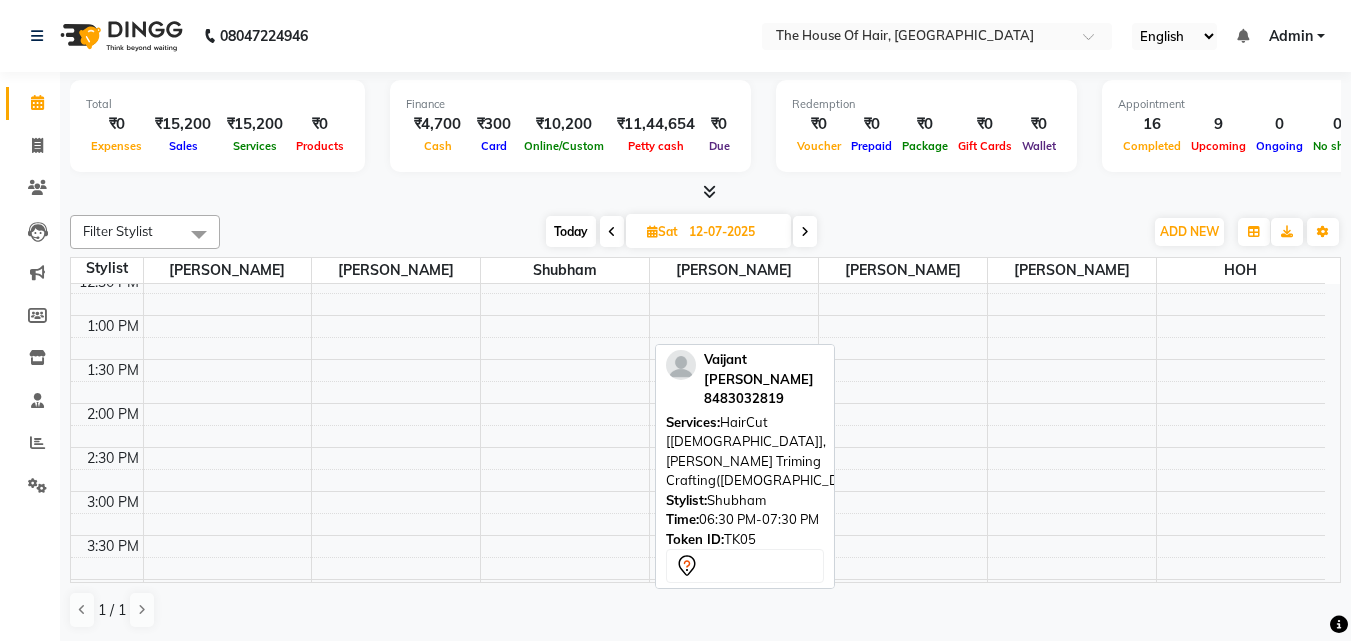 click on "Filter Stylist Select All Aarohi Ubale Amit Rasal HOH Kanchan Chouhan Kritika navin vaidya Shubham Today  Sat 12-07-2025 Toggle Dropdown Add Appointment Add Invoice Add Expense Add Attendance Add Client Add Transaction Toggle Dropdown Add Appointment Add Invoice Add Expense Add Attendance Add Client ADD NEW Toggle Dropdown Add Appointment Add Invoice Add Expense Add Attendance Add Client Add Transaction Filter Stylist Select All Aarohi Ubale Amit Rasal HOH Kanchan Chouhan Kritika navin vaidya Shubham Group By  Staff View   Room View  View as Vertical  Vertical - Week View  Horizontal  Horizontal - Week View  List  Toggle Dropdown Calendar Settings Manage Tags   Arrange Stylists   Reset Stylists  Full Screen Appointment Form Zoom 100% Staff/Room Display Count 7  Vaijant Dighe   8483032819  Services: HairCut  [Male],Beard Triming Crafting(Male) Stylist:  Shubham  Time:  06:30 PM-07:30 PM   Token ID:  TK05          Stylist navin vaidya Kritika Shubham Amit Rasal Aarohi Ubale Kanchan Chouhan HOH 8:00 AM 8:30 AM" 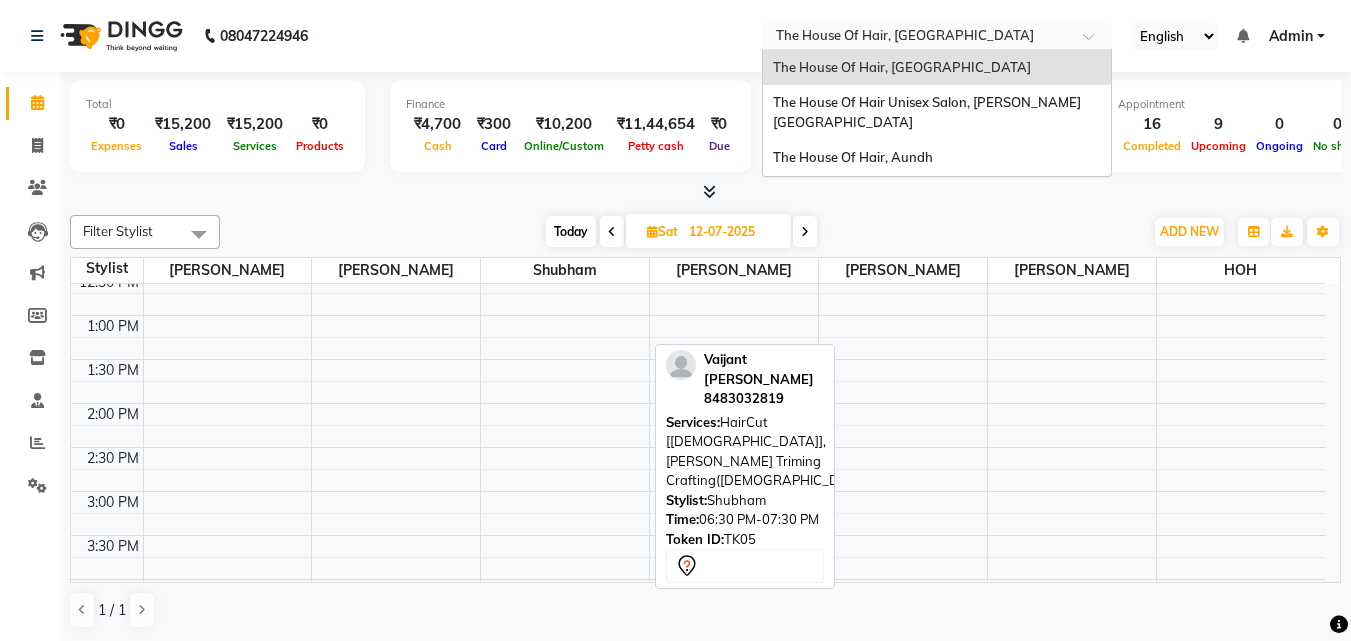 click at bounding box center [917, 38] 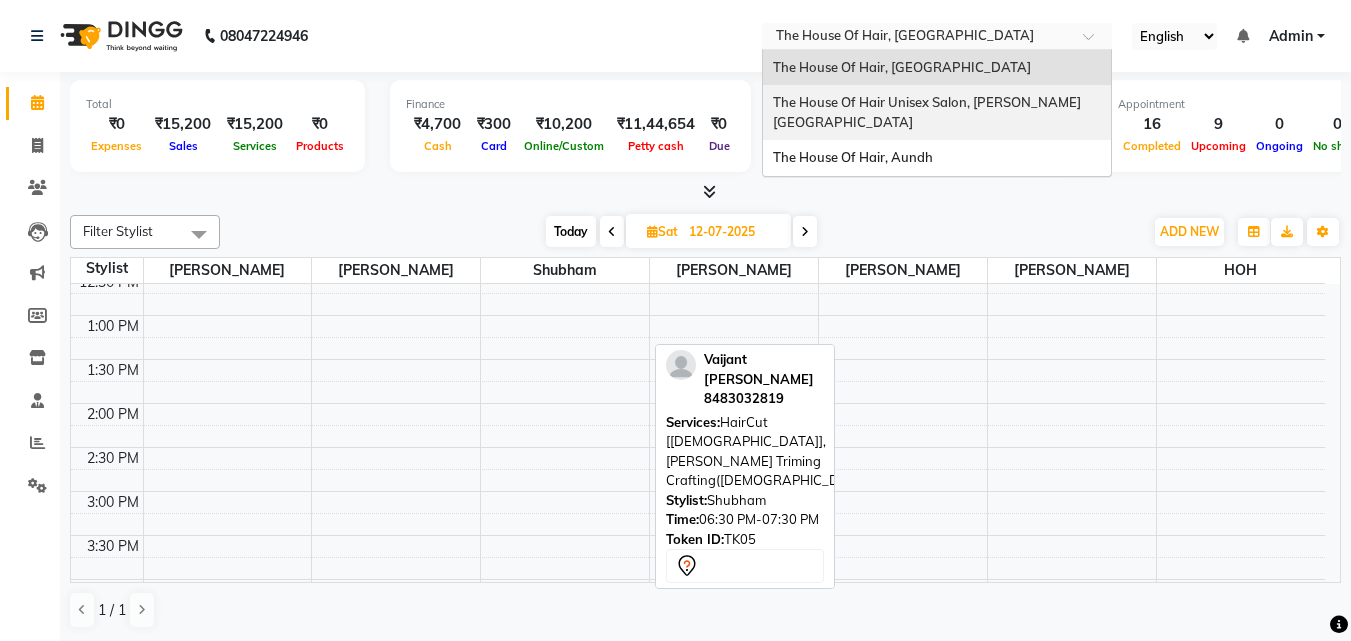 click on "The House Of Hair Unisex Salon, [PERSON_NAME][GEOGRAPHIC_DATA]" at bounding box center [927, 112] 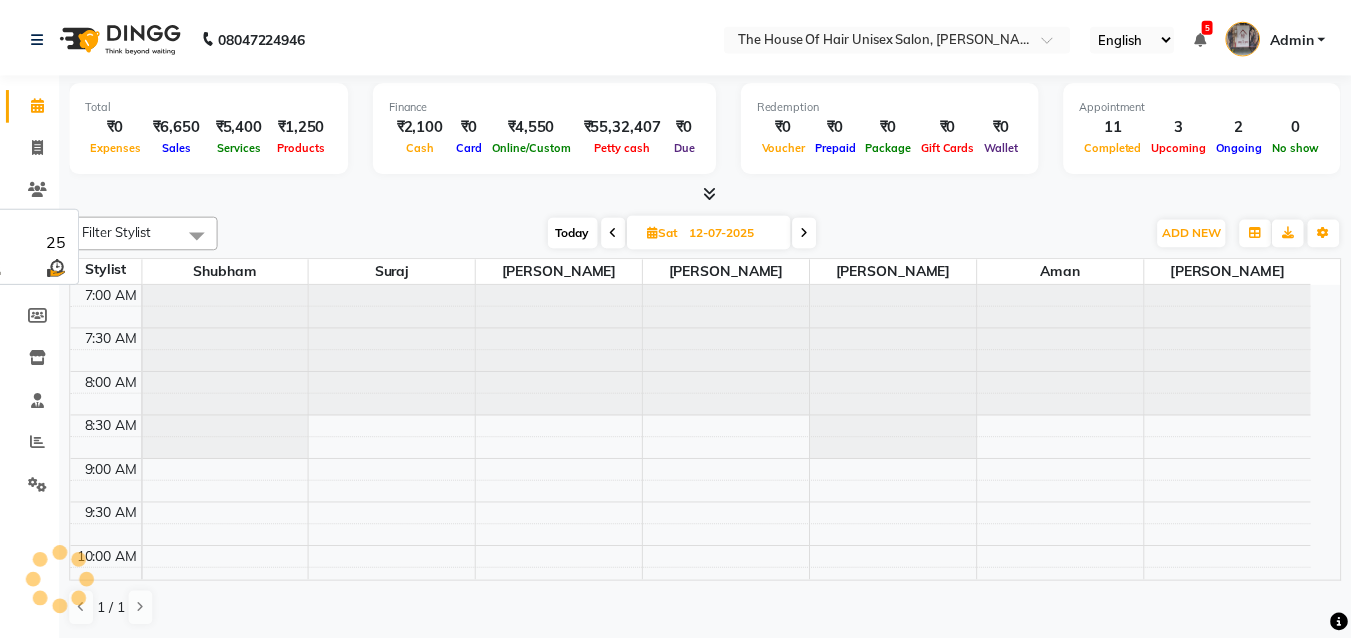 scroll, scrollTop: 0, scrollLeft: 0, axis: both 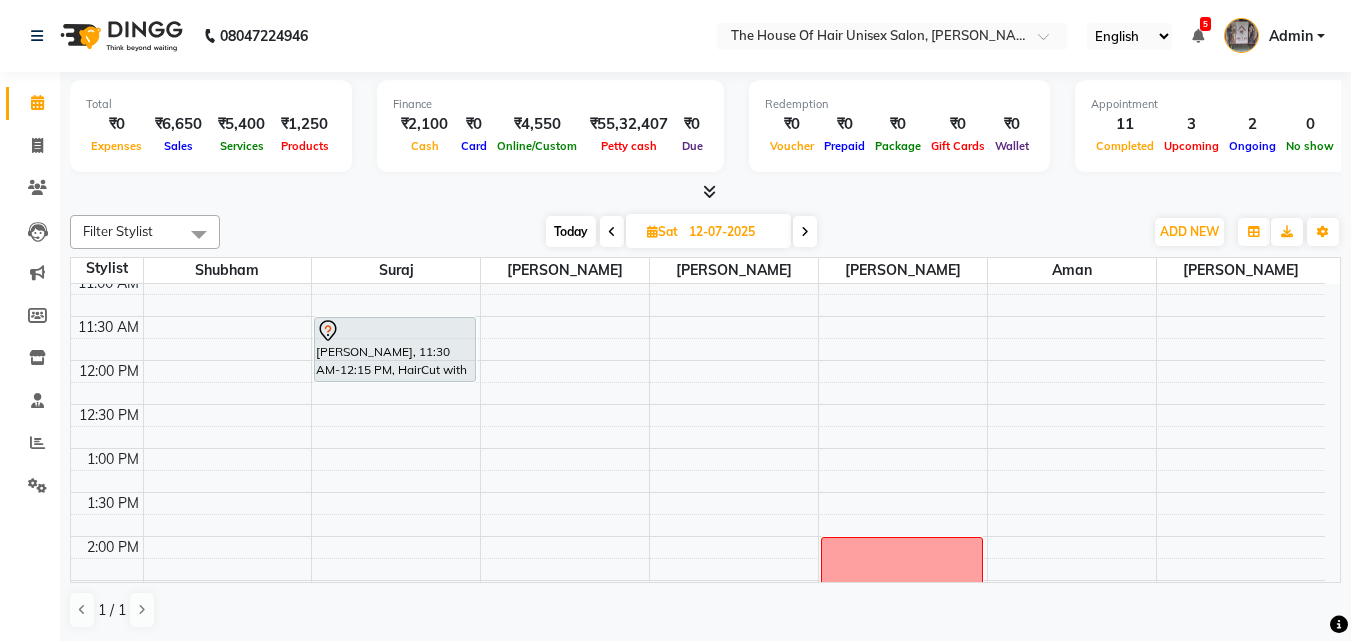 click on "Today" at bounding box center (571, 231) 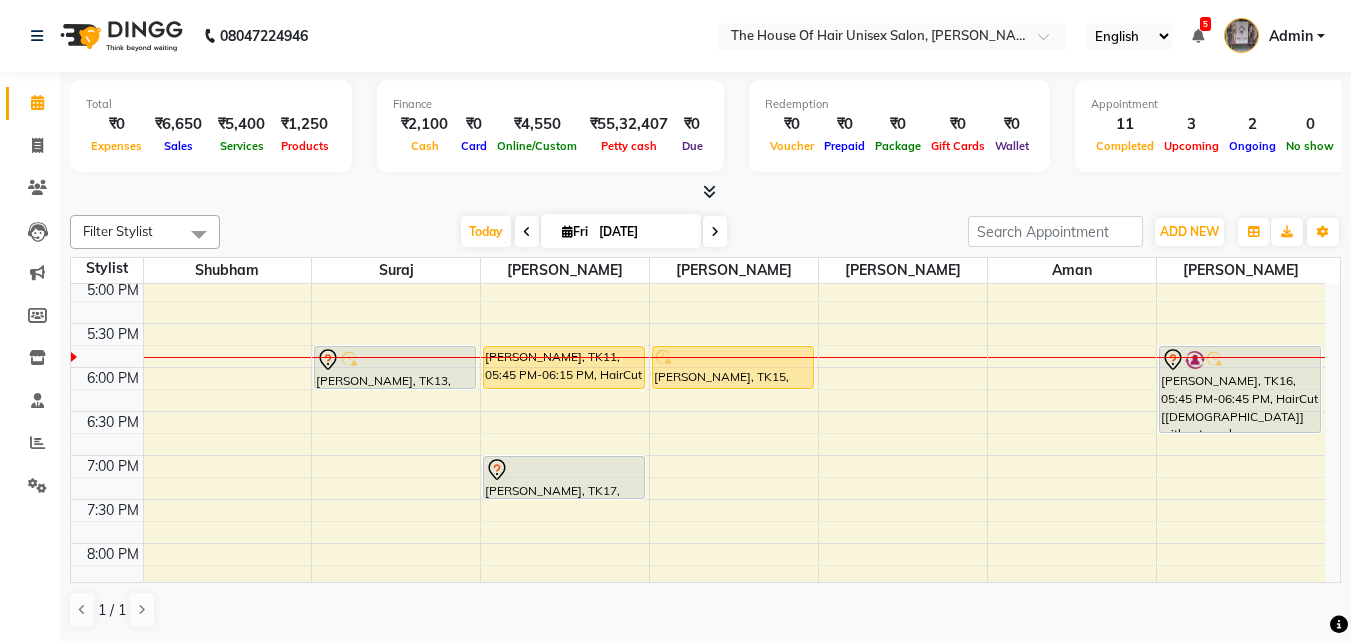 scroll, scrollTop: 885, scrollLeft: 0, axis: vertical 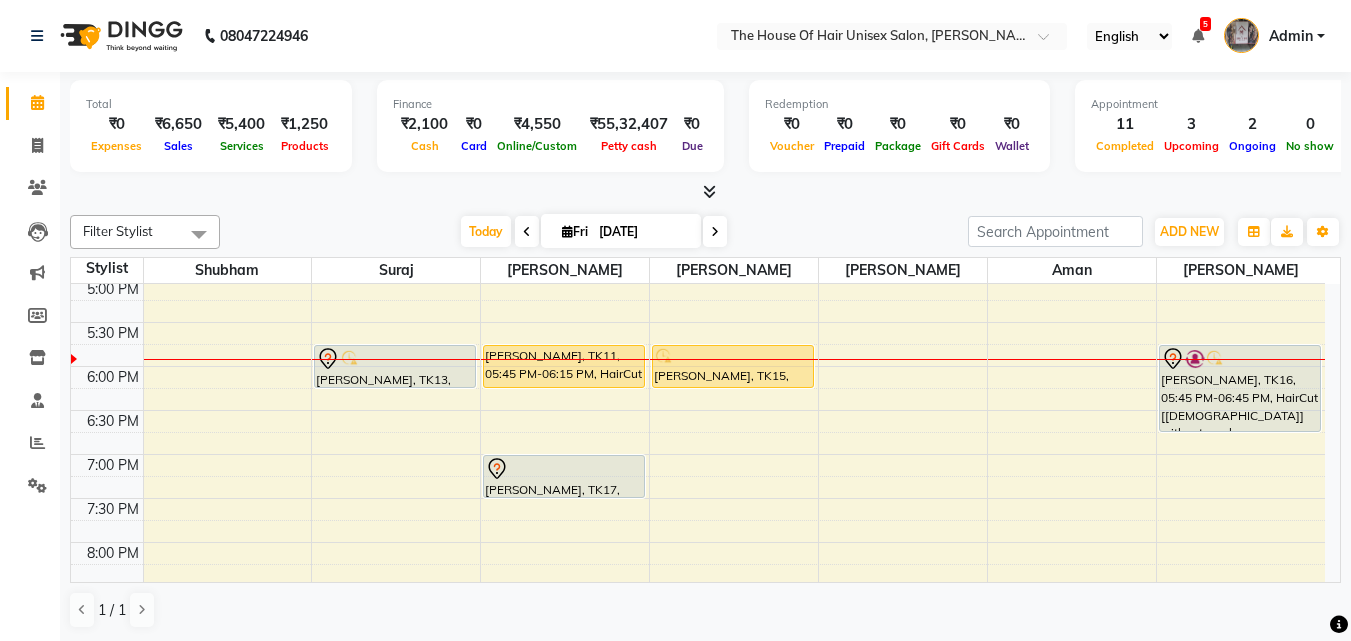 click at bounding box center [715, 232] 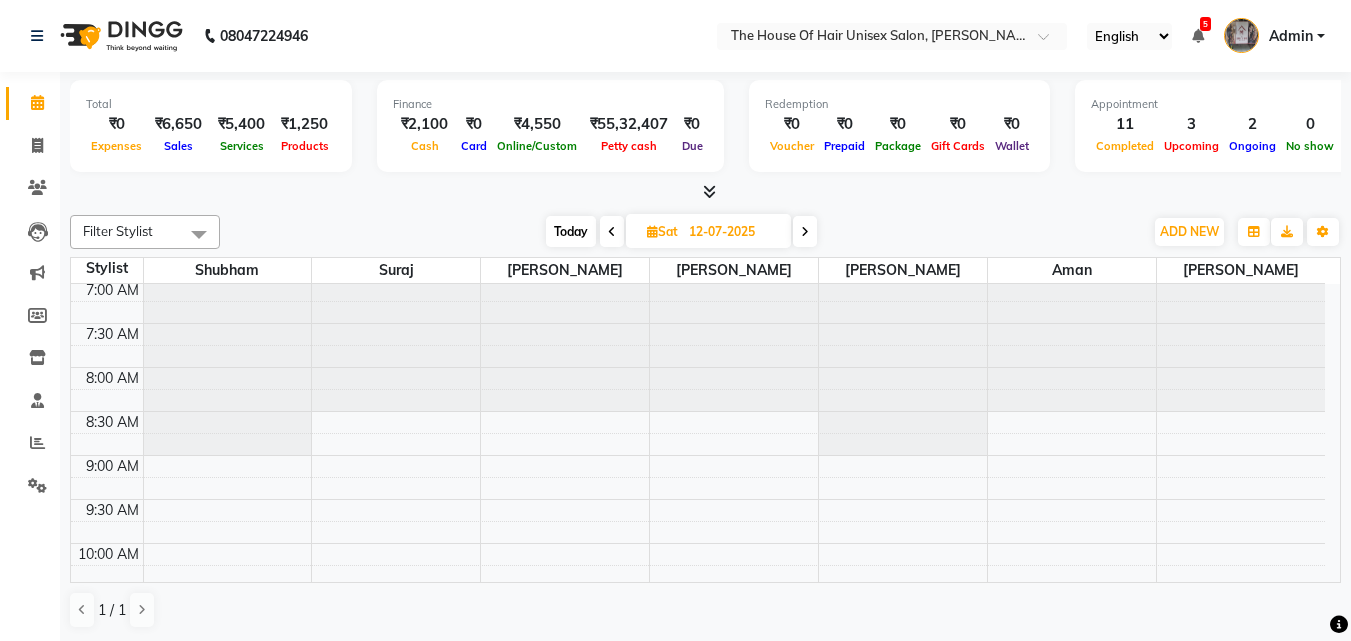 scroll, scrollTop: 0, scrollLeft: 0, axis: both 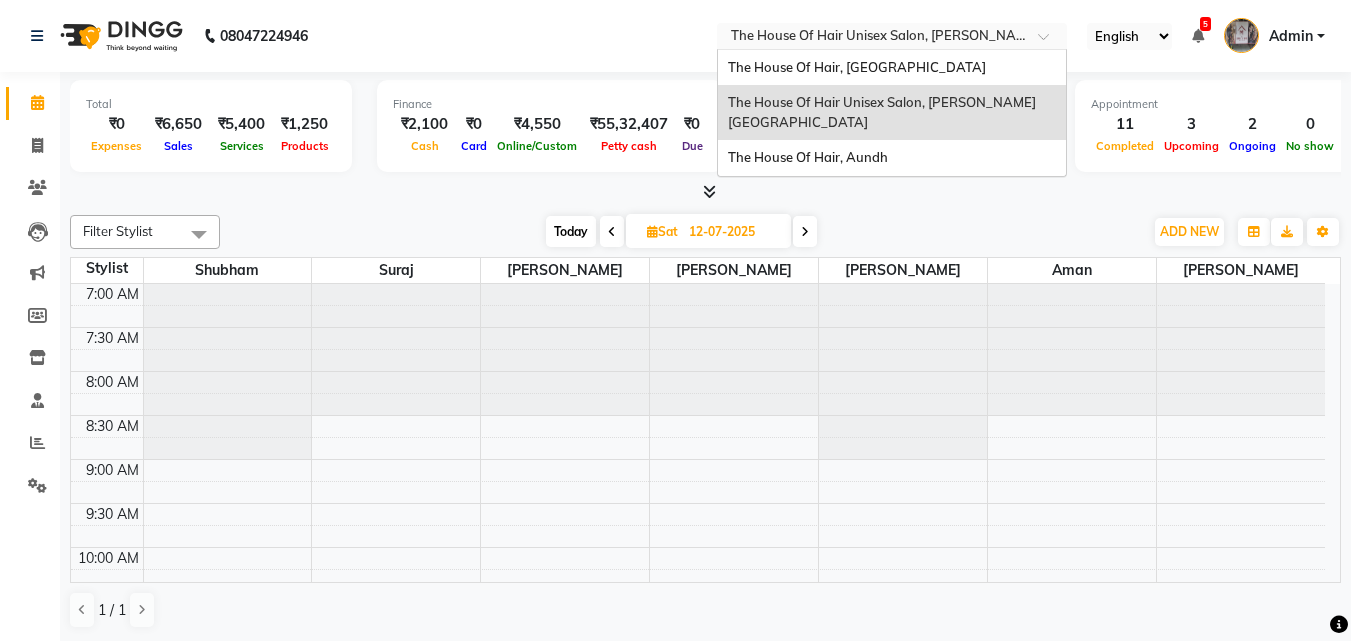 click at bounding box center [872, 38] 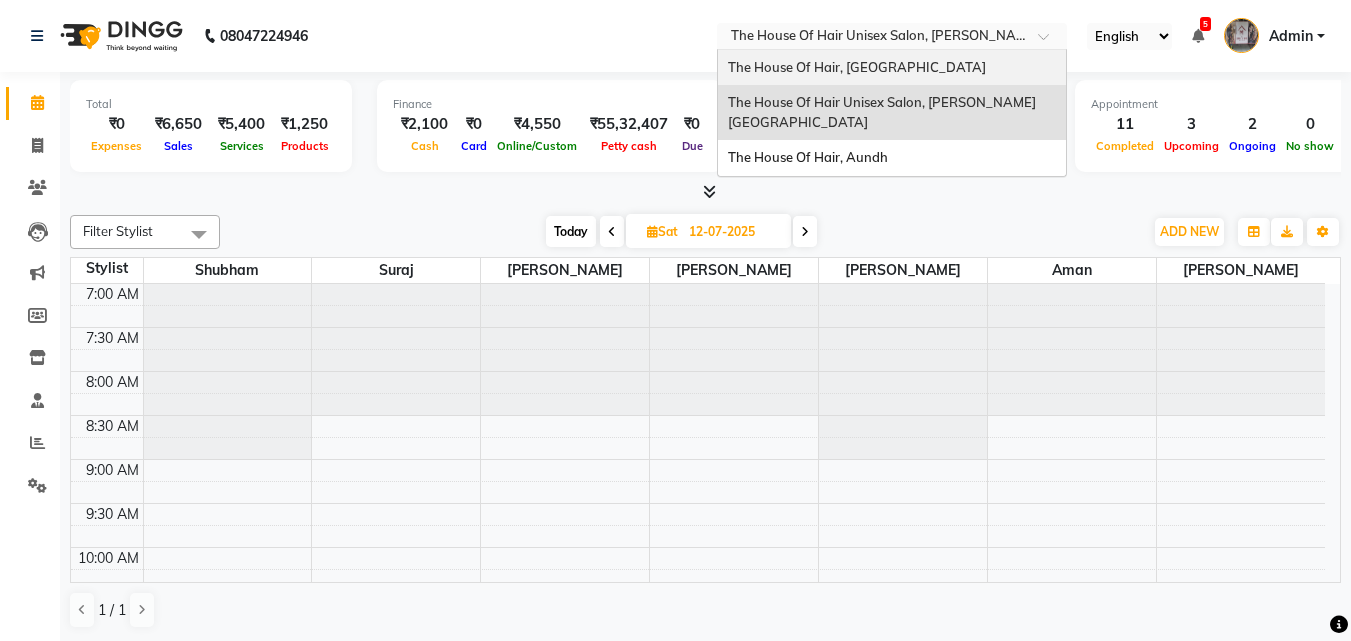 click on "The House Of Hair, [GEOGRAPHIC_DATA]" at bounding box center [857, 67] 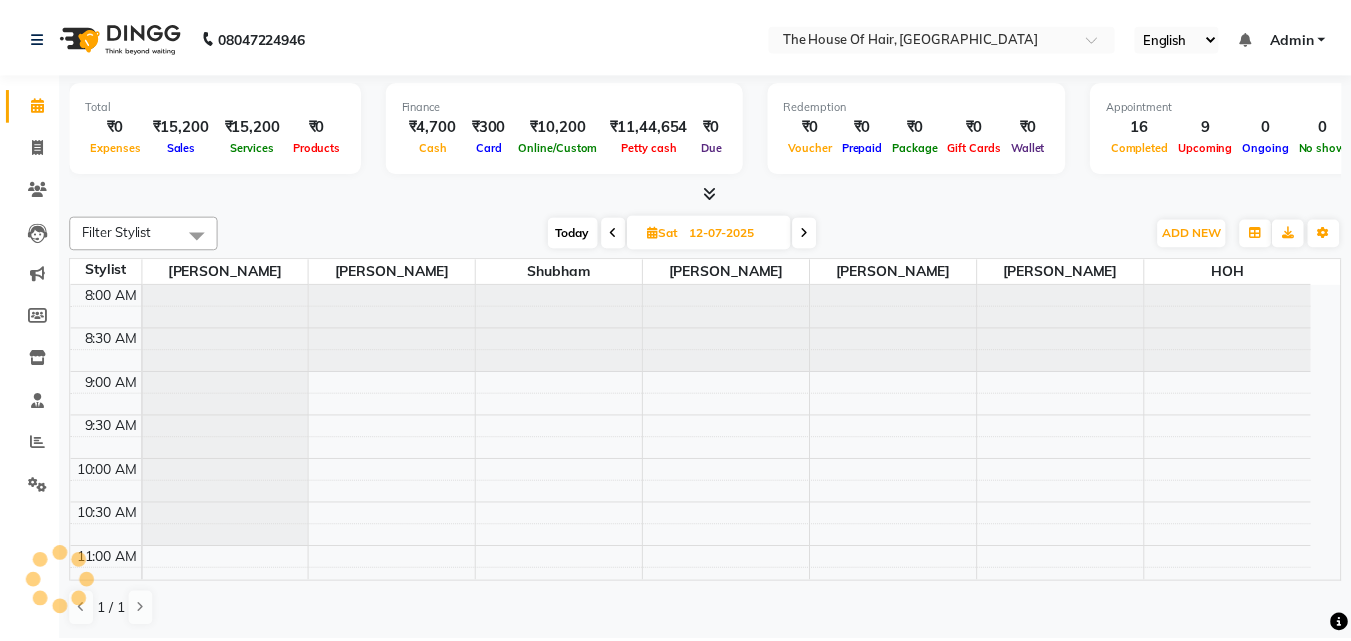 scroll, scrollTop: 0, scrollLeft: 0, axis: both 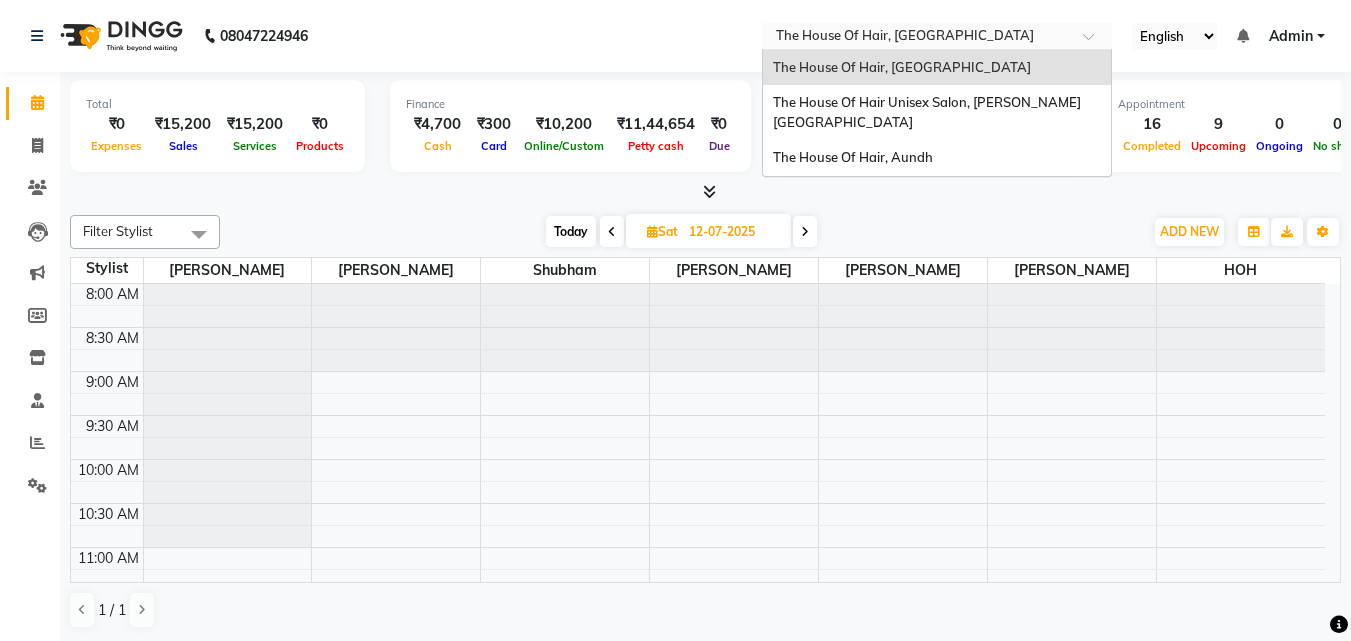 click at bounding box center (917, 38) 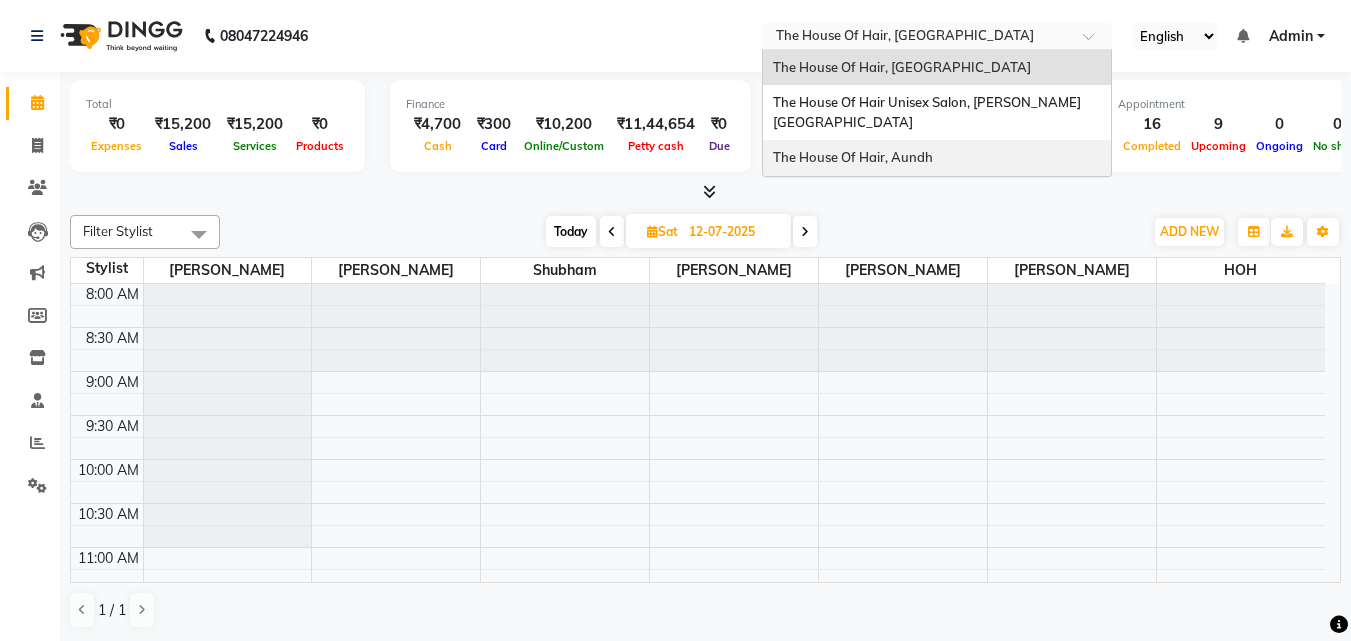 click on "The House Of Hair, Aundh" at bounding box center (853, 157) 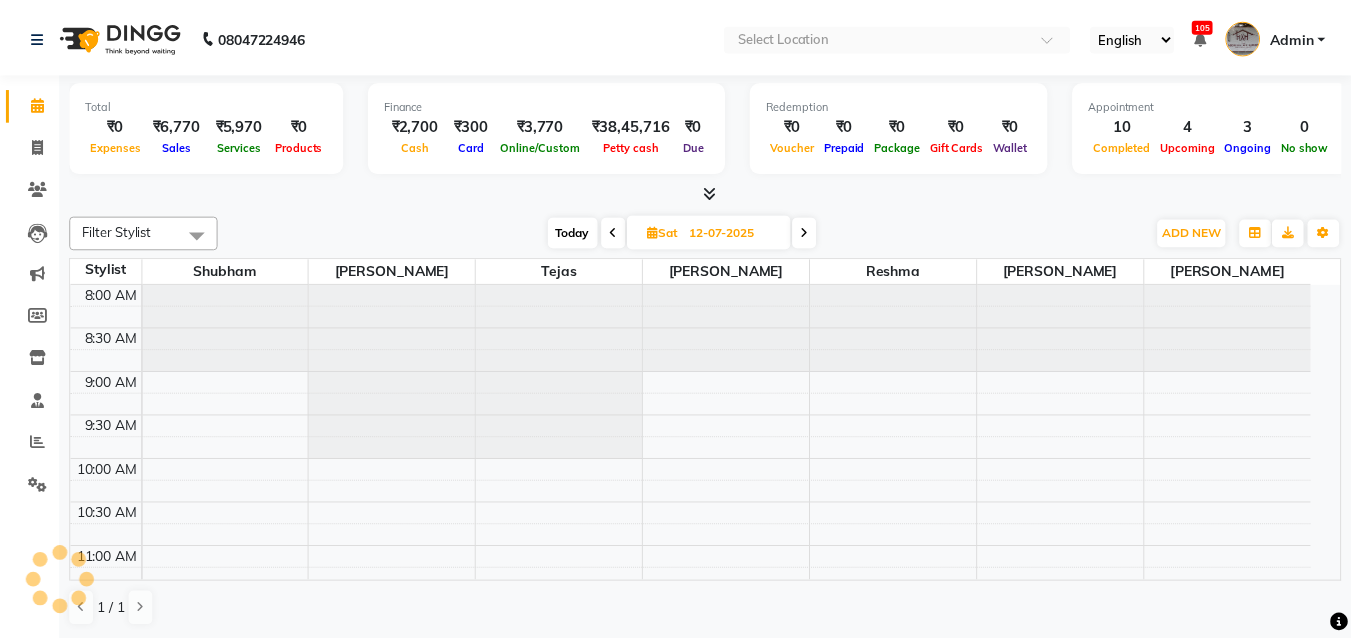 scroll, scrollTop: 0, scrollLeft: 0, axis: both 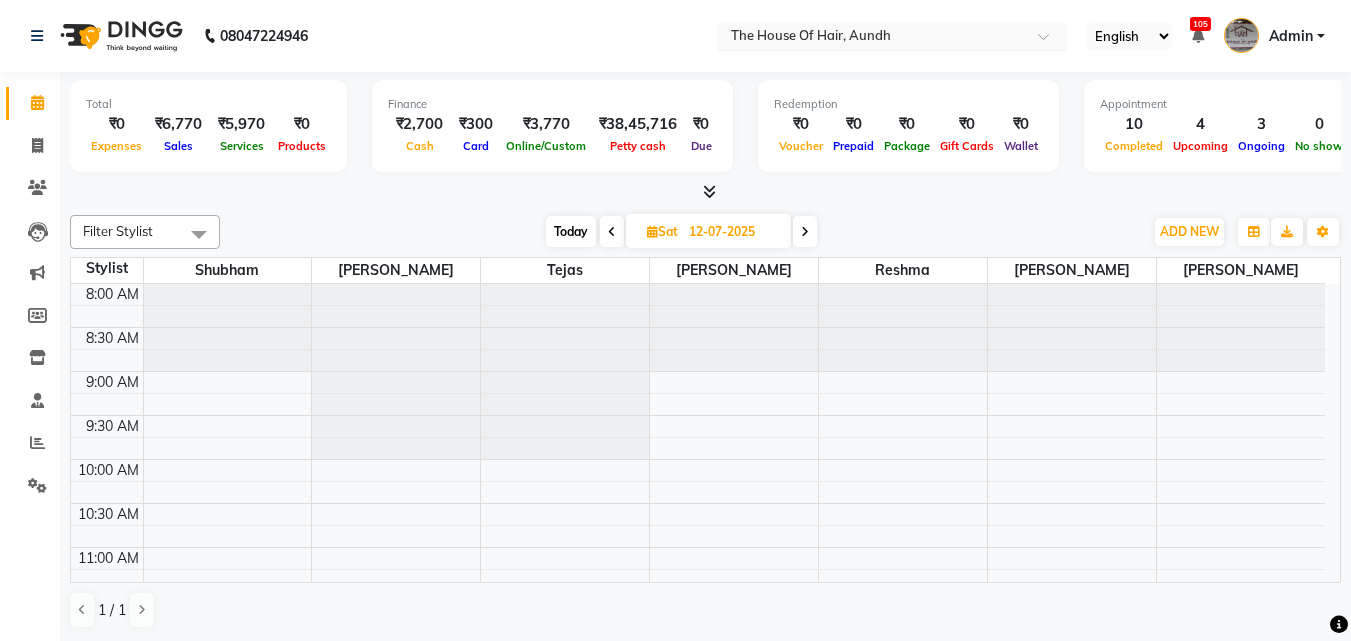 click at bounding box center [872, 38] 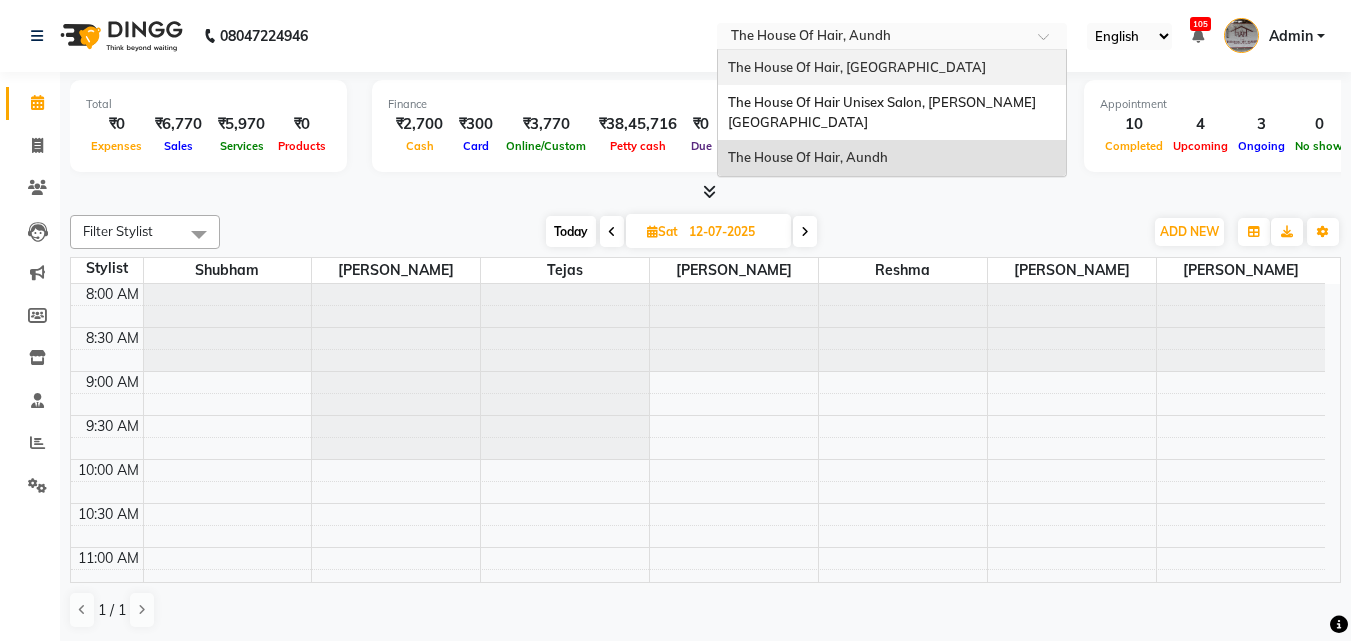 click on "The House Of Hair, [GEOGRAPHIC_DATA]" at bounding box center (857, 67) 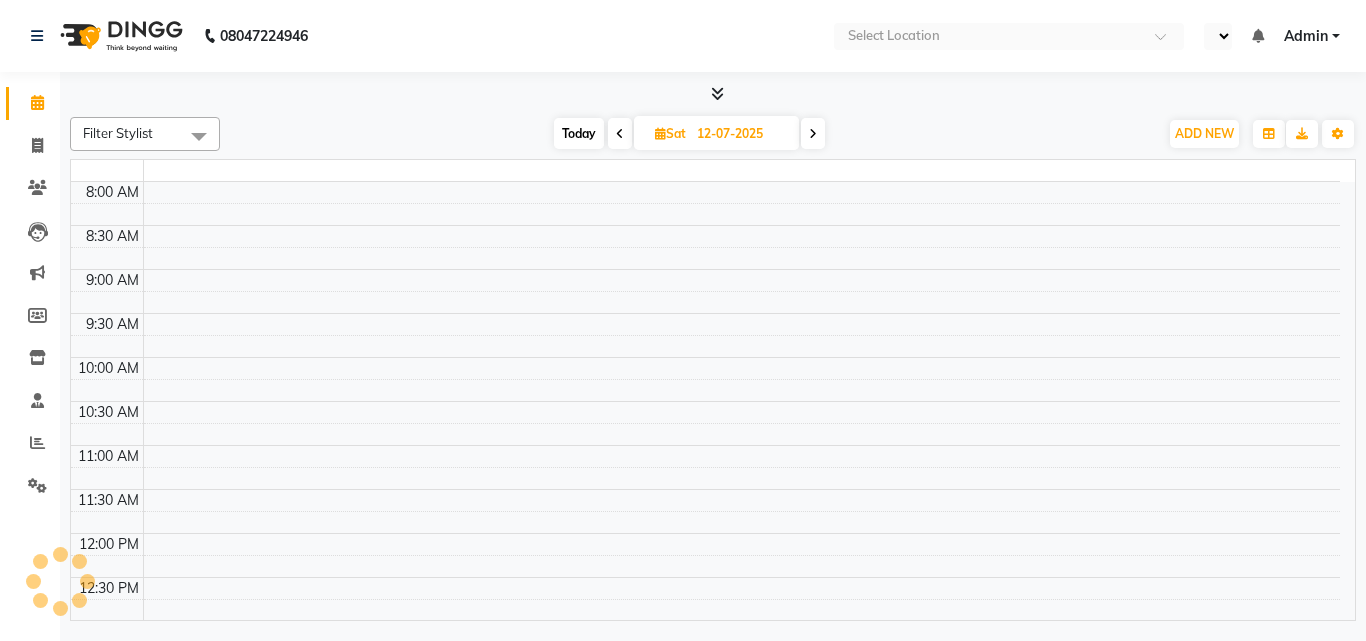 select on "en" 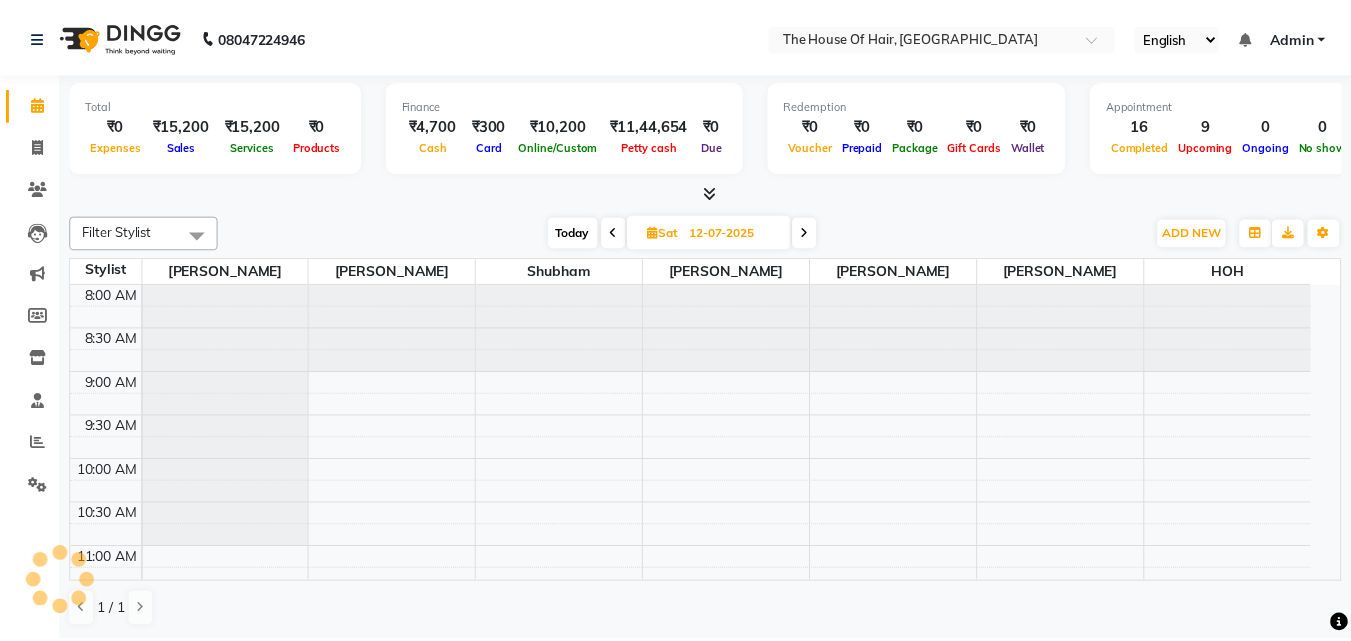 scroll, scrollTop: 0, scrollLeft: 0, axis: both 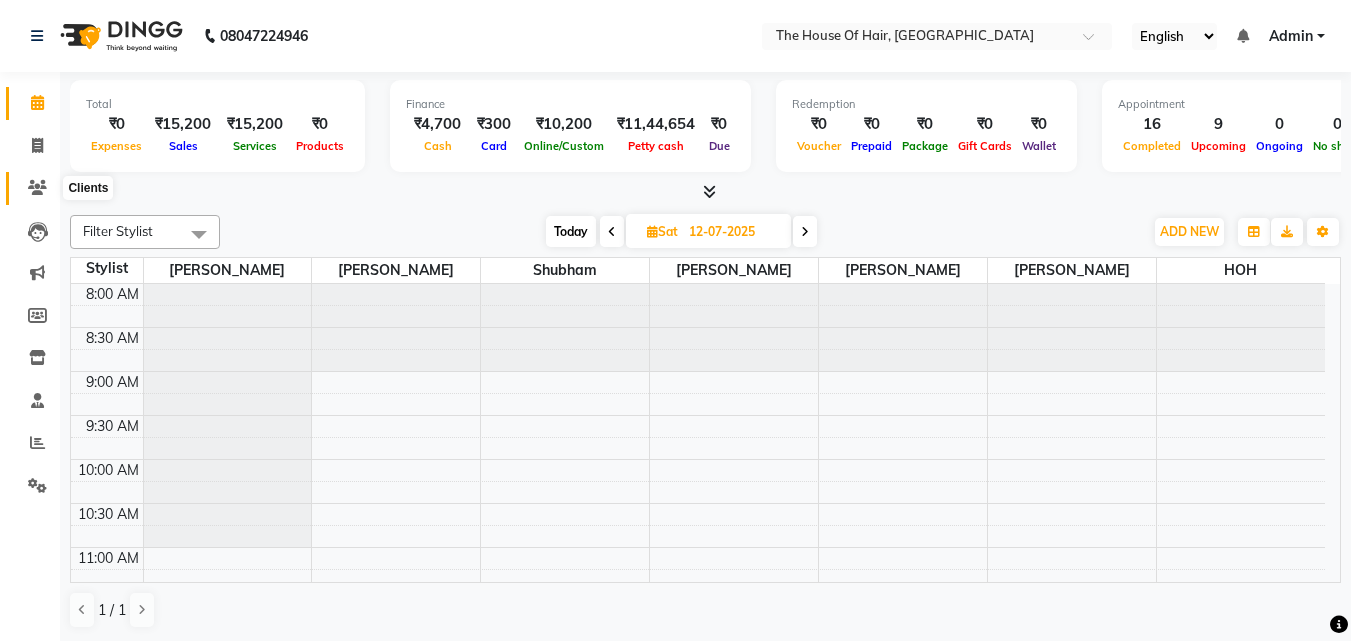 click 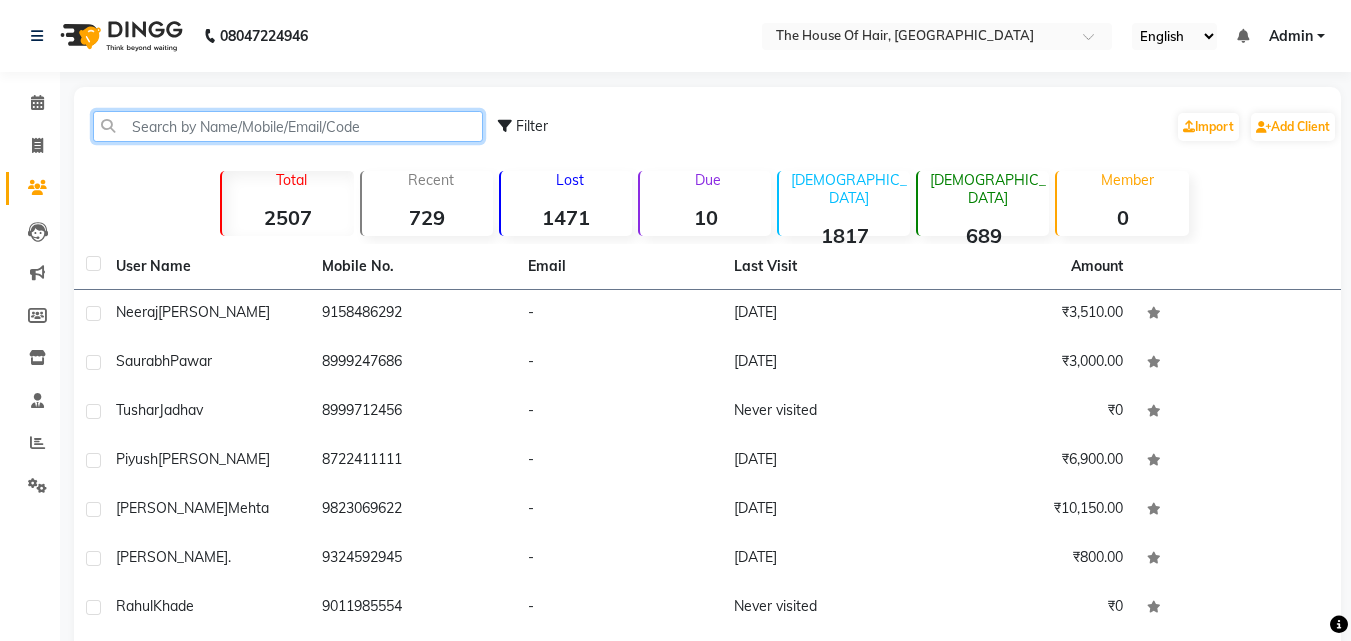 click 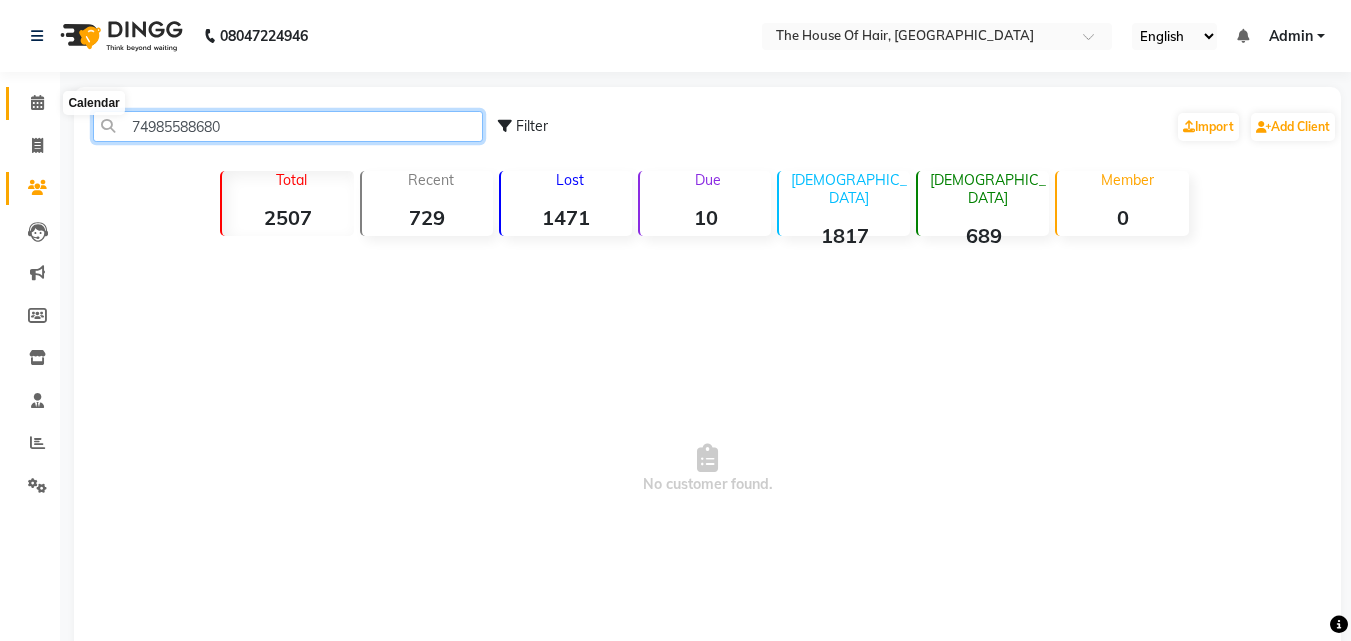 type on "74985588680" 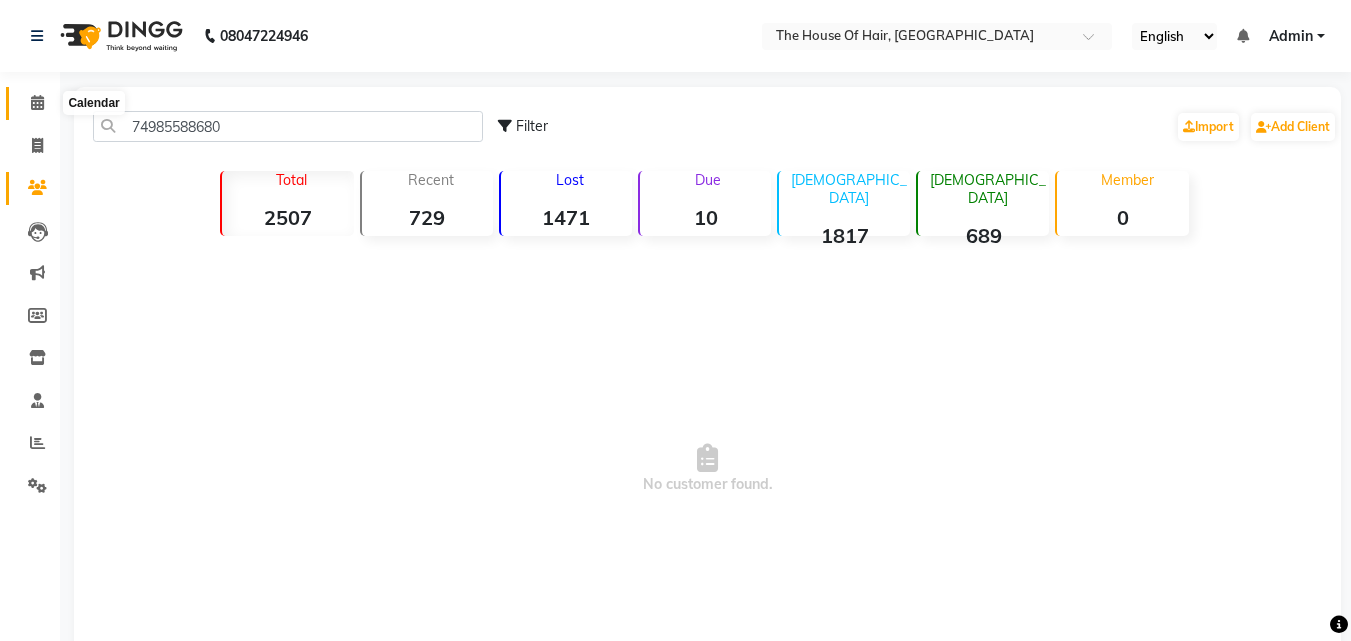 click 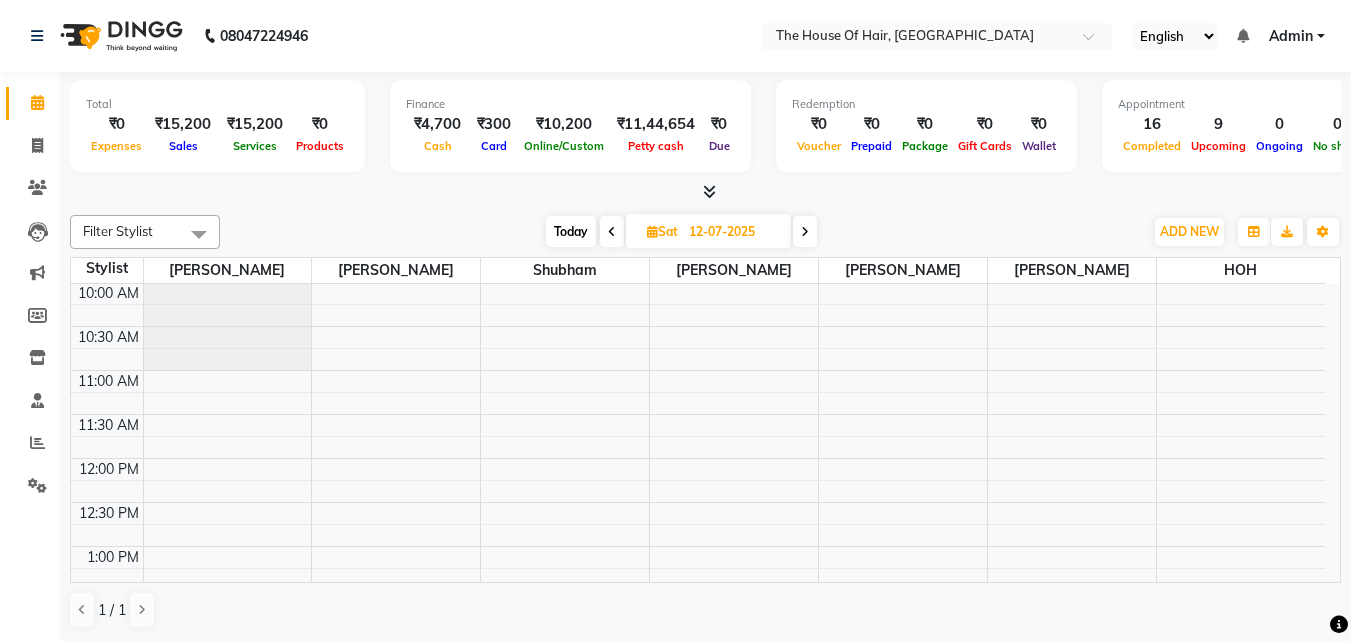 scroll, scrollTop: 277, scrollLeft: 0, axis: vertical 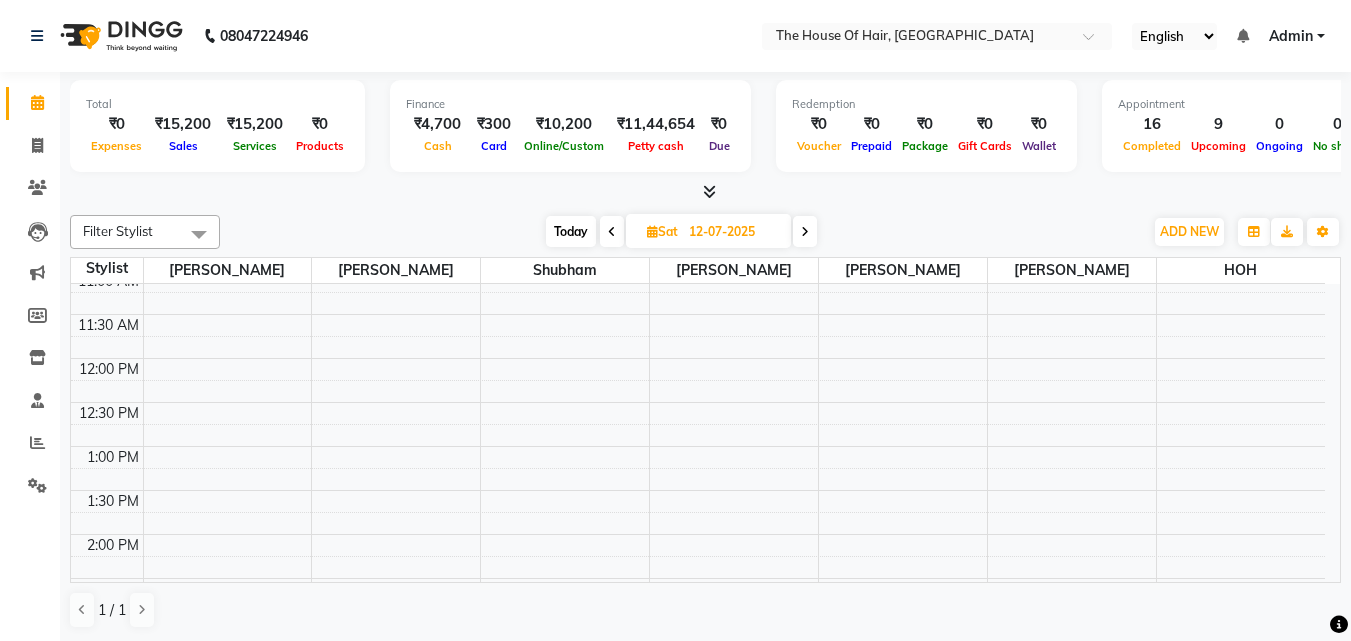 click on "Today" at bounding box center [571, 231] 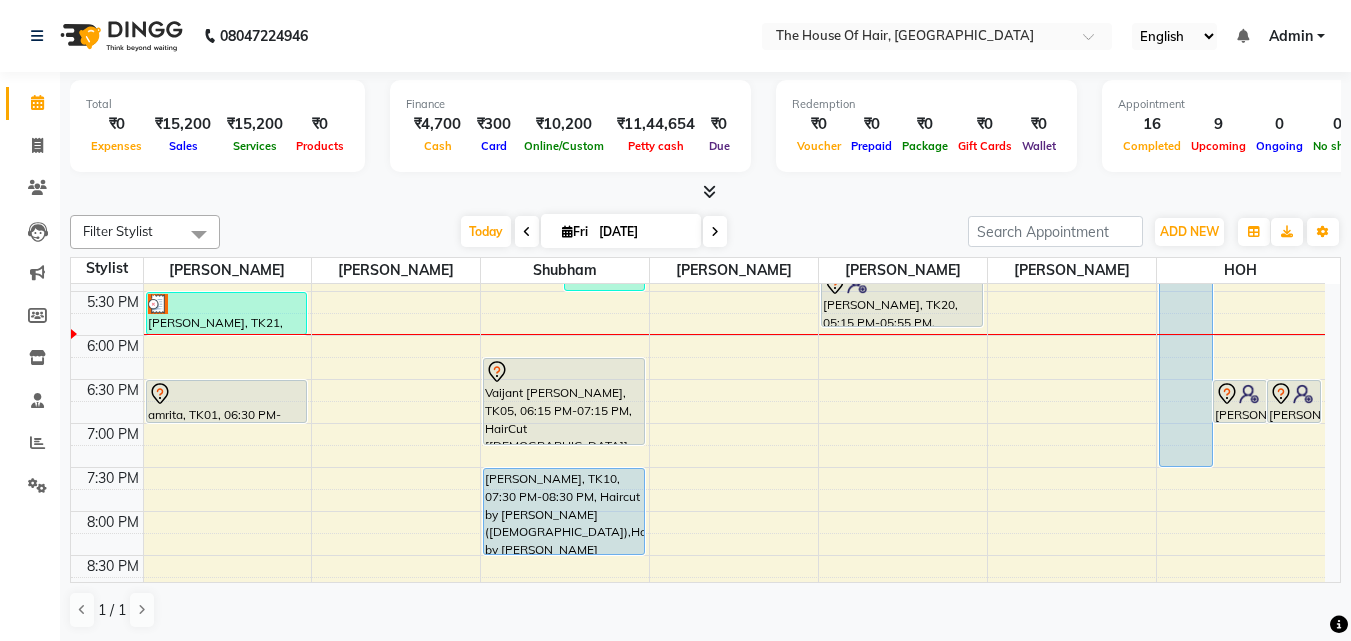 scroll, scrollTop: 826, scrollLeft: 0, axis: vertical 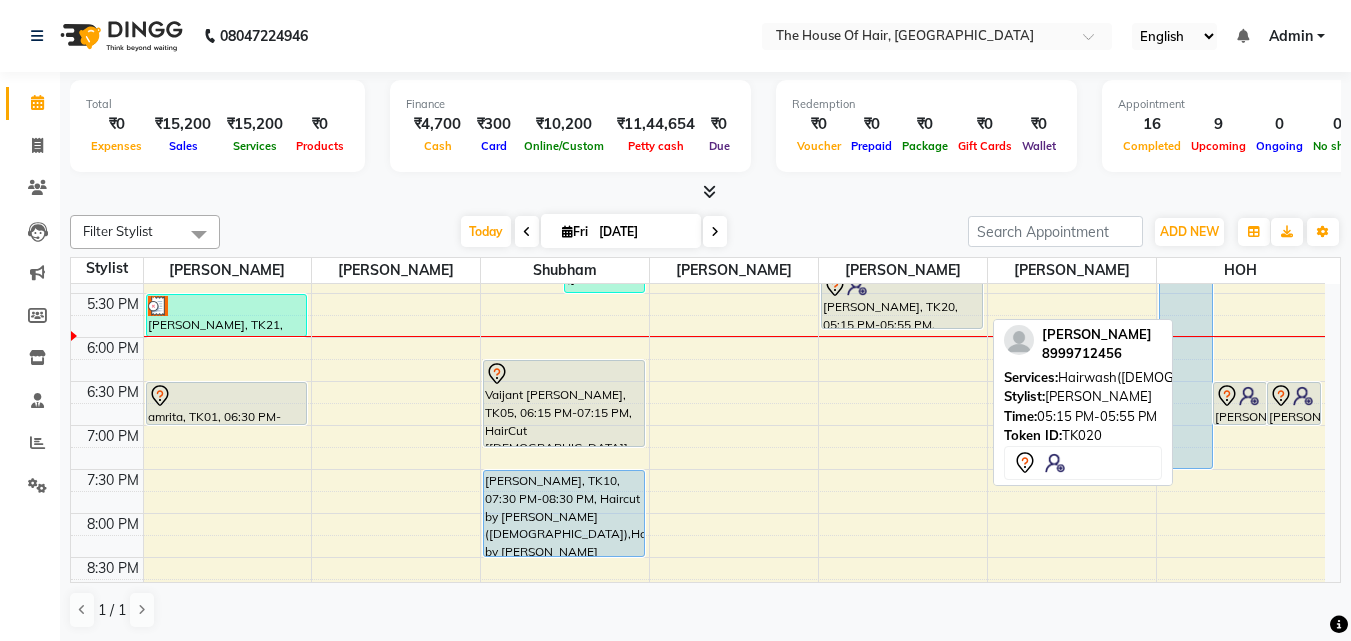 click at bounding box center (902, 286) 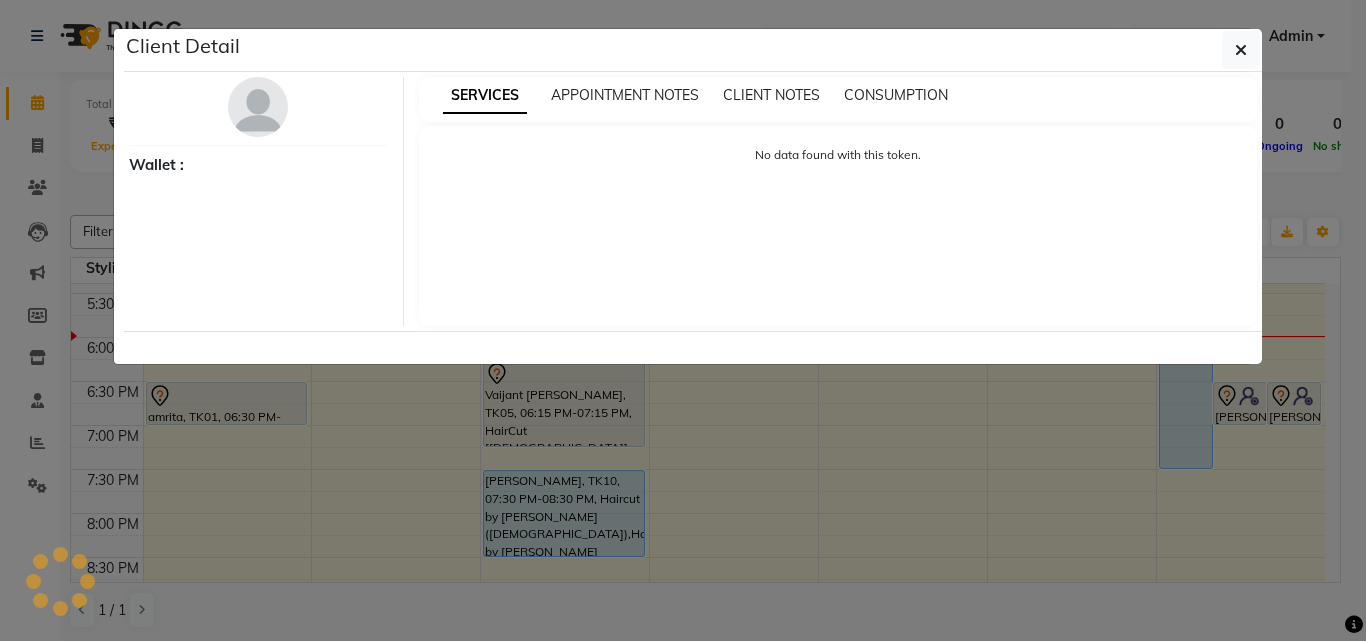 select on "7" 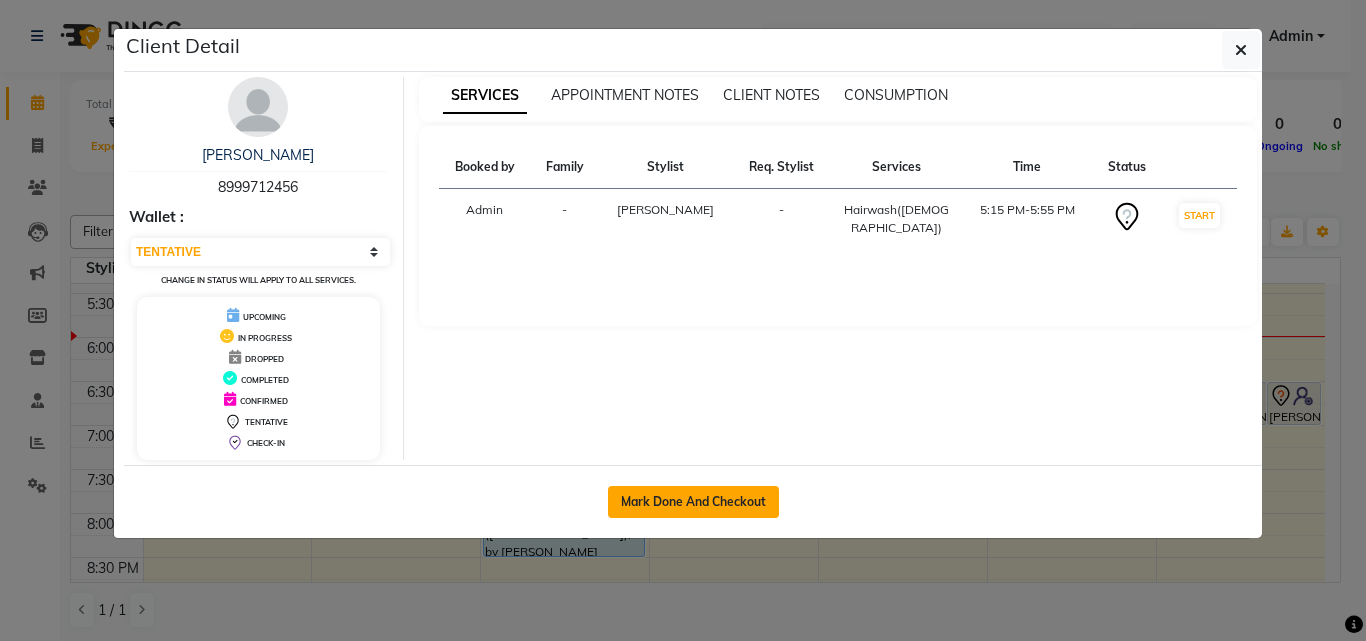 click on "Mark Done And Checkout" 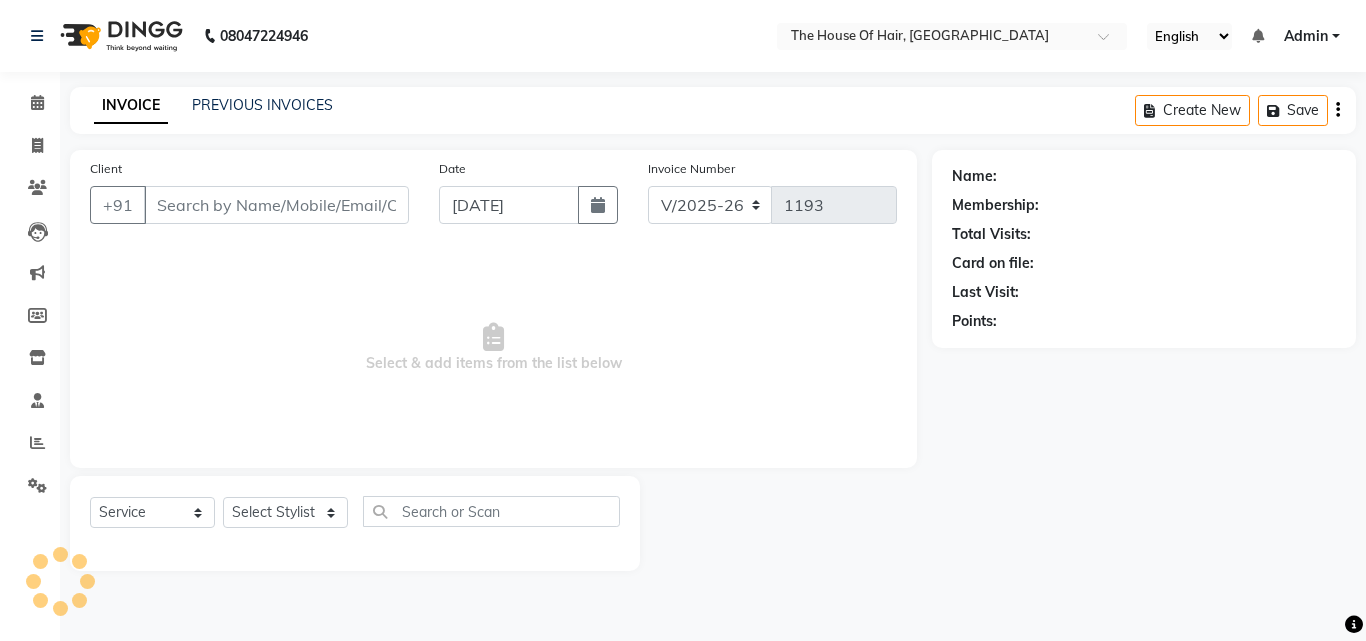 type on "8999712456" 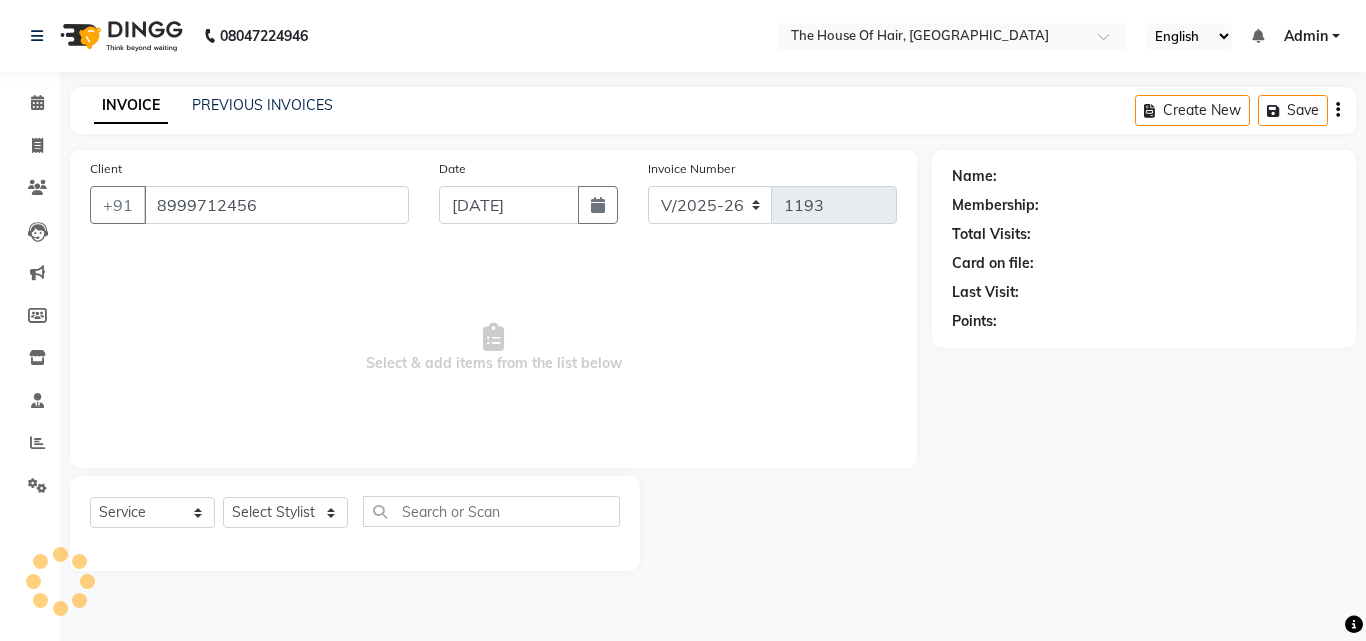 select on "64183" 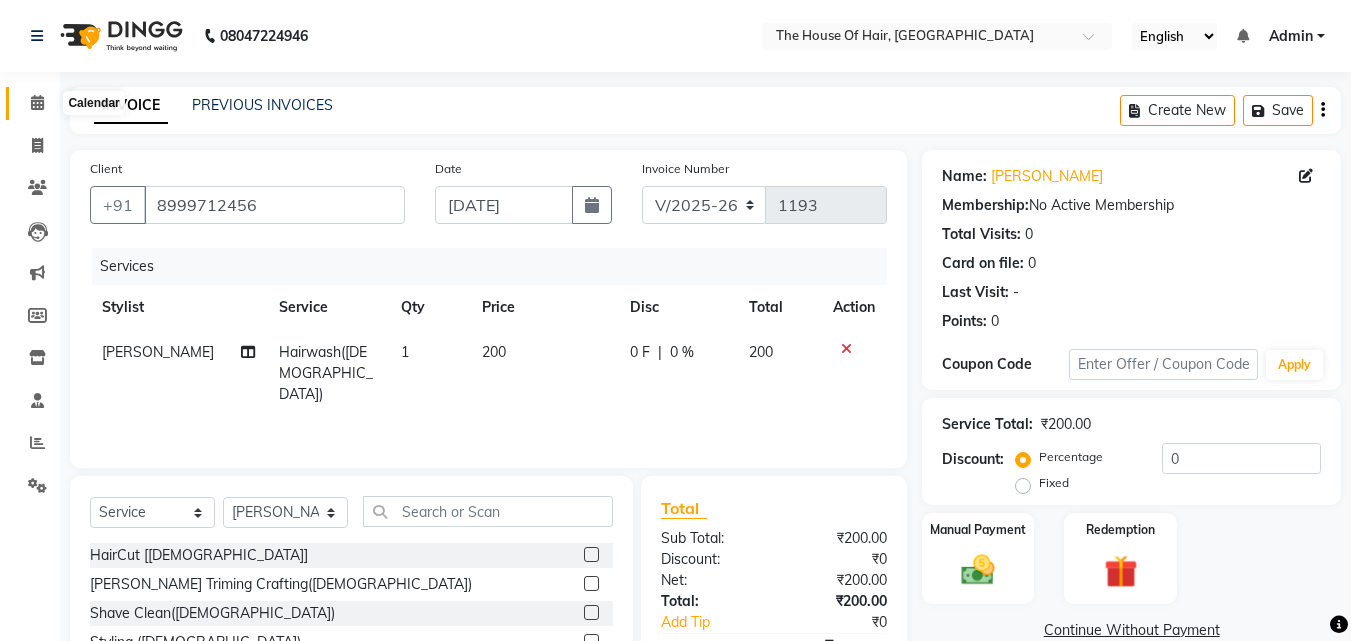 click 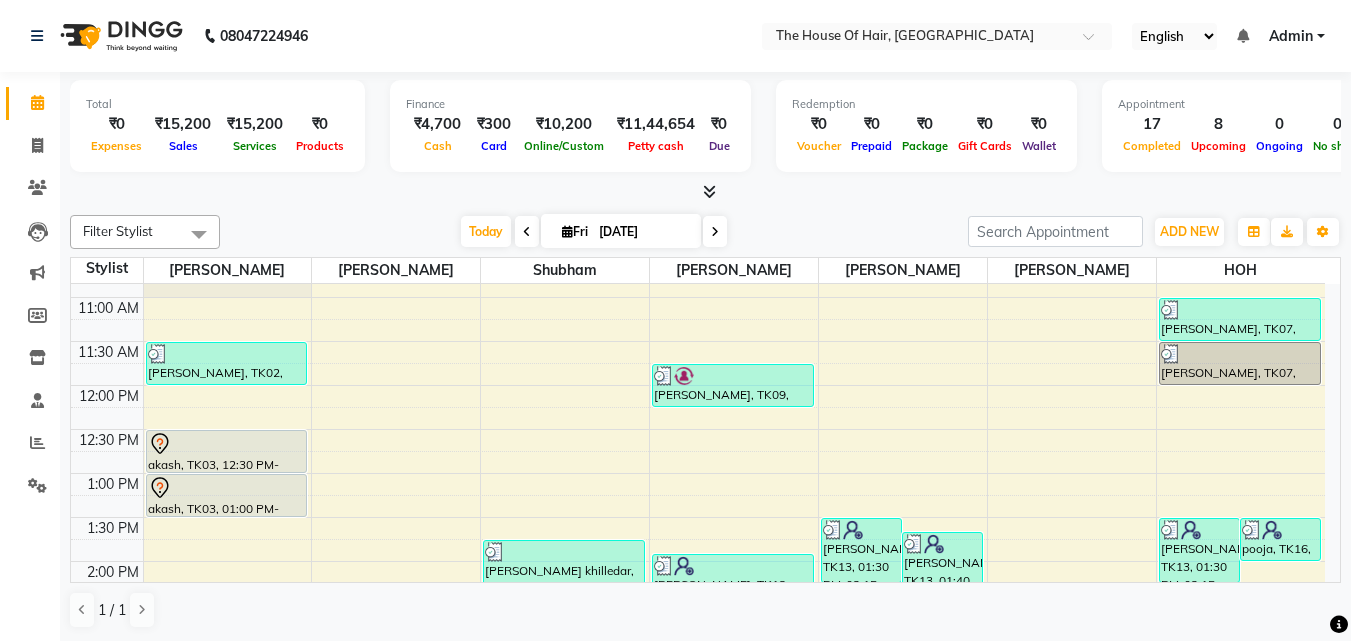 scroll, scrollTop: 228, scrollLeft: 0, axis: vertical 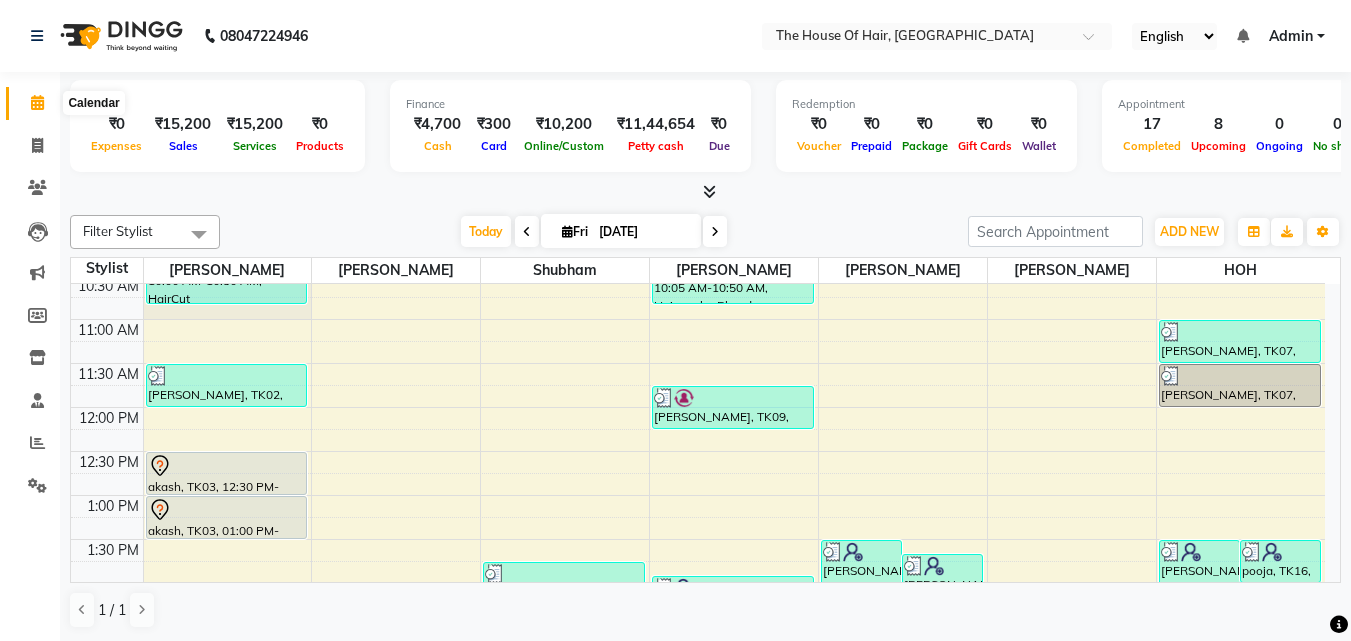 click 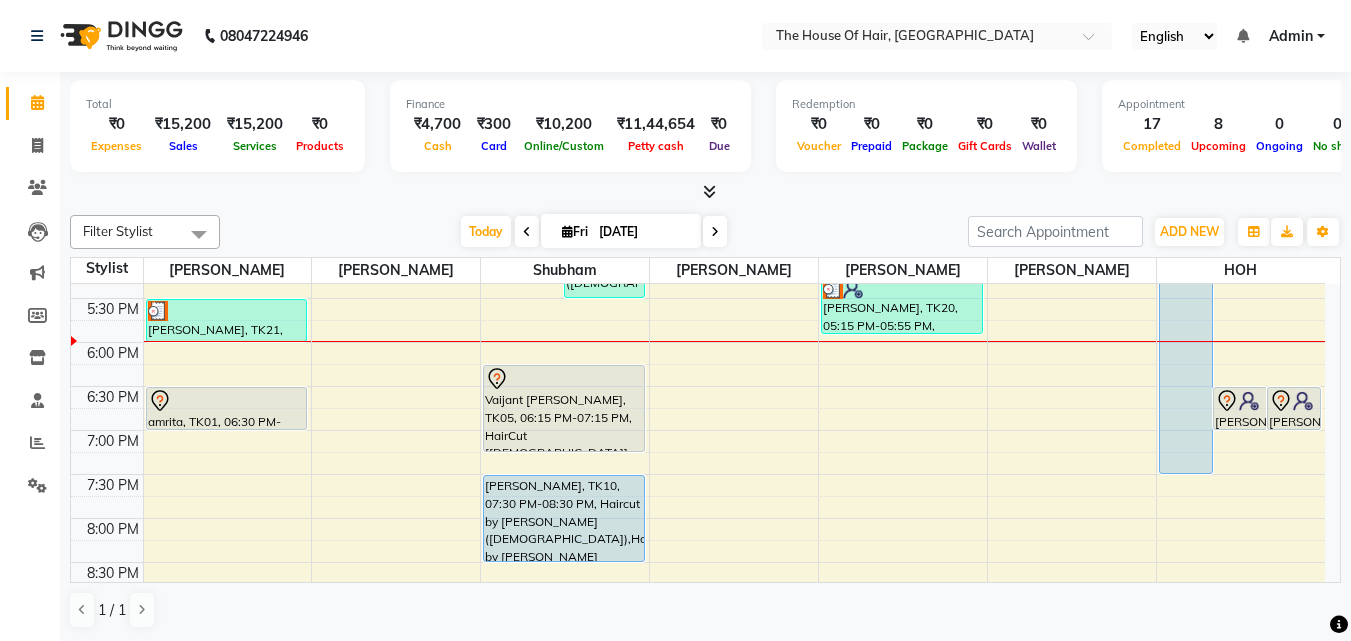 scroll, scrollTop: 822, scrollLeft: 0, axis: vertical 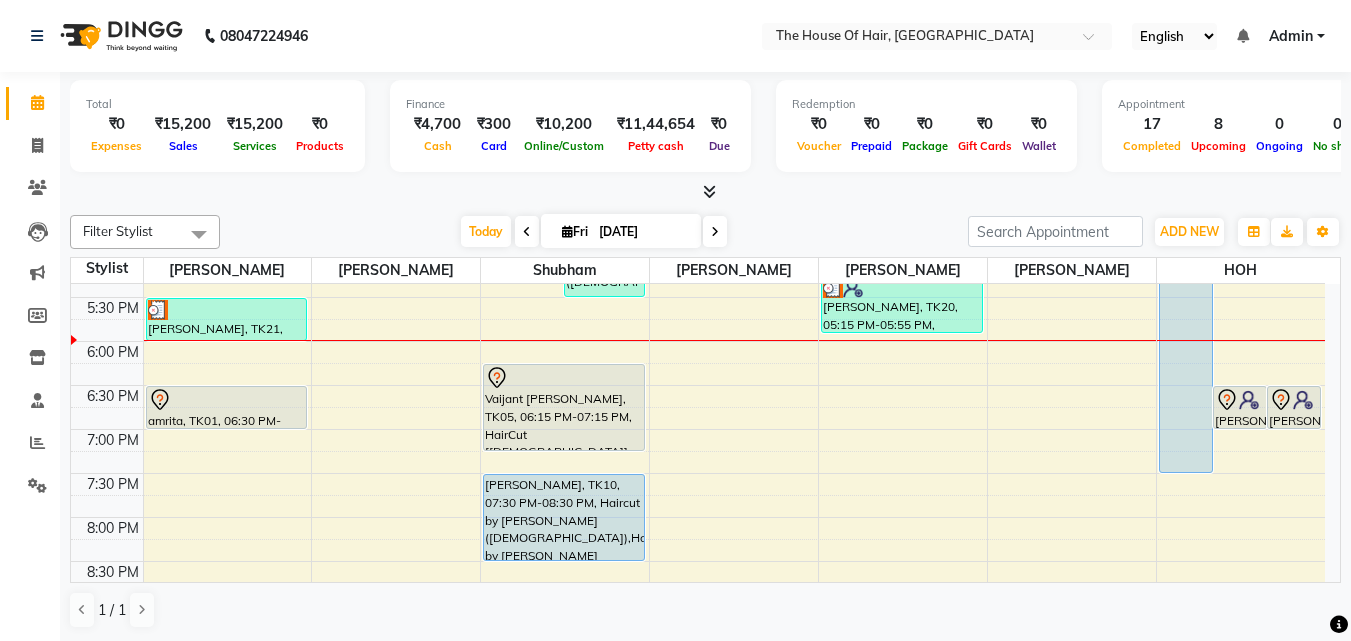 click on "8:00 AM 8:30 AM 9:00 AM 9:30 AM 10:00 AM 10:30 AM 11:00 AM 11:30 AM 12:00 PM 12:30 PM 1:00 PM 1:30 PM 2:00 PM 2:30 PM 3:00 PM 3:30 PM 4:00 PM 4:30 PM 5:00 PM 5:30 PM 6:00 PM 6:30 PM 7:00 PM 7:30 PM 8:00 PM 8:30 PM 9:00 PM 9:30 PM     [GEOGRAPHIC_DATA], TK06, 10:00 AM-10:50 AM, HairCut  [[DEMOGRAPHIC_DATA]],Head Massage ([DEMOGRAPHIC_DATA])     [PERSON_NAME], TK02, 11:30 AM-12:00 PM, [PERSON_NAME] Triming Crafting([DEMOGRAPHIC_DATA])             akash, TK03, 12:30 PM-01:00 PM, HairCut  [[DEMOGRAPHIC_DATA]]             akash, TK03, 01:00 PM-01:30 PM, [PERSON_NAME] Triming Crafting([DEMOGRAPHIC_DATA])     Vishawajeet Jadhav, TK14, 02:30 PM-03:30 PM, HairCut  [[DEMOGRAPHIC_DATA]],[PERSON_NAME] Triming Crafting([DEMOGRAPHIC_DATA])     [PERSON_NAME], TK21, 05:30 PM-06:00 PM, [PERSON_NAME] Triming Crafting([DEMOGRAPHIC_DATA])             amrita, TK01, 06:30 PM-07:00 PM, Iron Tong ([DEMOGRAPHIC_DATA])     [PERSON_NAME], TK11, 02:45 PM-04:15 PM, HairCut  [[DEMOGRAPHIC_DATA]],Global Colour ([DEMOGRAPHIC_DATA])     [PERSON_NAME], TK18, 03:45 PM-05:30 PM, Haircut by [PERSON_NAME] ([DEMOGRAPHIC_DATA]),[PERSON_NAME] Triming Crafting([DEMOGRAPHIC_DATA])                 Vaijant [PERSON_NAME], TK05, 06:15 PM-07:15 PM, HairCut  [[DEMOGRAPHIC_DATA]],[PERSON_NAME] Triming Crafting([DEMOGRAPHIC_DATA])" at bounding box center [698, 77] 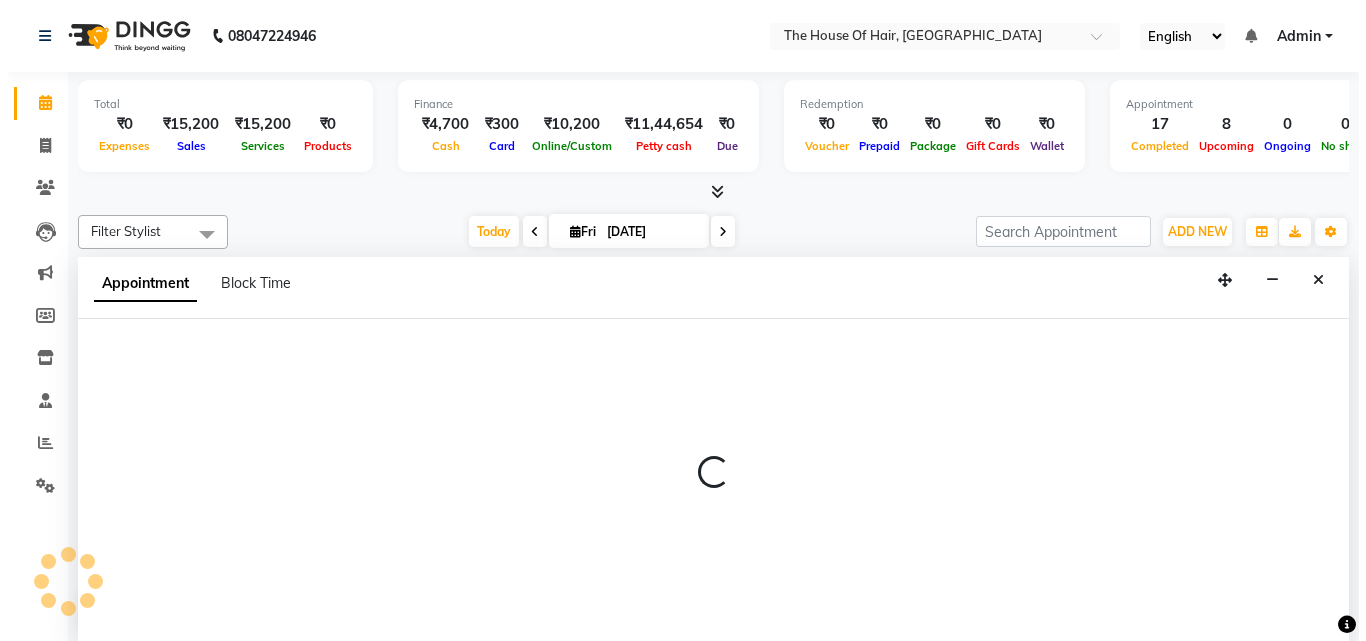 scroll, scrollTop: 1, scrollLeft: 0, axis: vertical 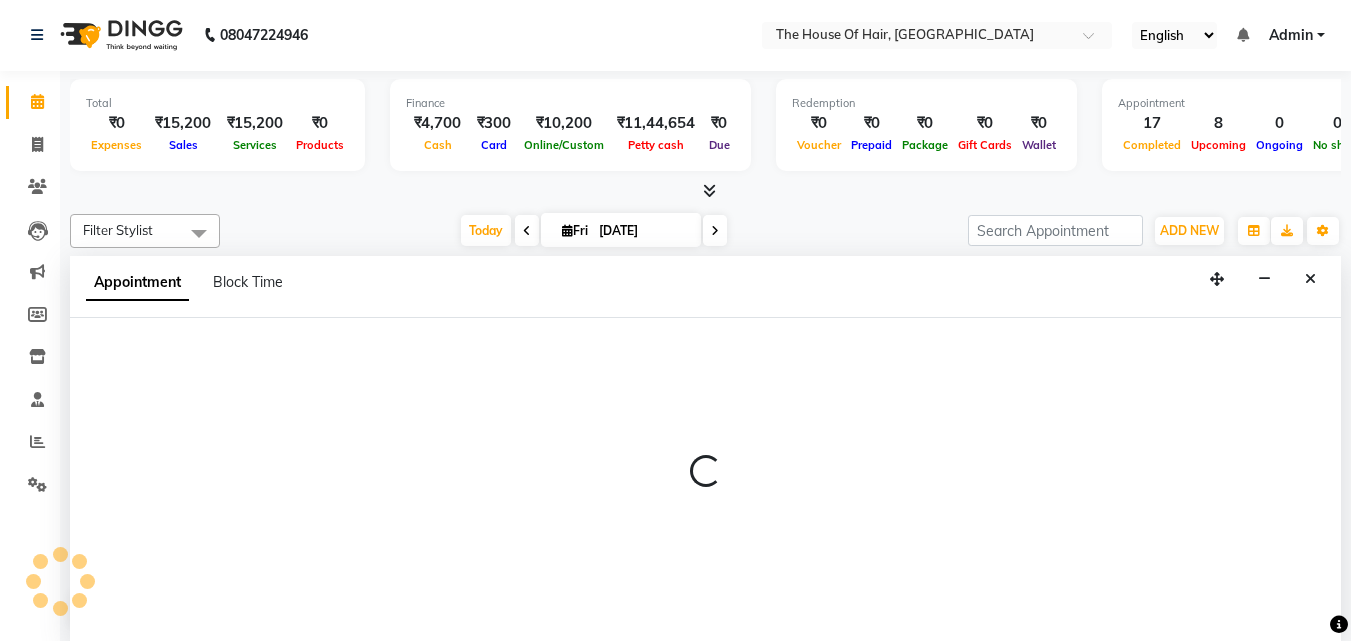 select on "42812" 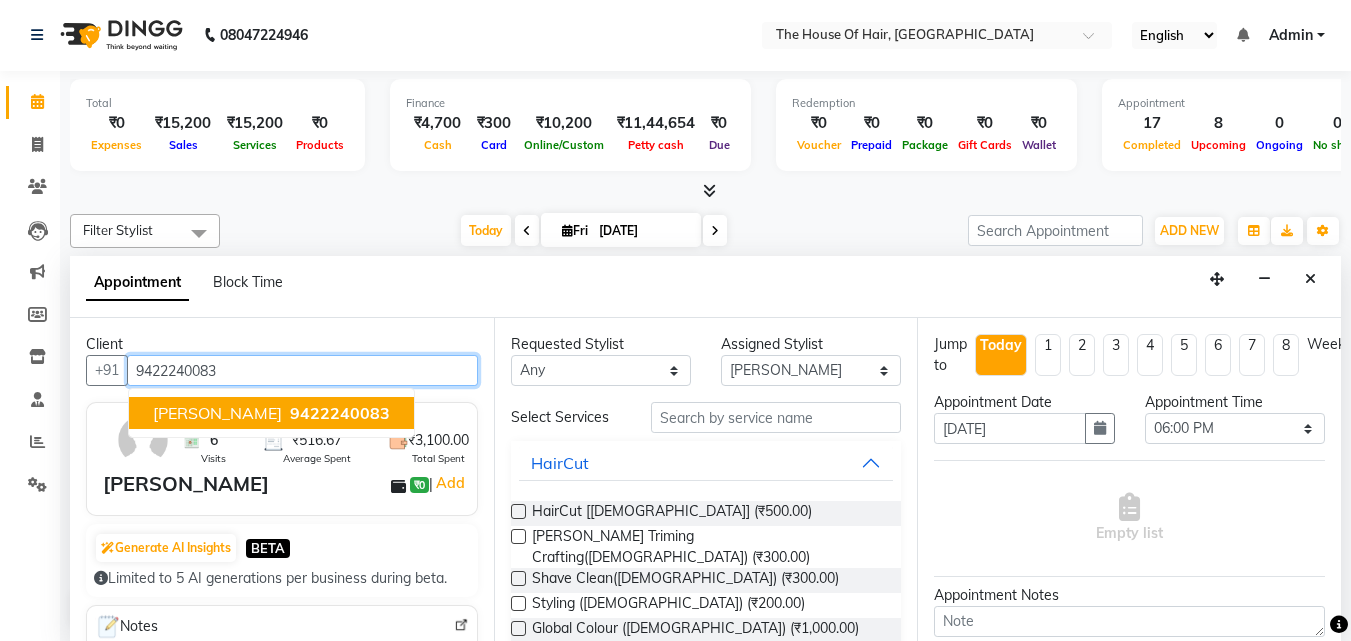 click on "Ganesh Kulkarni" at bounding box center (217, 413) 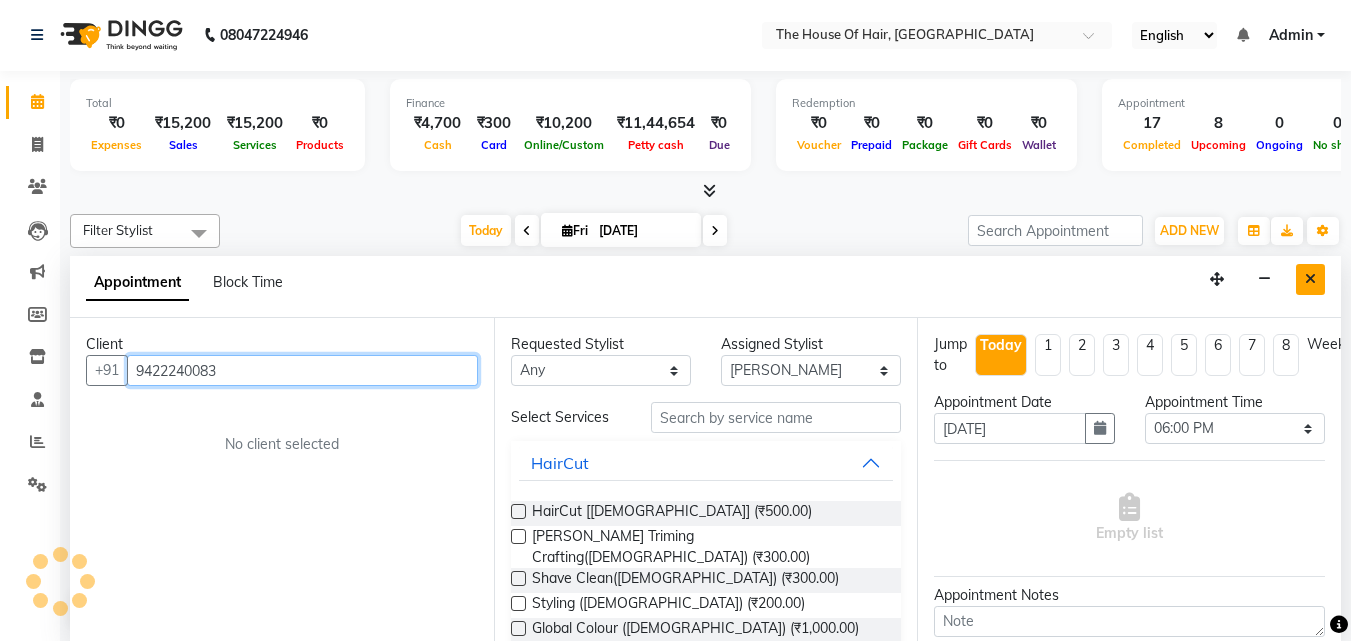 type on "9422240083" 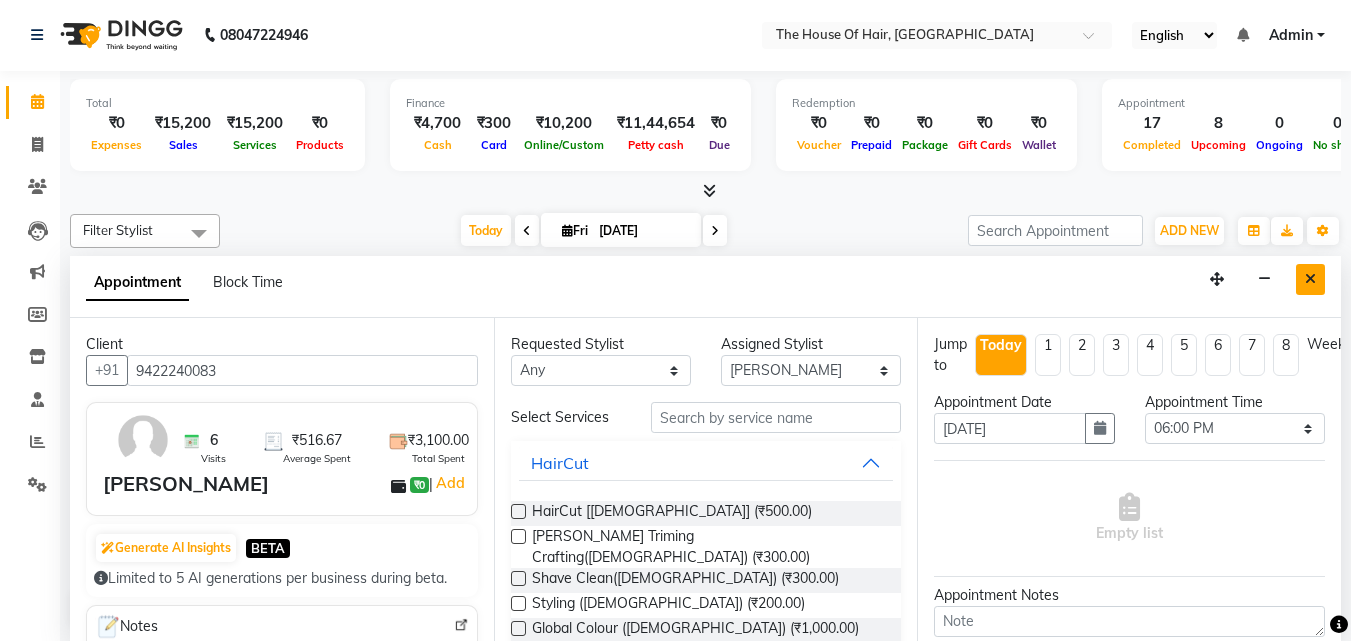 click at bounding box center [1310, 279] 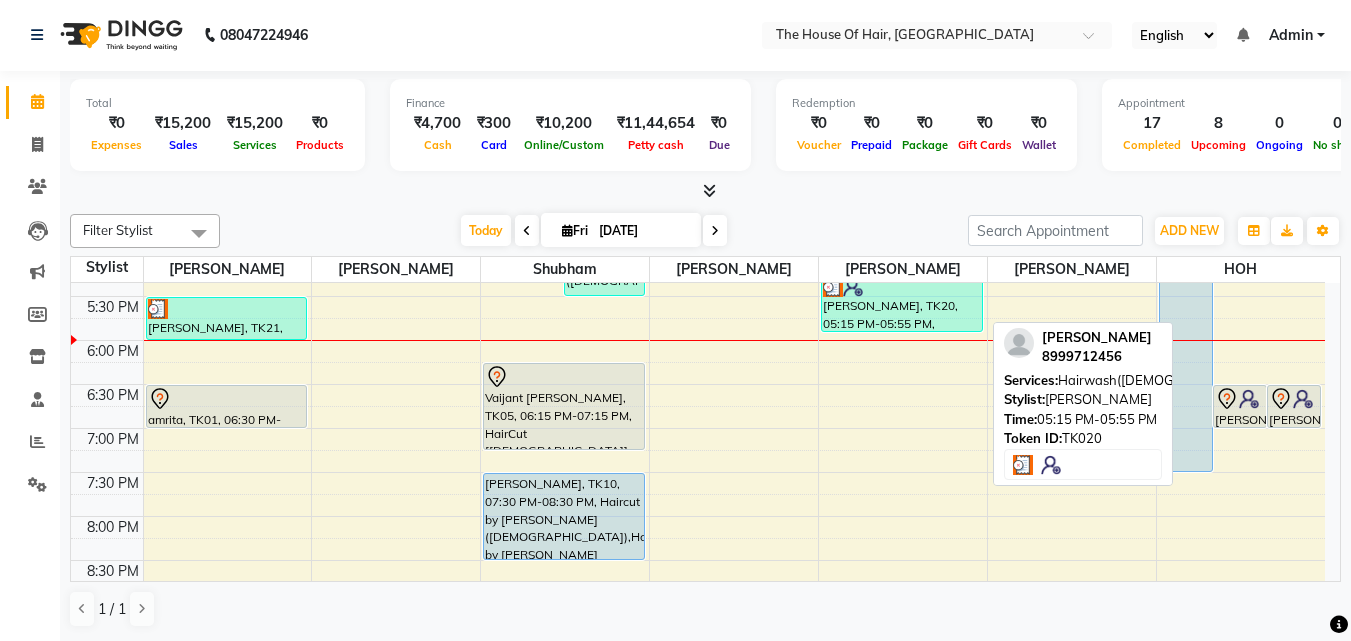 click on "Tushar Jadhav, TK20, 05:15 PM-05:55 PM, Hairwash(male)" at bounding box center (902, 303) 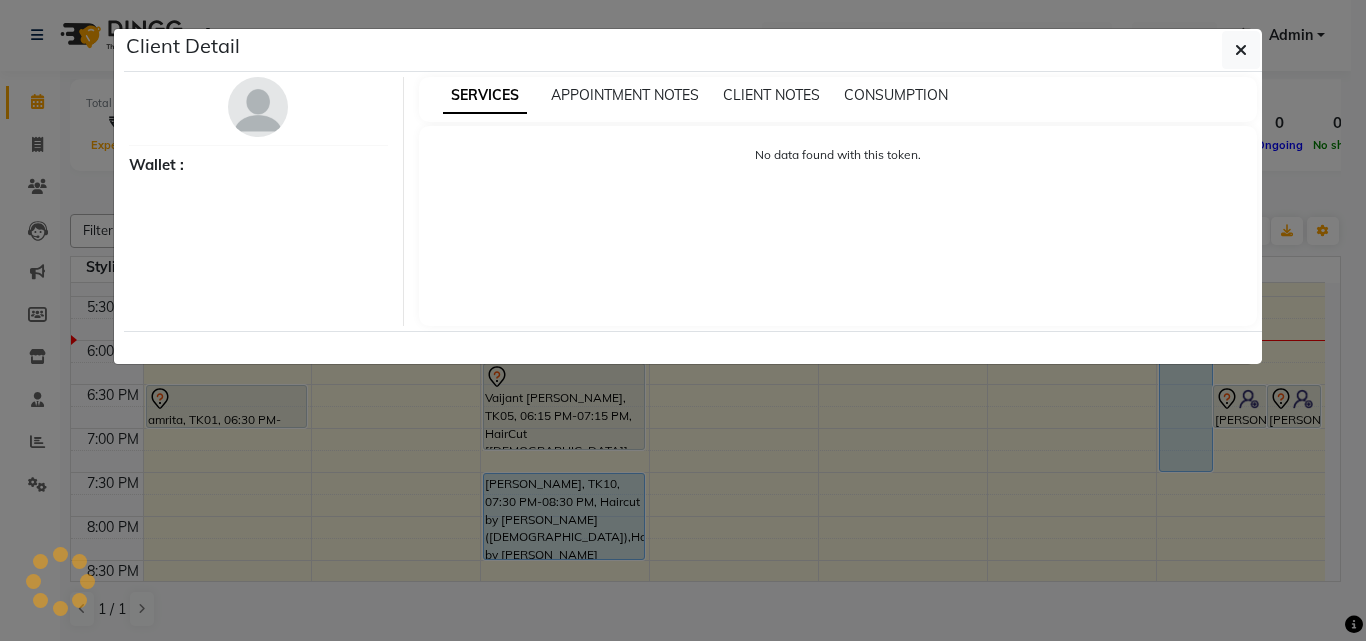 select on "3" 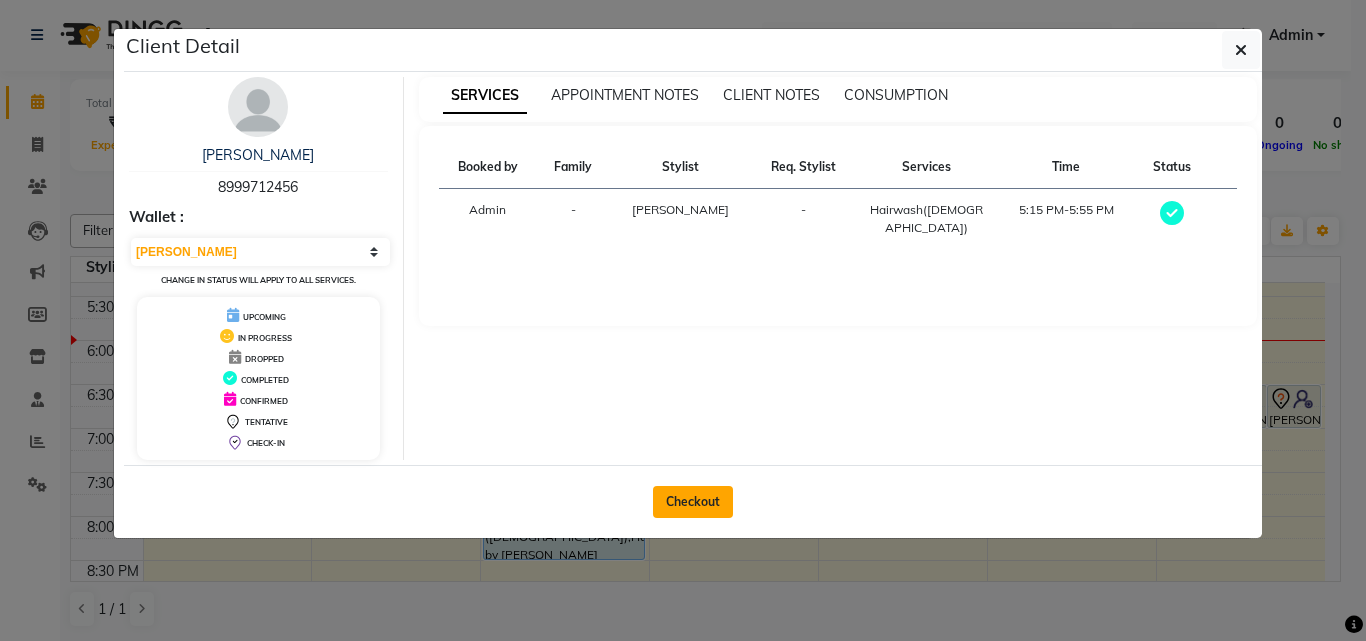 click on "Checkout" 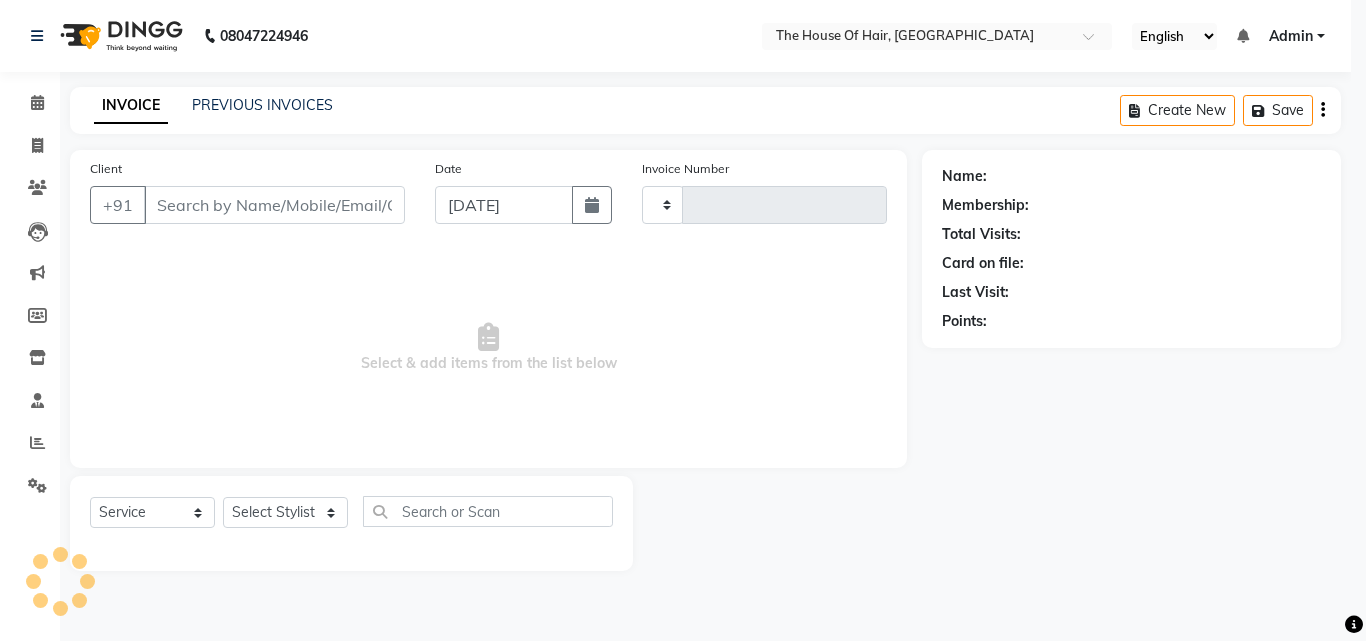 type on "1193" 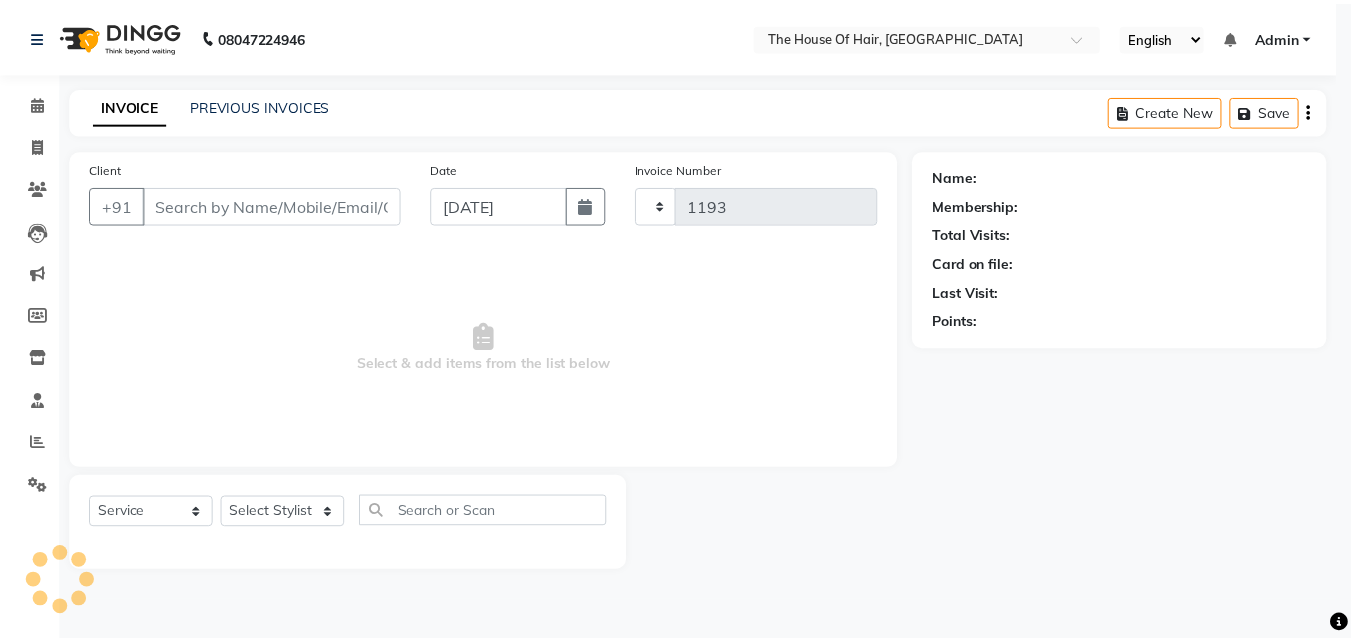 scroll, scrollTop: 0, scrollLeft: 0, axis: both 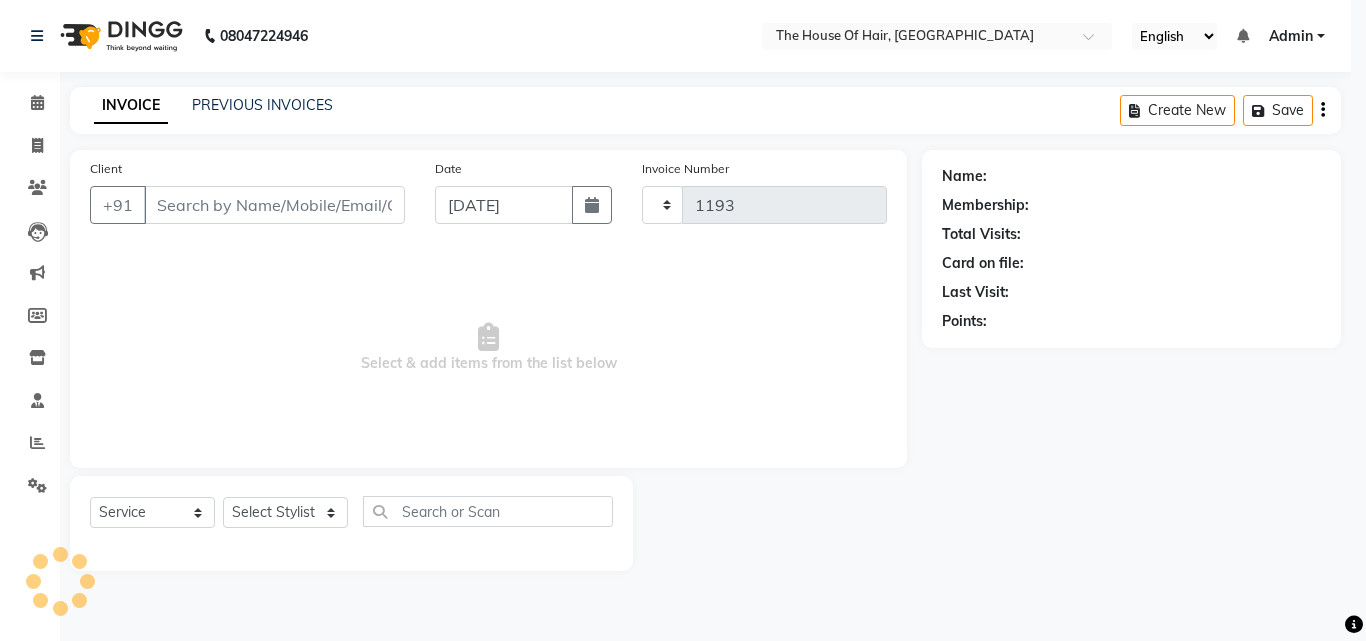 select on "5992" 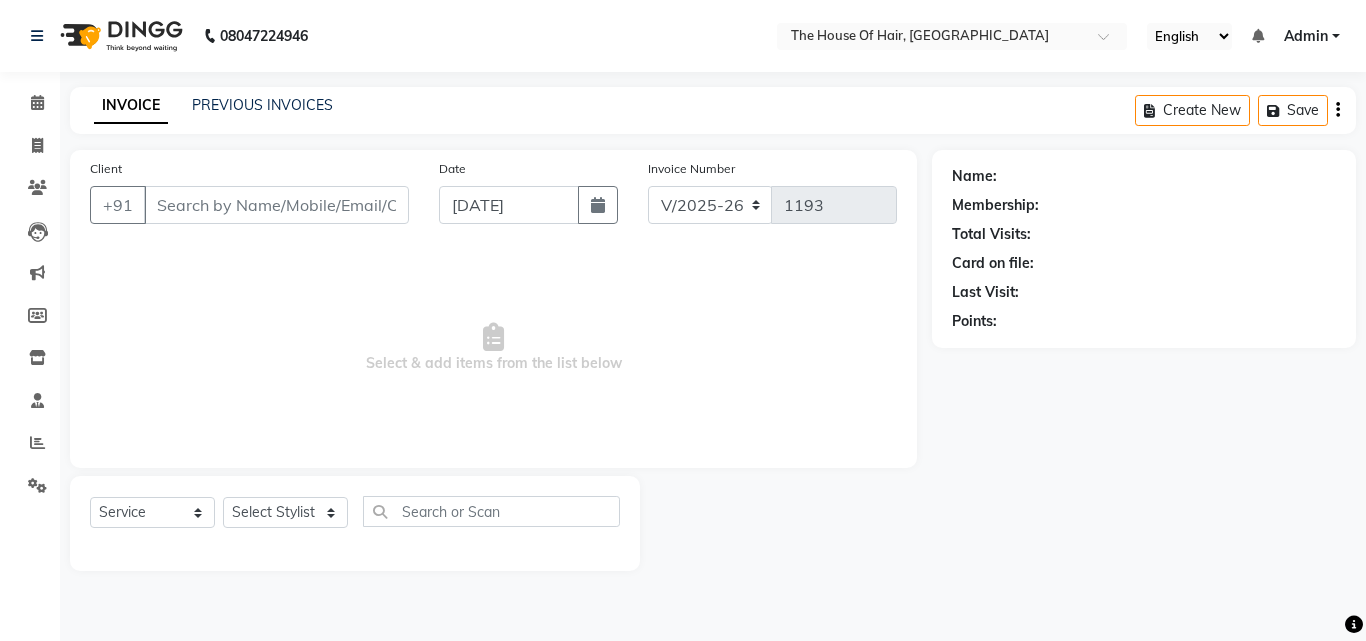 type on "8999712456" 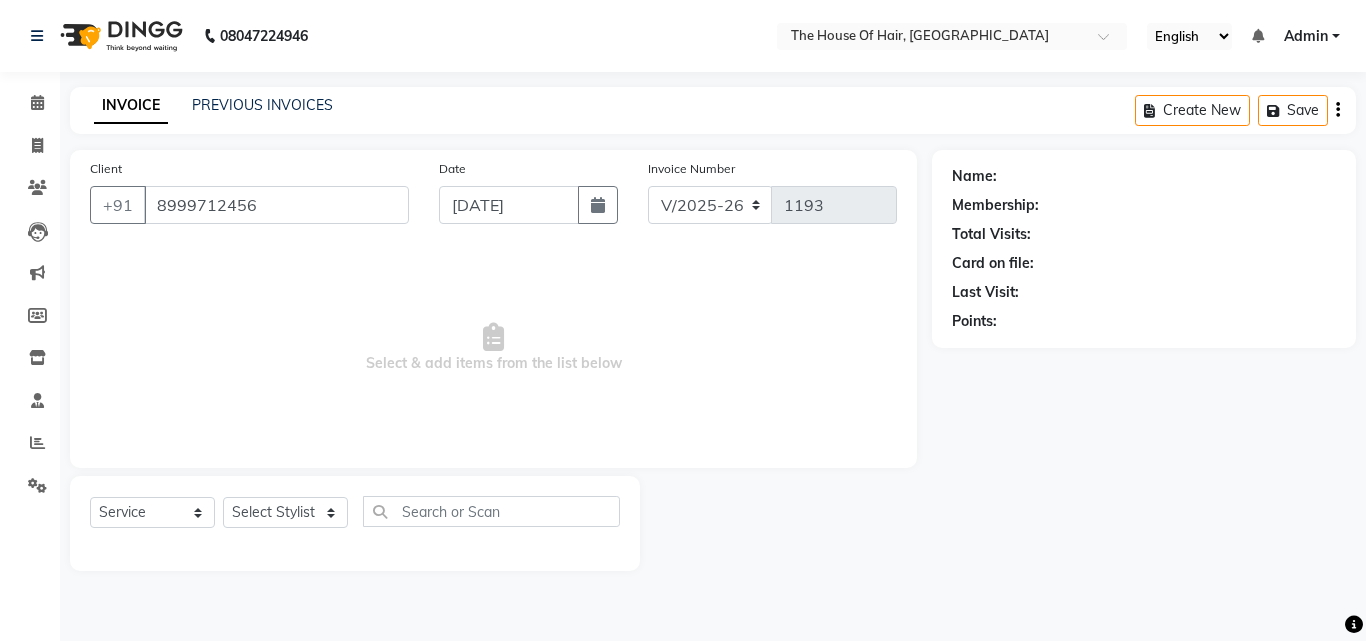 select on "64183" 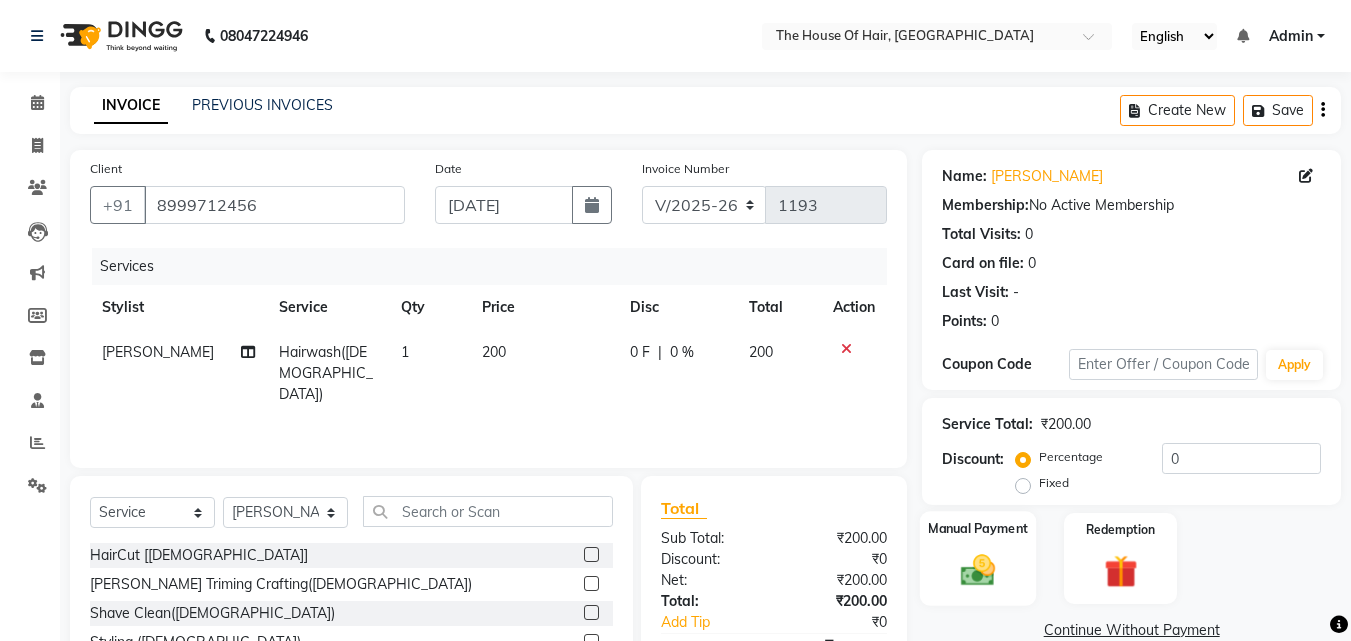 click 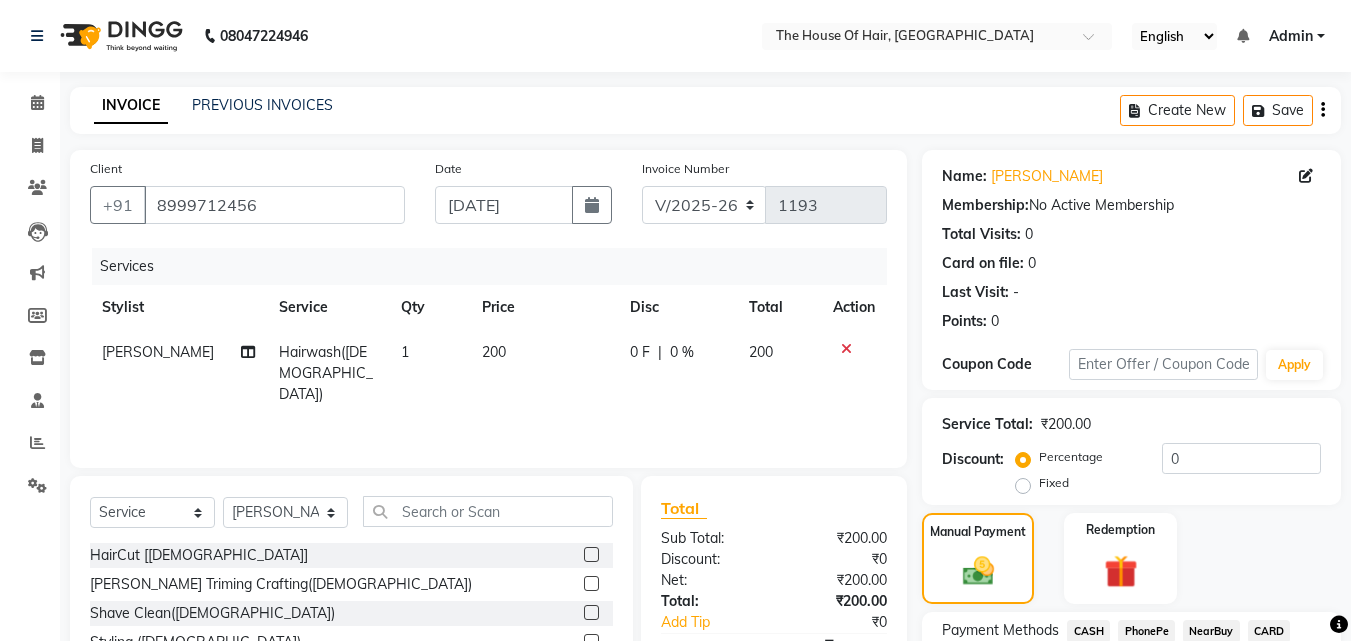 scroll, scrollTop: 162, scrollLeft: 0, axis: vertical 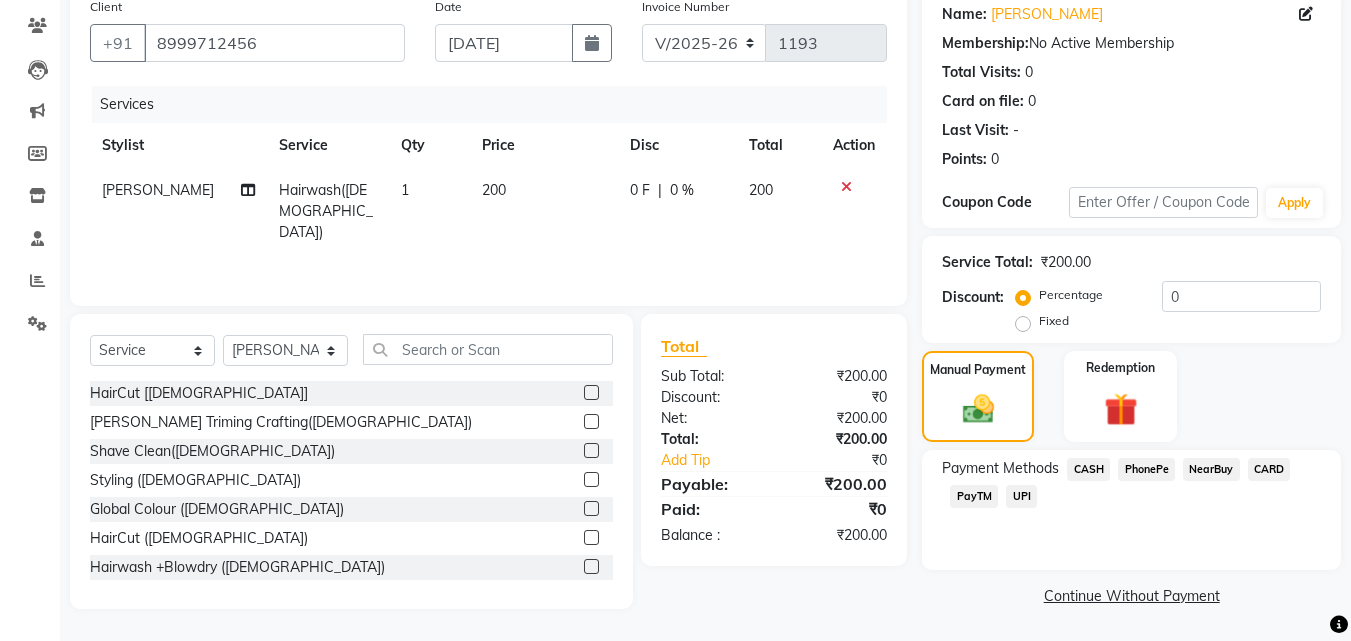 click on "CASH" 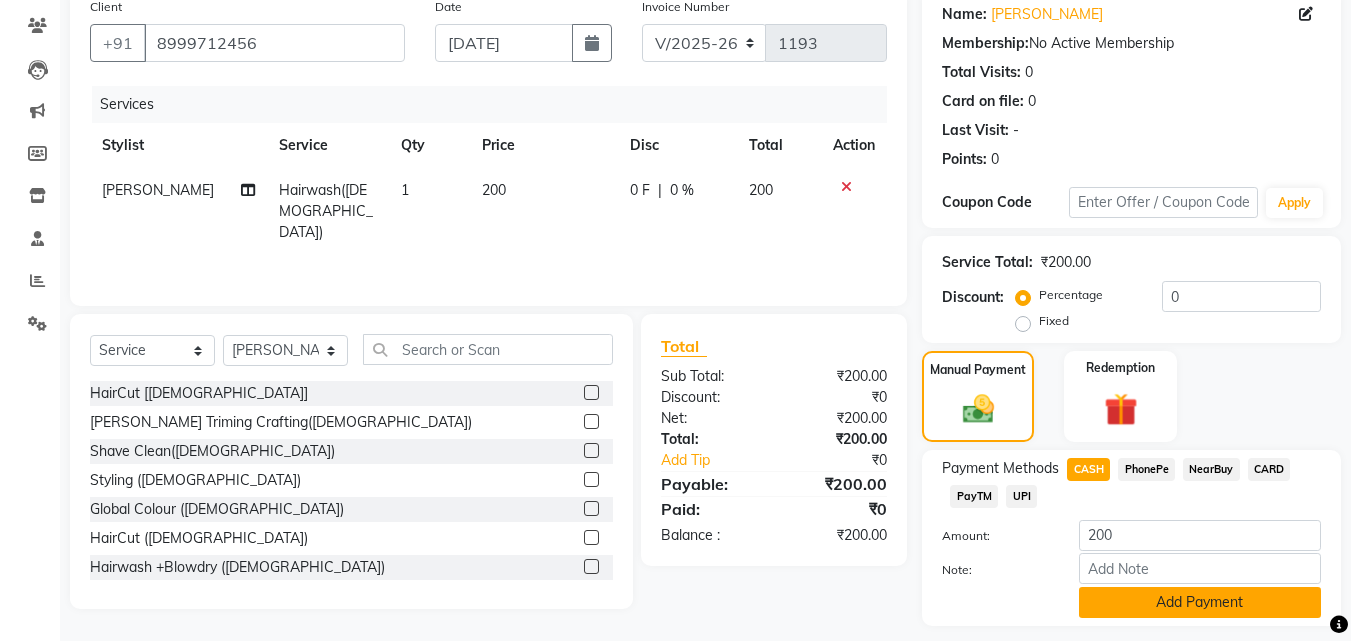 click on "Add Payment" 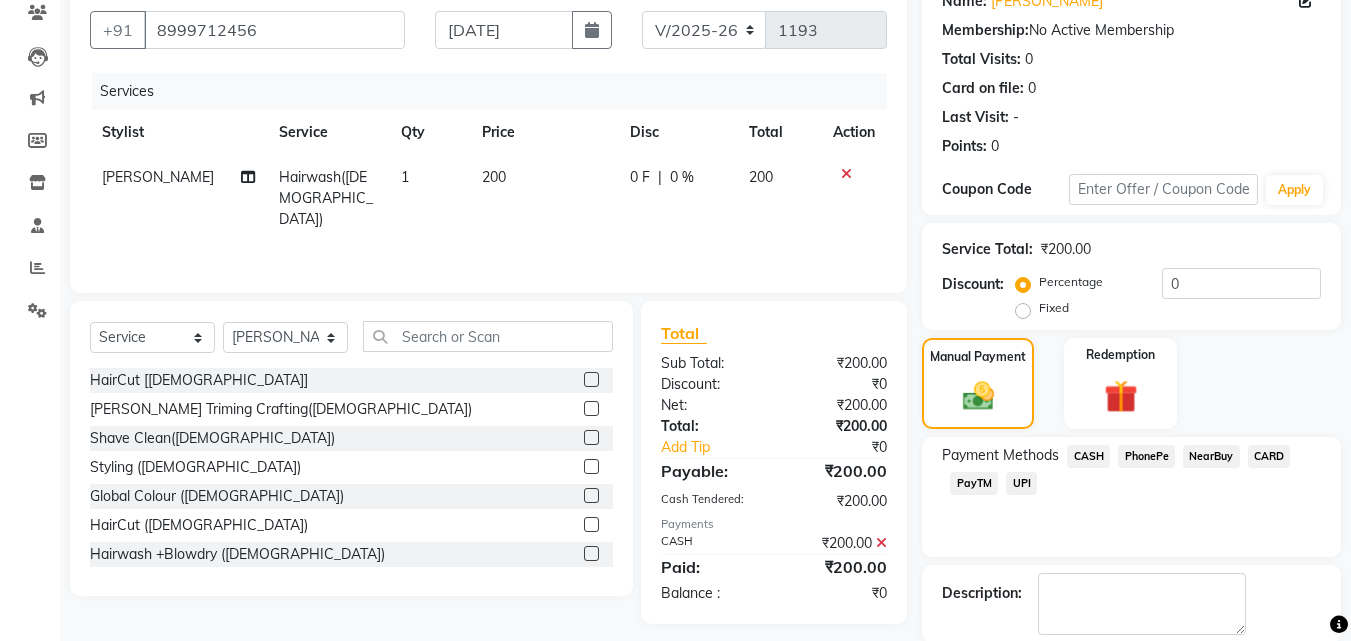 scroll, scrollTop: 275, scrollLeft: 0, axis: vertical 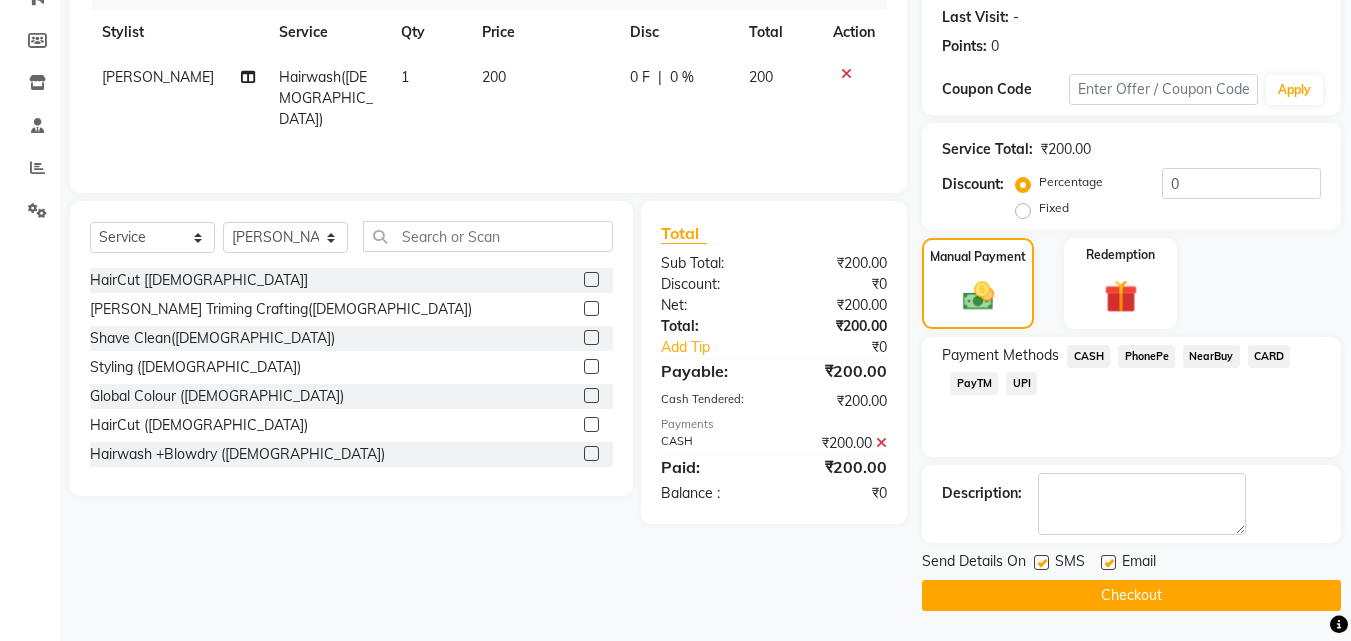 click on "Checkout" 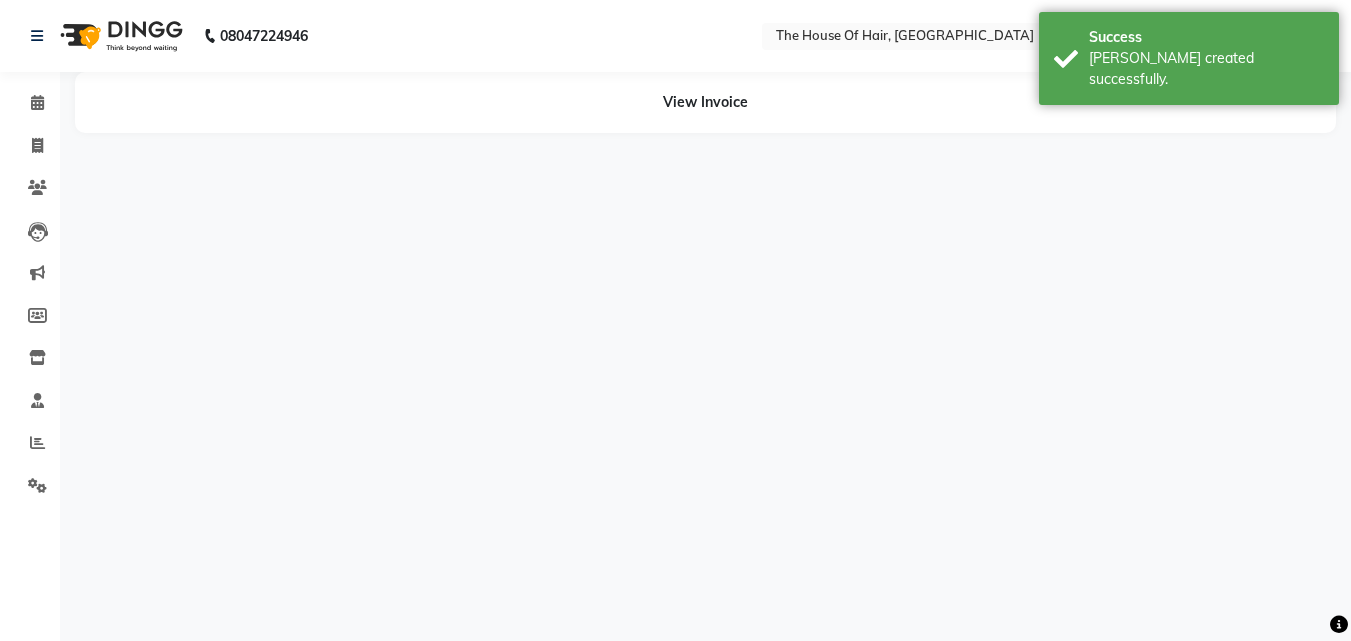 scroll, scrollTop: 0, scrollLeft: 0, axis: both 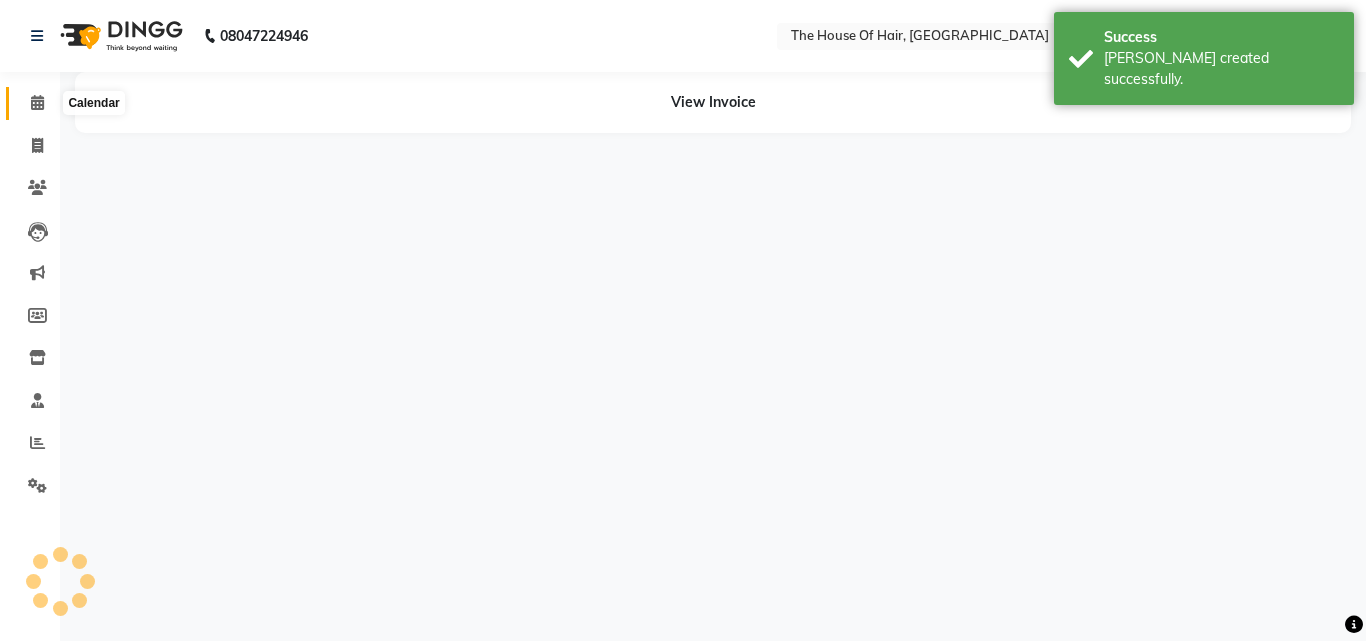 click 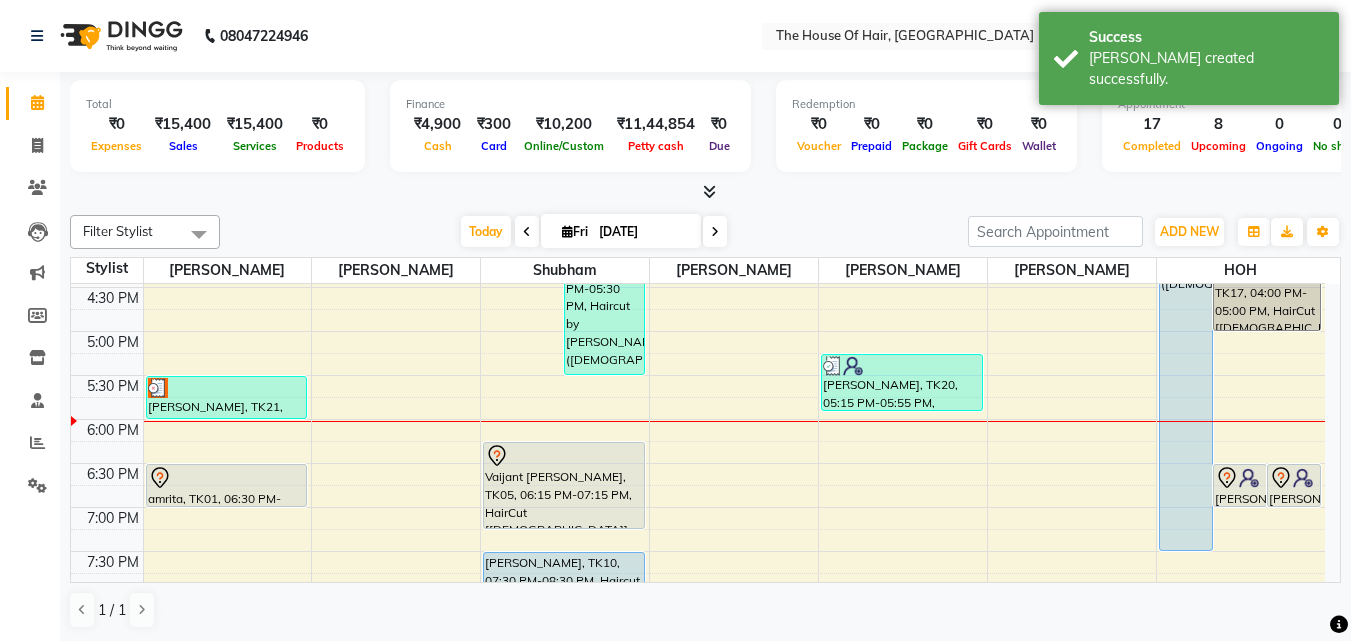 scroll, scrollTop: 814, scrollLeft: 0, axis: vertical 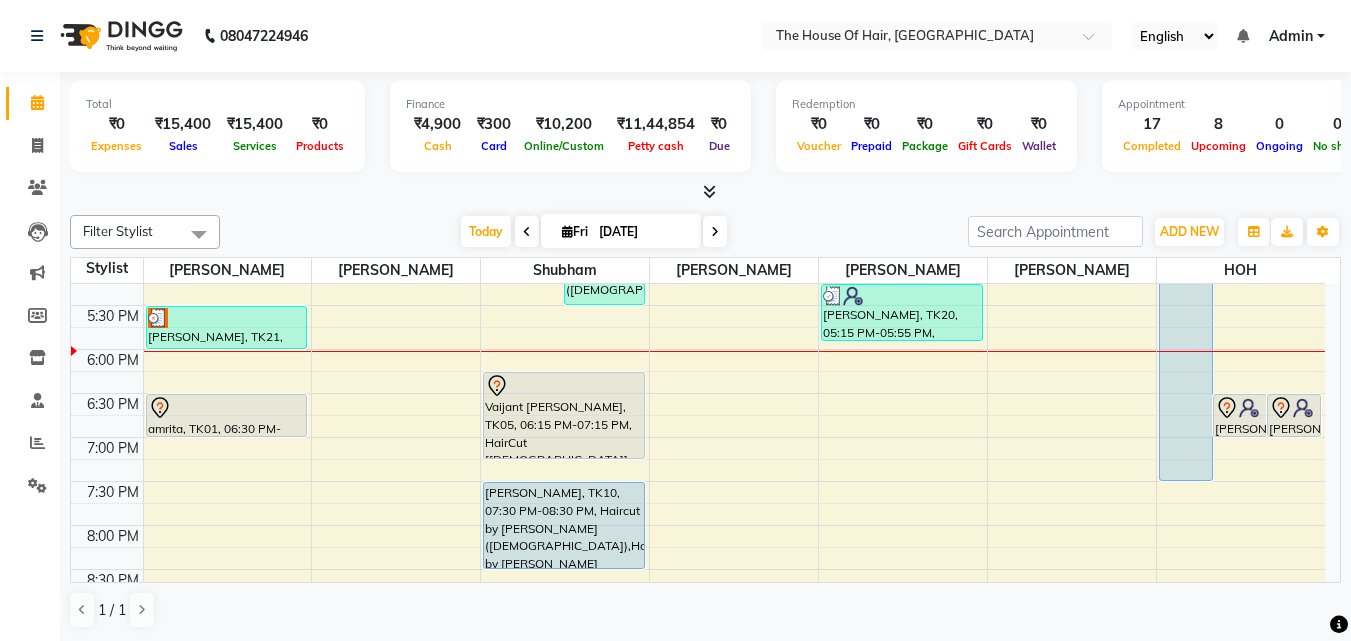 click on "8:00 AM 8:30 AM 9:00 AM 9:30 AM 10:00 AM 10:30 AM 11:00 AM 11:30 AM 12:00 PM 12:30 PM 1:00 PM 1:30 PM 2:00 PM 2:30 PM 3:00 PM 3:30 PM 4:00 PM 4:30 PM 5:00 PM 5:30 PM 6:00 PM 6:30 PM 7:00 PM 7:30 PM 8:00 PM 8:30 PM 9:00 PM 9:30 PM     Anand, TK06, 10:00 AM-10:50 AM, HairCut  [Male],Head Massage (Male)     tejal gath, TK02, 11:30 AM-12:00 PM, Beard Triming Crafting(Male)             akash, TK03, 12:30 PM-01:00 PM, HairCut  [Male]             akash, TK03, 01:00 PM-01:30 PM, Beard Triming Crafting(Male)     Vishawajeet Jadhav, TK14, 02:30 PM-03:30 PM, HairCut  [Male],Beard Triming Crafting(Male)     Neeraj Vazalwar, TK21, 05:30 PM-06:00 PM, Beard Triming Crafting(Male)             amrita, TK01, 06:30 PM-07:00 PM, Iron Tong (Female)     Apurva Mehta, TK11, 02:45 PM-04:15 PM, HairCut  [Male],Global Colour (Male)     Saurabh Pawar, TK18, 03:45 PM-05:30 PM, Haircut by Shubham (Male),Beard Triming Crafting(Male)                 Vaijant Dighe, TK05, 06:15 PM-07:15 PM, HairCut  [Male],Beard Triming Crafting(Male)" at bounding box center [698, 85] 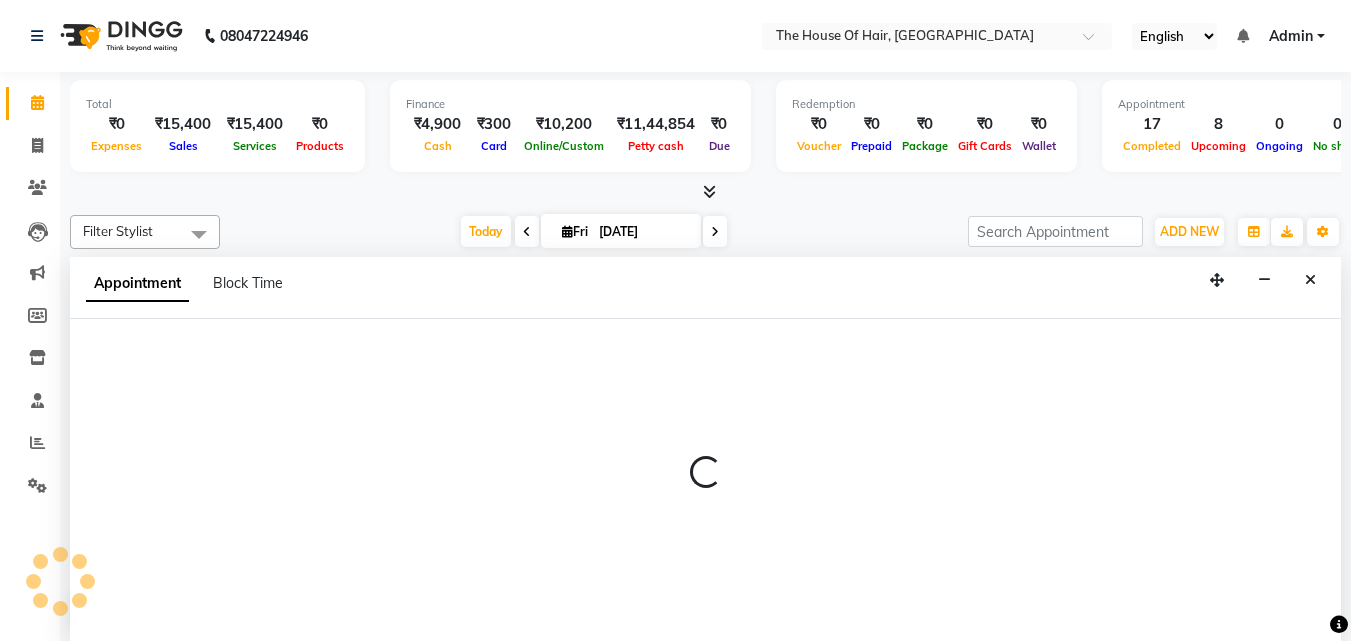 scroll, scrollTop: 1, scrollLeft: 0, axis: vertical 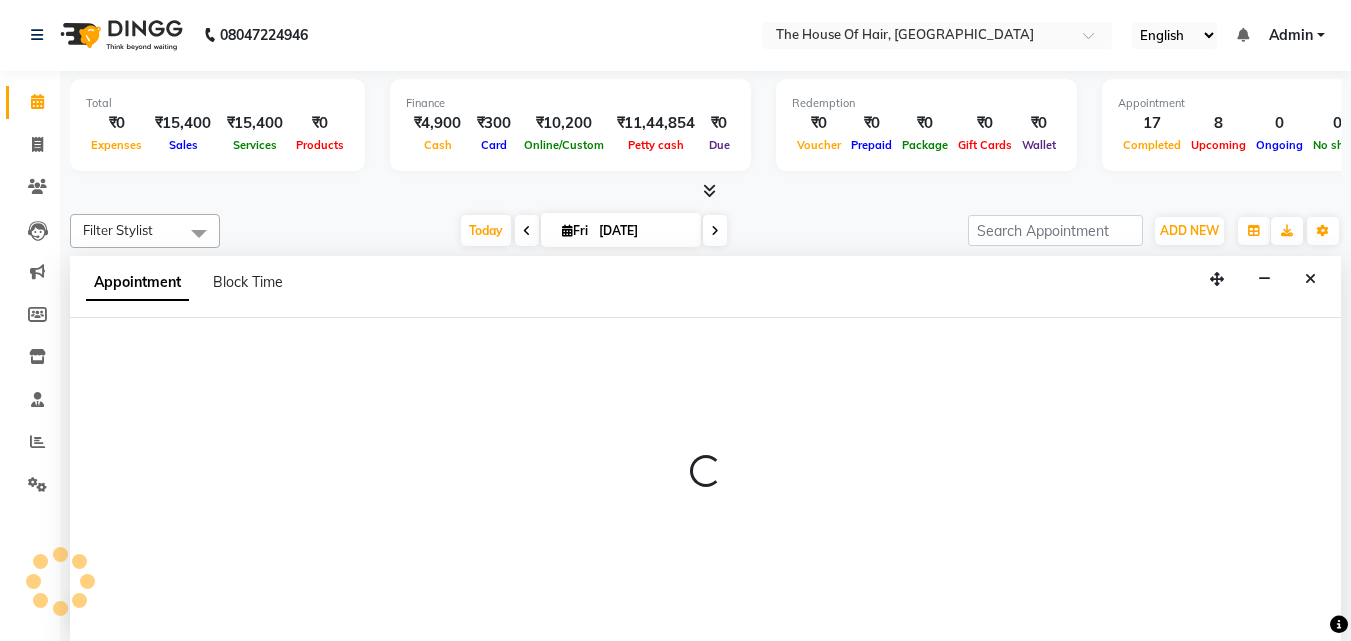 select on "42812" 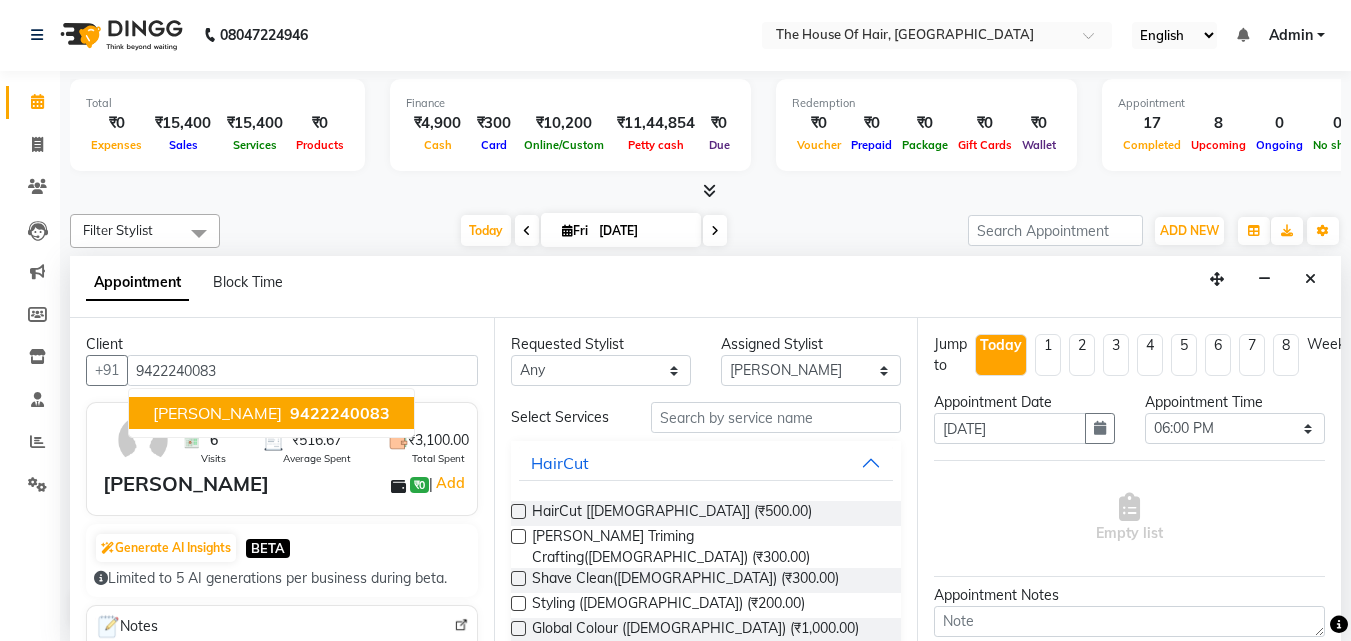 click on "Ganesh Kulkarni" at bounding box center (217, 413) 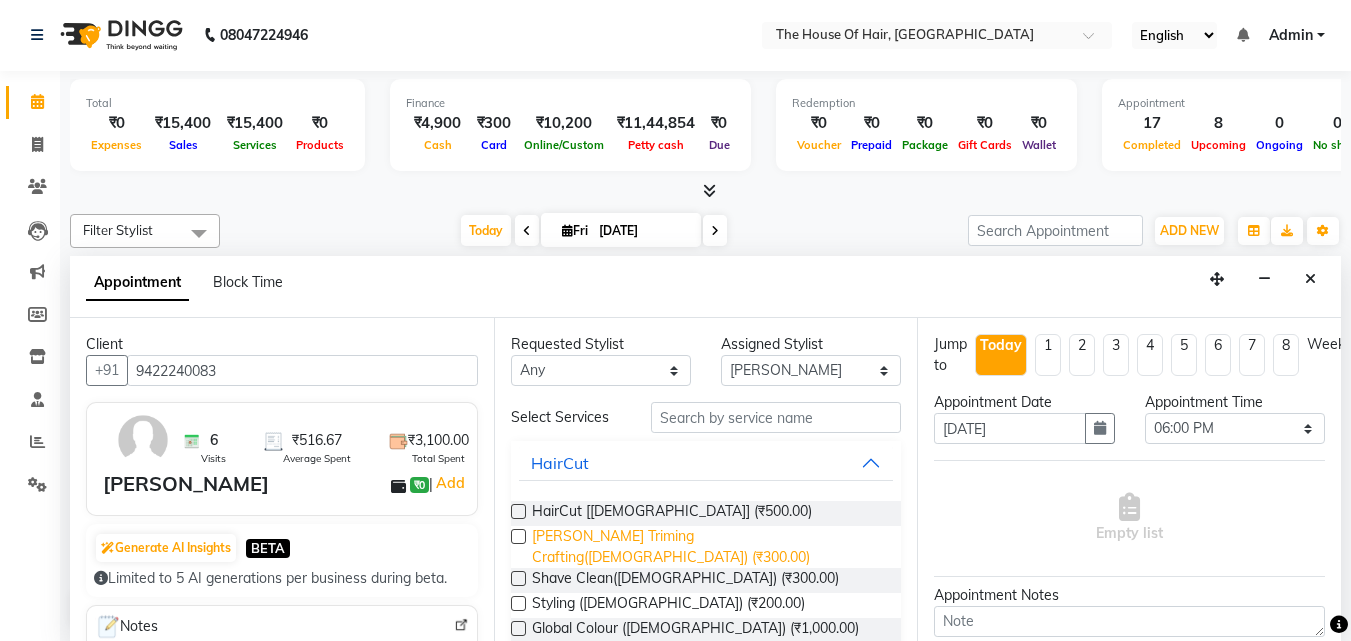type on "9422240083" 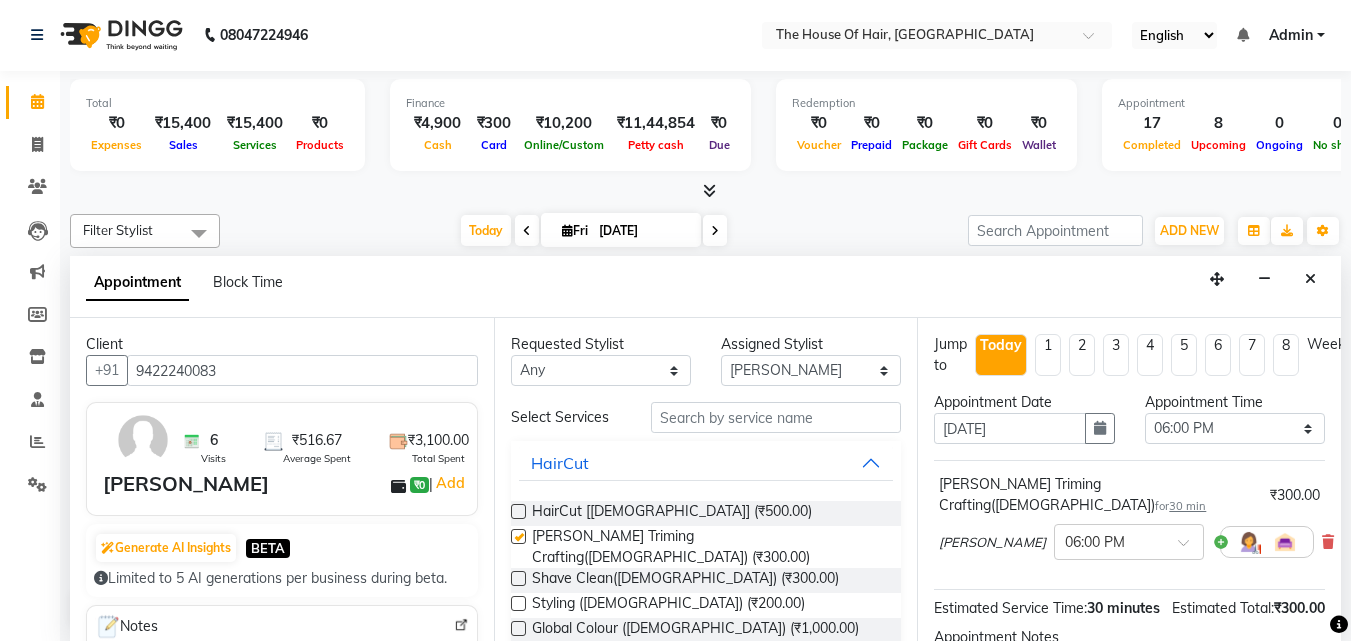 checkbox on "false" 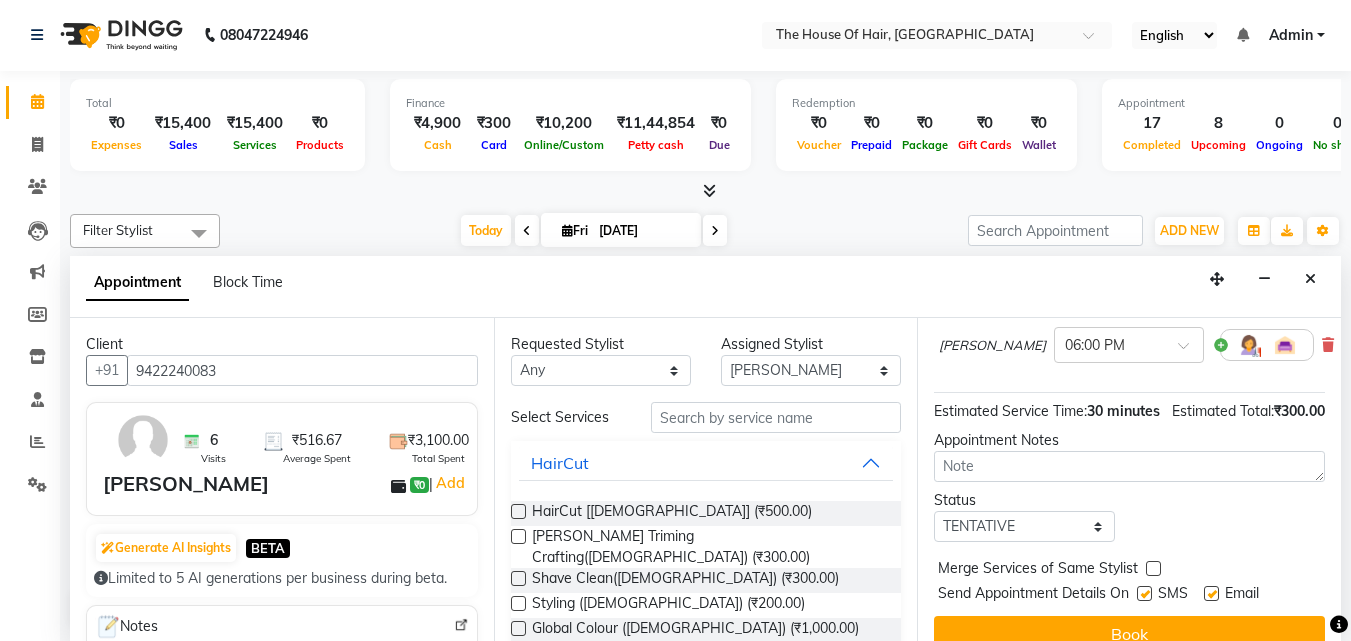 scroll, scrollTop: 239, scrollLeft: 0, axis: vertical 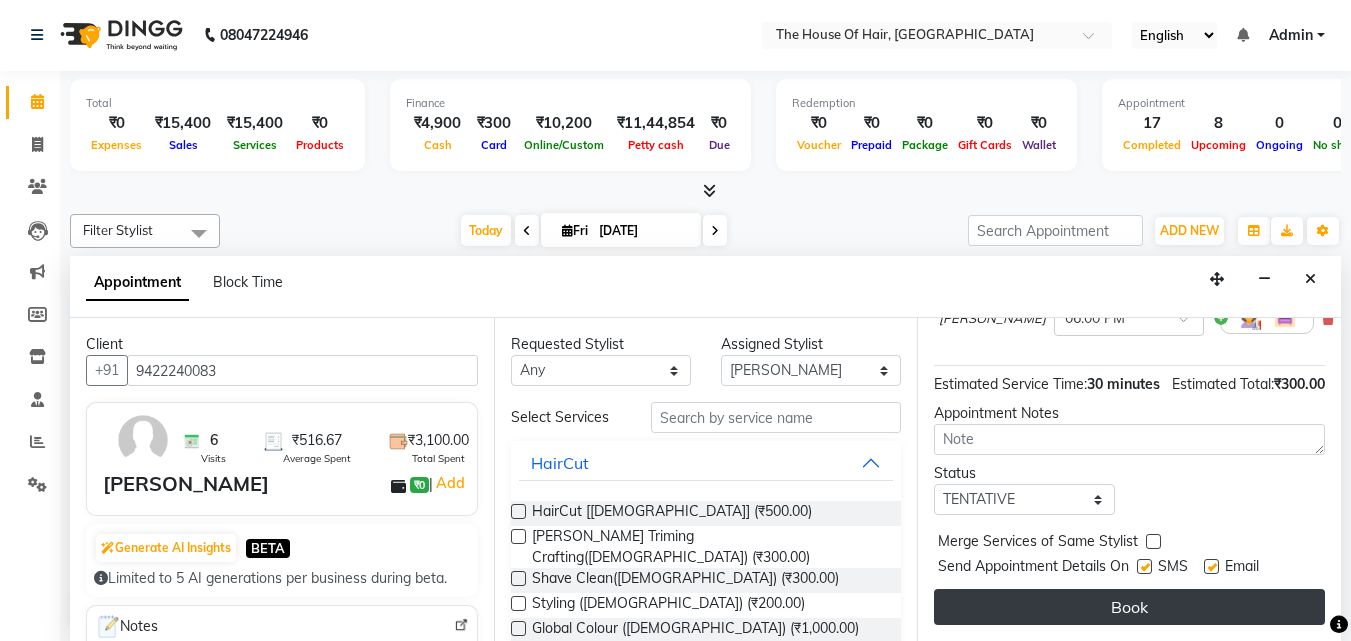 click on "Book" at bounding box center (1129, 607) 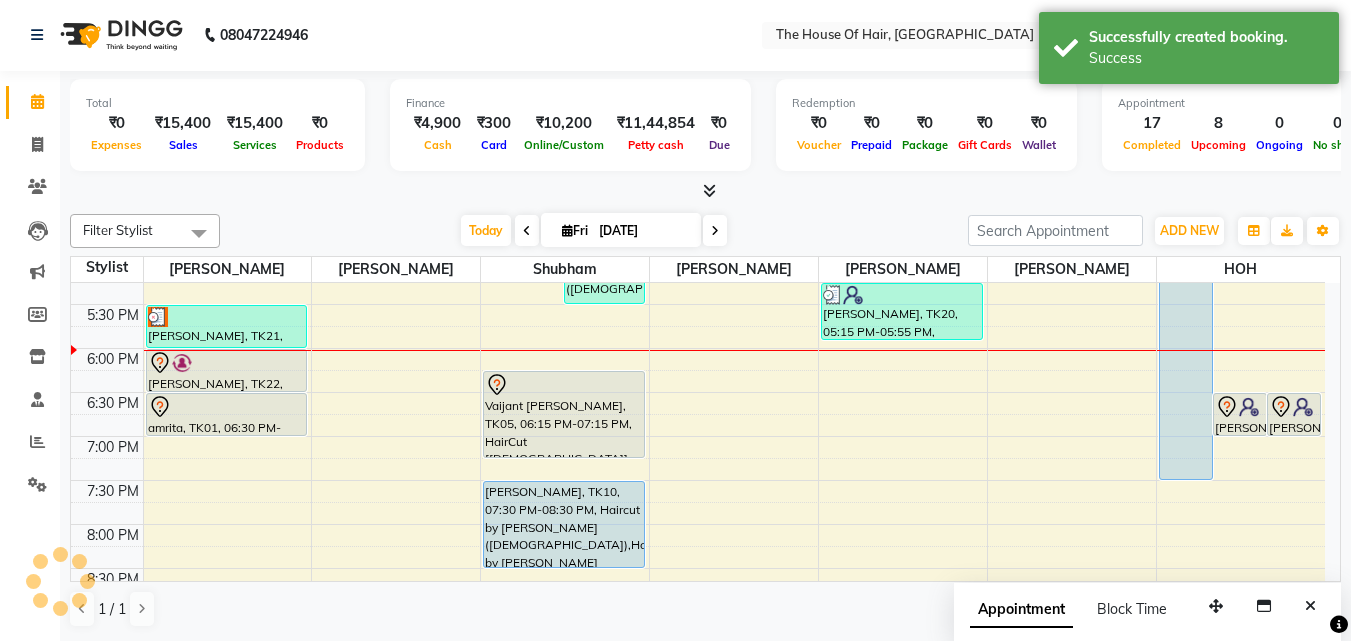 scroll, scrollTop: 0, scrollLeft: 0, axis: both 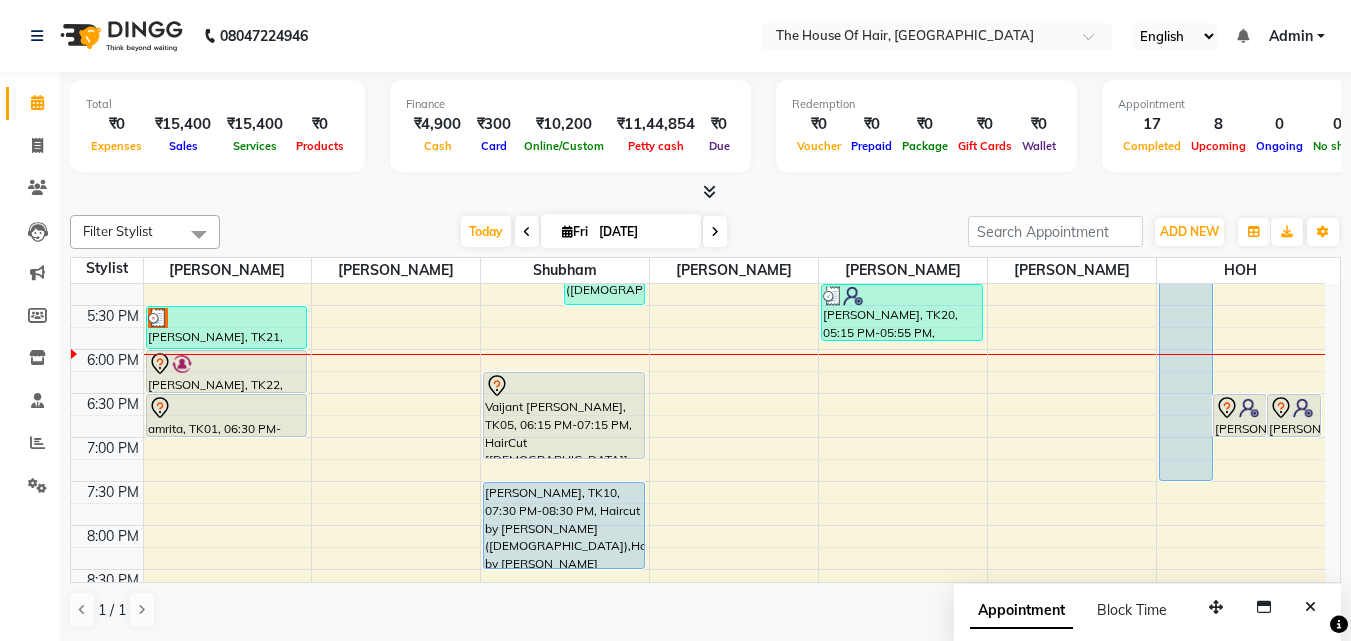 click at bounding box center [715, 232] 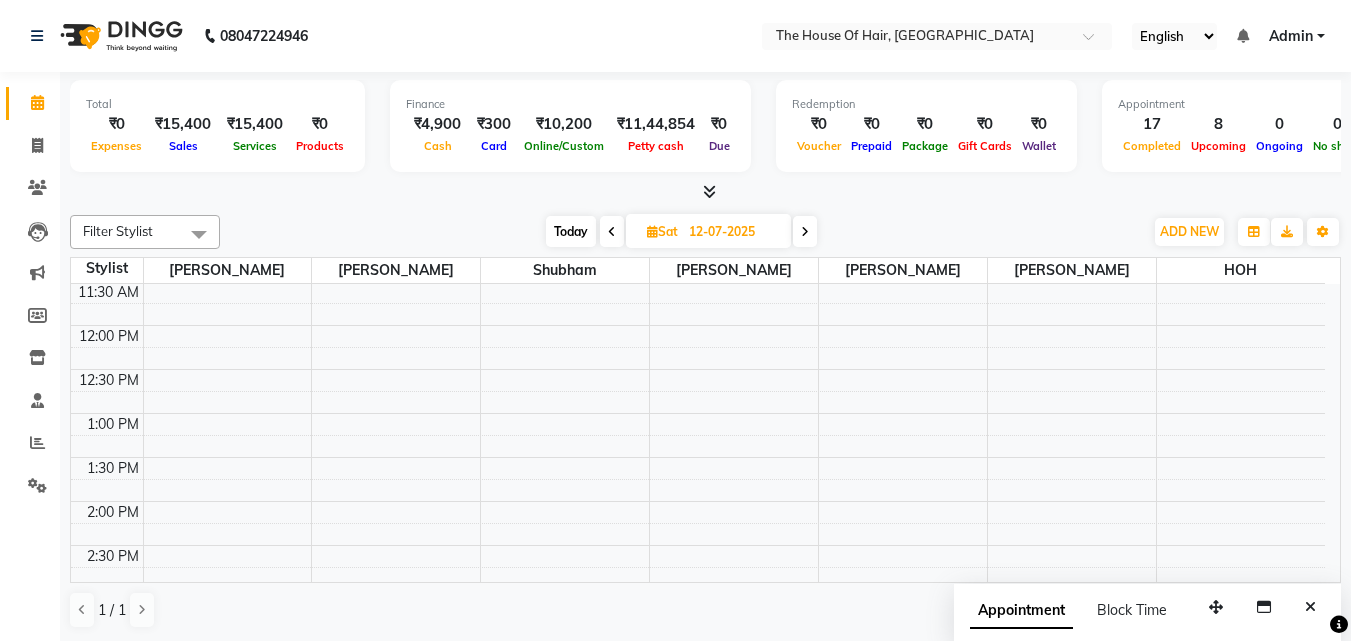 scroll, scrollTop: 309, scrollLeft: 0, axis: vertical 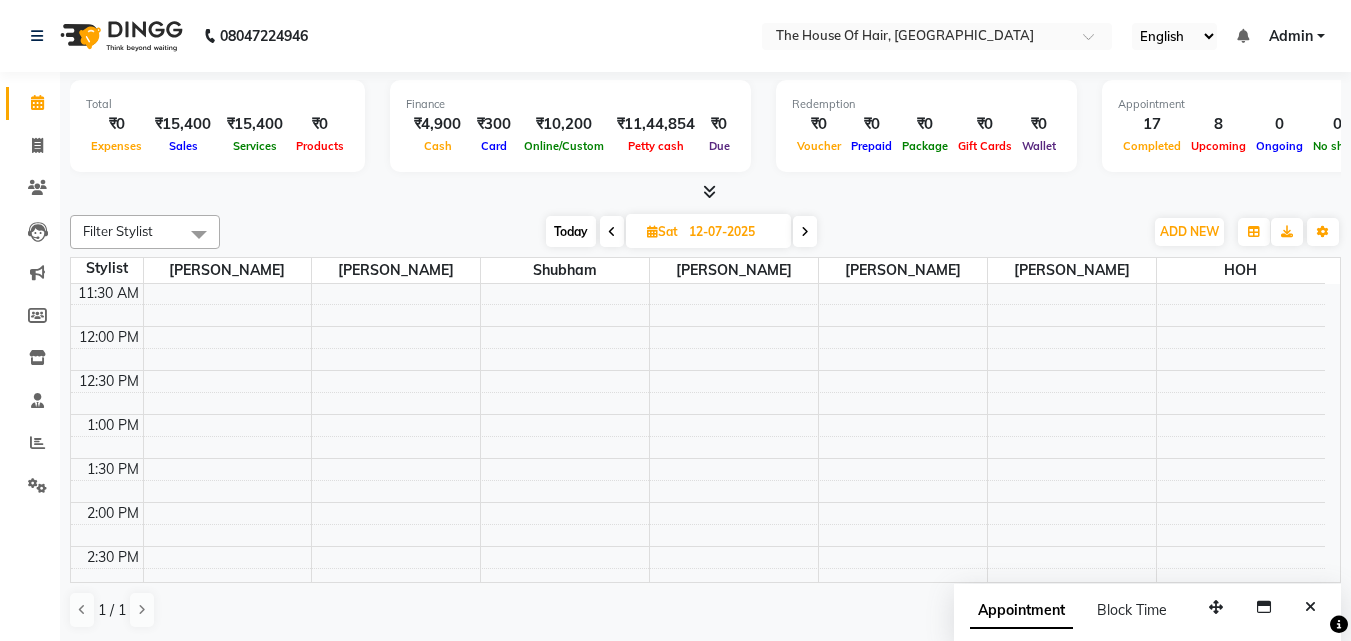 click on "Today" at bounding box center (571, 231) 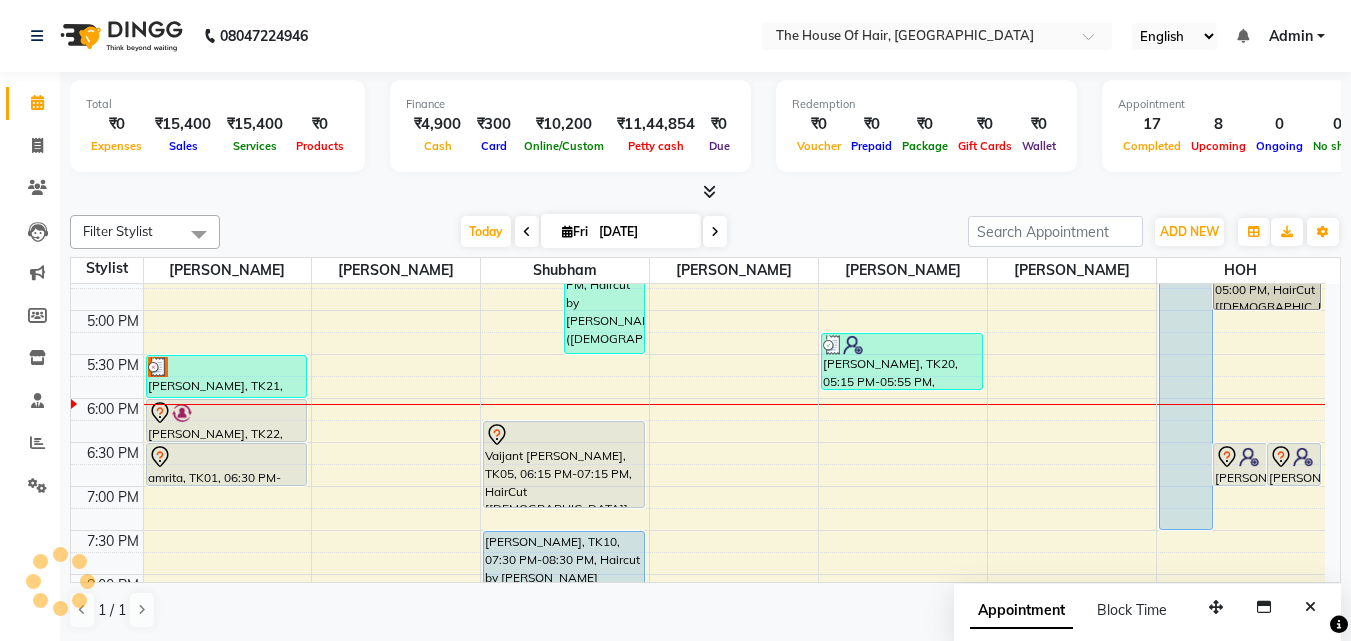 scroll, scrollTop: 763, scrollLeft: 0, axis: vertical 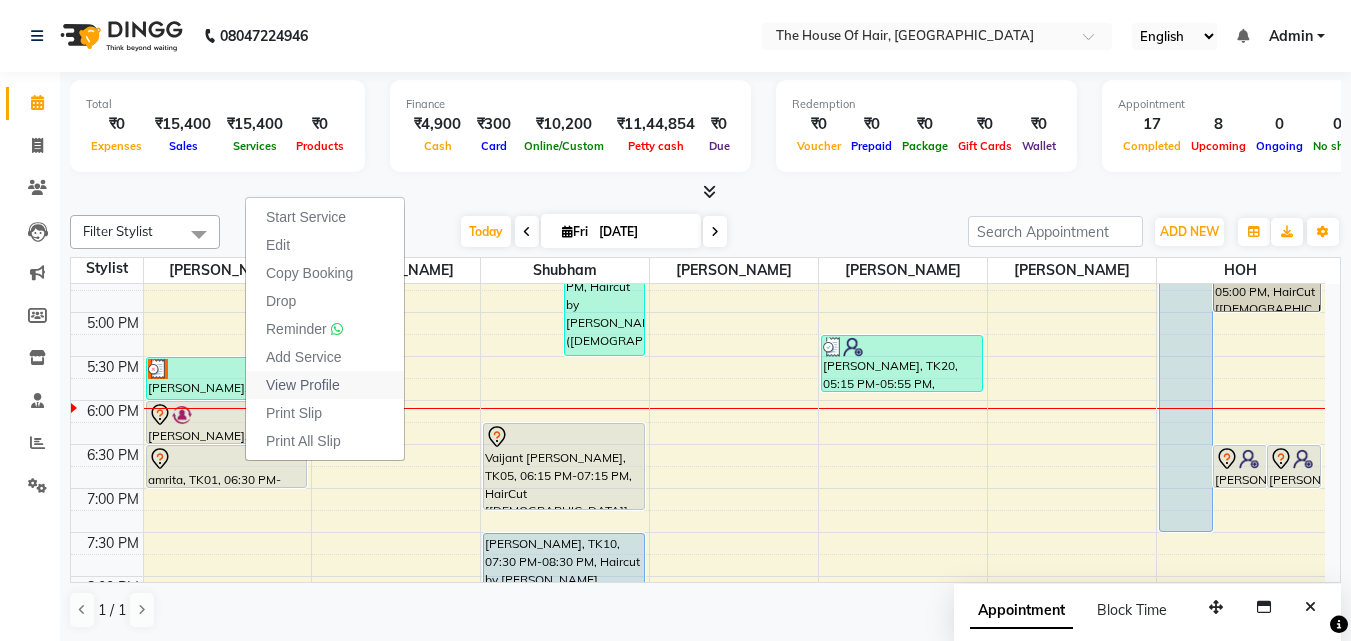 click on "View Profile" at bounding box center (303, 385) 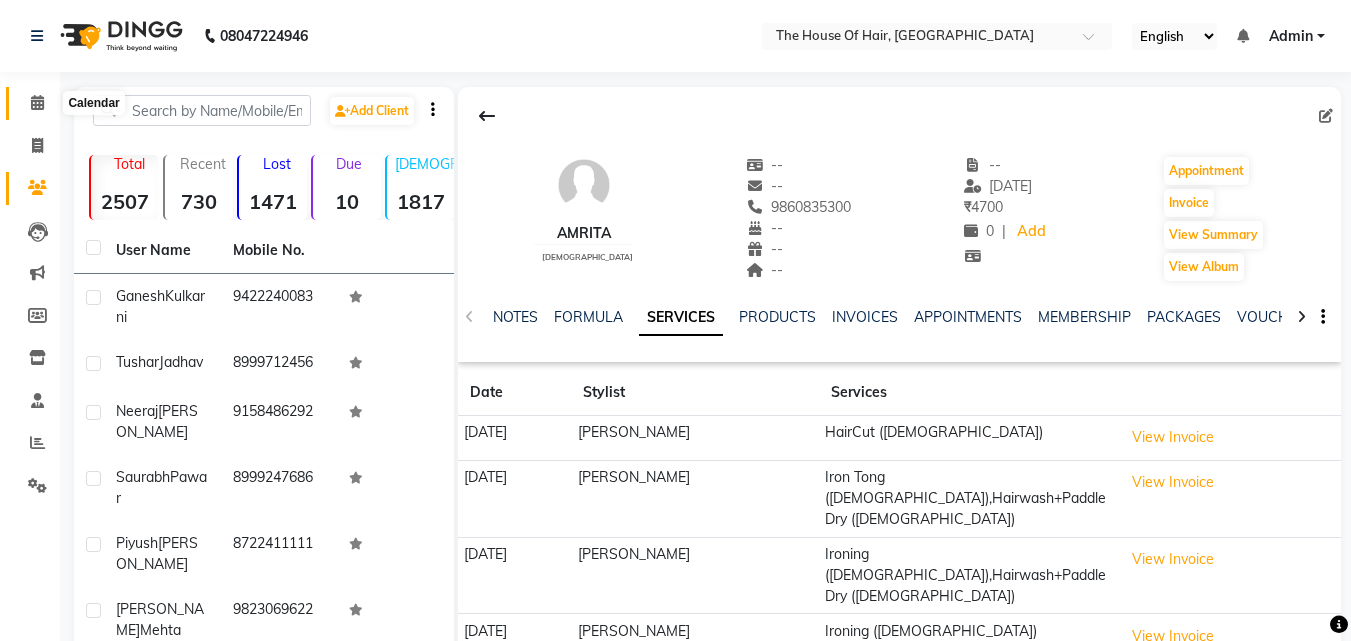 click 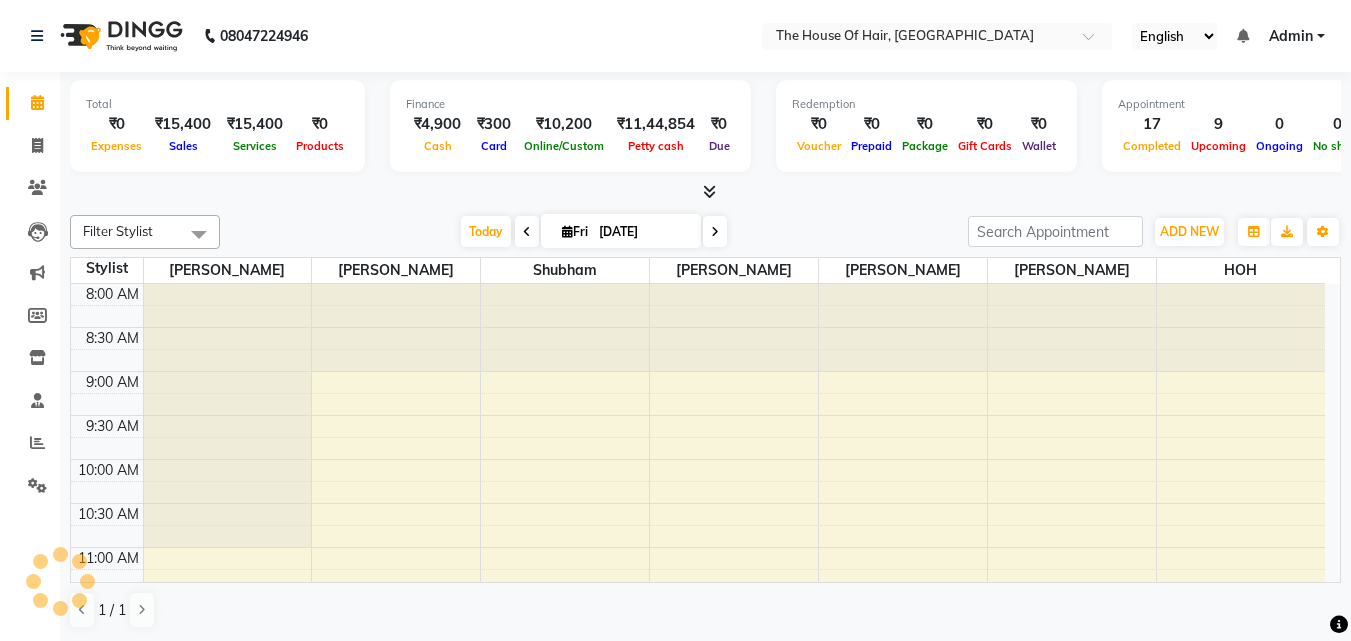 scroll, scrollTop: 881, scrollLeft: 0, axis: vertical 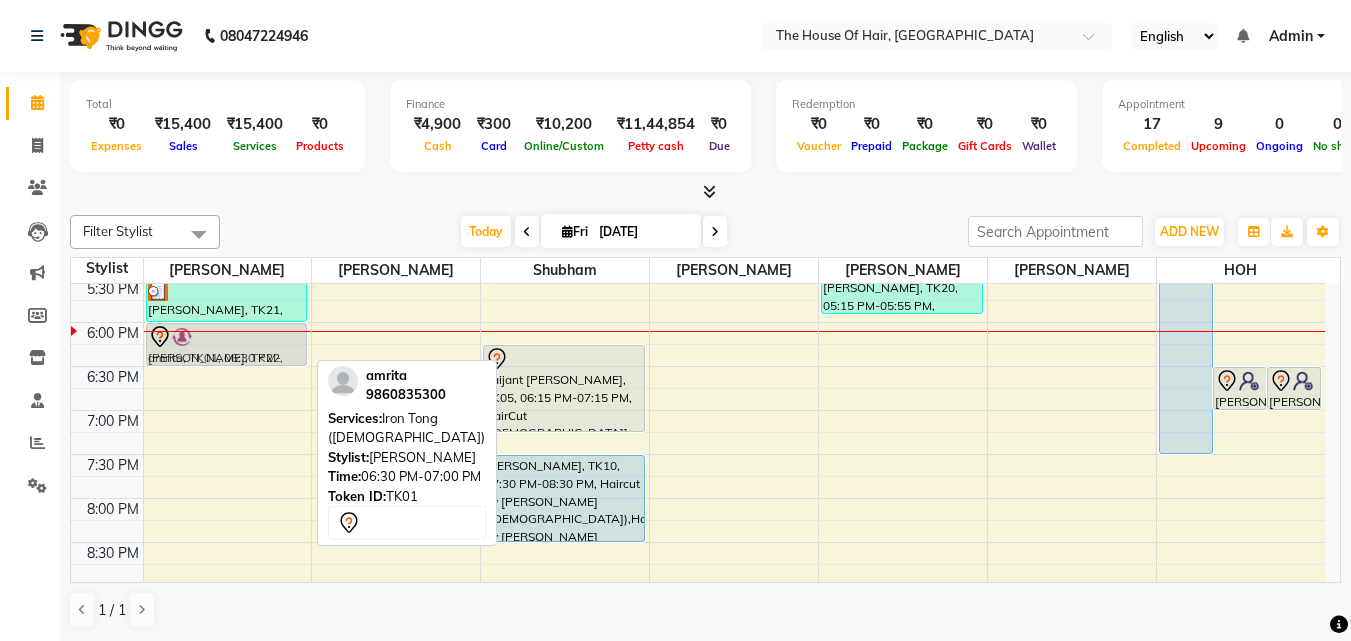 click on "Anand, TK06, 10:00 AM-10:50 AM, HairCut  [Male],Head Massage (Male)     tejal gath, TK02, 11:30 AM-12:00 PM, Beard Triming Crafting(Male)             akash, TK03, 12:30 PM-01:00 PM, HairCut  [Male]             akash, TK03, 01:00 PM-01:30 PM, Beard Triming Crafting(Male)     Vishawajeet Jadhav, TK14, 02:30 PM-03:30 PM, HairCut  [Male],Beard Triming Crafting(Male)     Neeraj Vazalwar, TK21, 05:30 PM-06:00 PM, Beard Triming Crafting(Male)             Ganesh Kulkarni, TK22, 06:00 PM-06:30 PM, Beard Triming Crafting(Male)             amrita, TK01, 06:30 PM-07:00 PM, Iron Tong (Female)             amrita, TK01, 06:30 PM-07:00 PM, Iron Tong (Female)" at bounding box center (228, 58) 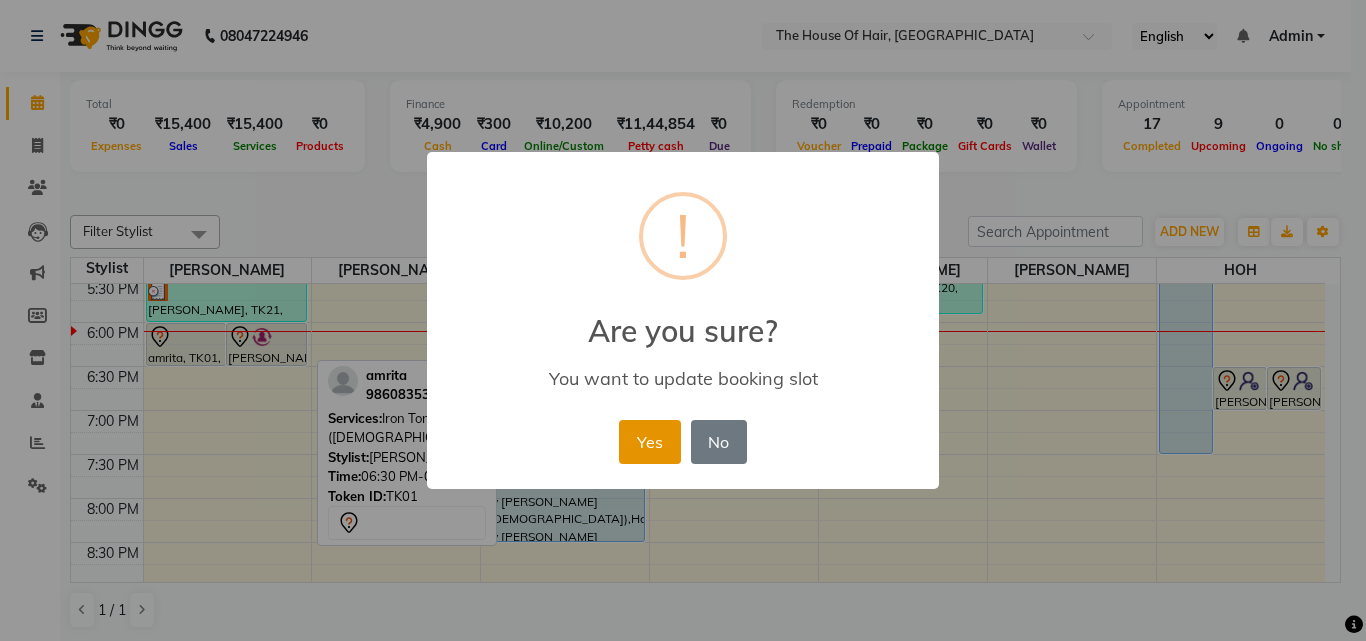 click on "Yes" at bounding box center (649, 442) 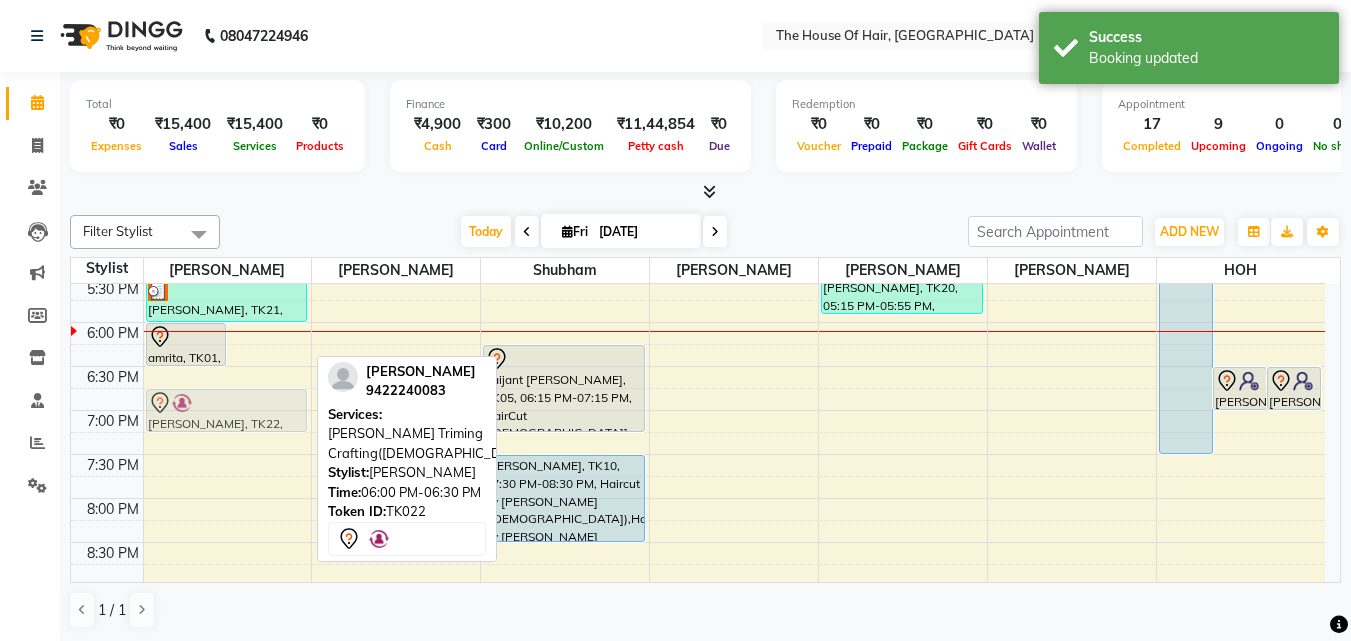 drag, startPoint x: 268, startPoint y: 348, endPoint x: 267, endPoint y: 412, distance: 64.00781 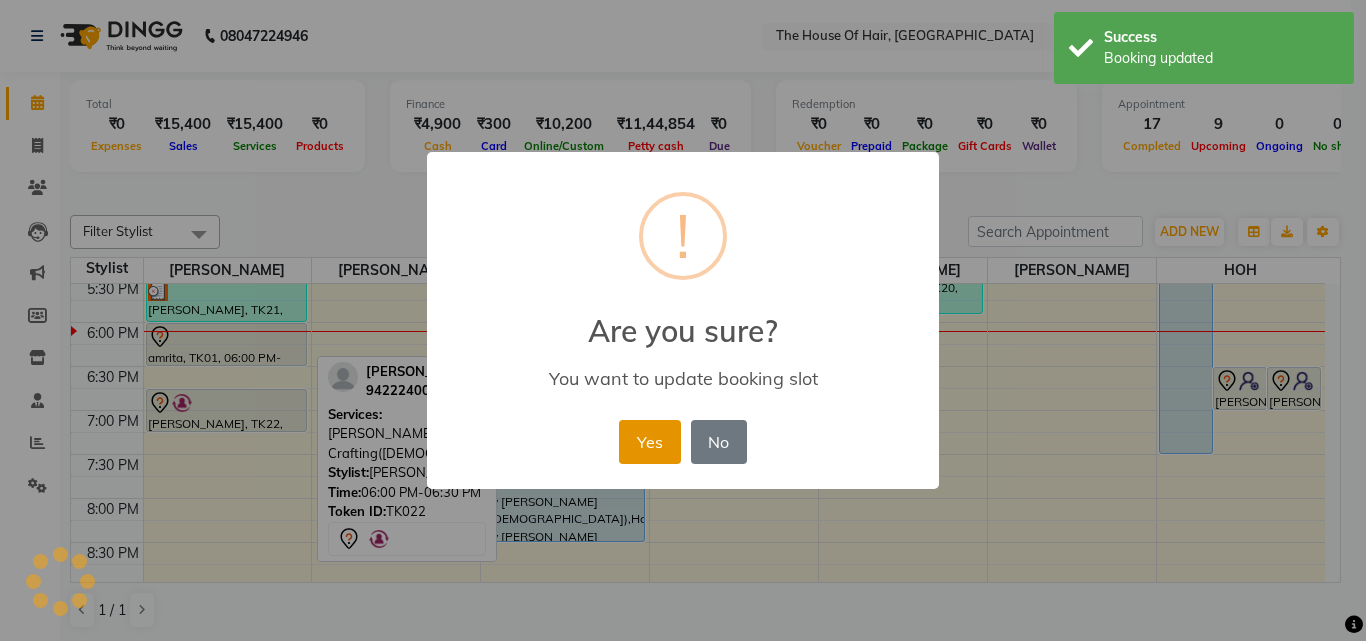 click on "Yes" at bounding box center (649, 442) 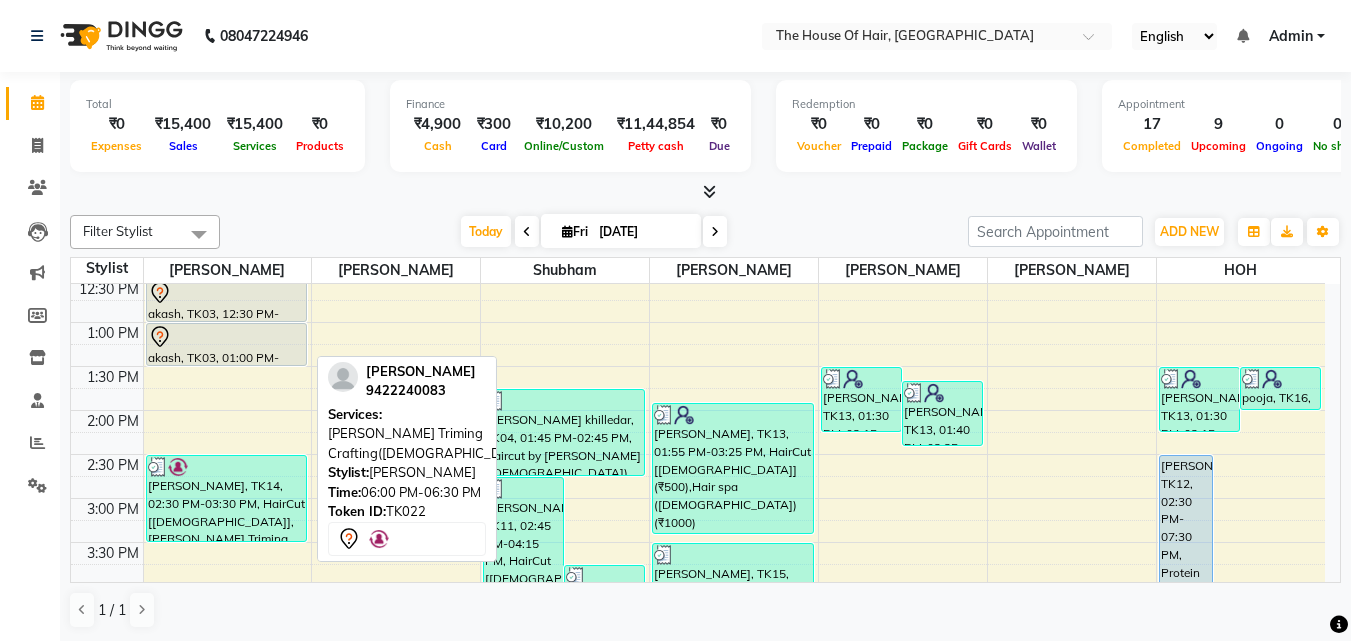 scroll, scrollTop: 328, scrollLeft: 0, axis: vertical 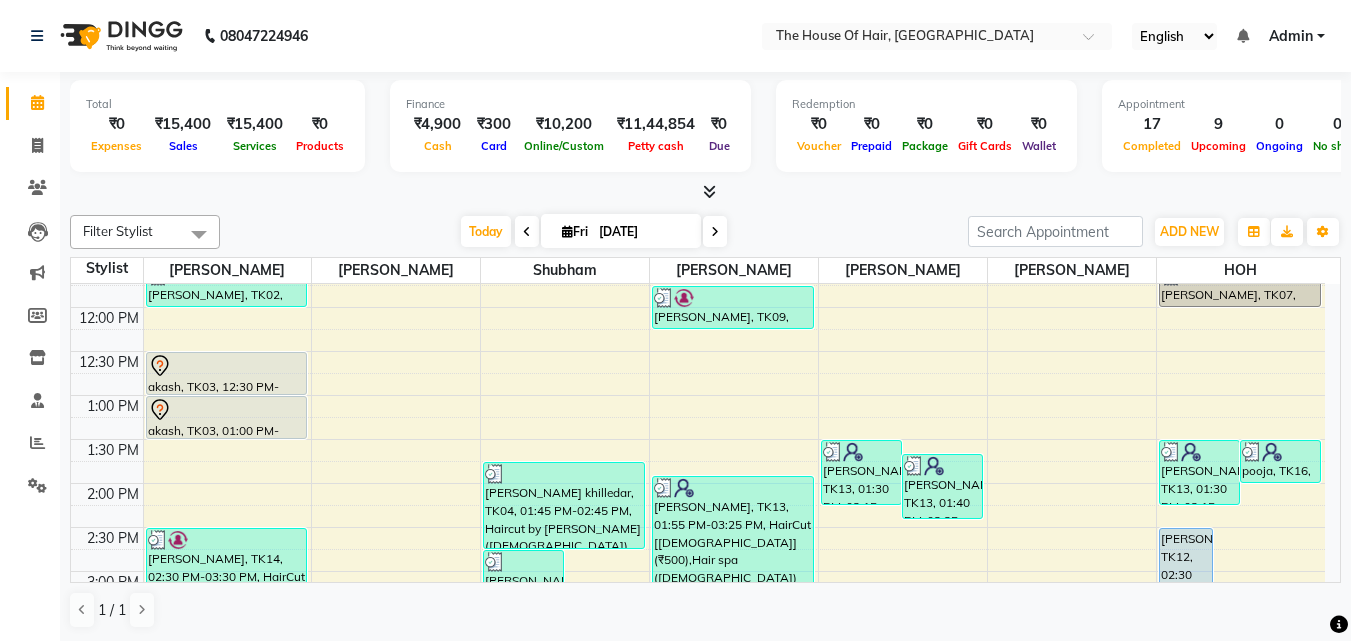 drag, startPoint x: 293, startPoint y: 448, endPoint x: 254, endPoint y: 192, distance: 258.95367 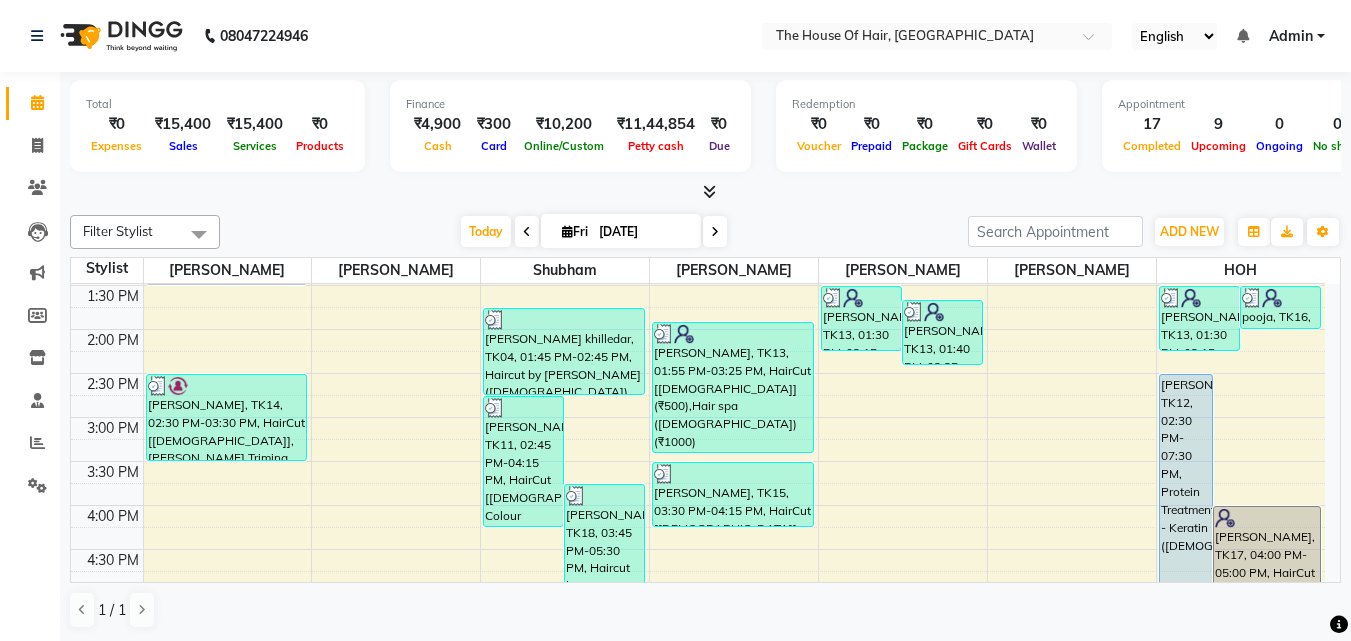 scroll, scrollTop: 541, scrollLeft: 0, axis: vertical 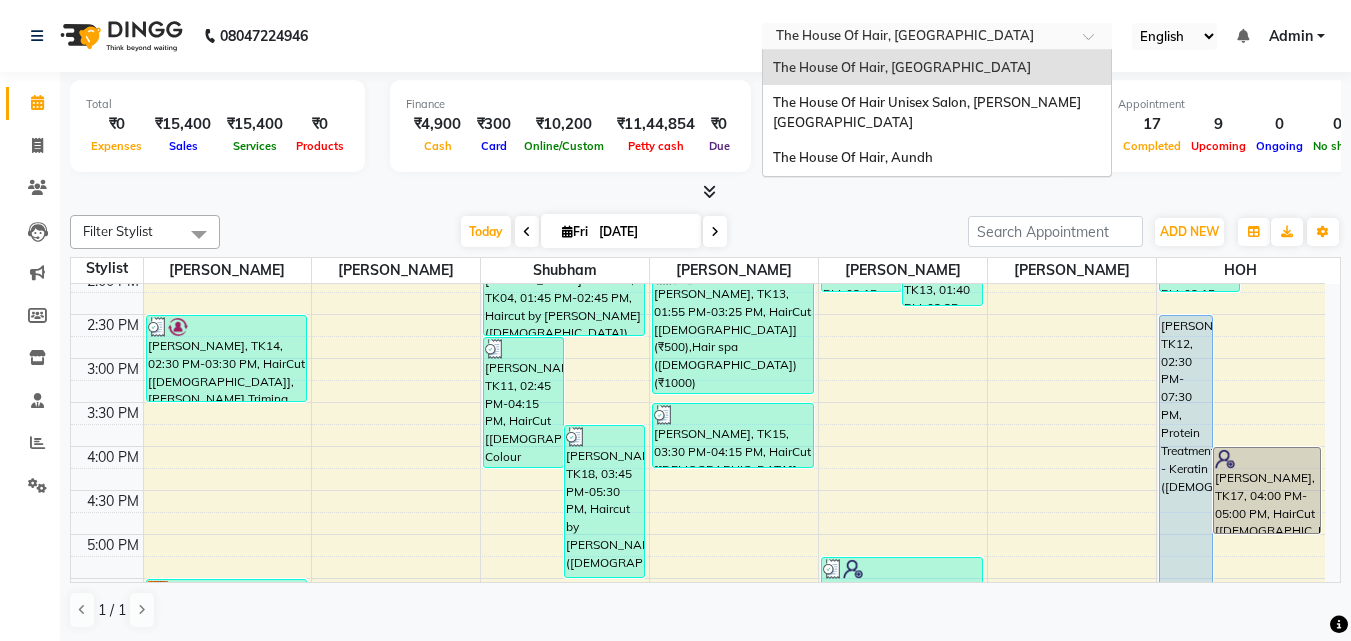 click at bounding box center [917, 38] 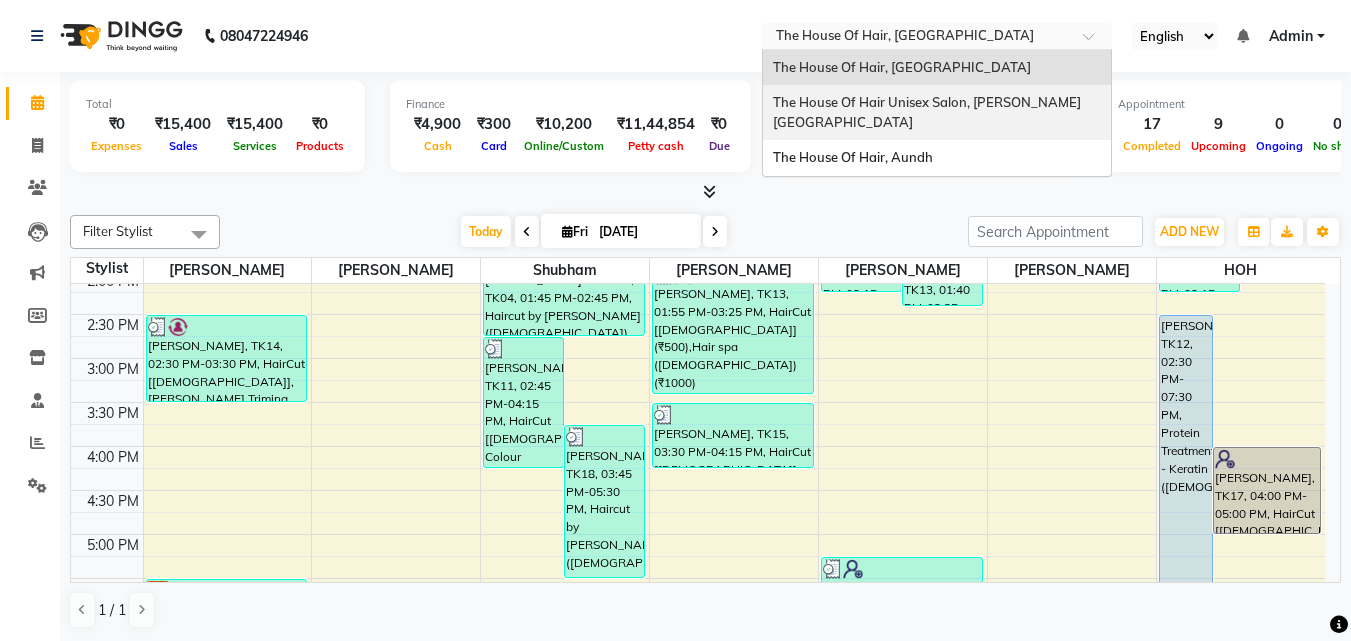 click on "The House Of Hair Unisex Salon, [PERSON_NAME][GEOGRAPHIC_DATA]" at bounding box center (927, 112) 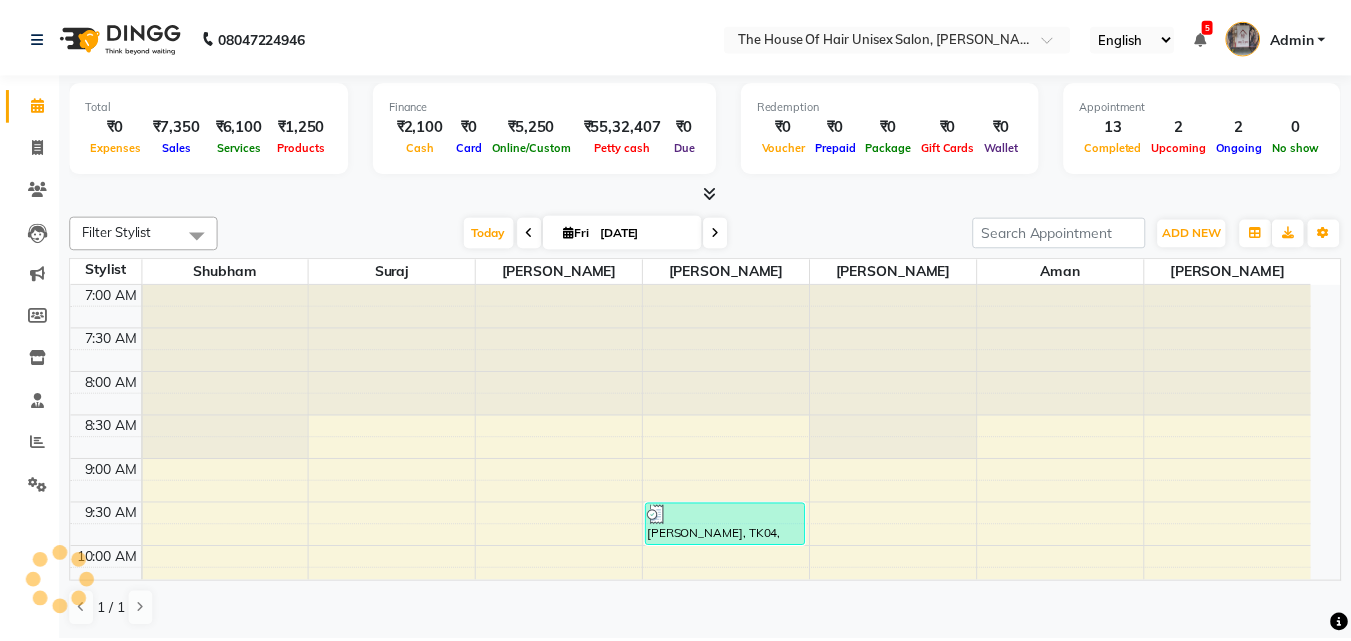 scroll, scrollTop: 0, scrollLeft: 0, axis: both 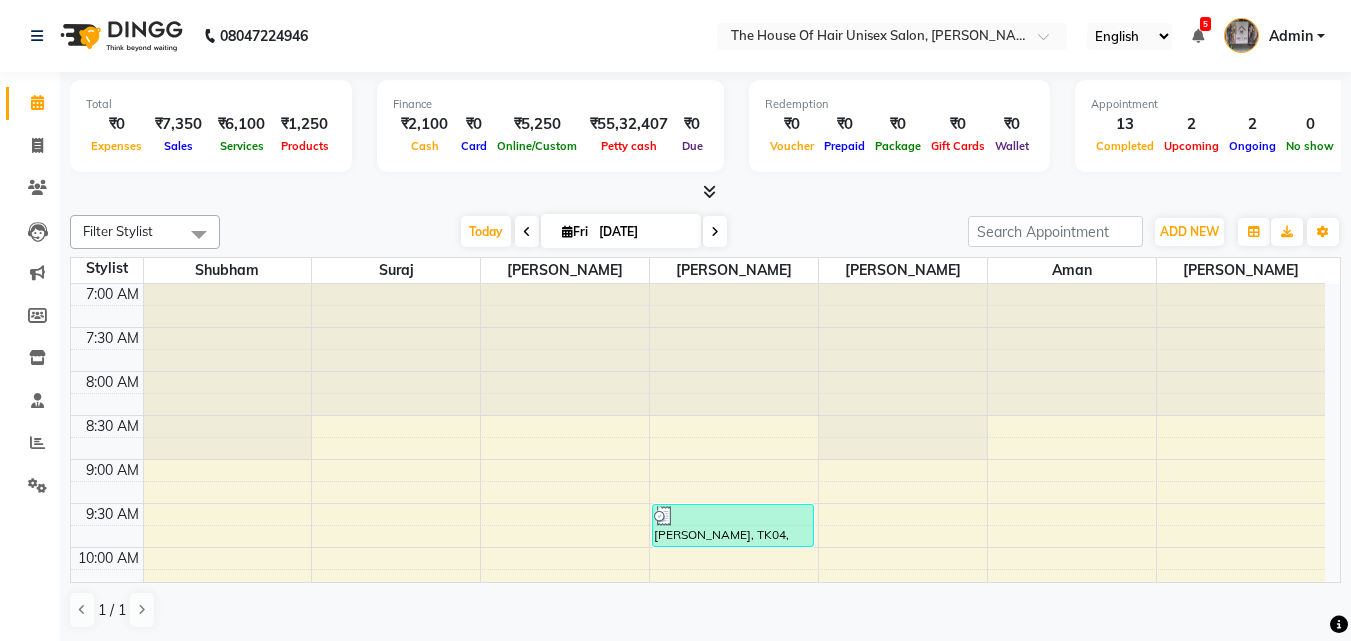 click at bounding box center (715, 231) 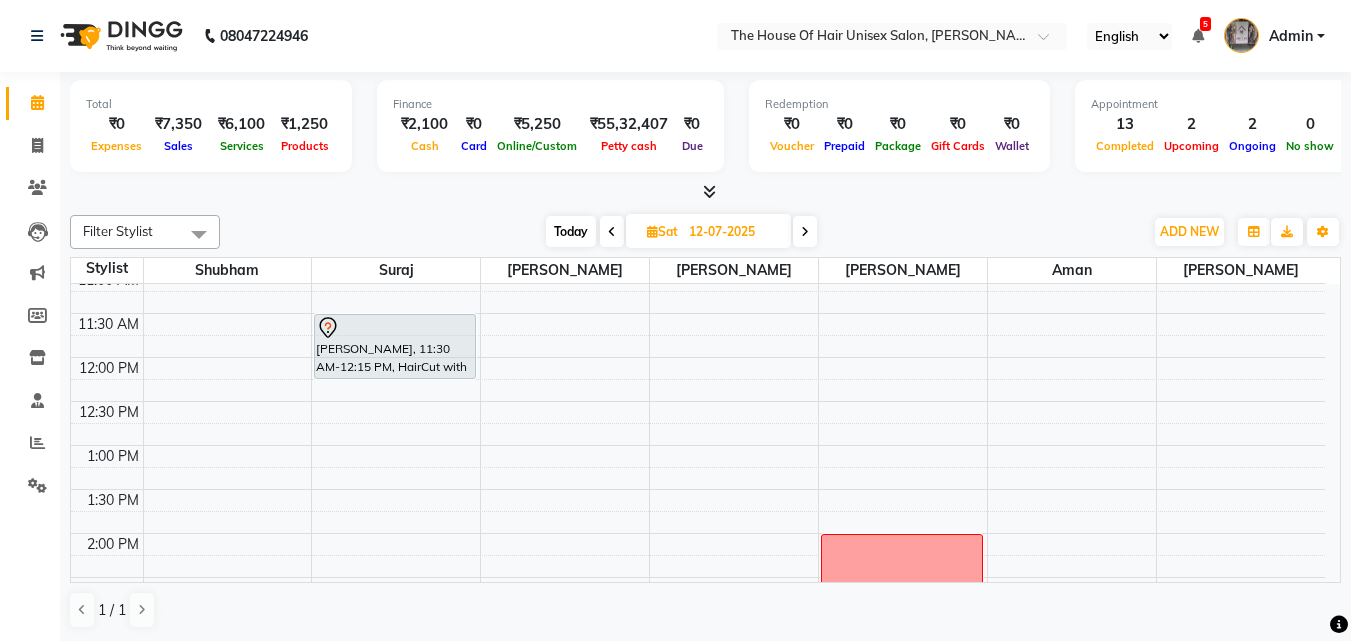 scroll, scrollTop: 343, scrollLeft: 0, axis: vertical 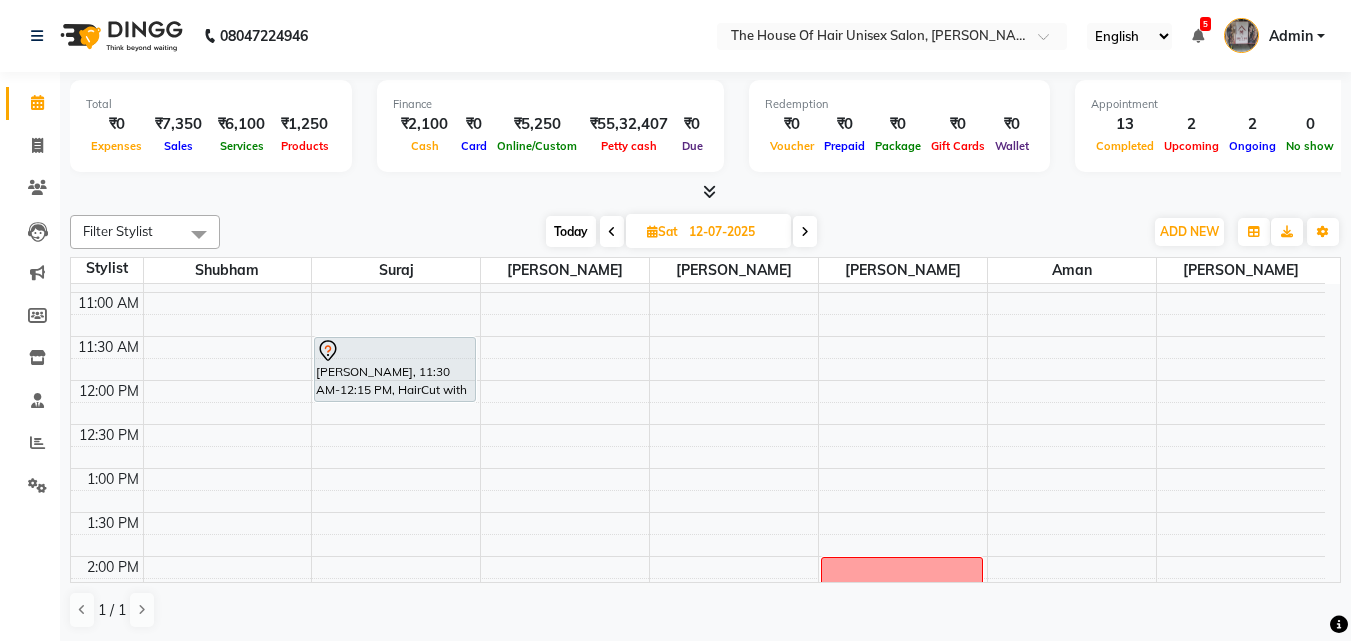 click at bounding box center [612, 232] 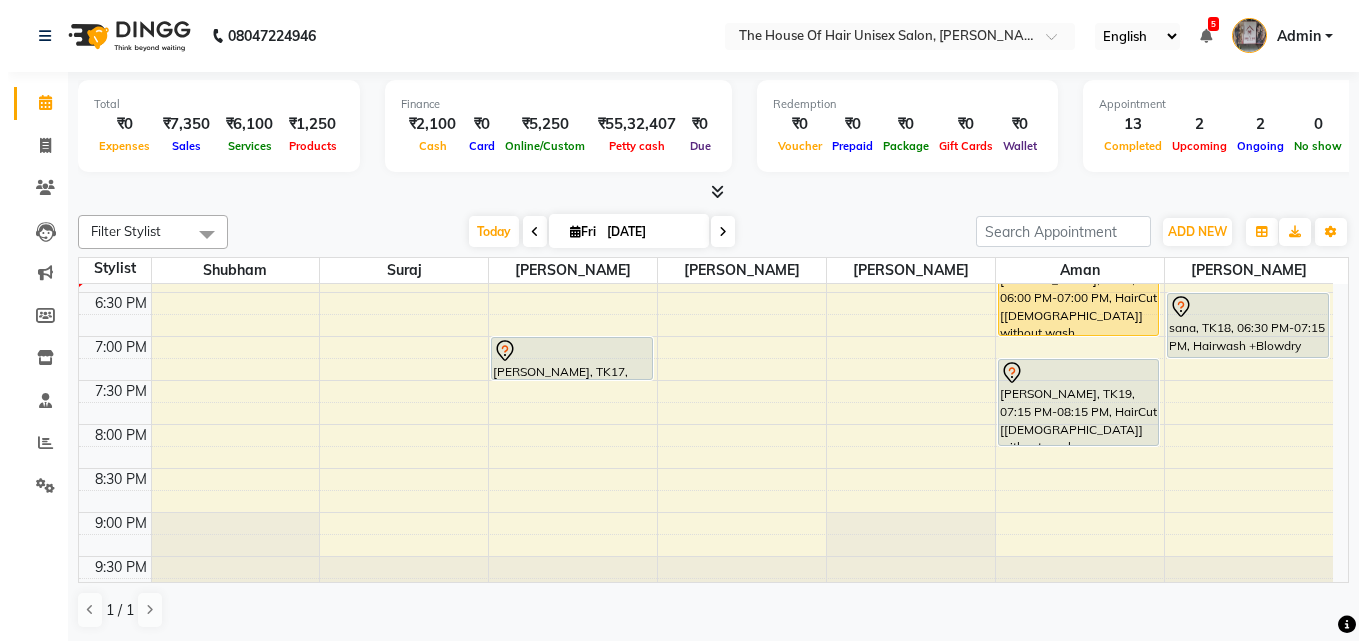 scroll, scrollTop: 1021, scrollLeft: 0, axis: vertical 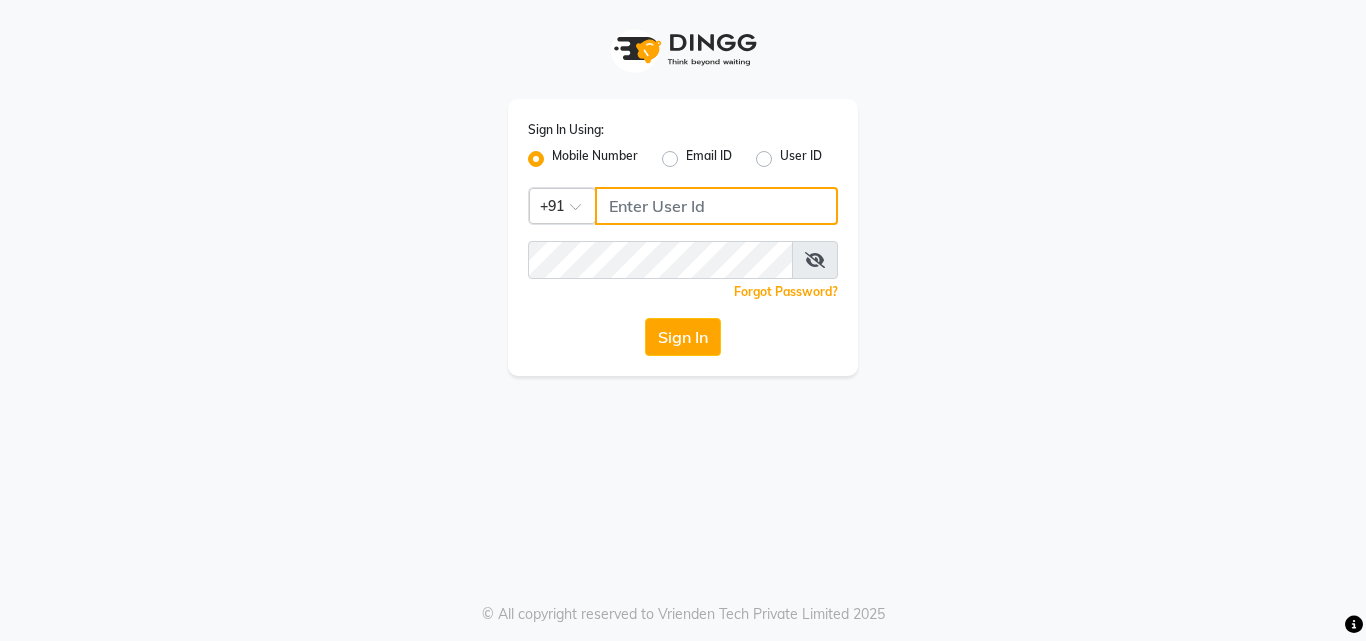 type on "8263956805" 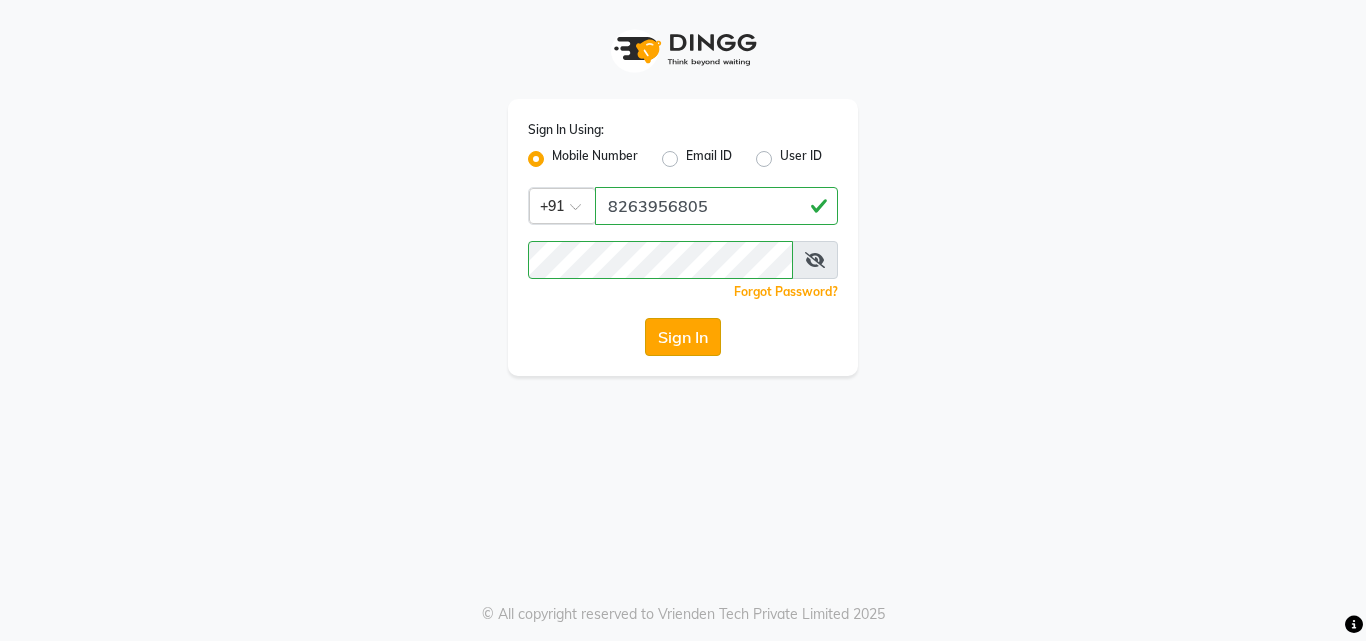 click on "Sign In" 